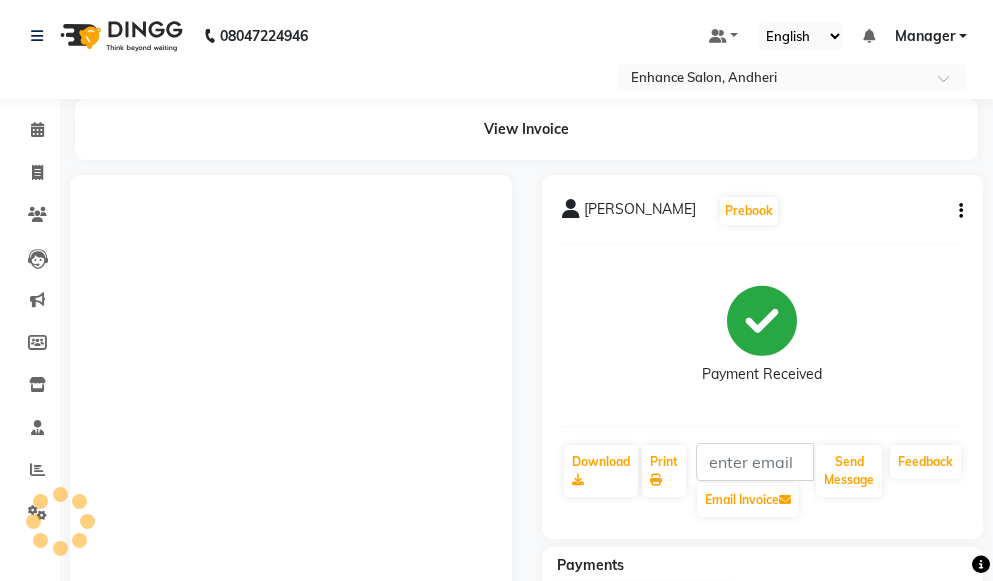 scroll, scrollTop: 0, scrollLeft: 0, axis: both 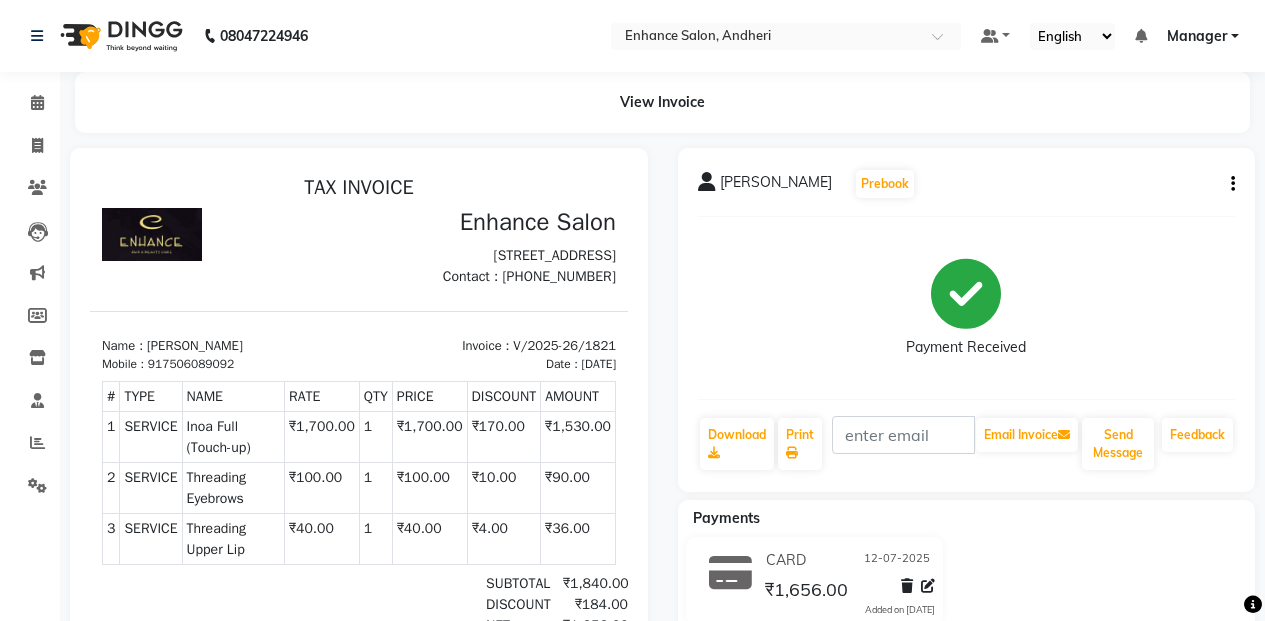 click at bounding box center (359, 498) 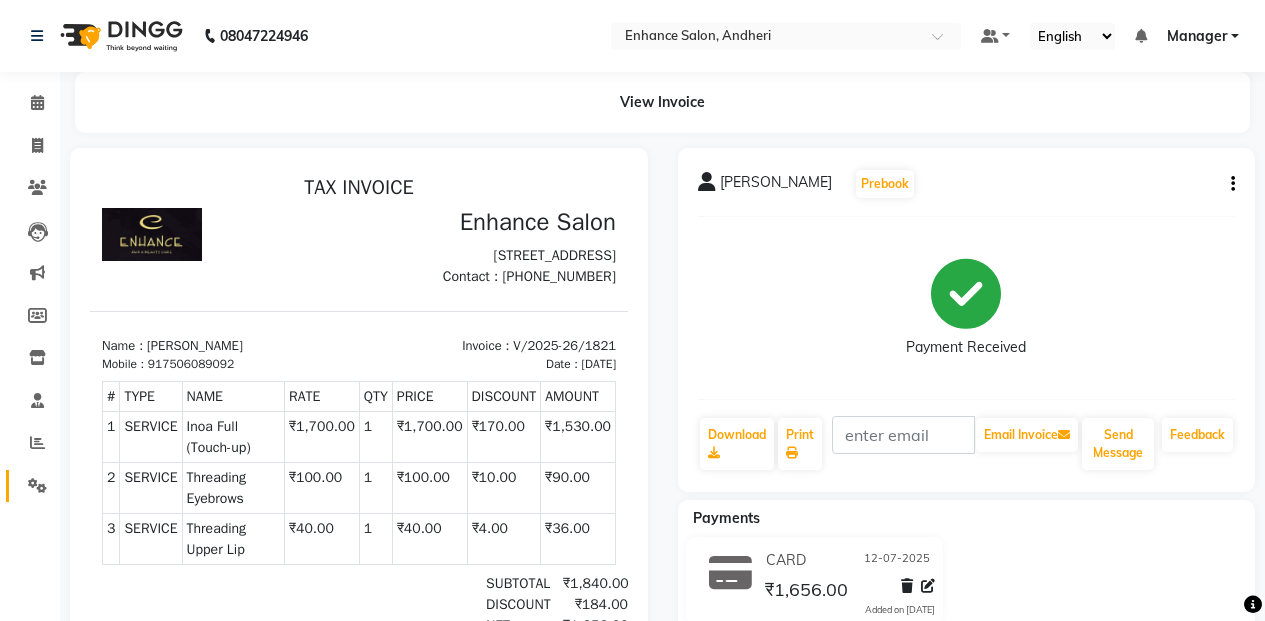 click on "Settings" 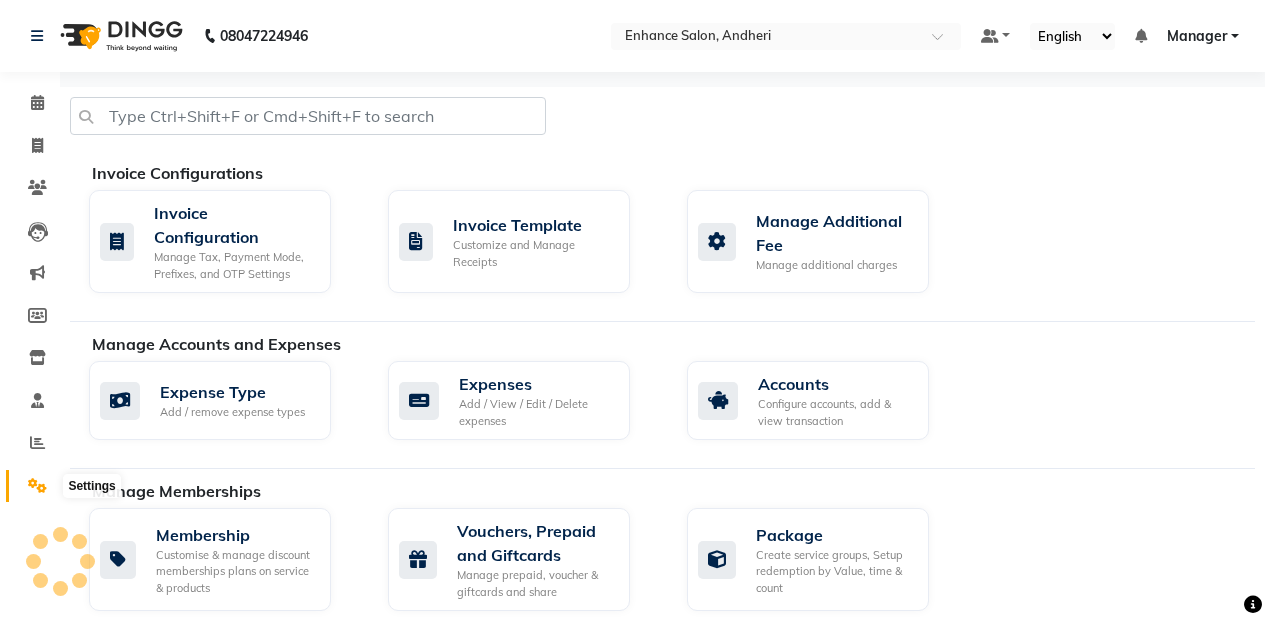 click 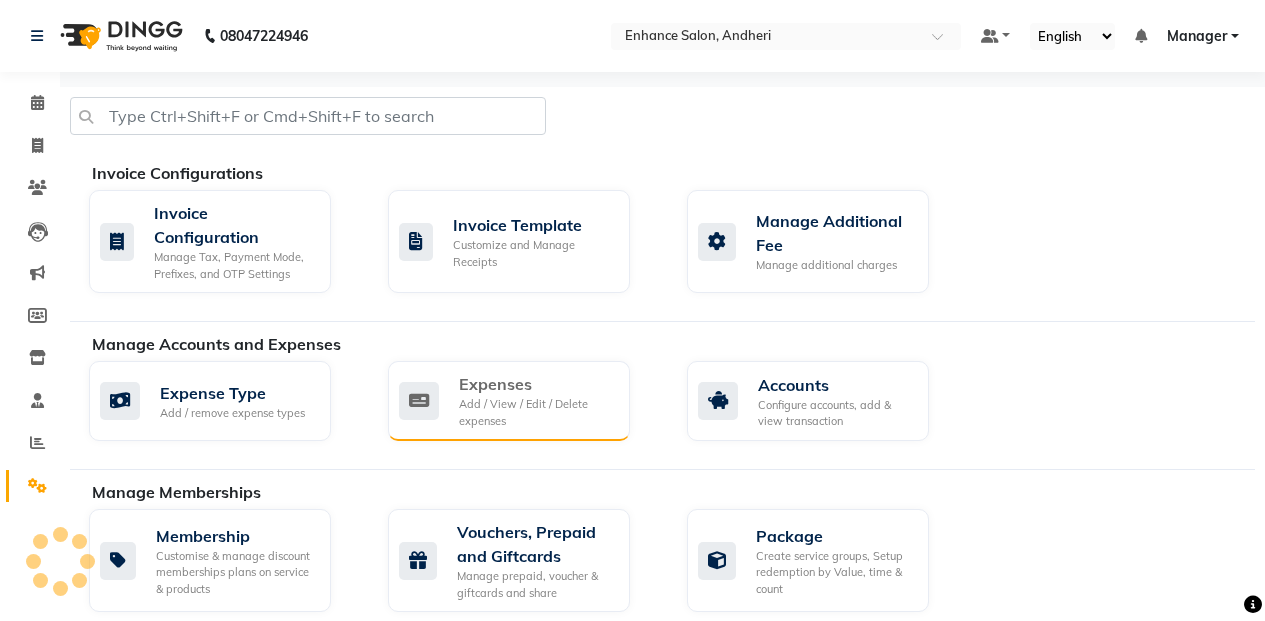 click 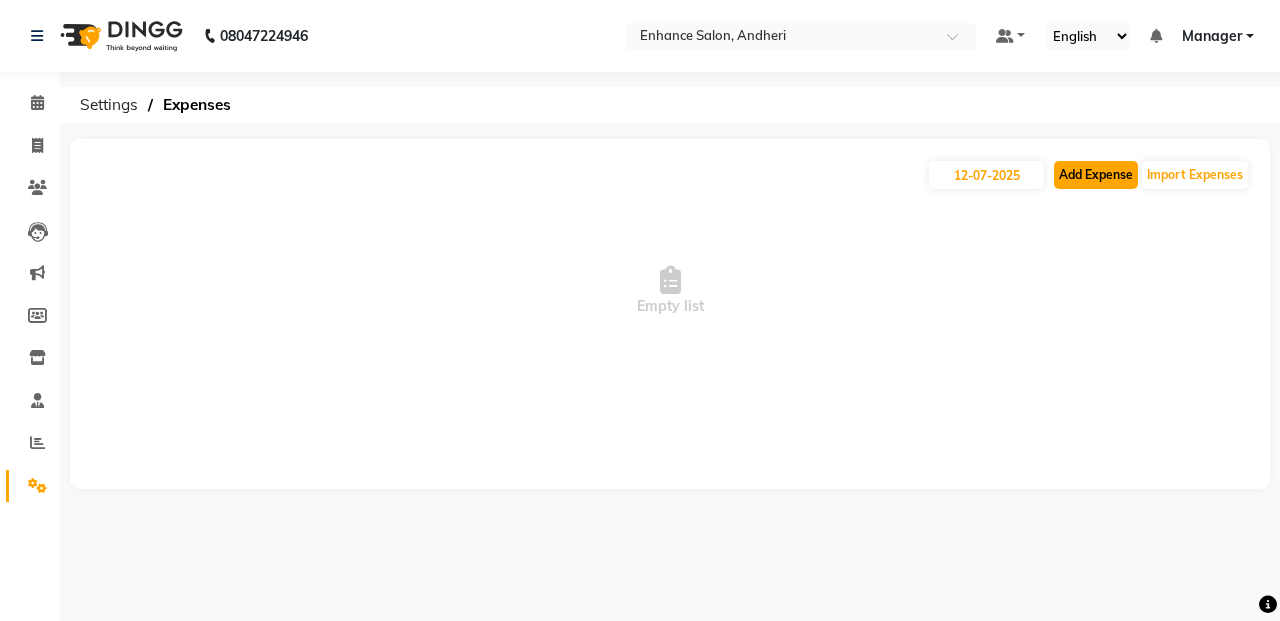 click on "Add Expense" 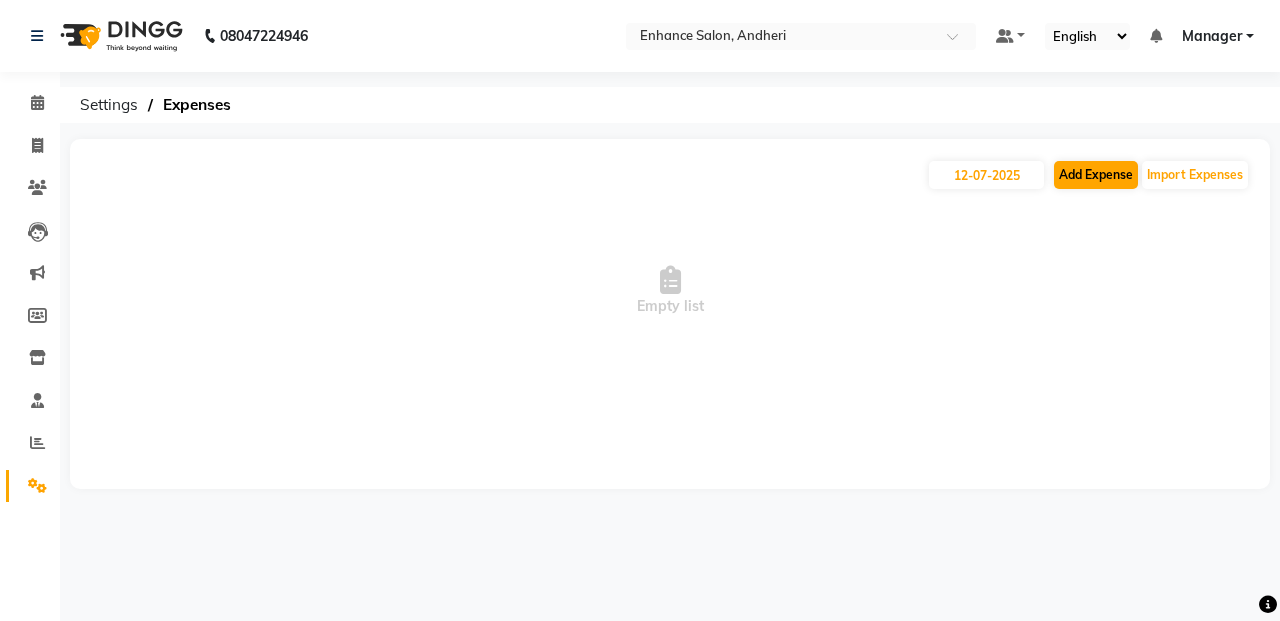 select on "1" 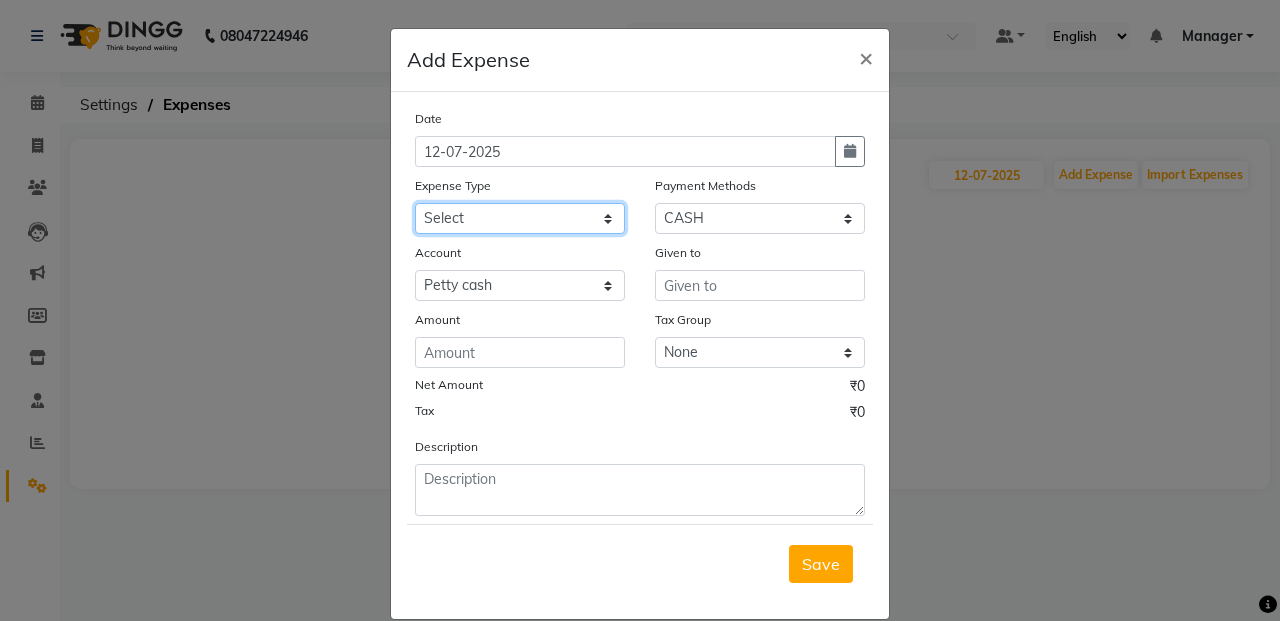 click on "Select Advance Salary Air Condition [PERSON_NAME] Aroma auto money Beauty Bazaar Beauty Palace Beauty Zone Blue sky [PERSON_NAME] [MEDICAL_DATA] cell phone Client Snack dejado nails deja returned Dhobi Dione Dmart electrician Electricity Equipment Eyelash Floractive Fragnace general store getwell medical GST Laundry Loreal Maintenance Mali [PERSON_NAME] Milk Shake Miscellaneous Other overtime Pantry Product [PERSON_NAME] Nails Raza computer Rent restaurant Return money Salary Satnique serenite [PERSON_NAME] Soaked Social Media Staff Snacks stationary sweeper Tax Tea Manoj Tea & Refreshment Tip toiletry Utilities Water Bill wax we fast" 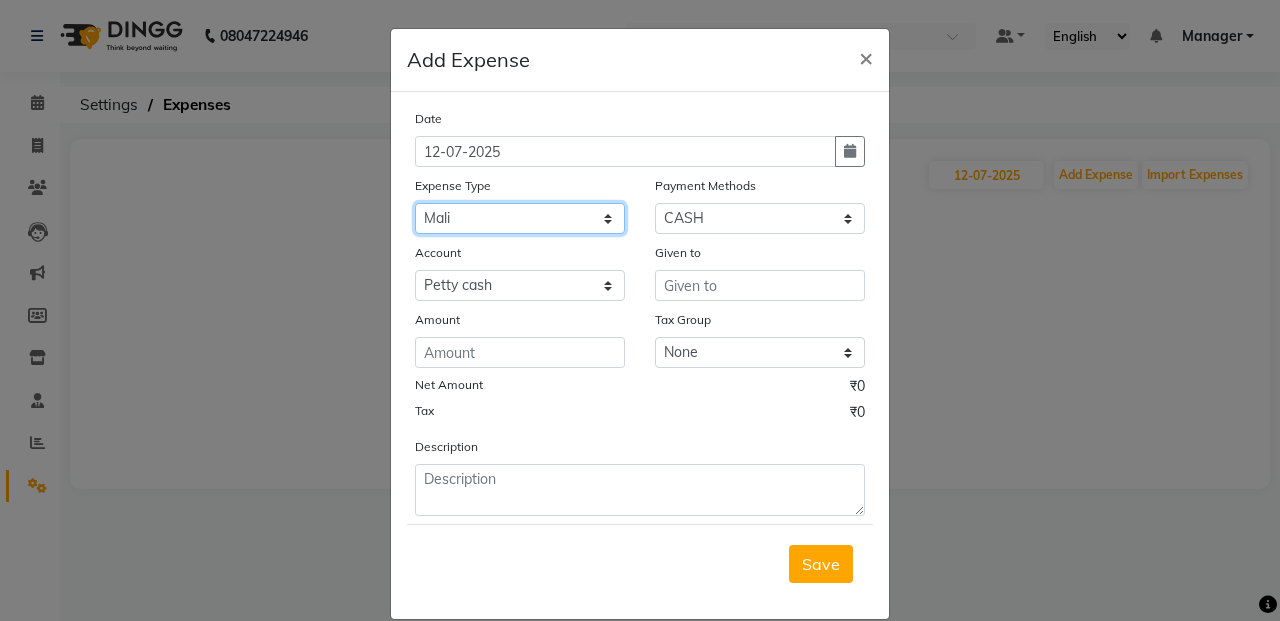 click on "Select Advance Salary Air Condition [PERSON_NAME] Aroma auto money Beauty Bazaar Beauty Palace Beauty Zone Blue sky [PERSON_NAME] [MEDICAL_DATA] cell phone Client Snack dejado nails deja returned Dhobi Dione Dmart electrician Electricity Equipment Eyelash Floractive Fragnace general store getwell medical GST Laundry Loreal Maintenance Mali [PERSON_NAME] Milk Shake Miscellaneous Other overtime Pantry Product [PERSON_NAME] Nails Raza computer Rent restaurant Return money Salary Satnique serenite [PERSON_NAME] Soaked Social Media Staff Snacks stationary sweeper Tax Tea Manoj Tea & Refreshment Tip toiletry Utilities Water Bill wax we fast" 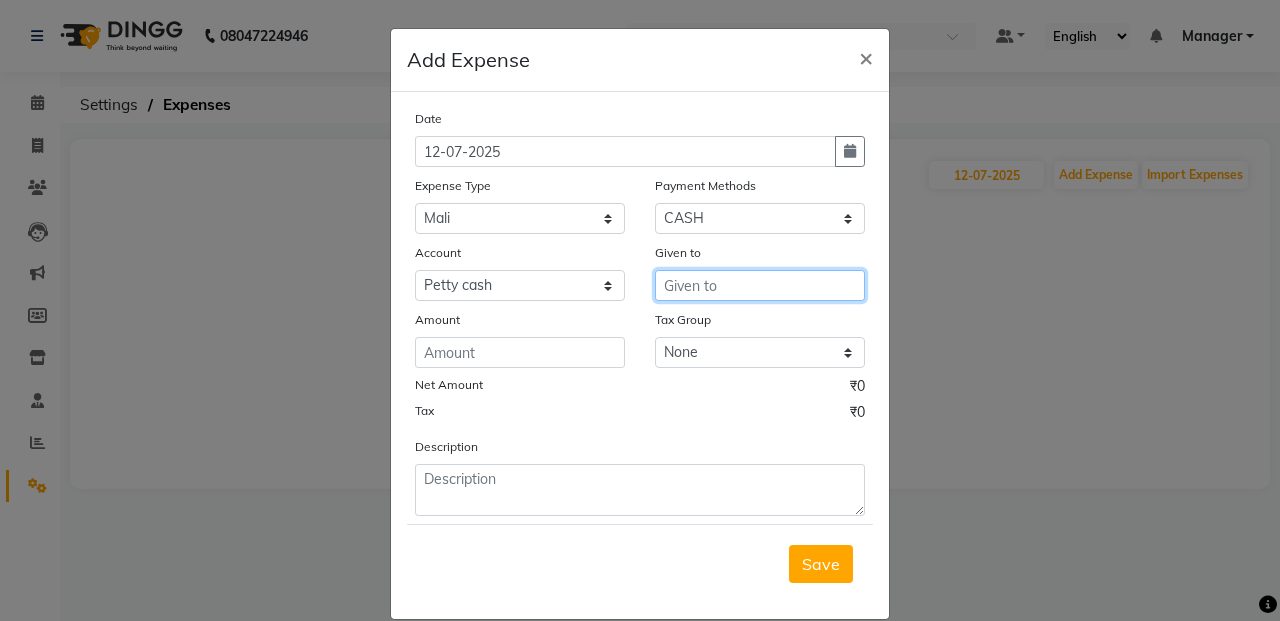 click at bounding box center (760, 285) 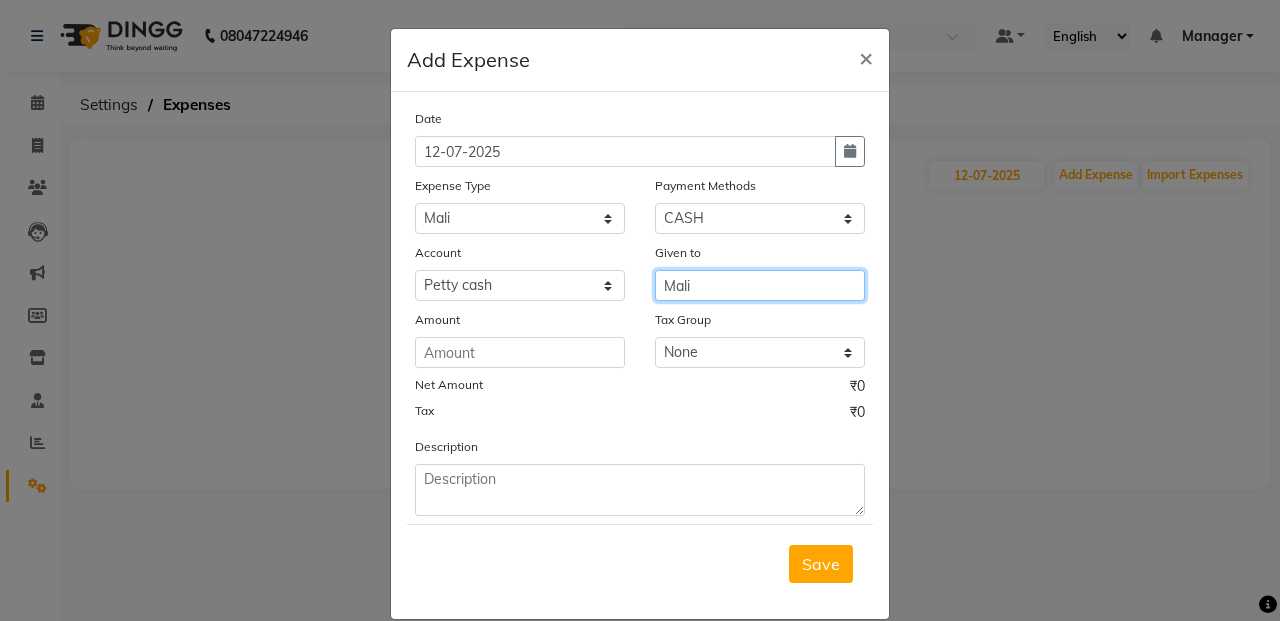 type on "Mali" 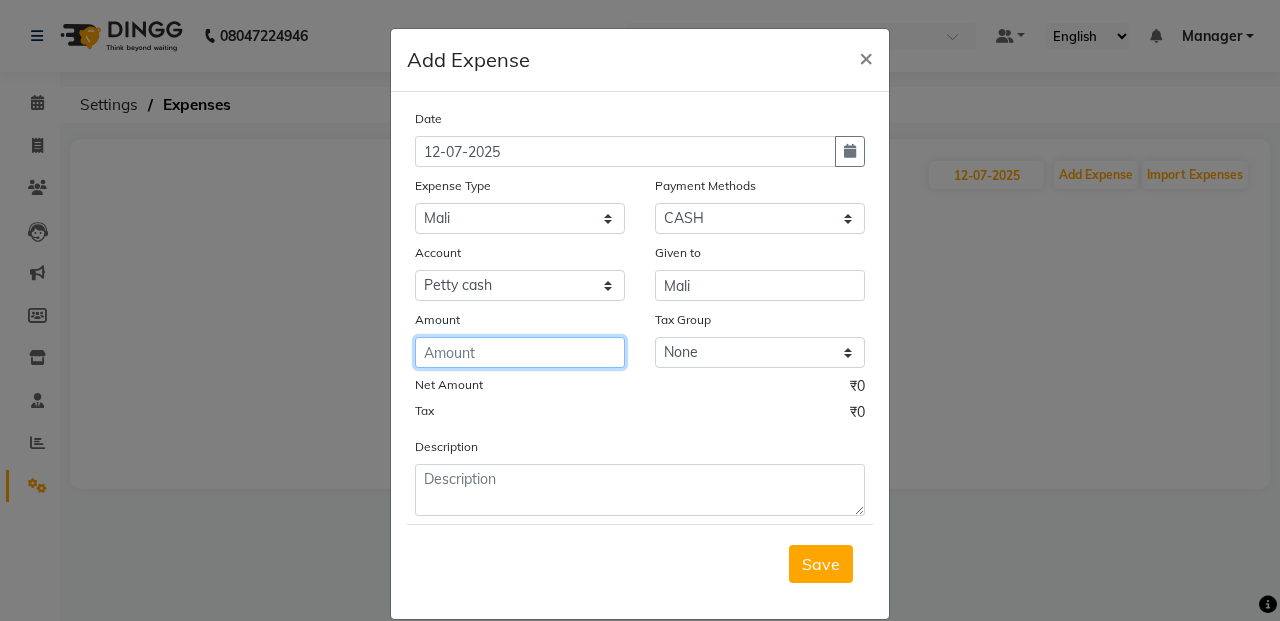 click 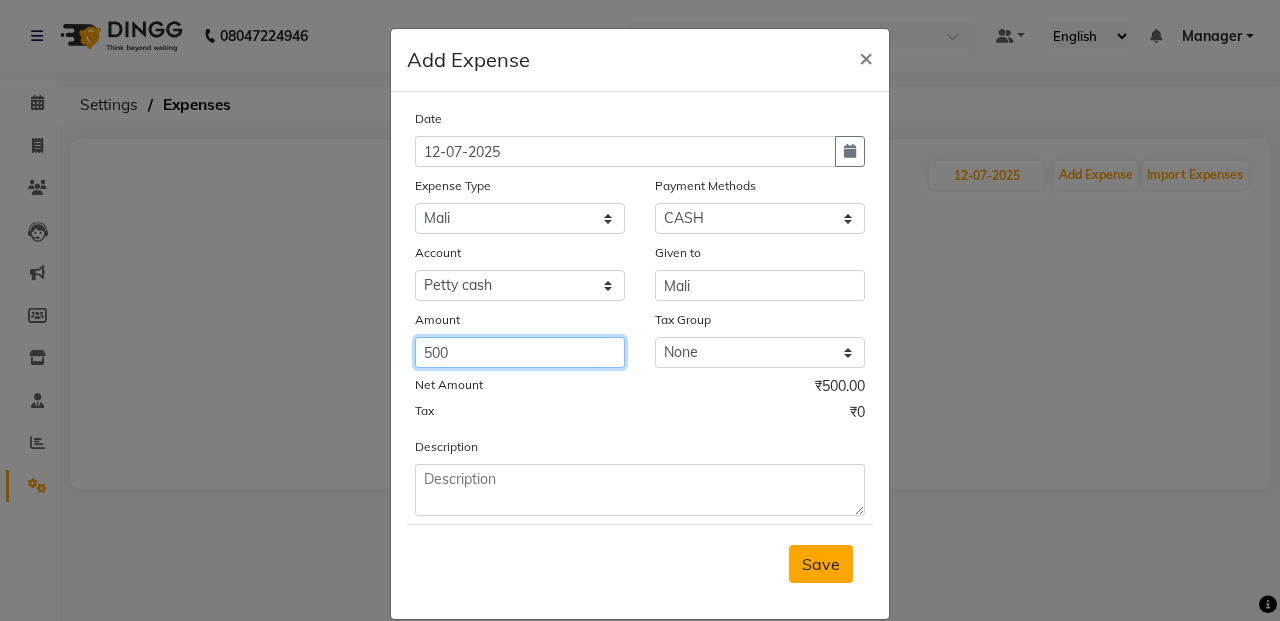 type on "500" 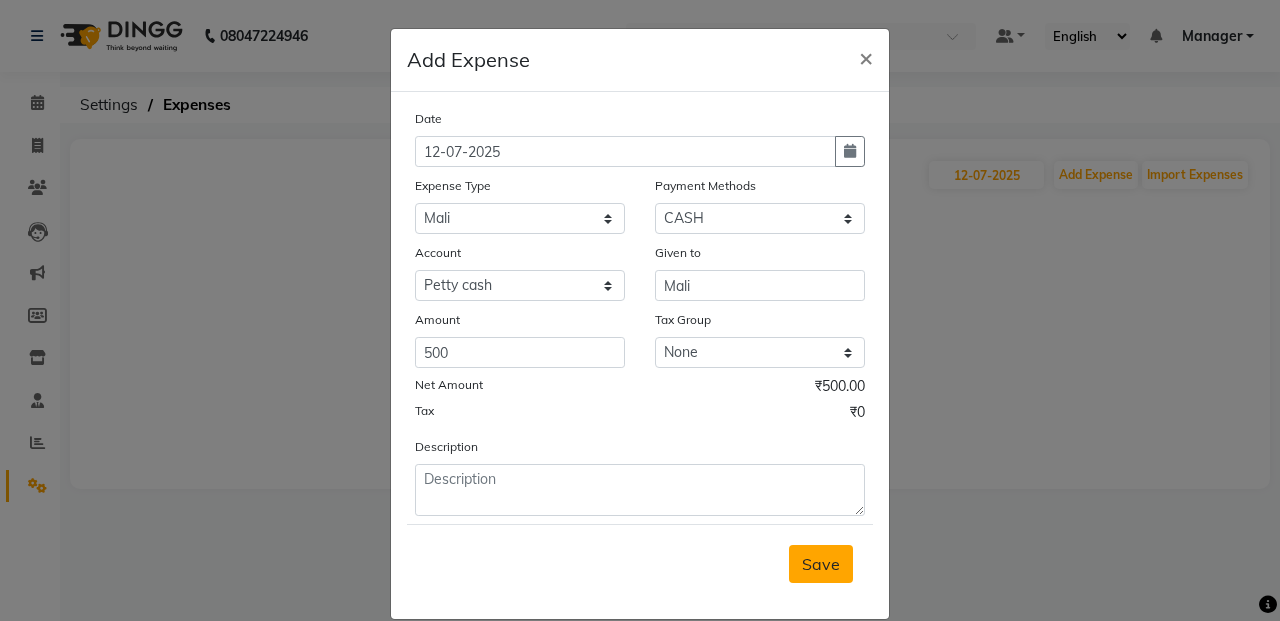 click on "Save" at bounding box center [821, 564] 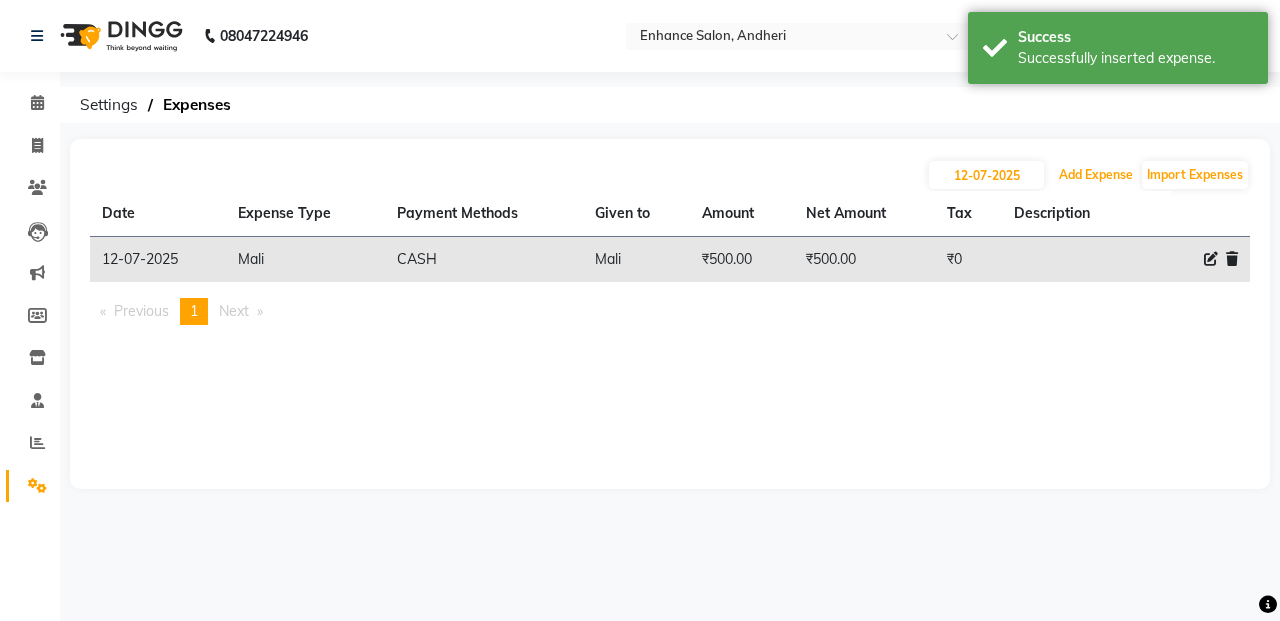 click on "Add Expense" 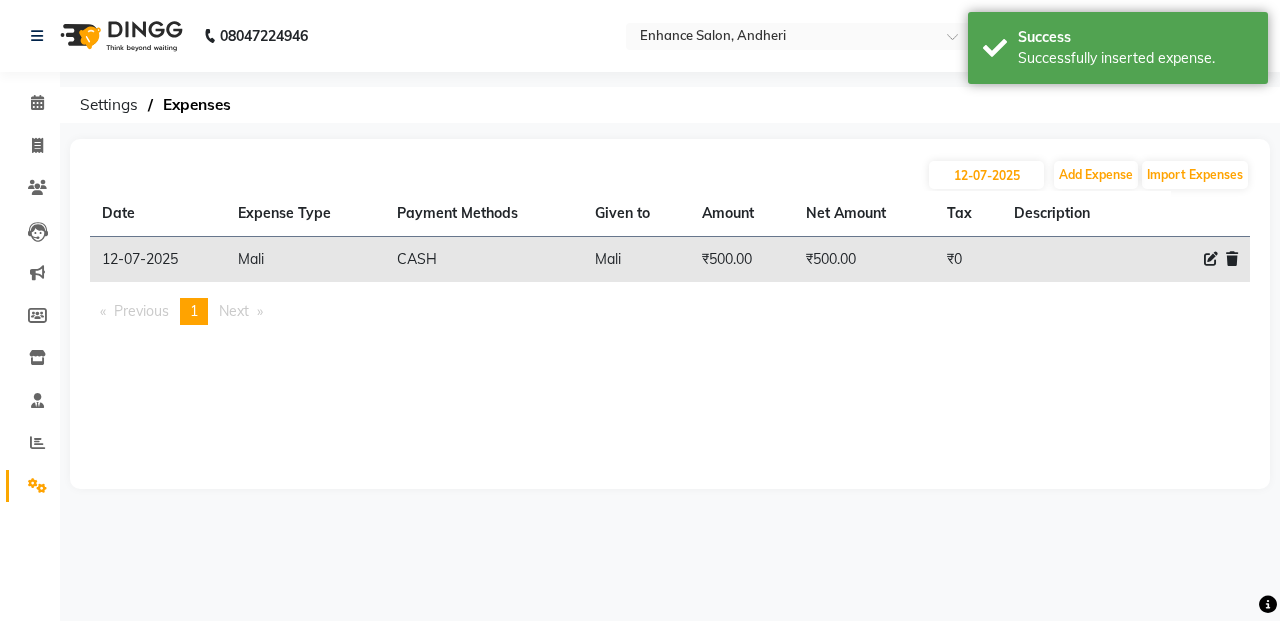 select on "1" 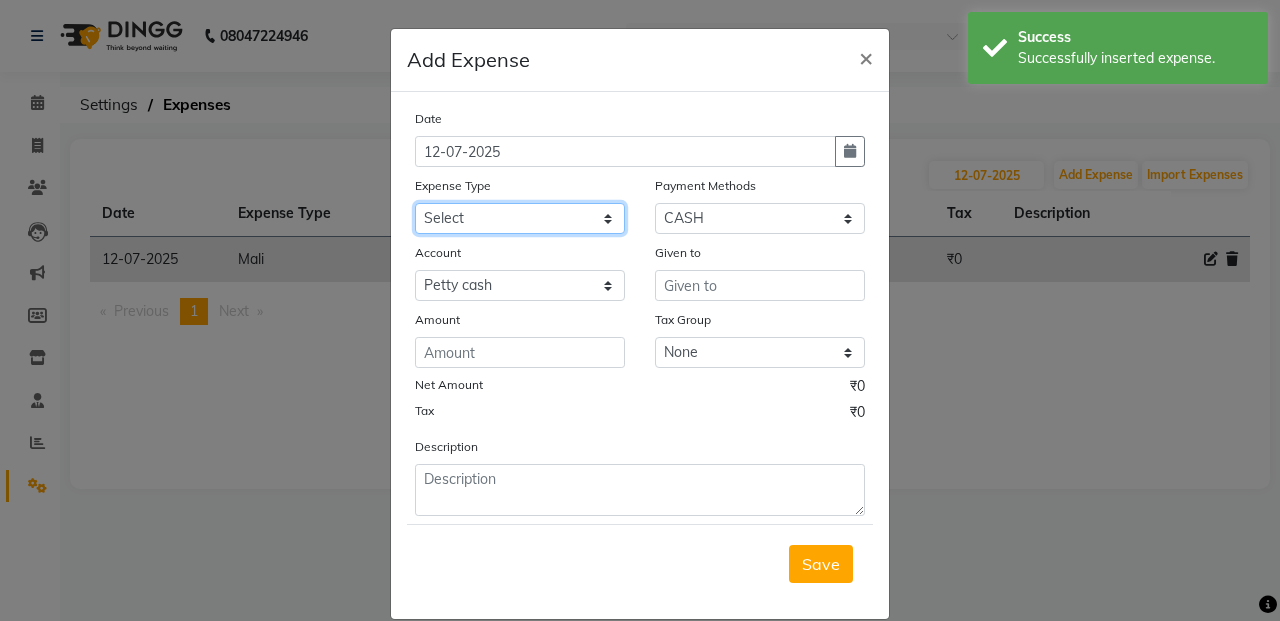click on "Select Advance Salary Air Condition [PERSON_NAME] Aroma auto money Beauty Bazaar Beauty Palace Beauty Zone Blue sky [PERSON_NAME] [MEDICAL_DATA] cell phone Client Snack dejado nails deja returned Dhobi Dione Dmart electrician Electricity Equipment Eyelash Floractive Fragnace general store getwell medical GST Laundry Loreal Maintenance Mali [PERSON_NAME] Milk Shake Miscellaneous Other overtime Pantry Product [PERSON_NAME] Nails Raza computer Rent restaurant Return money Salary Satnique serenite [PERSON_NAME] Soaked Social Media Staff Snacks stationary sweeper Tax Tea Manoj Tea & Refreshment Tip toiletry Utilities Water Bill wax we fast" 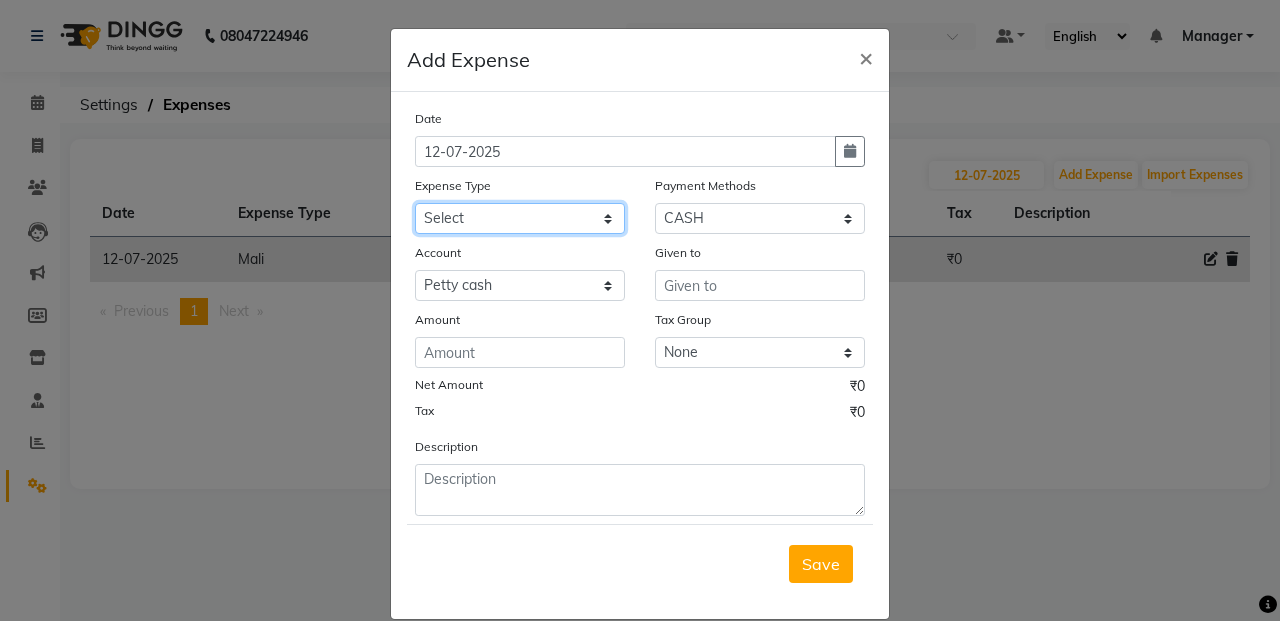 select on "21940" 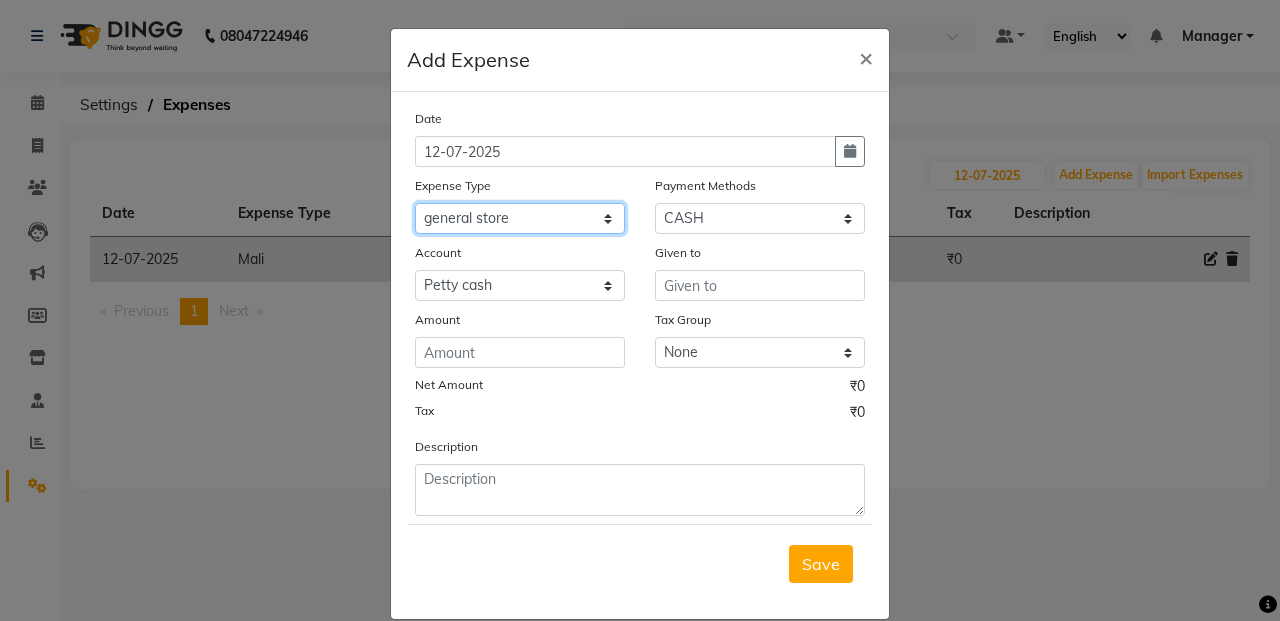 click on "Select Advance Salary Air Condition [PERSON_NAME] Aroma auto money Beauty Bazaar Beauty Palace Beauty Zone Blue sky [PERSON_NAME] [MEDICAL_DATA] cell phone Client Snack dejado nails deja returned Dhobi Dione Dmart electrician Electricity Equipment Eyelash Floractive Fragnace general store getwell medical GST Laundry Loreal Maintenance Mali [PERSON_NAME] Milk Shake Miscellaneous Other overtime Pantry Product [PERSON_NAME] Nails Raza computer Rent restaurant Return money Salary Satnique serenite [PERSON_NAME] Soaked Social Media Staff Snacks stationary sweeper Tax Tea Manoj Tea & Refreshment Tip toiletry Utilities Water Bill wax we fast" 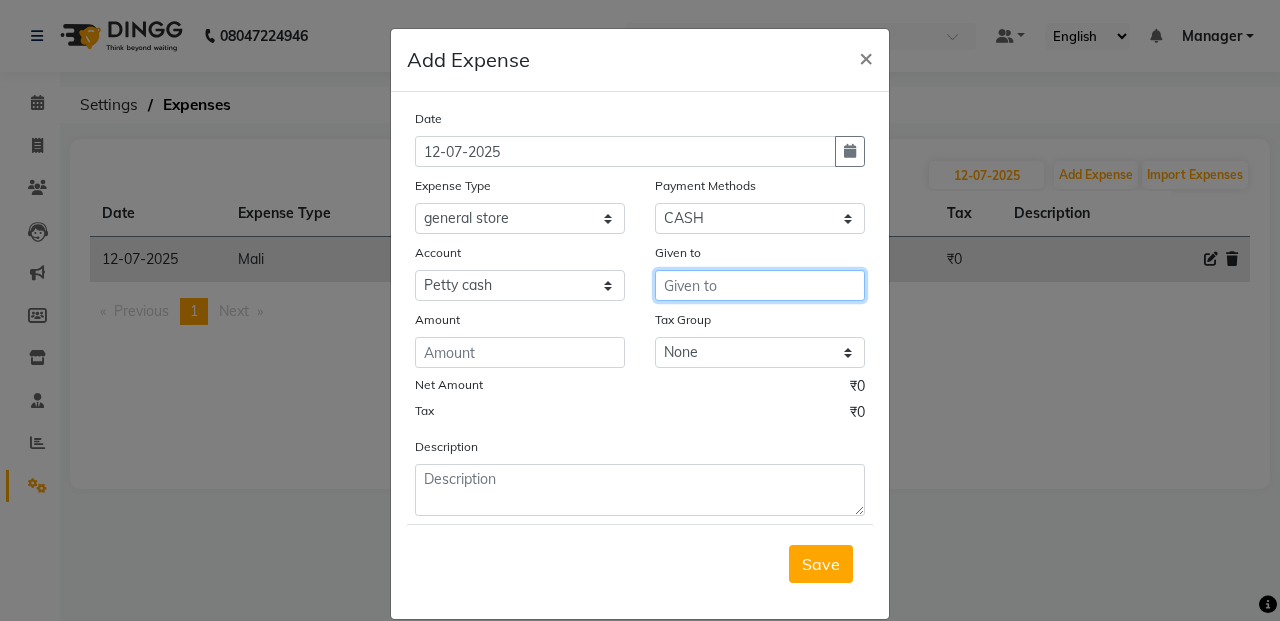 click at bounding box center (760, 285) 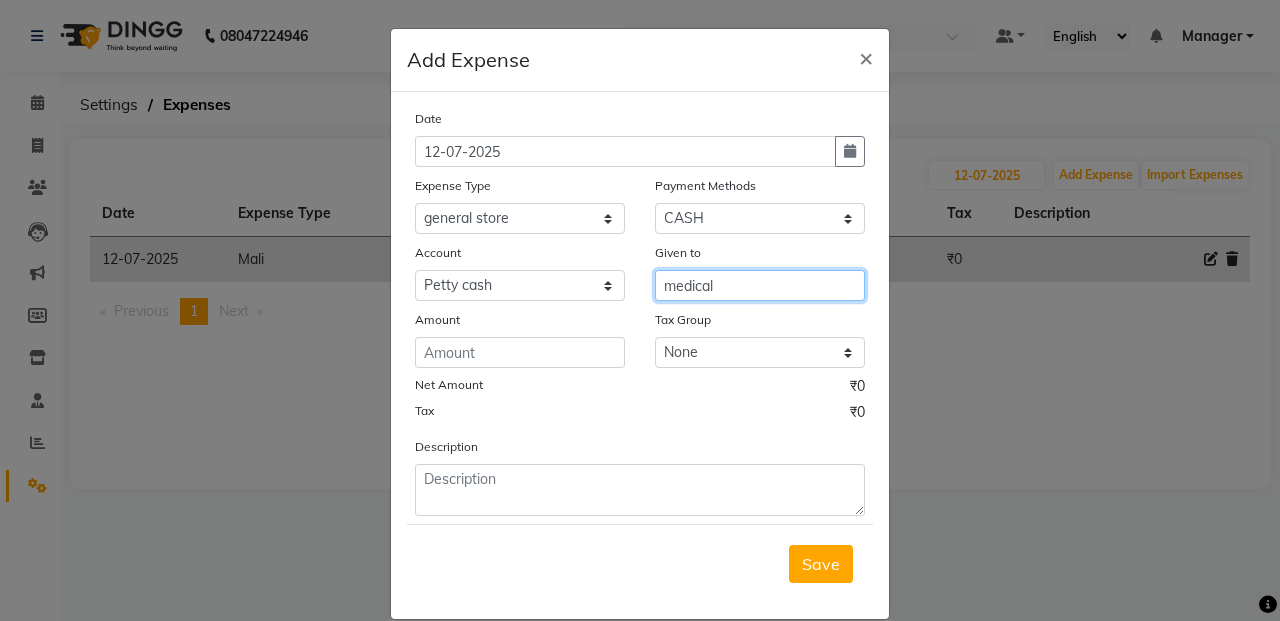 type on "medical" 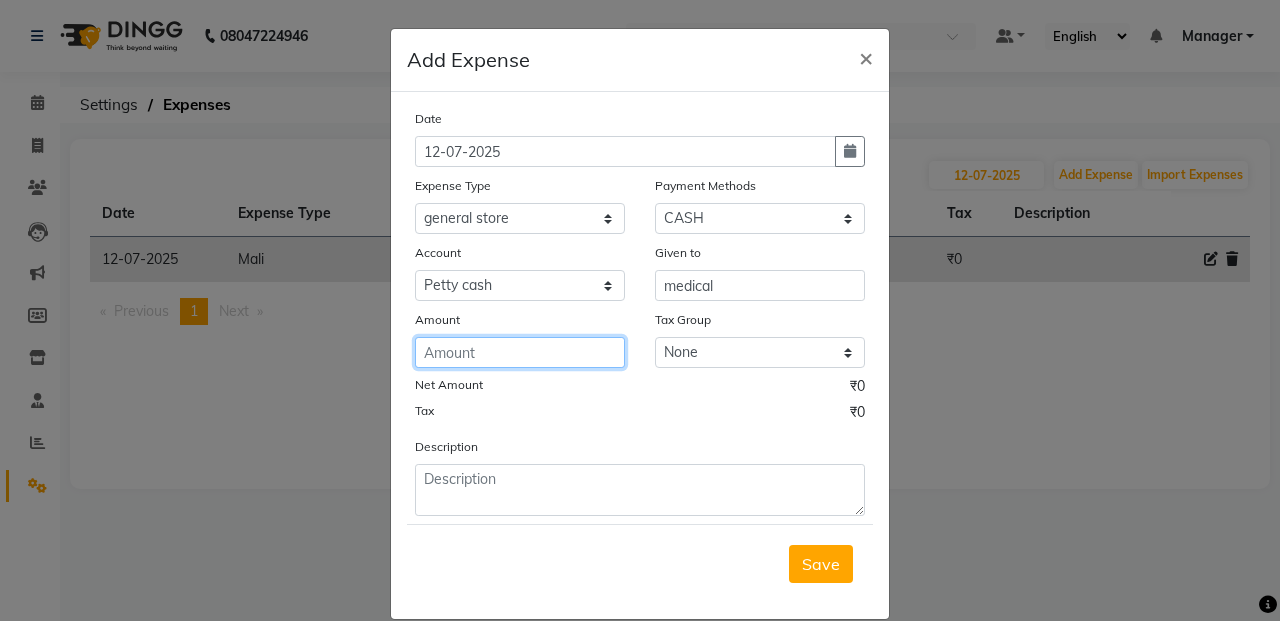click 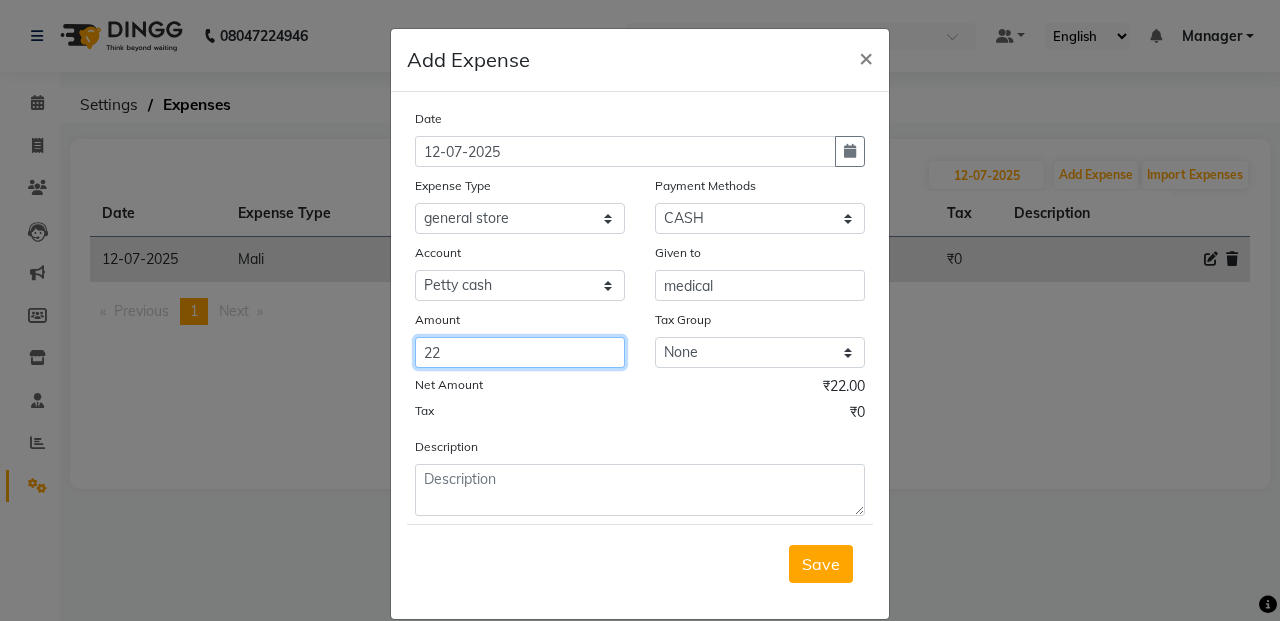 type on "22" 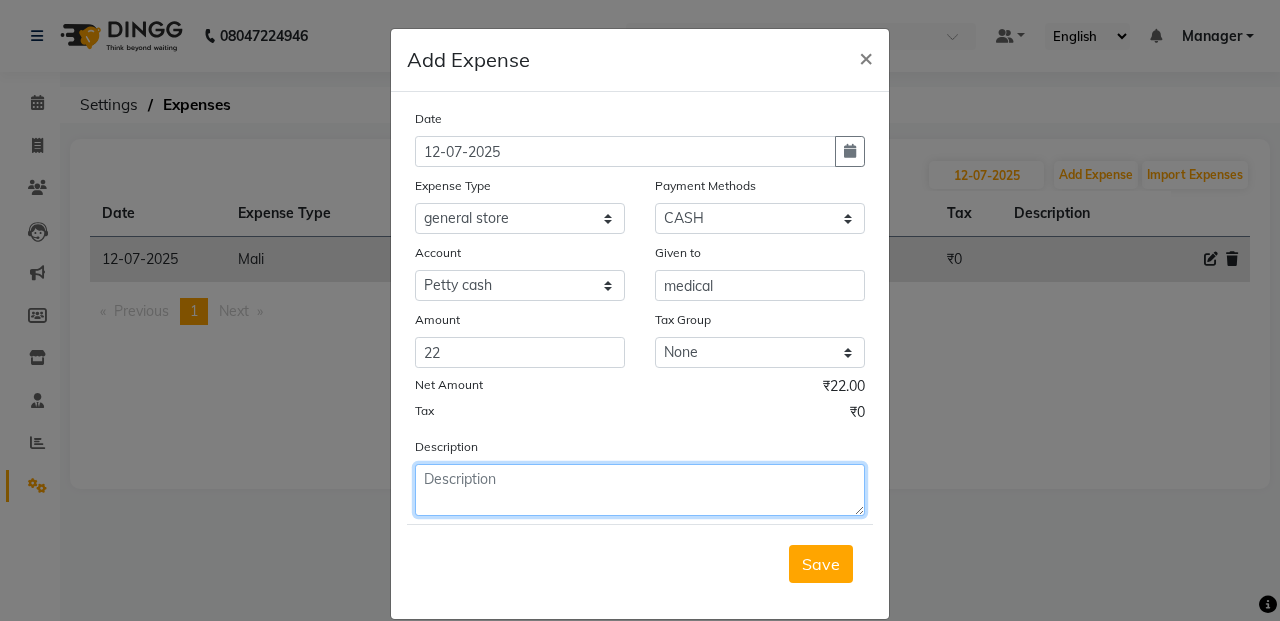 click 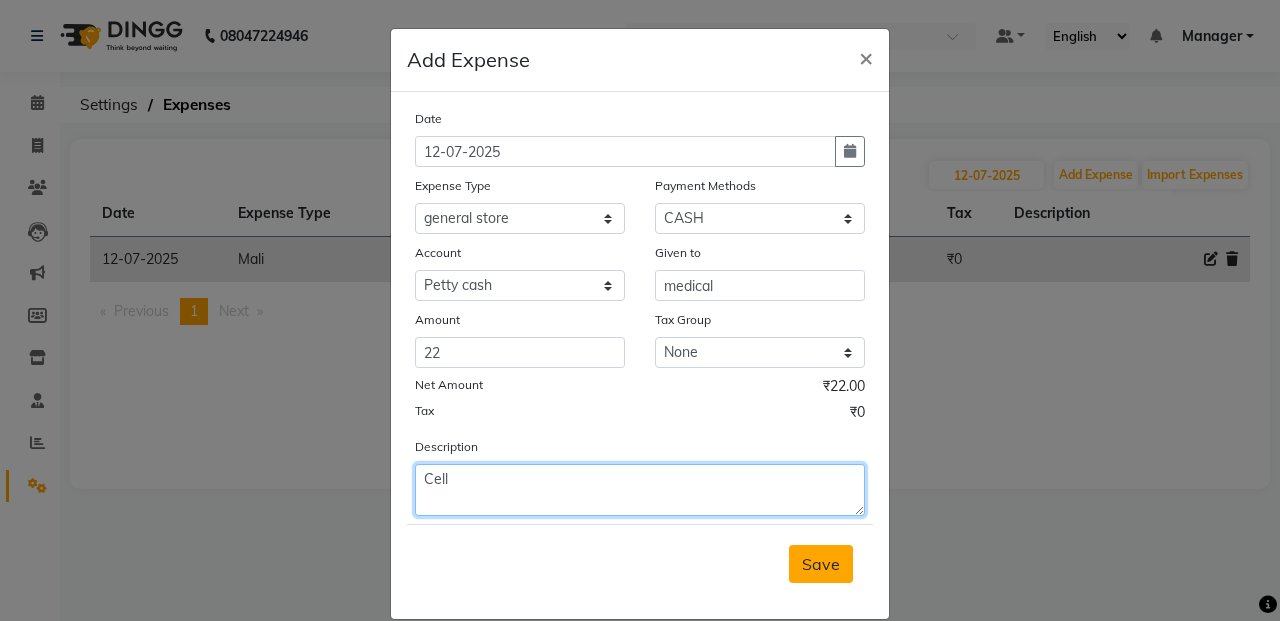 type on "Cell" 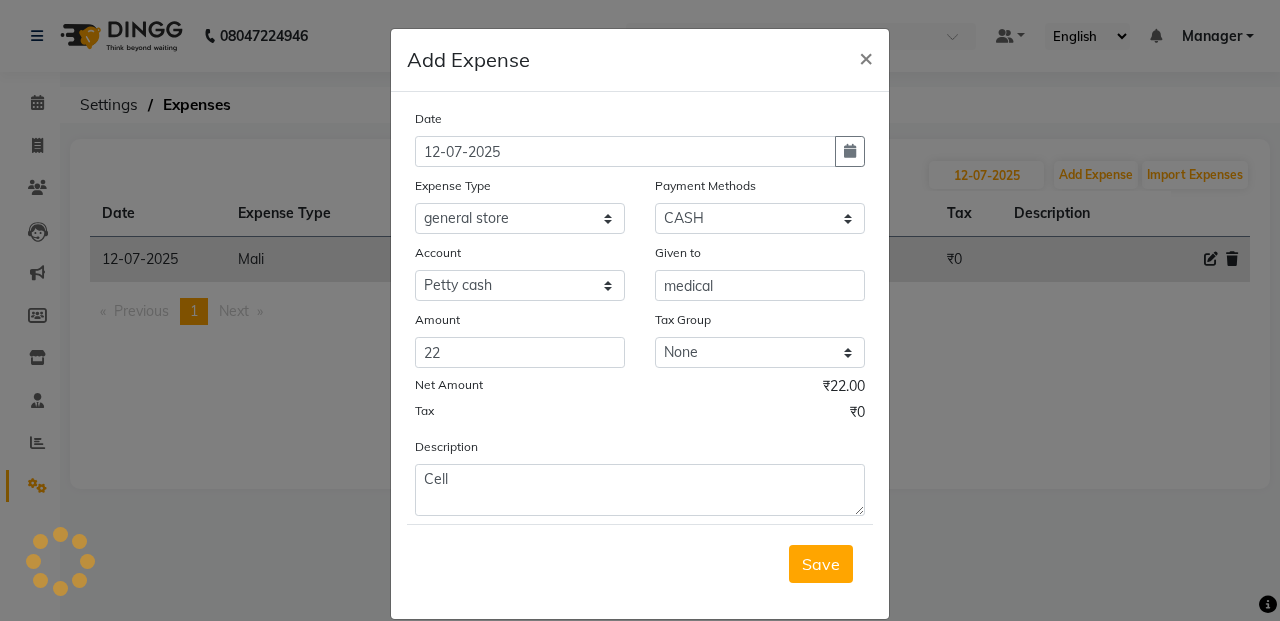 click on "Save" at bounding box center (821, 564) 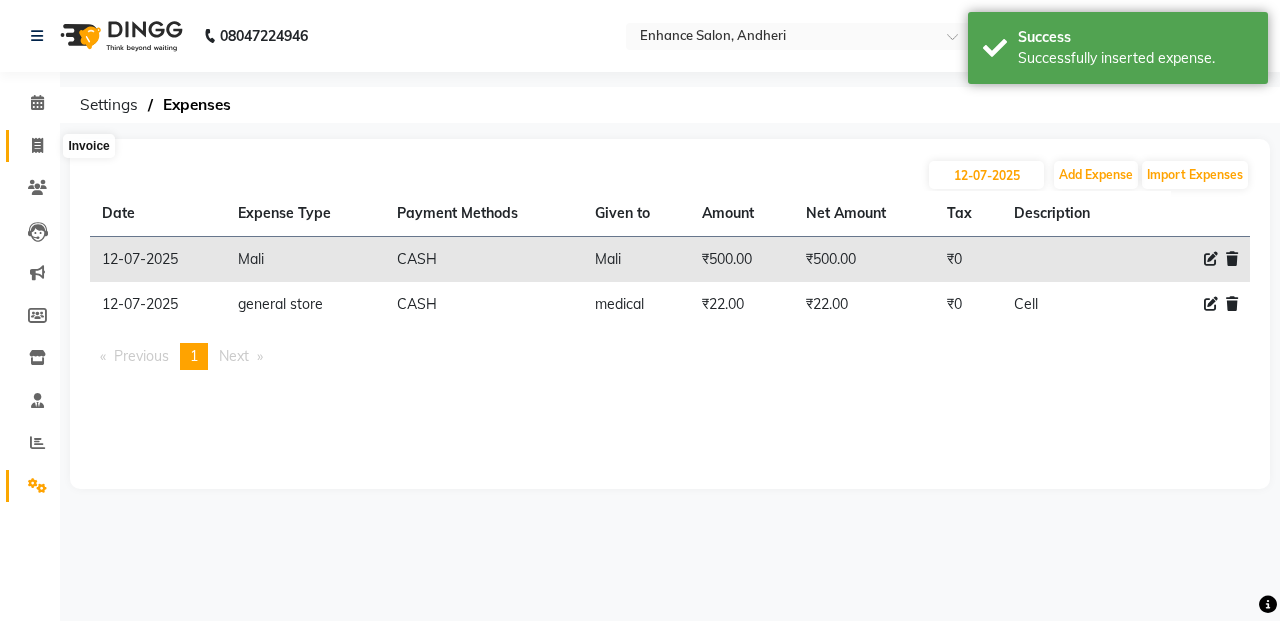 click 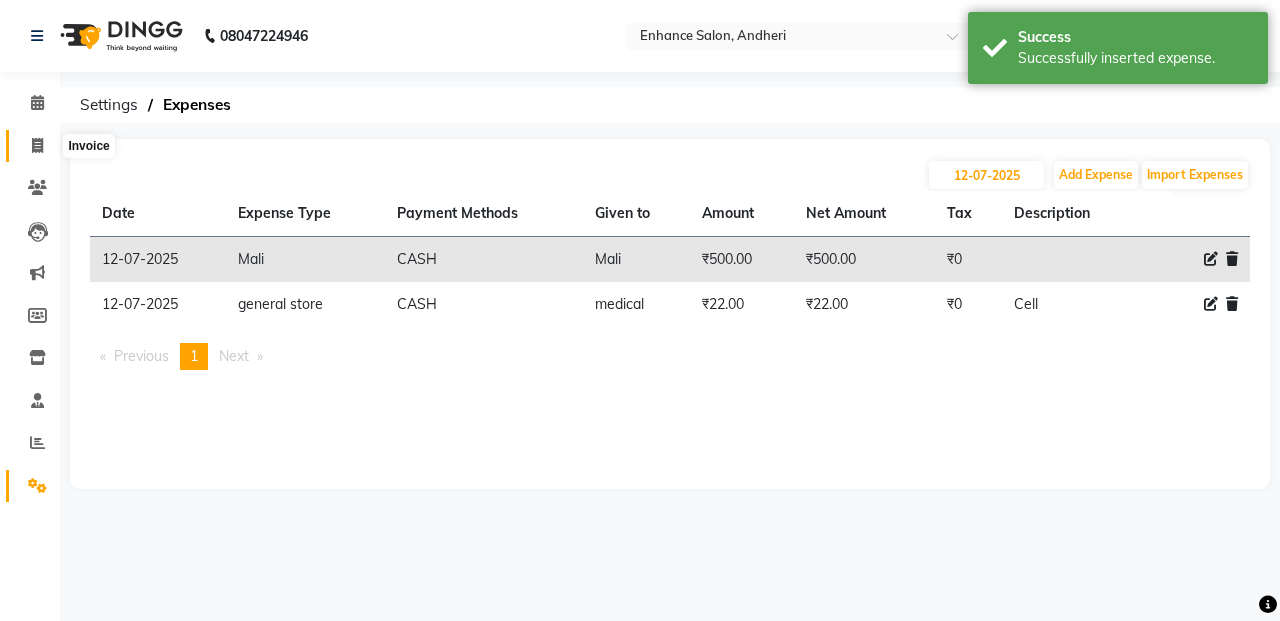 select on "7236" 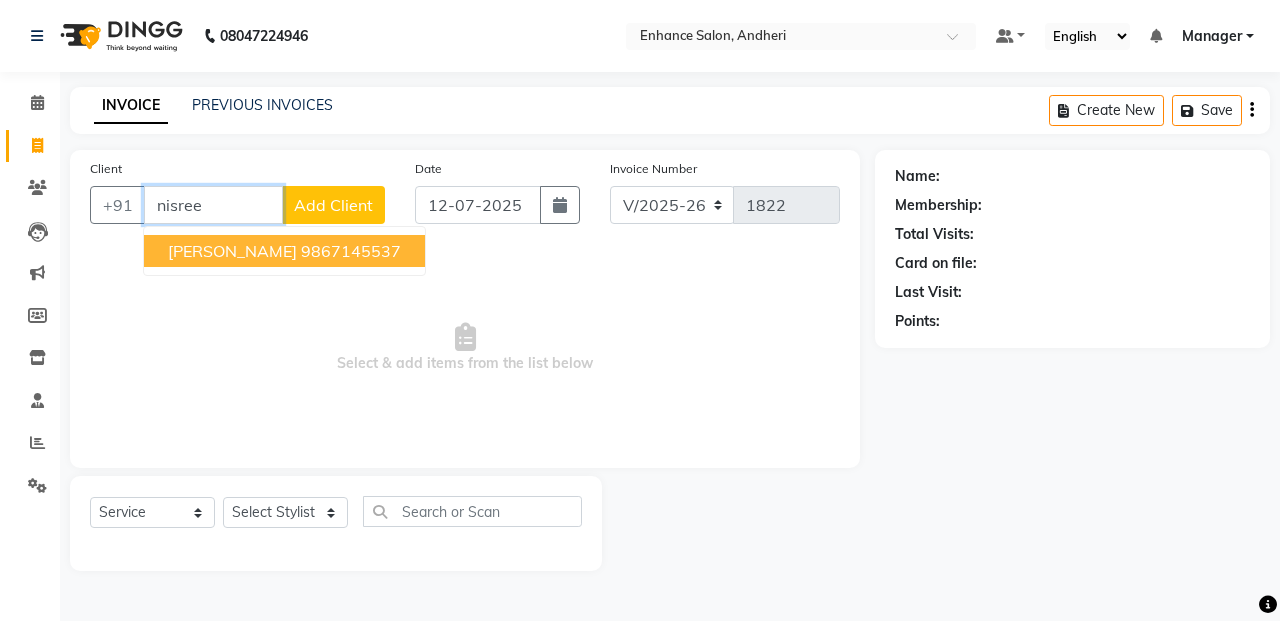 click on "Nisreen Icewala  9867145537" at bounding box center [284, 251] 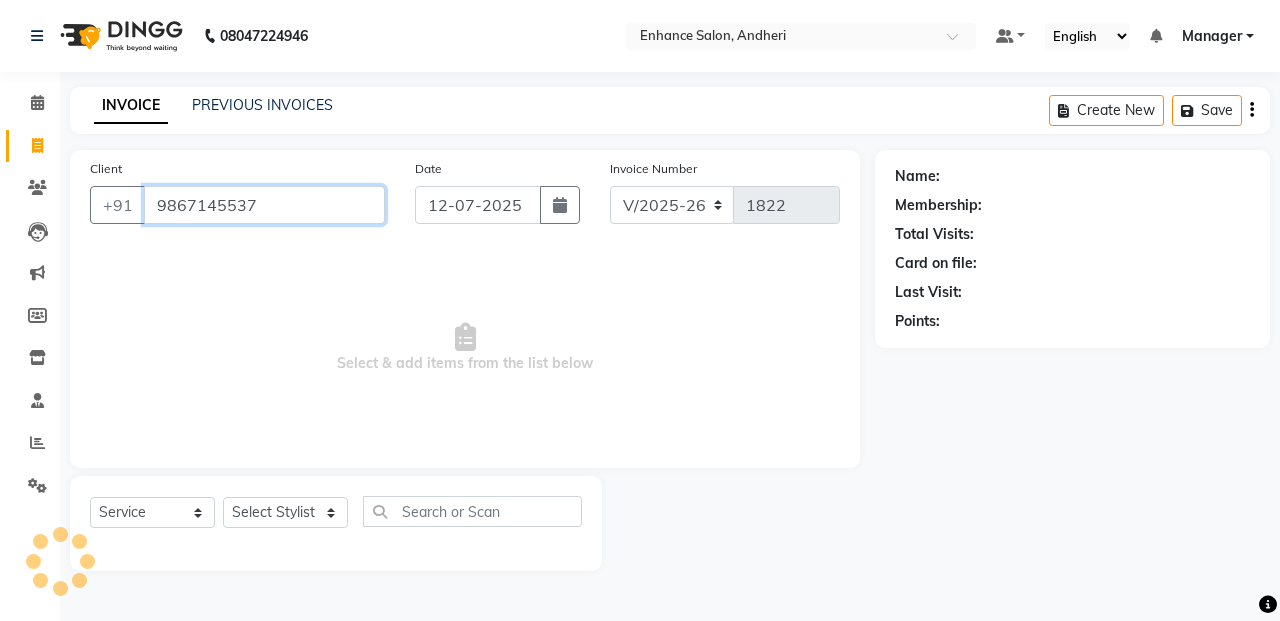 type on "9867145537" 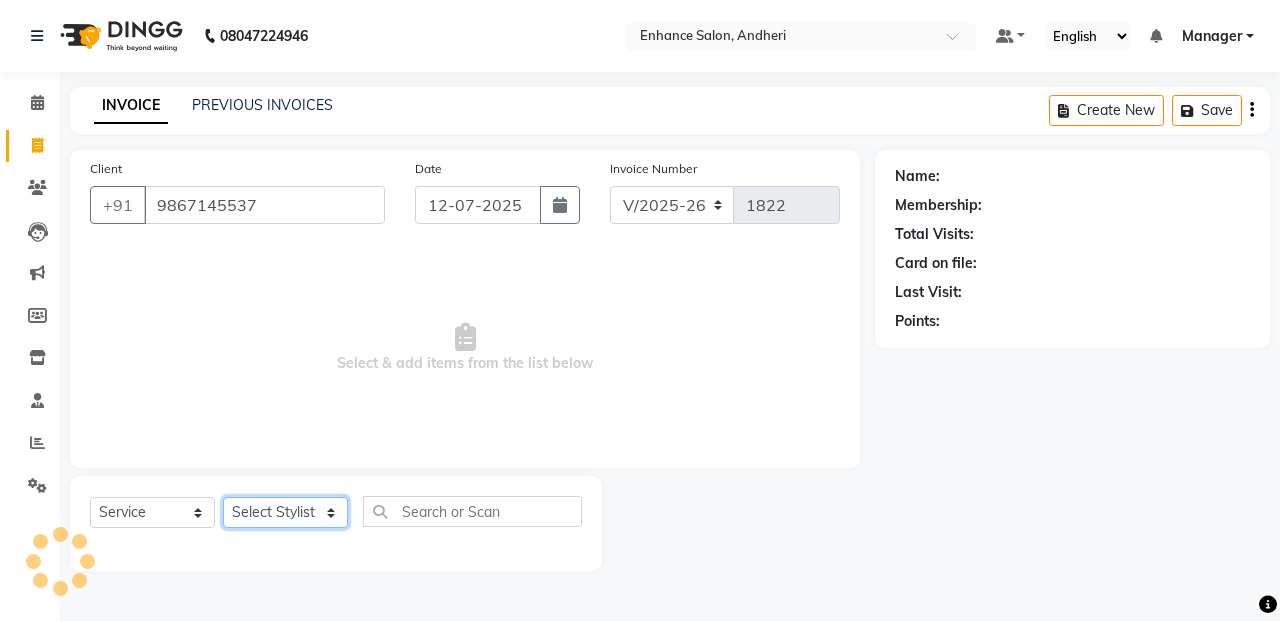 click on "Select Stylist Admin [PERSON_NAME] [PERSON_NAME] Manager [PERSON_NAME] [PERSON_NAME] [PERSON_NAME] POONAM [PERSON_NAME] [PERSON_NAME] nails [PERSON_NAME] MANGELA [PERSON_NAME] [PERSON_NAME] [PERSON_NAME] [PERSON_NAME]" 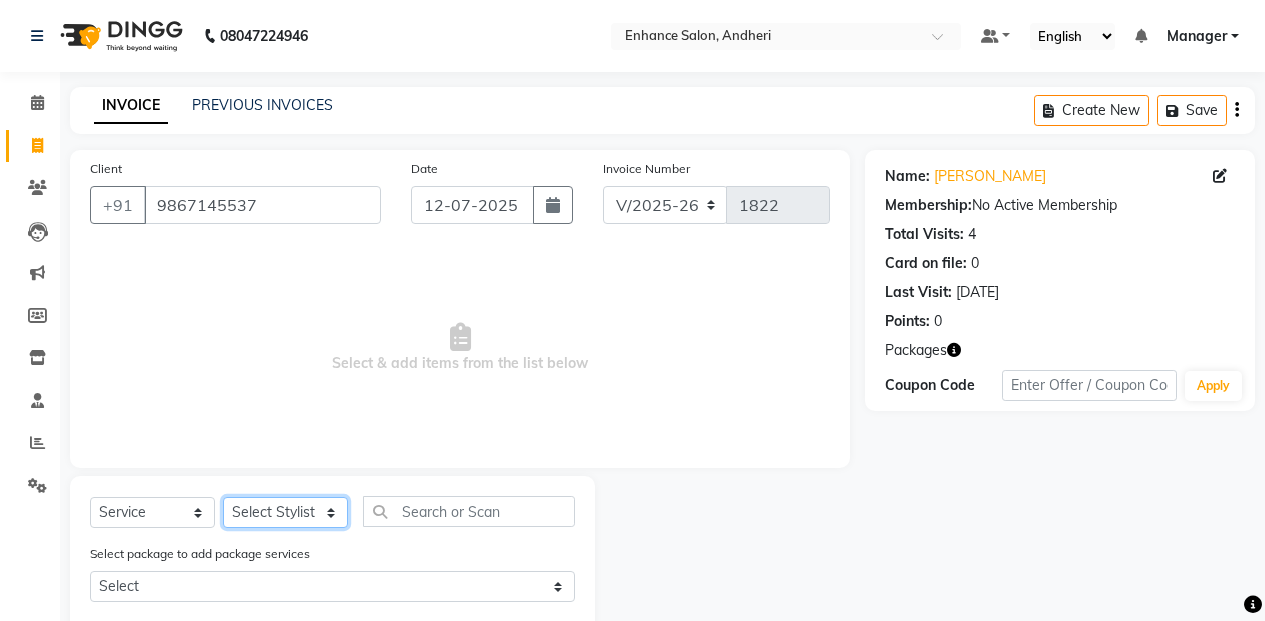 select on "61736" 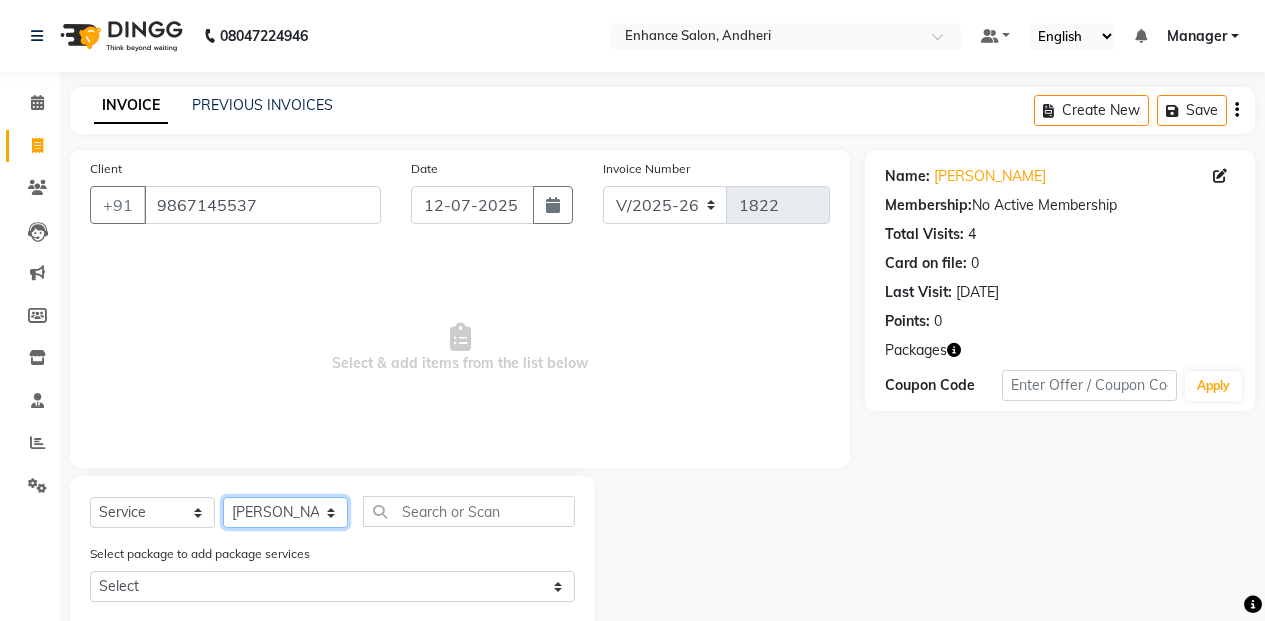 click on "Select Stylist Admin [PERSON_NAME] [PERSON_NAME] Manager [PERSON_NAME] [PERSON_NAME] [PERSON_NAME] POONAM [PERSON_NAME] [PERSON_NAME] nails [PERSON_NAME] MANGELA [PERSON_NAME] [PERSON_NAME] [PERSON_NAME] [PERSON_NAME]" 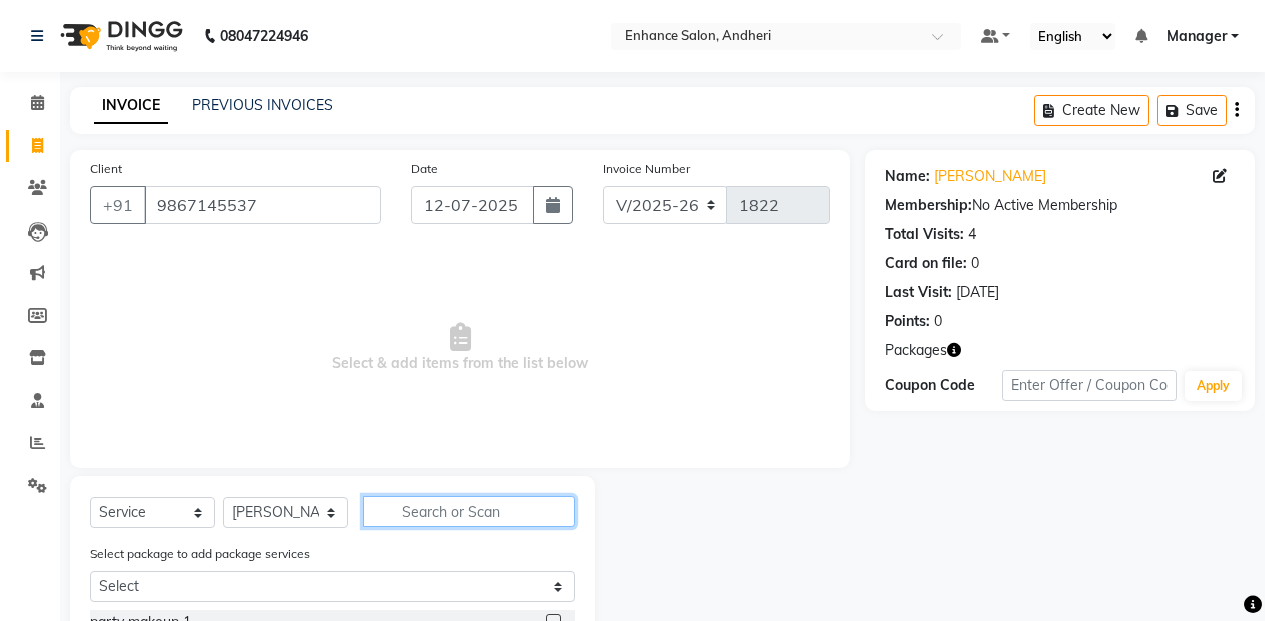 click 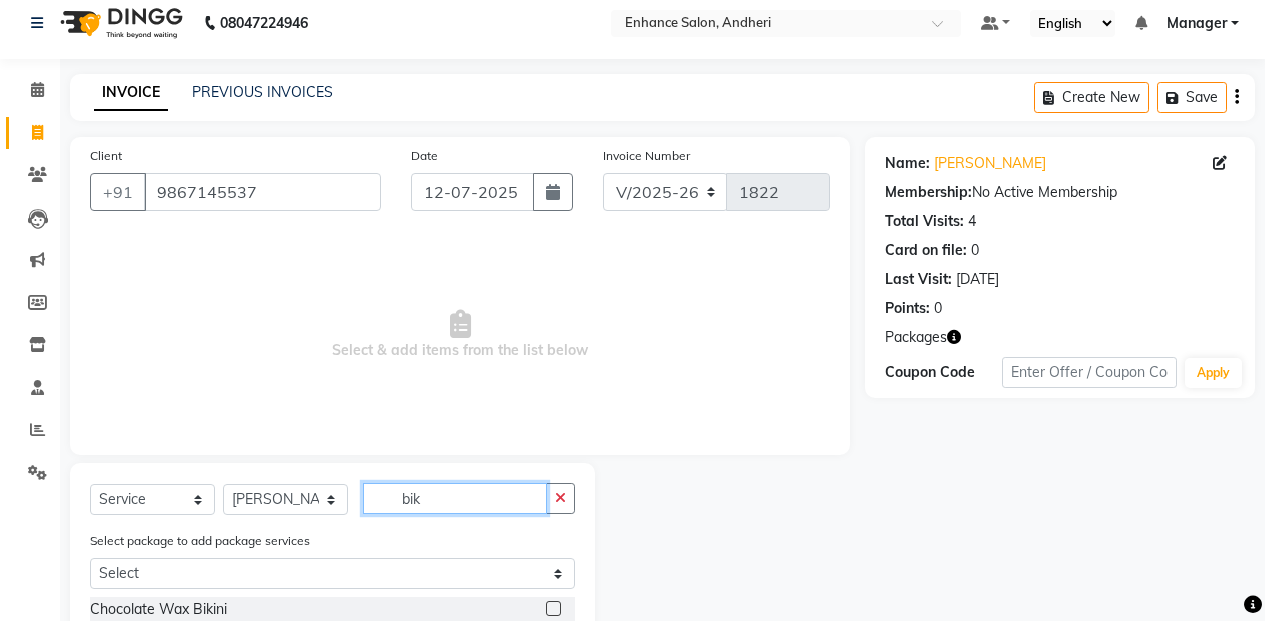 scroll, scrollTop: 105, scrollLeft: 0, axis: vertical 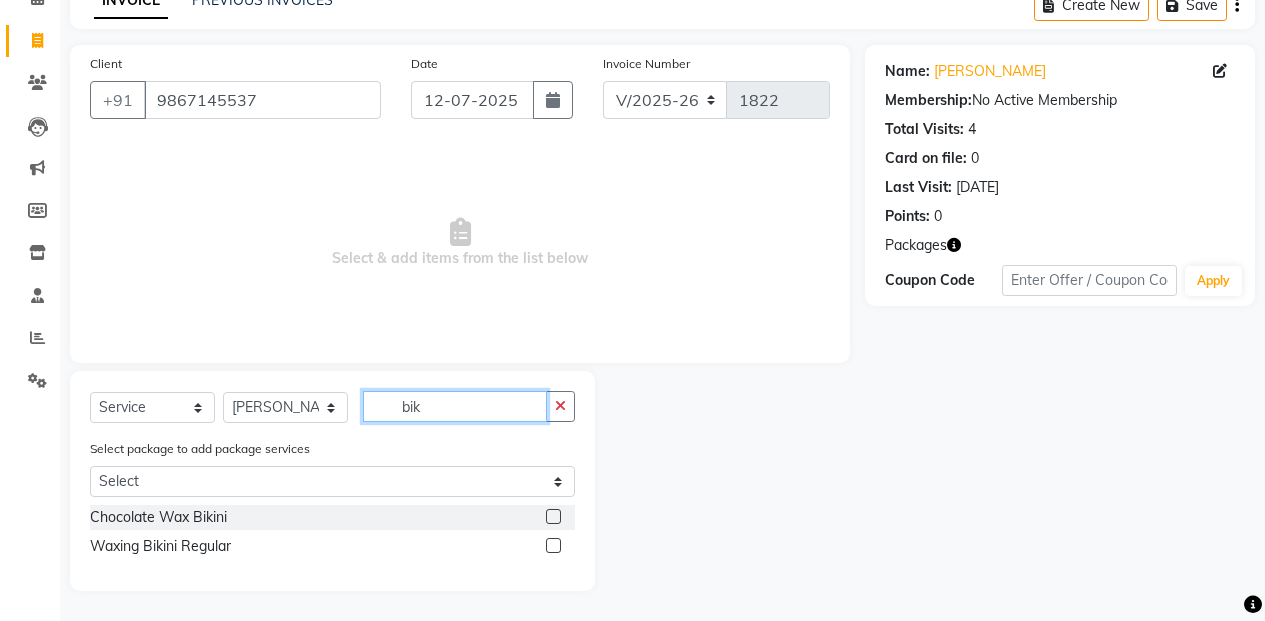 type on "bik" 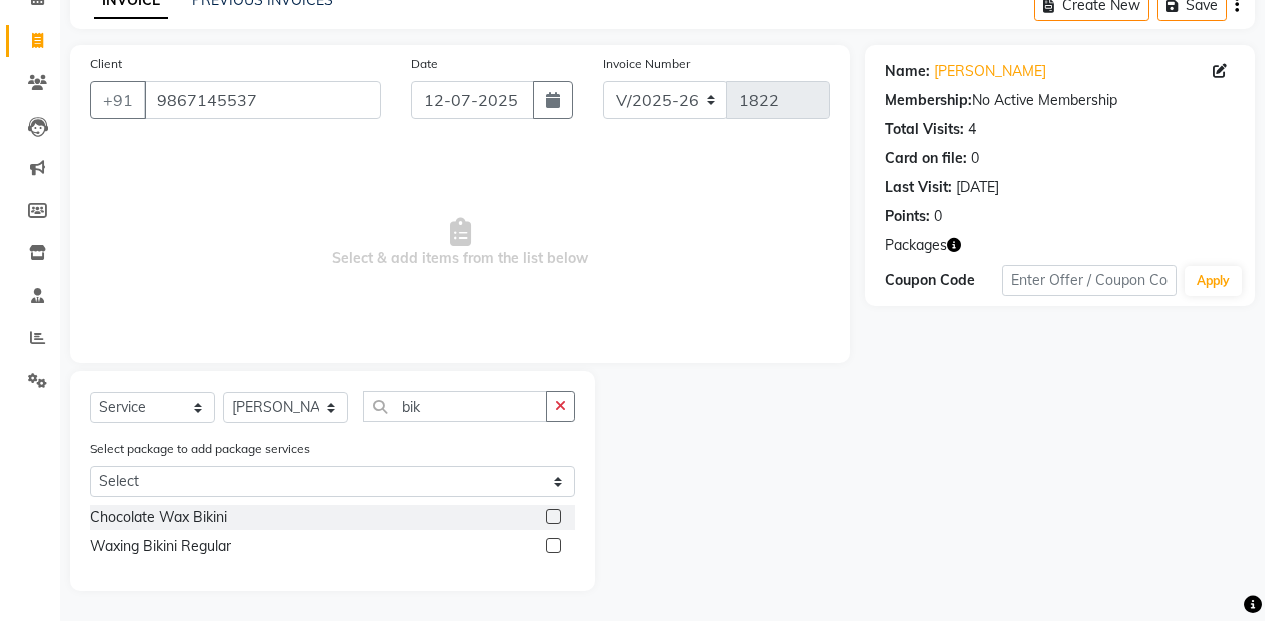 click 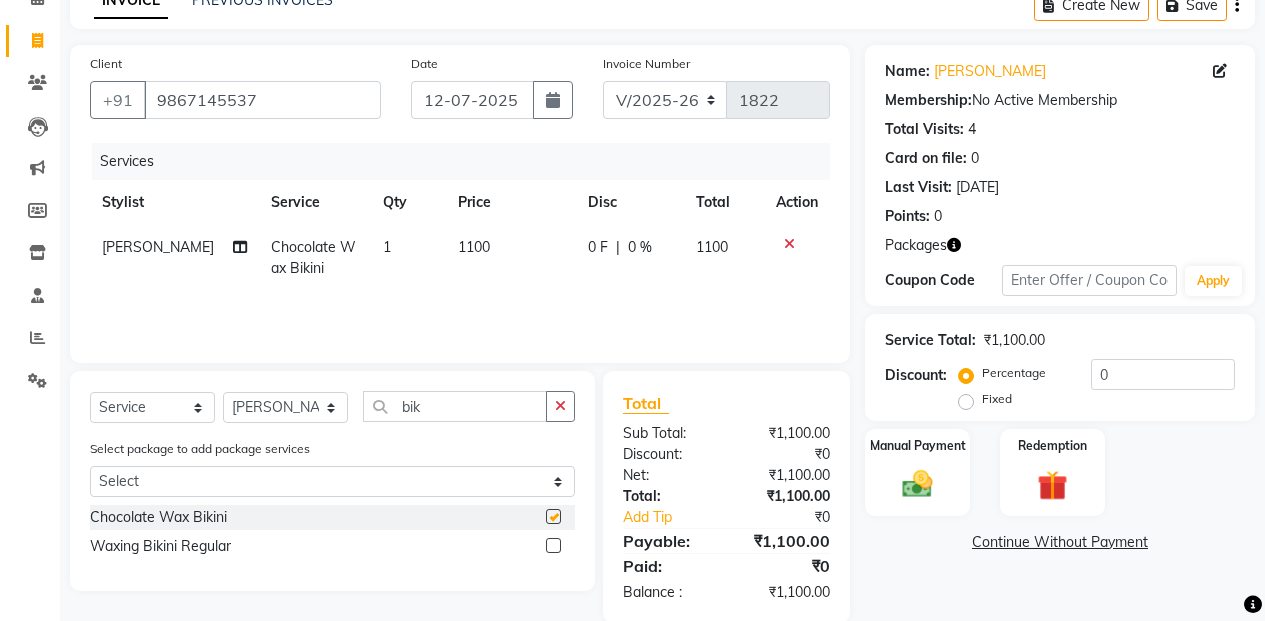 checkbox on "false" 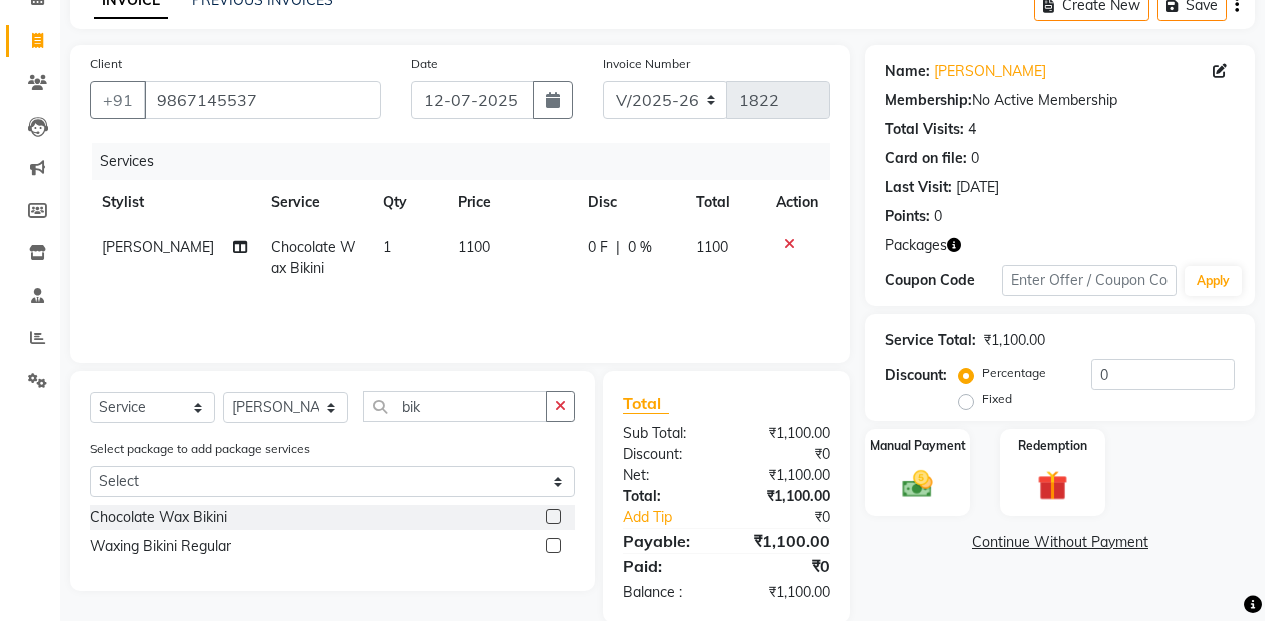 click on "1100" 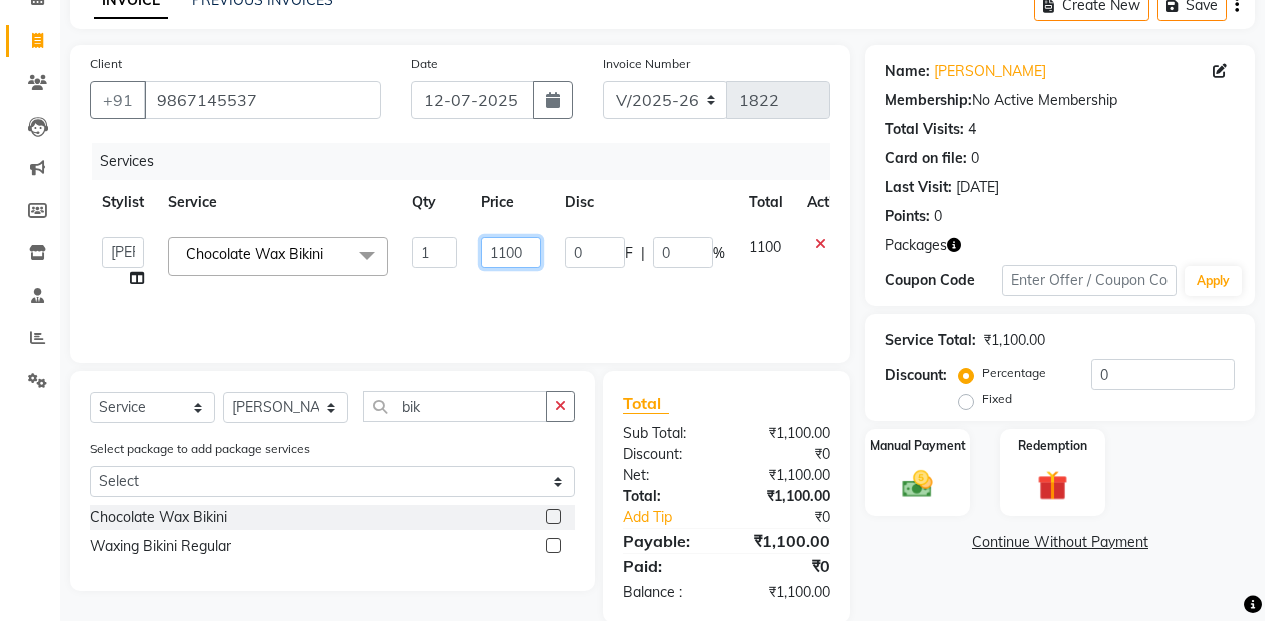 click on "1100" 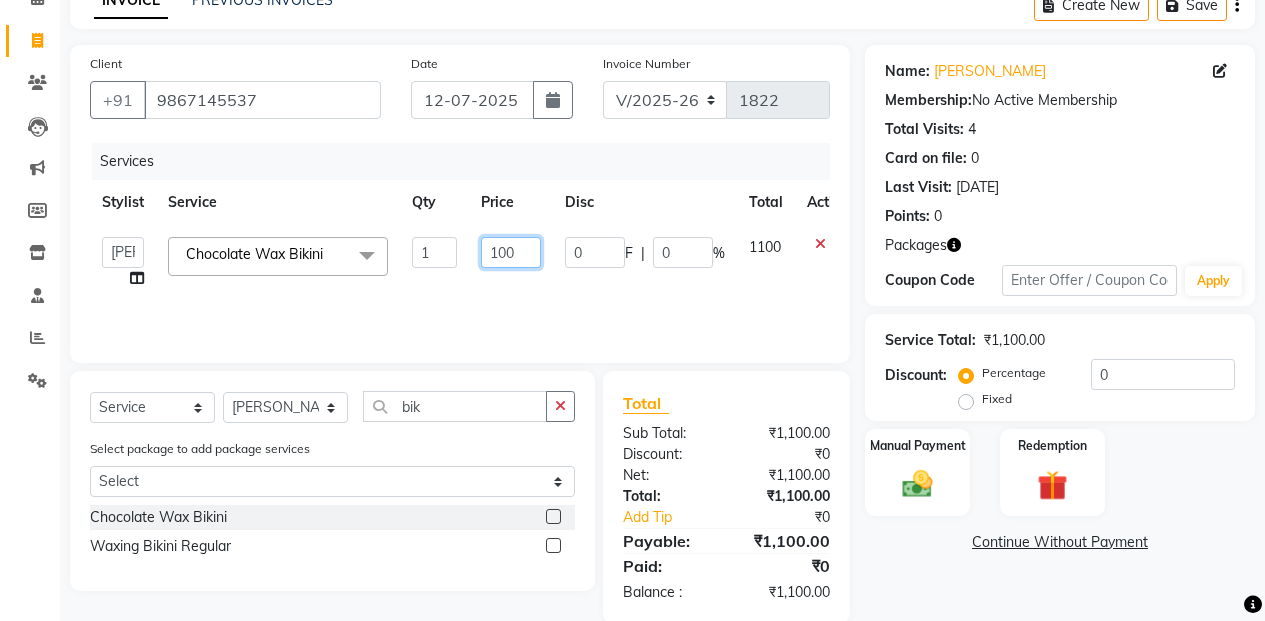 type on "1500" 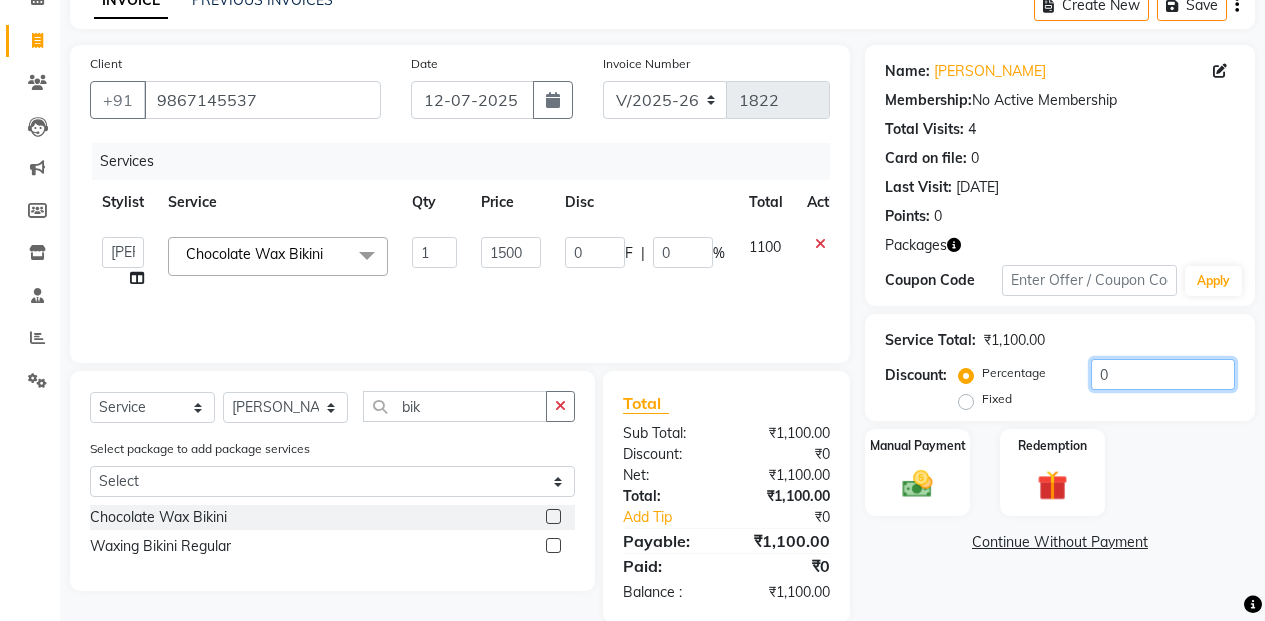 click on "0" 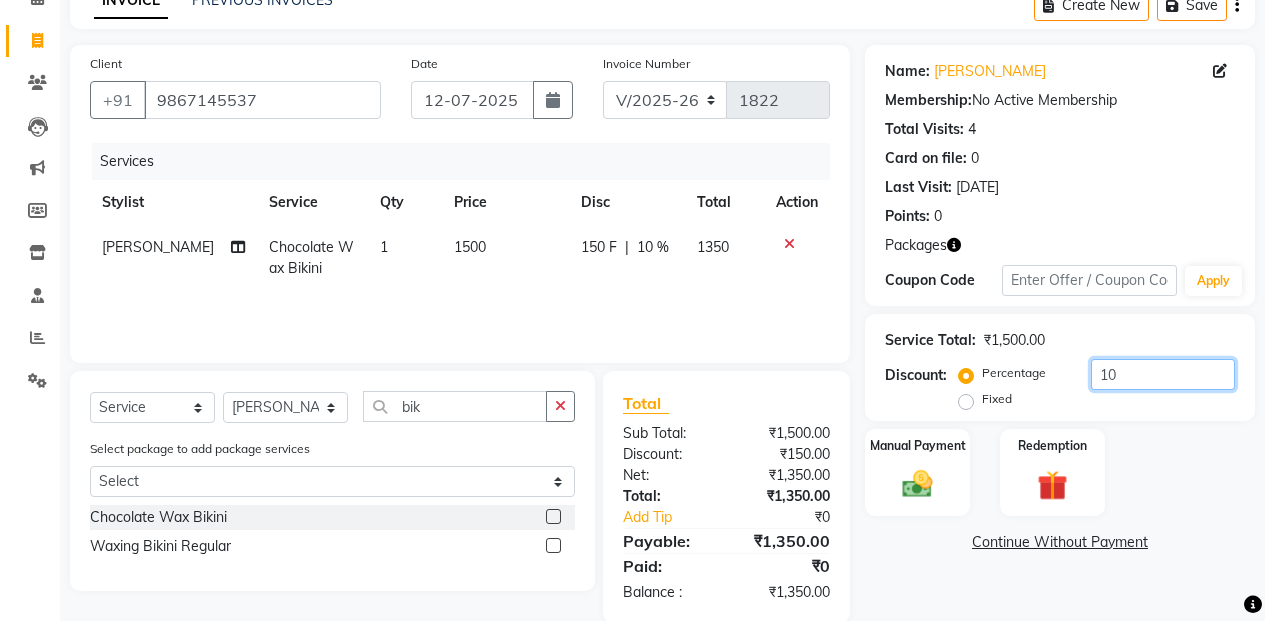 scroll, scrollTop: 137, scrollLeft: 0, axis: vertical 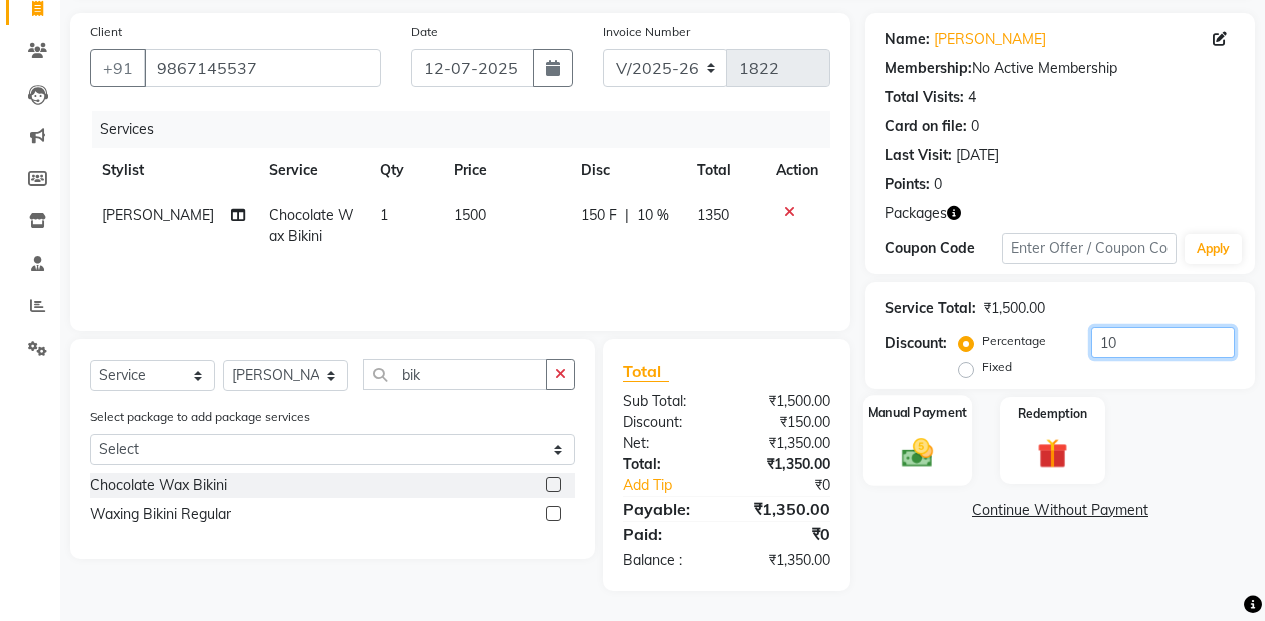 type on "10" 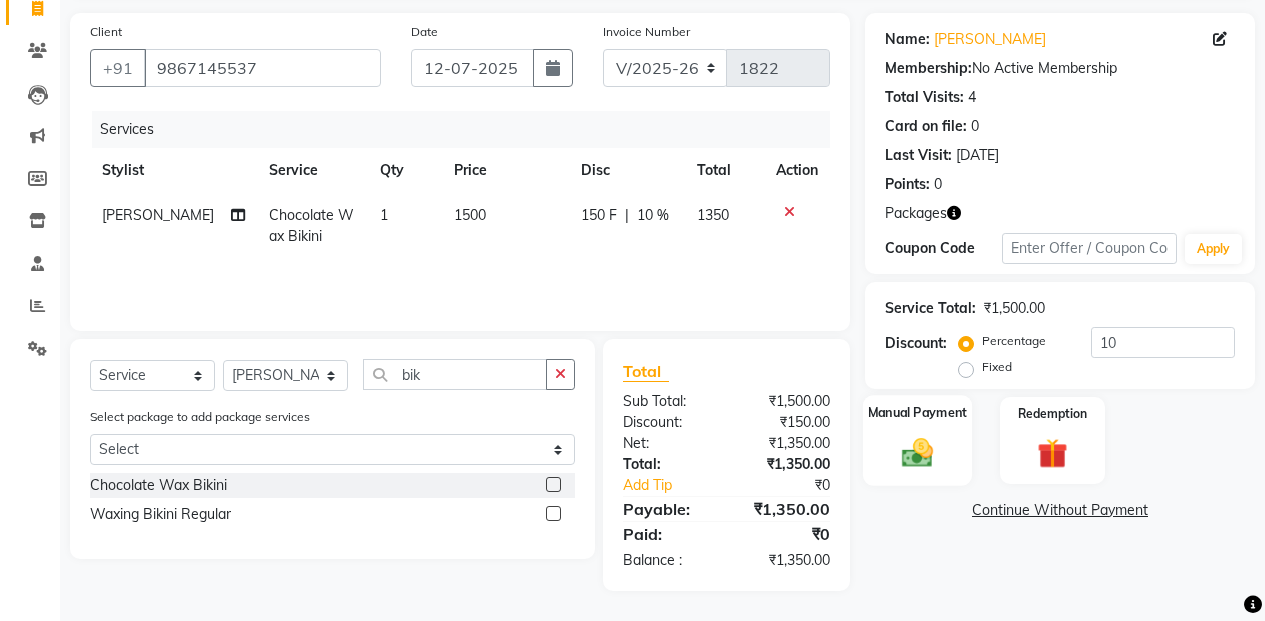 click 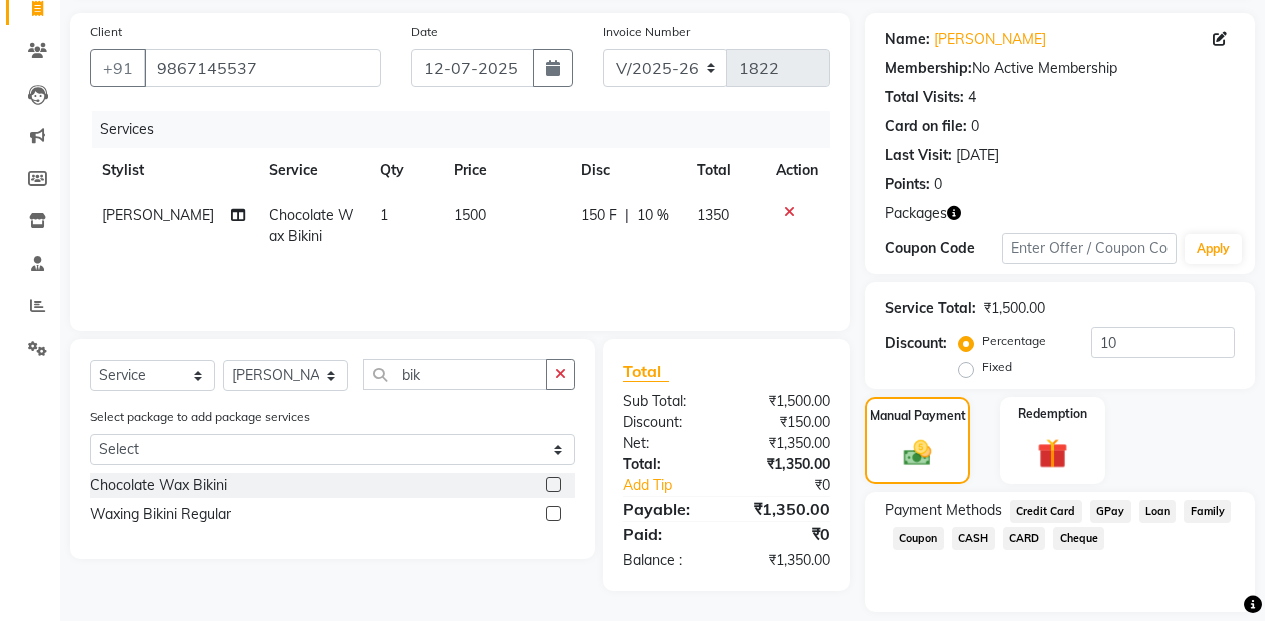 click on "CASH" 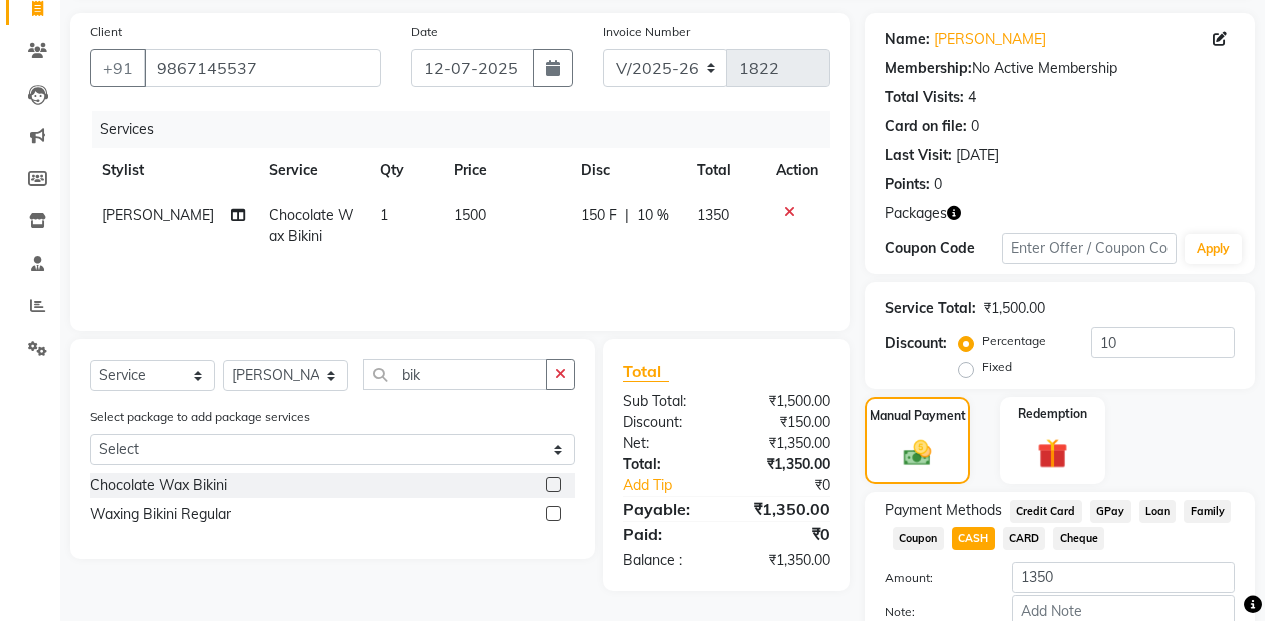 scroll, scrollTop: 255, scrollLeft: 0, axis: vertical 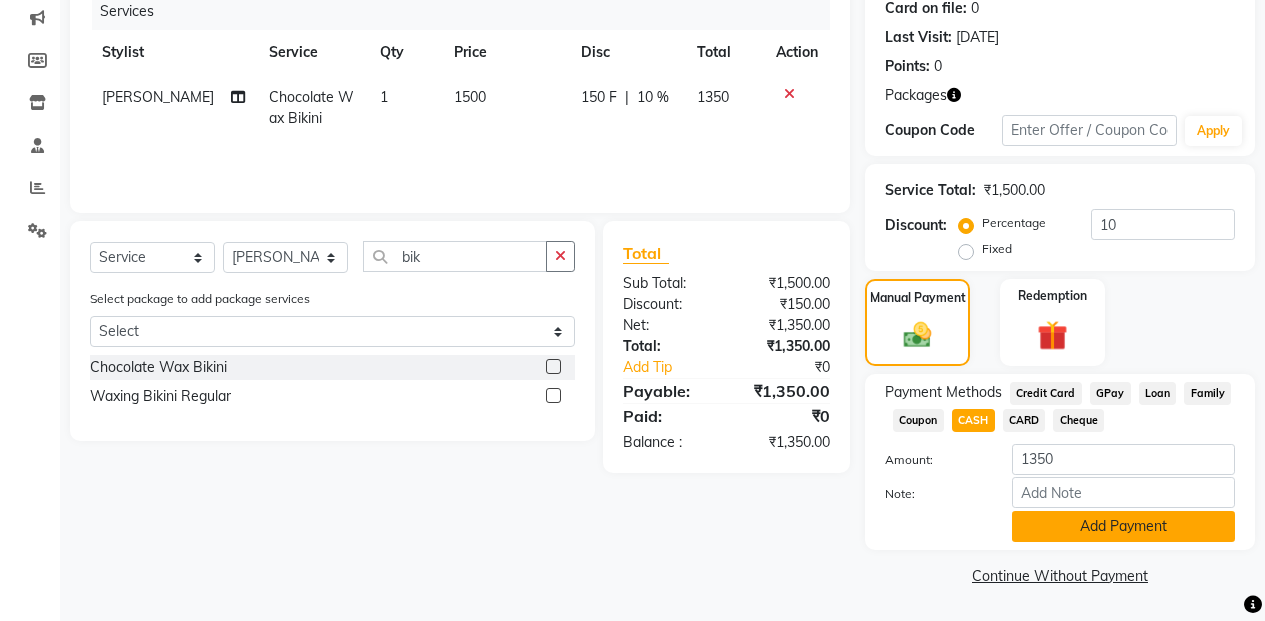 click on "Add Payment" 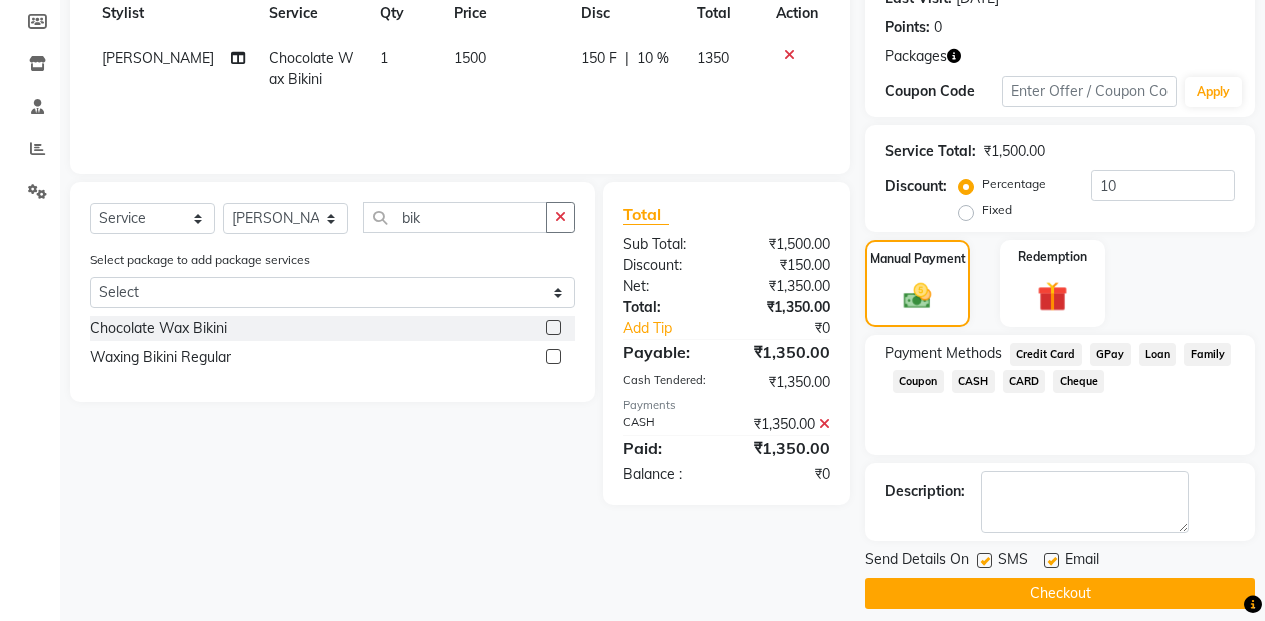 scroll, scrollTop: 312, scrollLeft: 0, axis: vertical 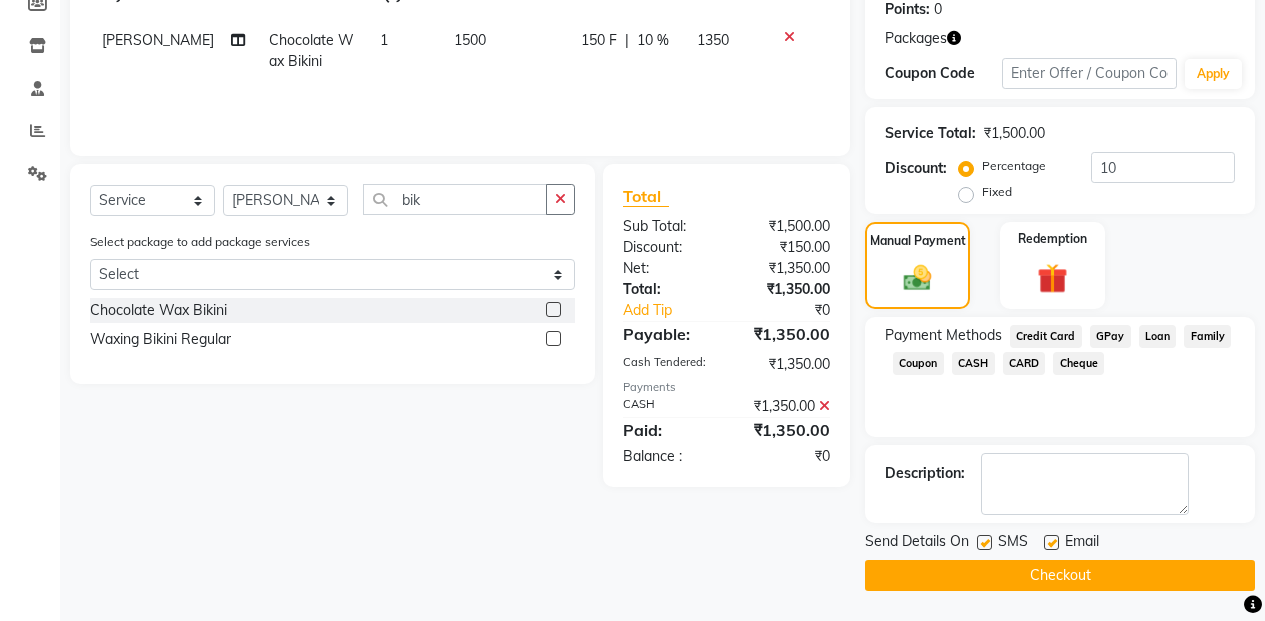 click on "Checkout" 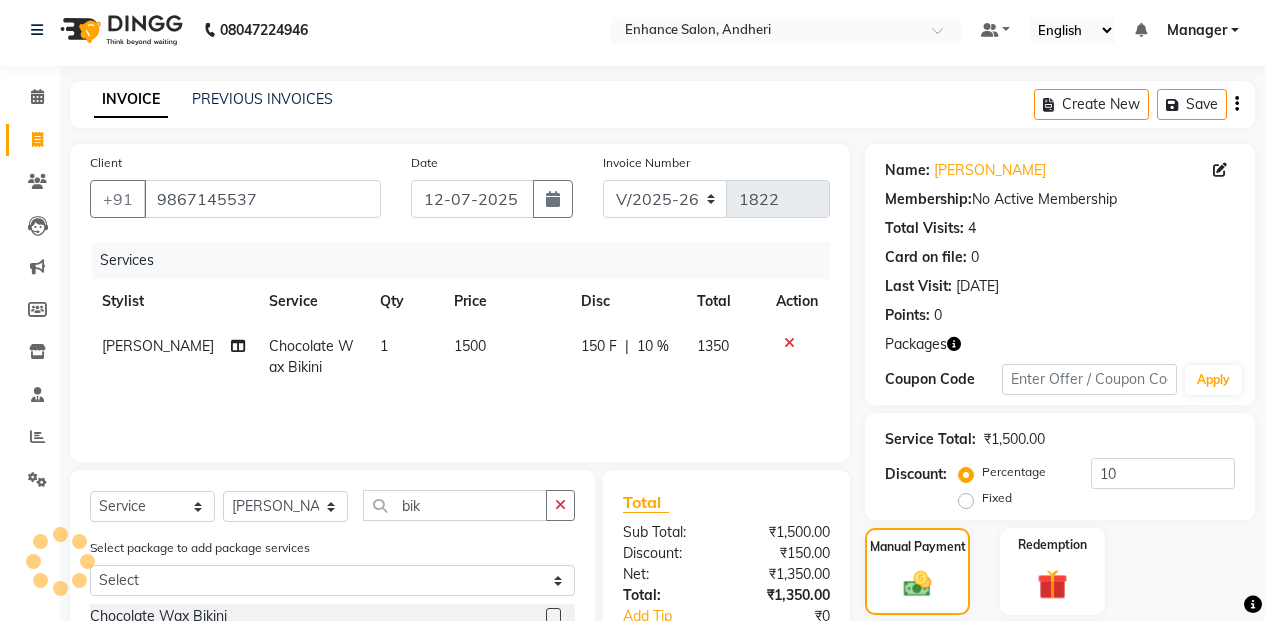 scroll, scrollTop: 0, scrollLeft: 0, axis: both 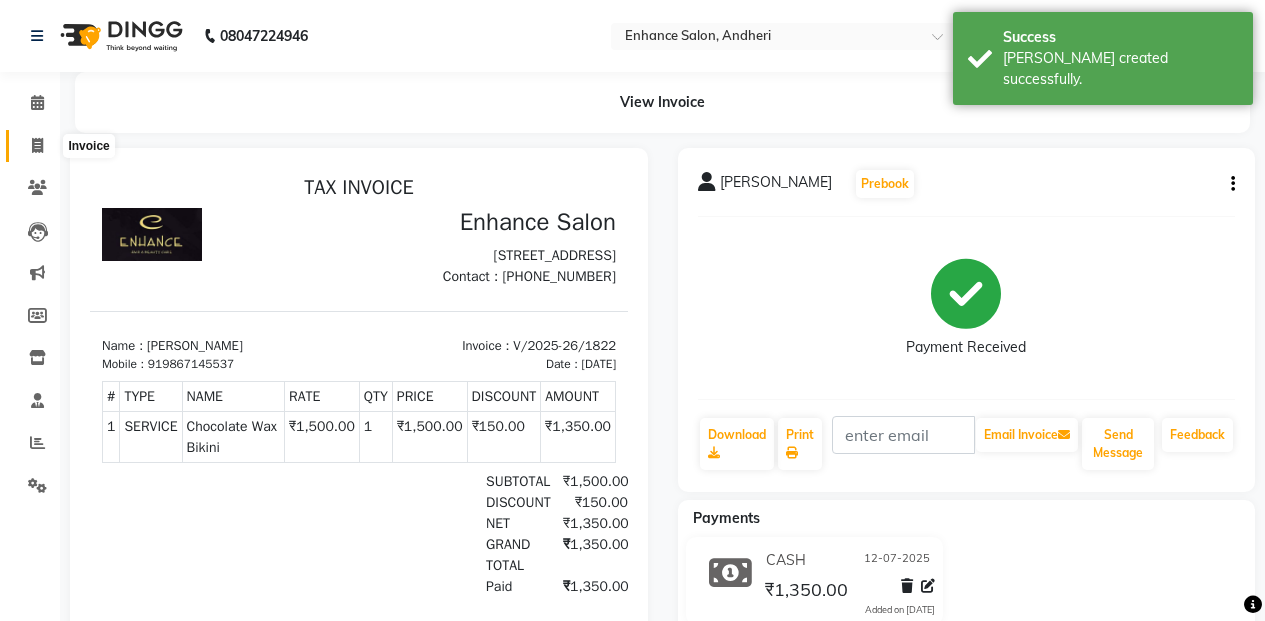 click 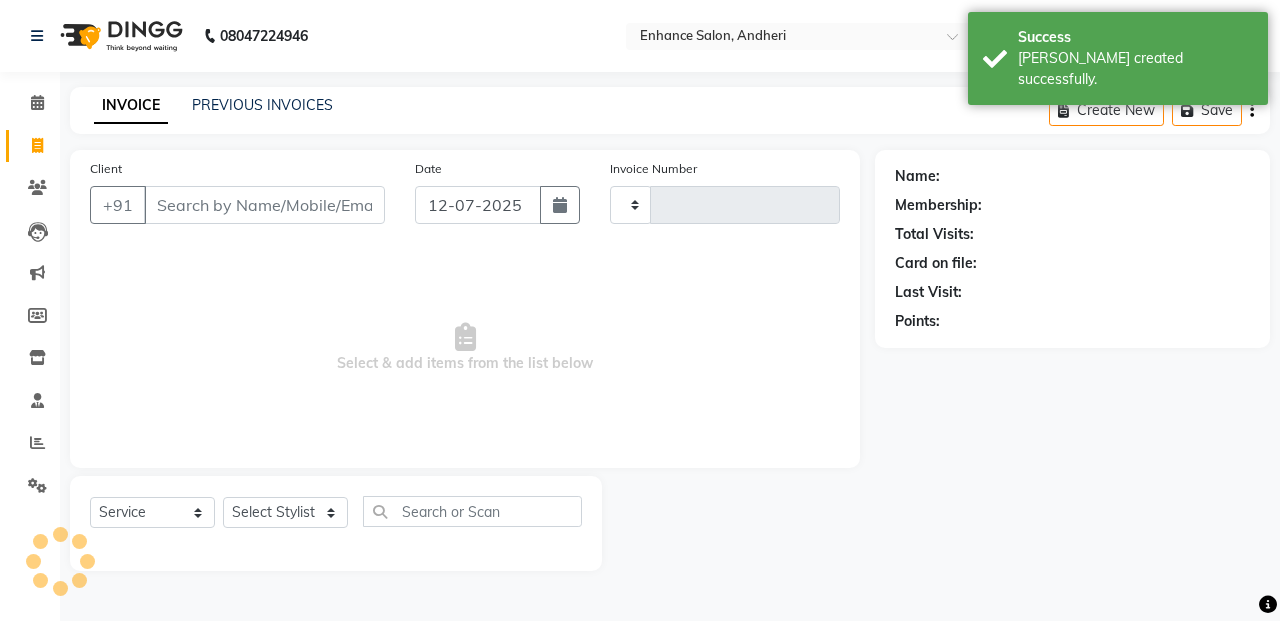 type on "1823" 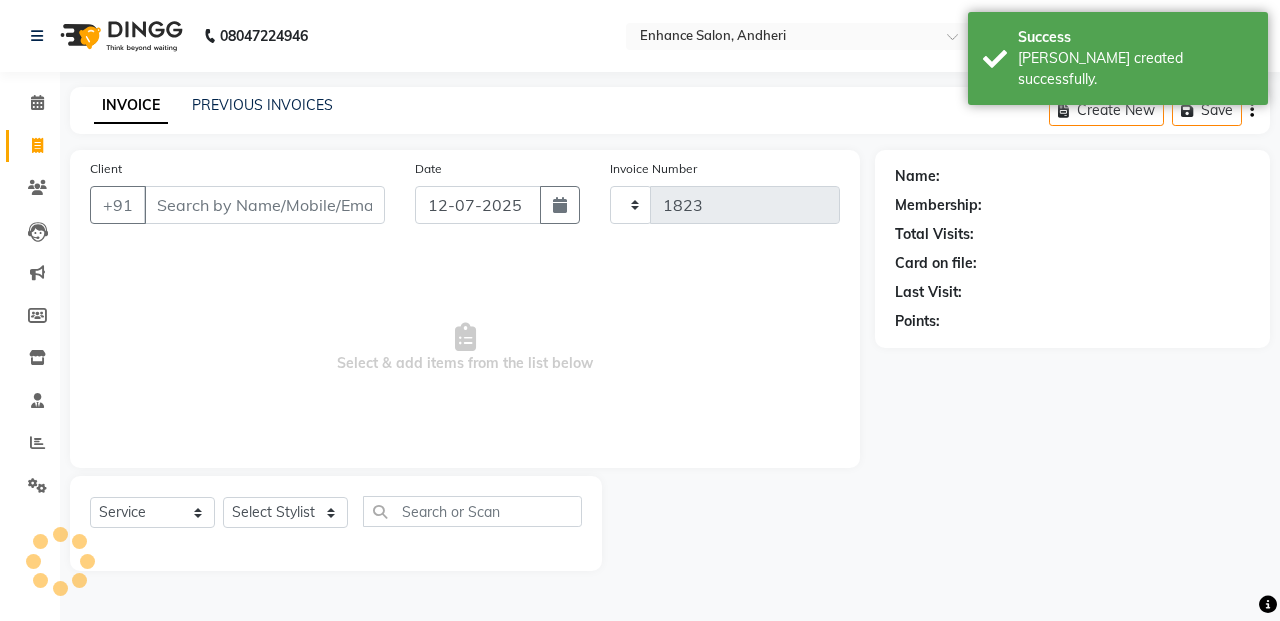 select on "7236" 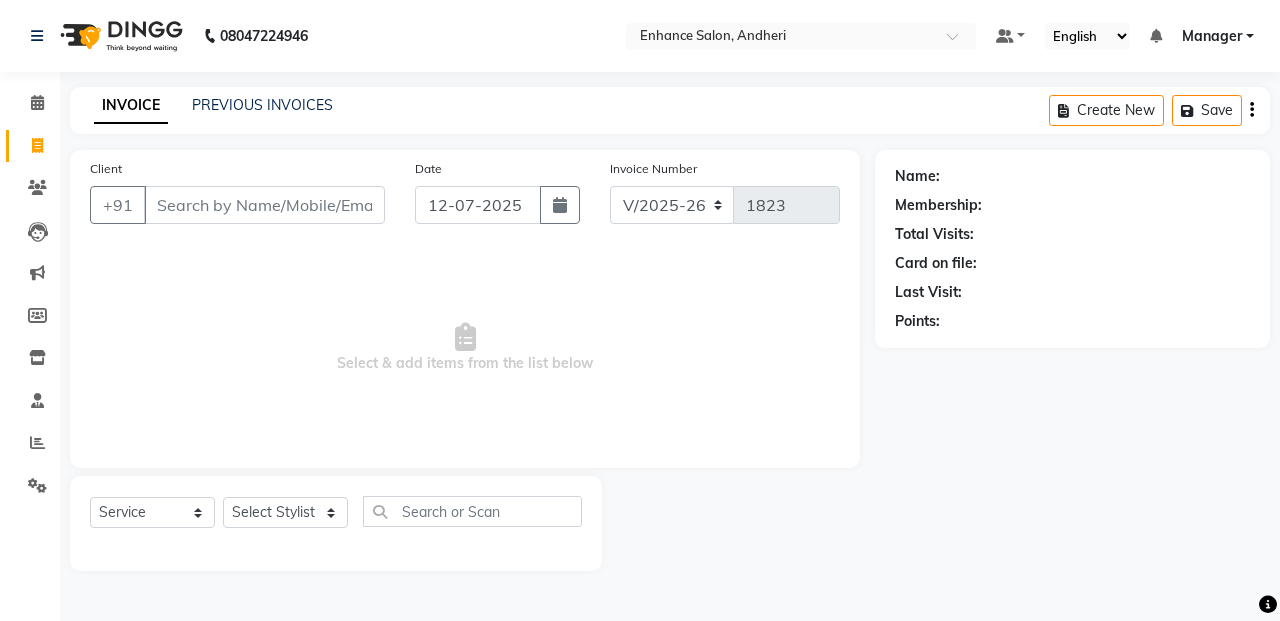 click on "Name: Membership: Total Visits: Card on file: Last Visit:  Points:" 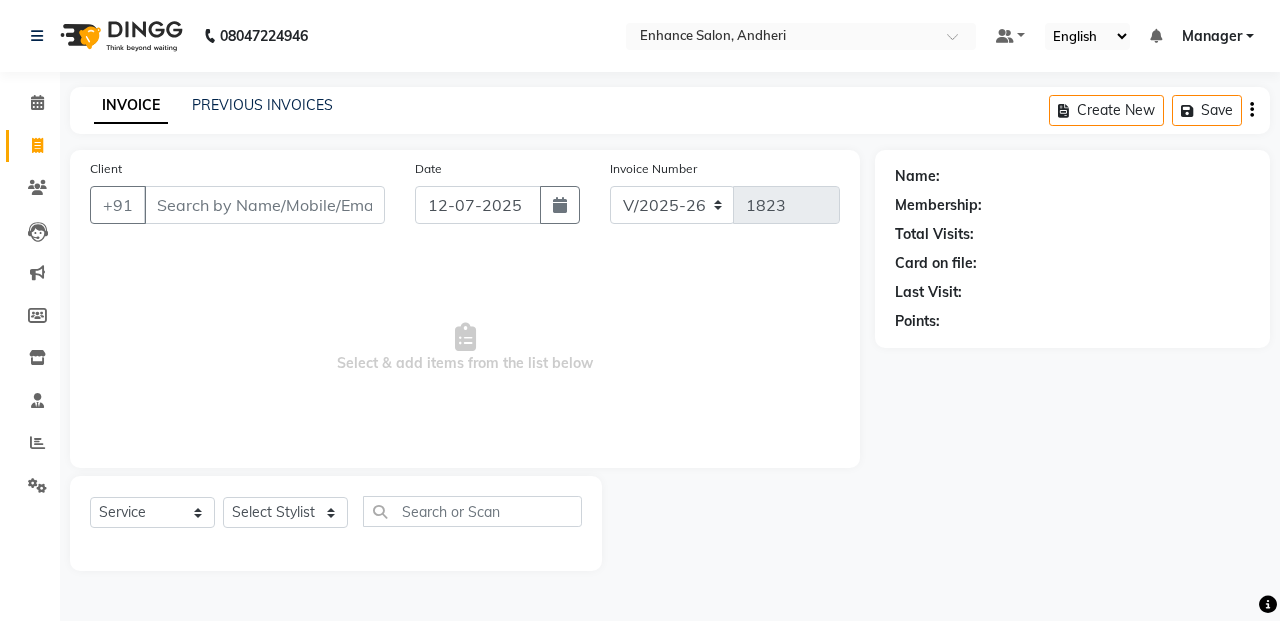 click on "Name: Membership: Total Visits: Card on file: Last Visit:  Points:" 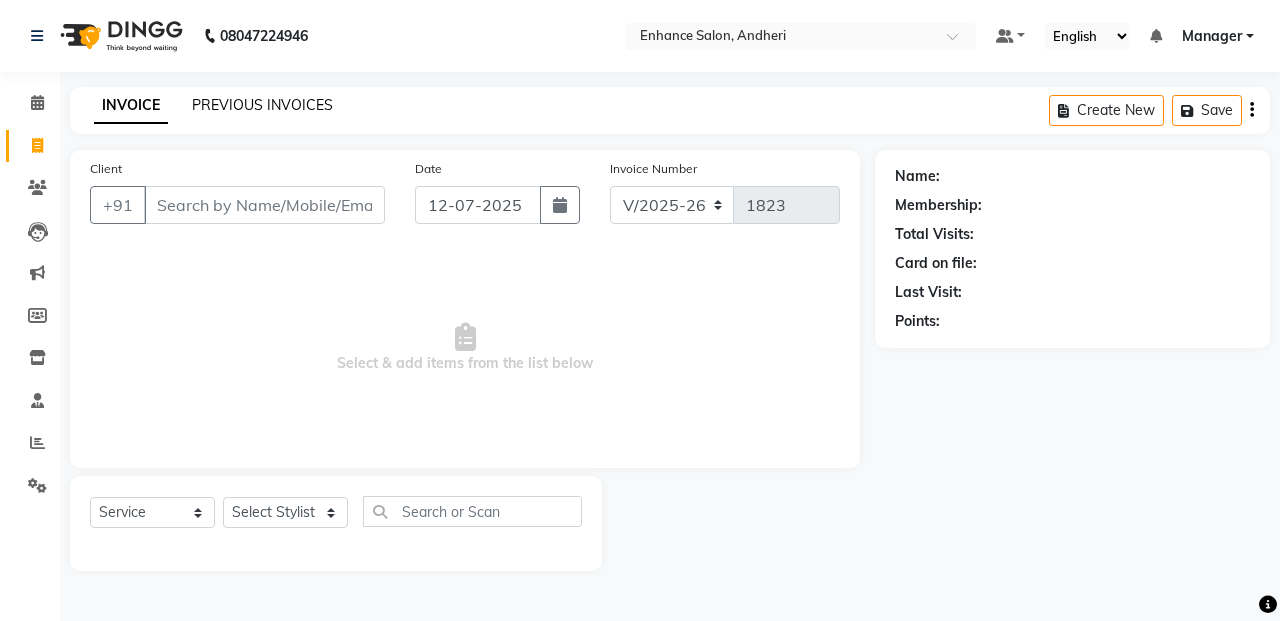 click on "PREVIOUS INVOICES" 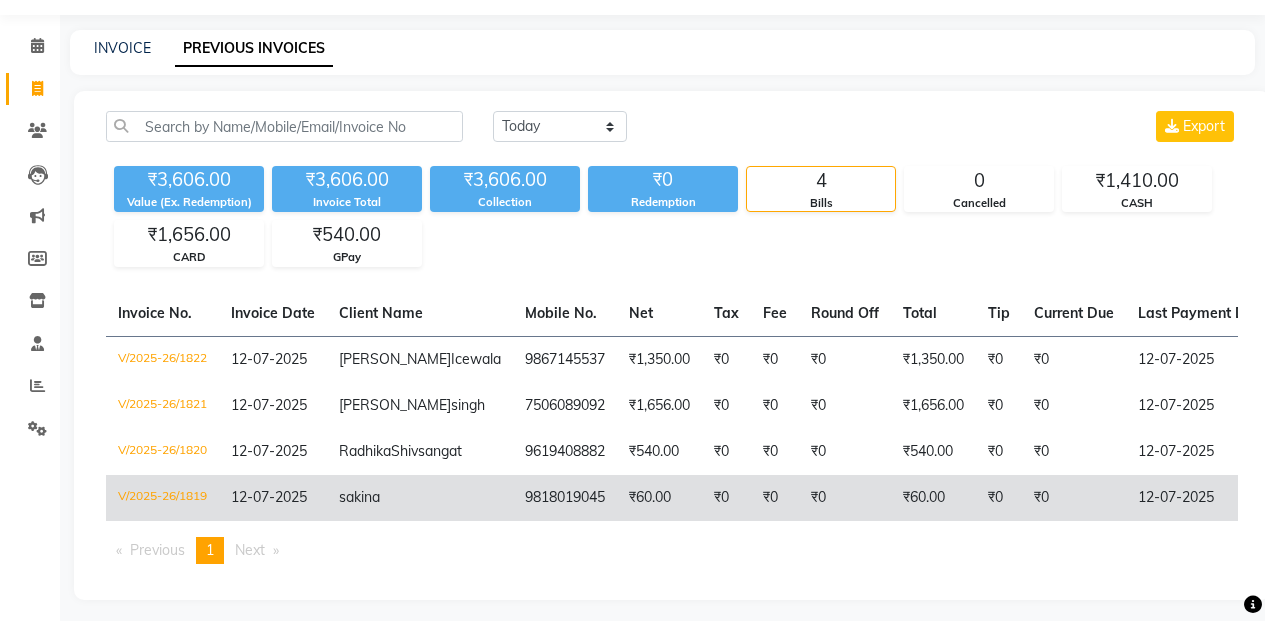 scroll, scrollTop: 100, scrollLeft: 0, axis: vertical 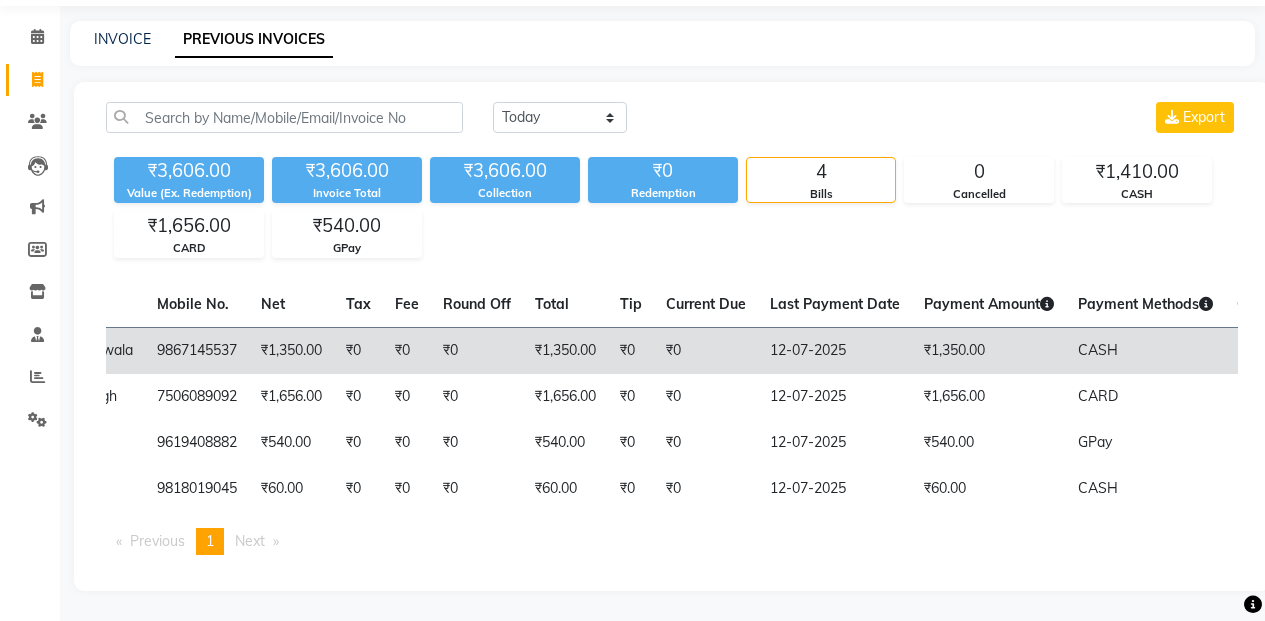 click on "₹1,350.00" 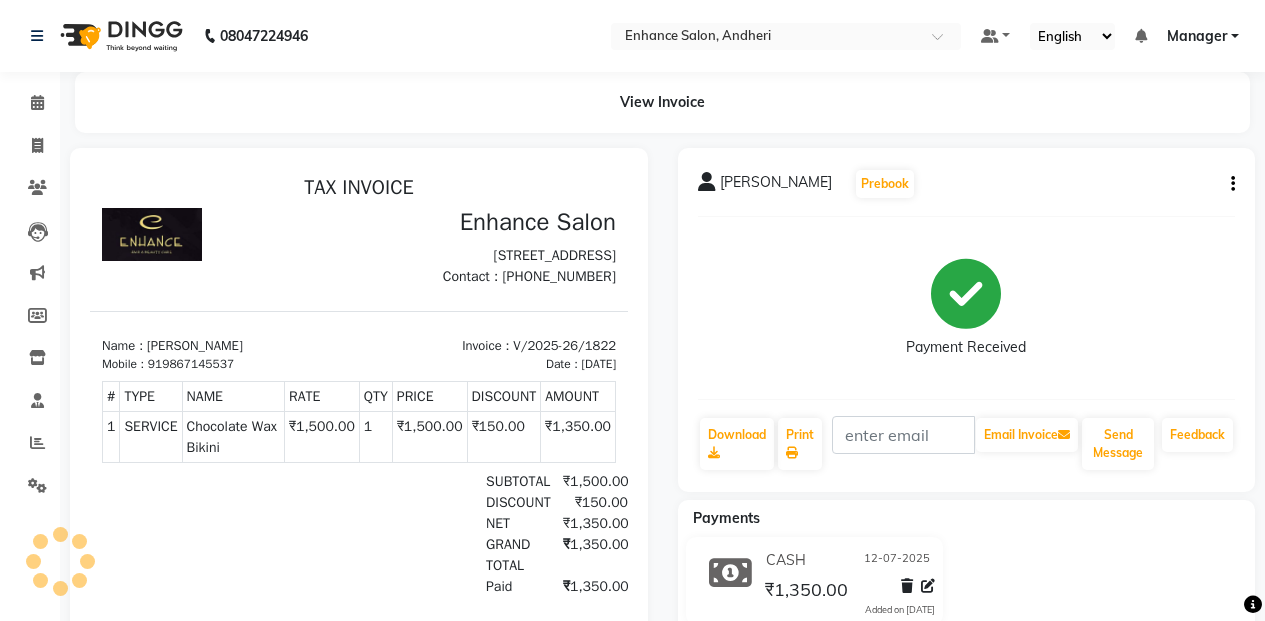 scroll, scrollTop: 0, scrollLeft: 0, axis: both 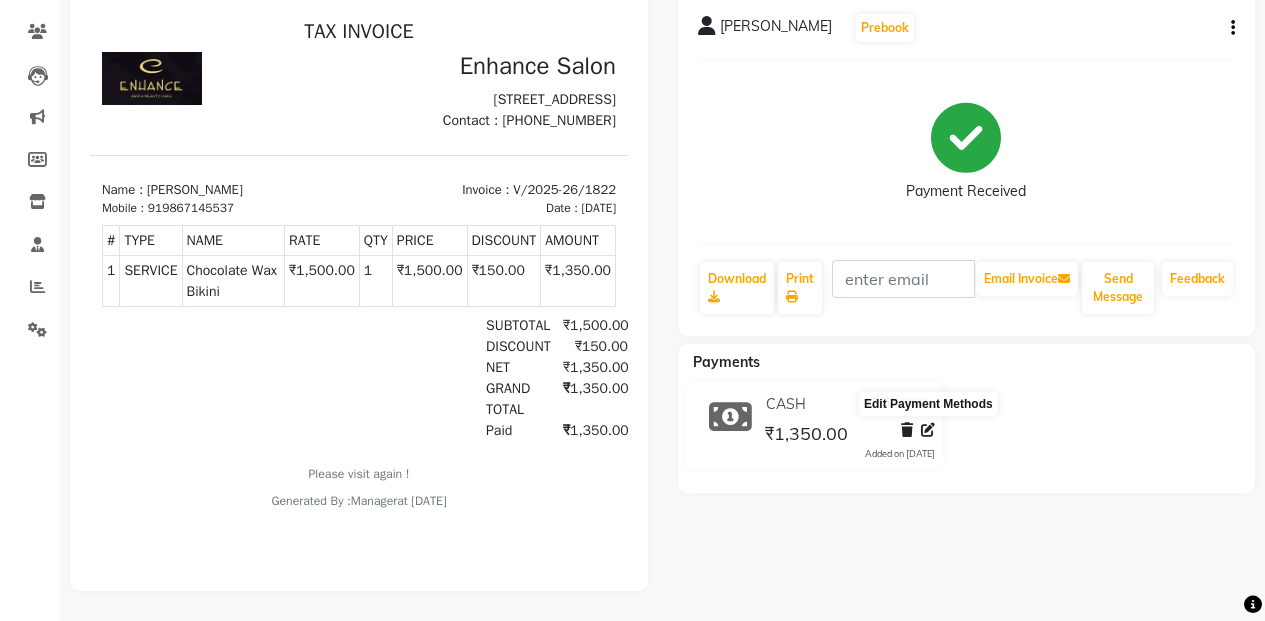click 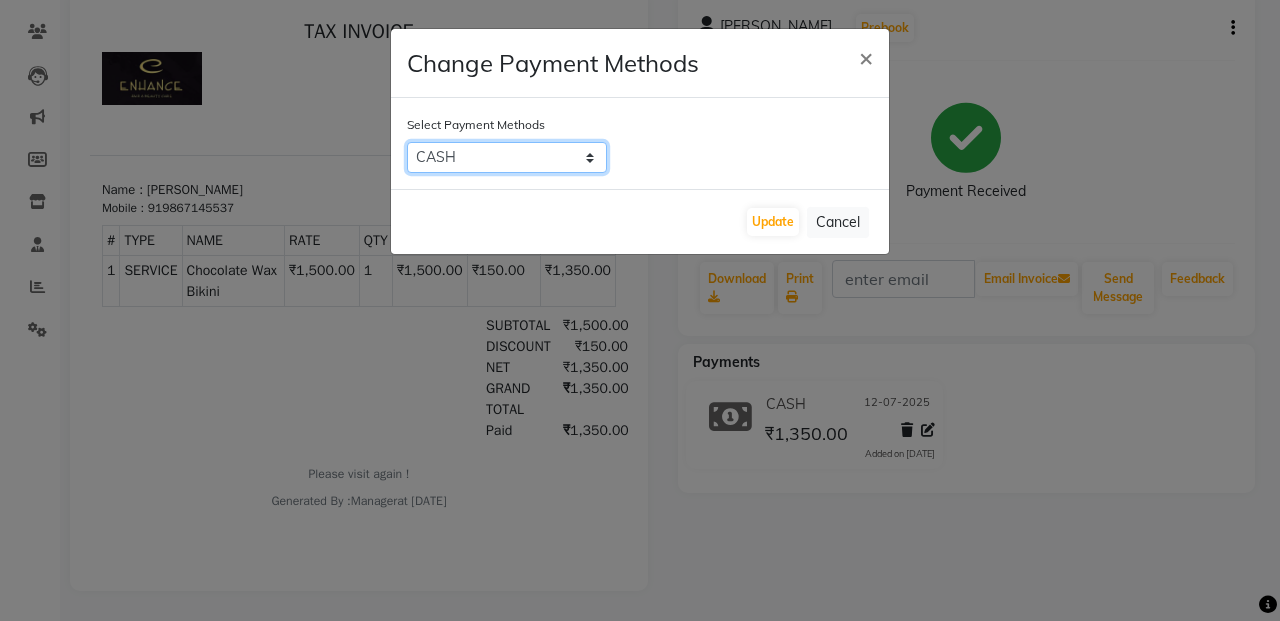 click on "Credit Card   GPay   Loan   Family   Coupon   CASH   CARD   Cheque" 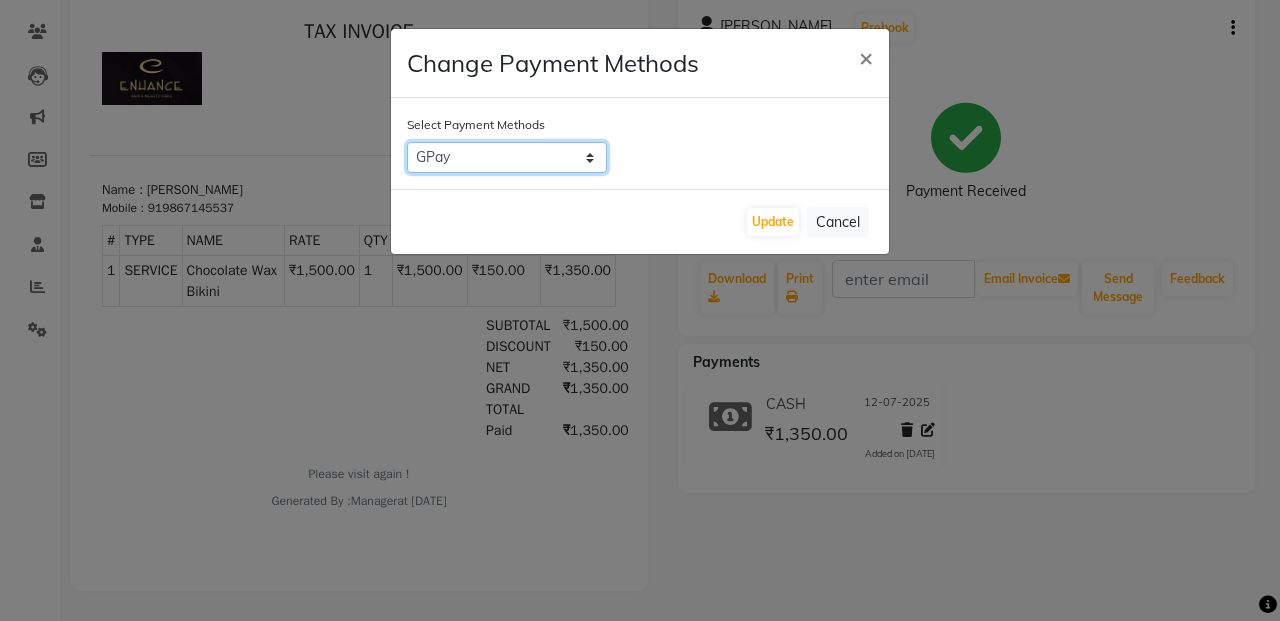 click on "Credit Card   GPay   Loan   Family   Coupon   CASH   CARD   Cheque" 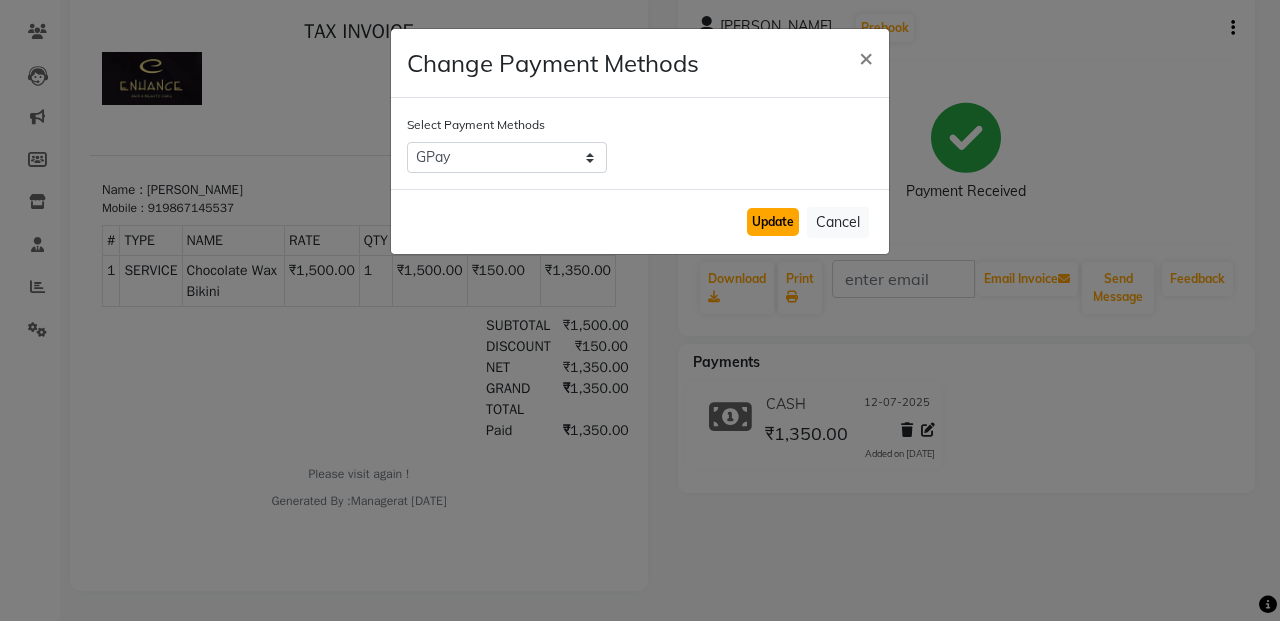 click on "Update" 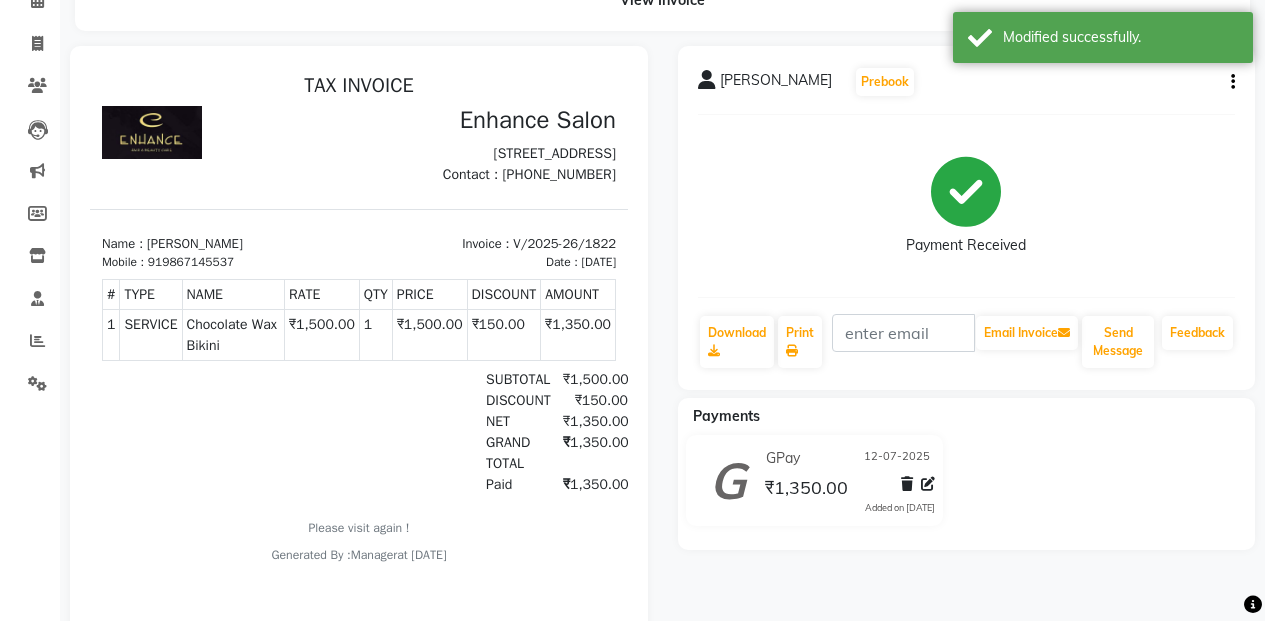 scroll, scrollTop: 0, scrollLeft: 0, axis: both 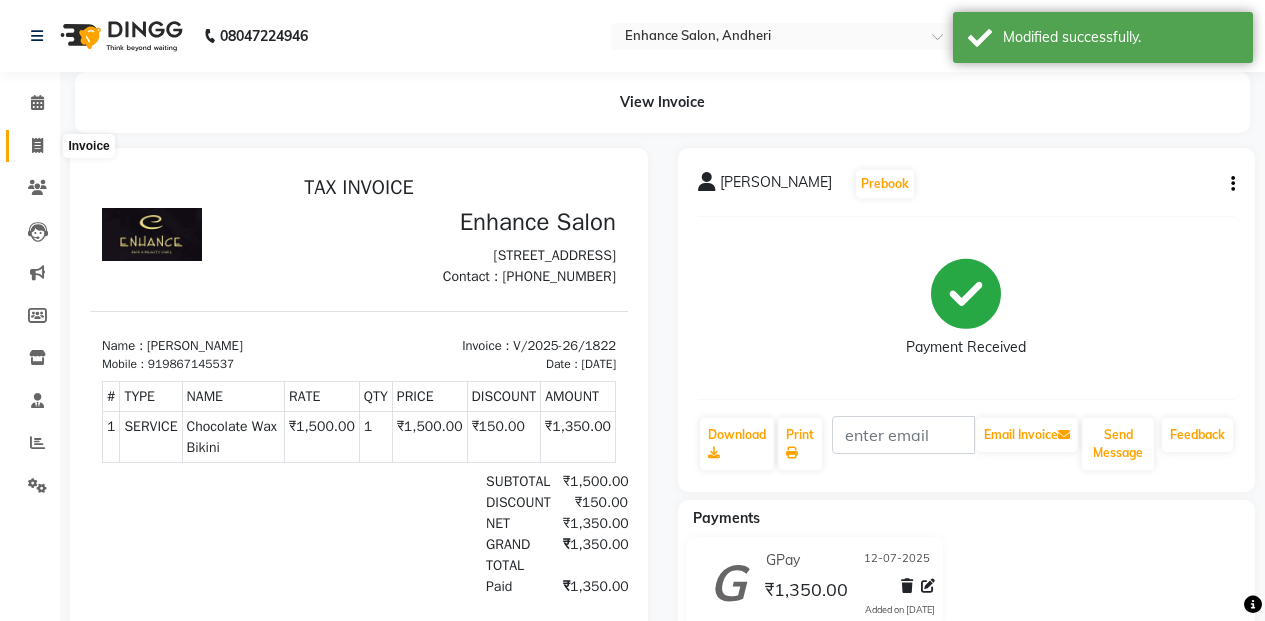 click 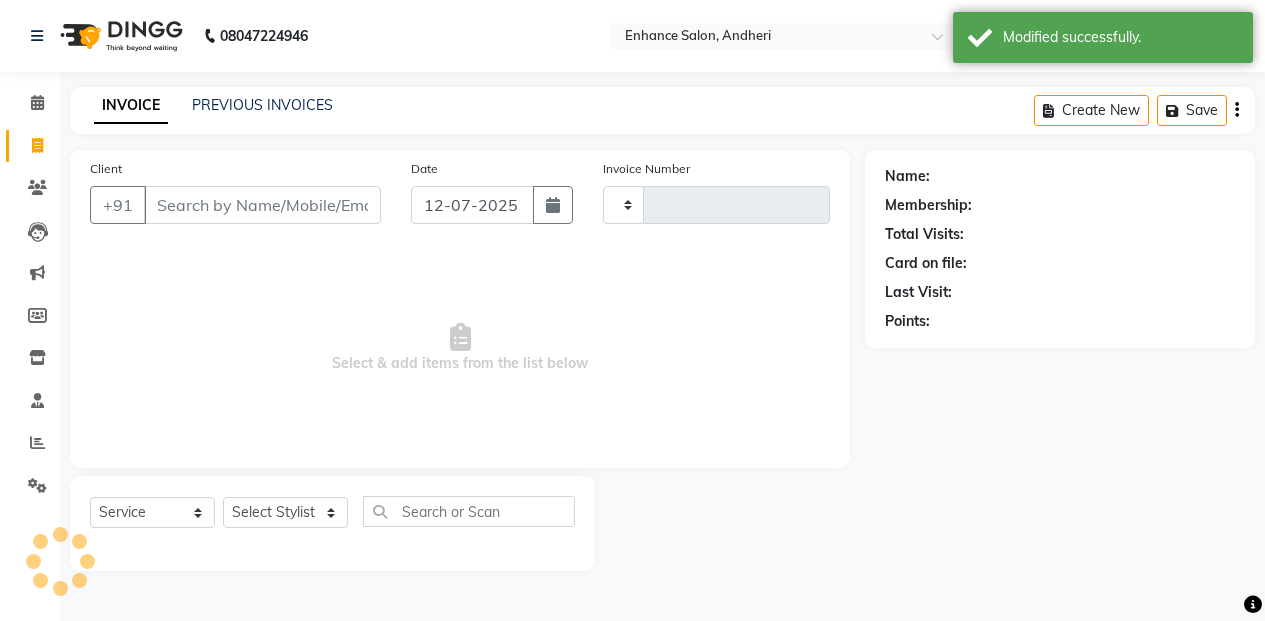 type on "1823" 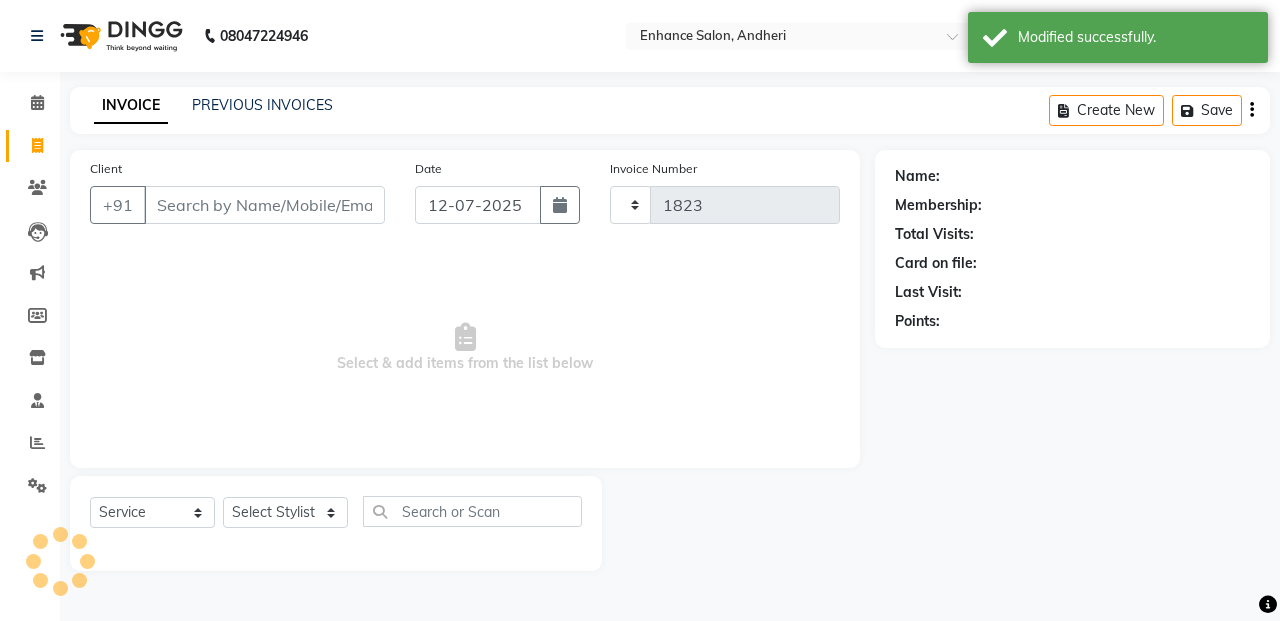 select on "7236" 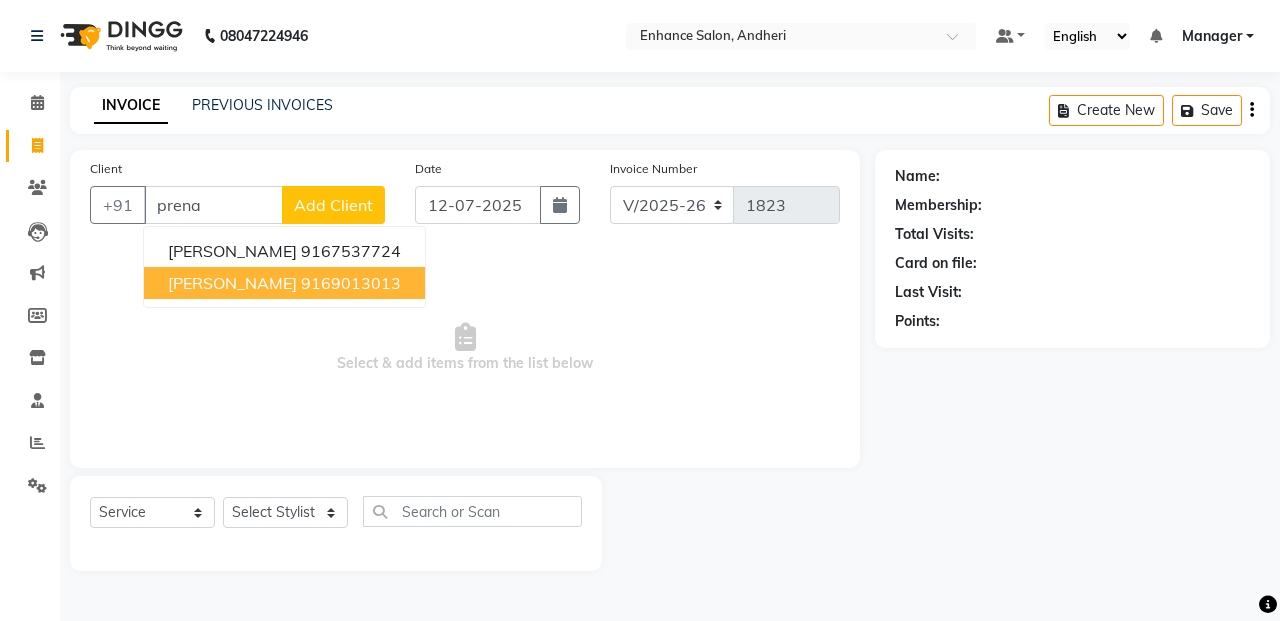 click on "[PERSON_NAME]  9169013013" at bounding box center (284, 283) 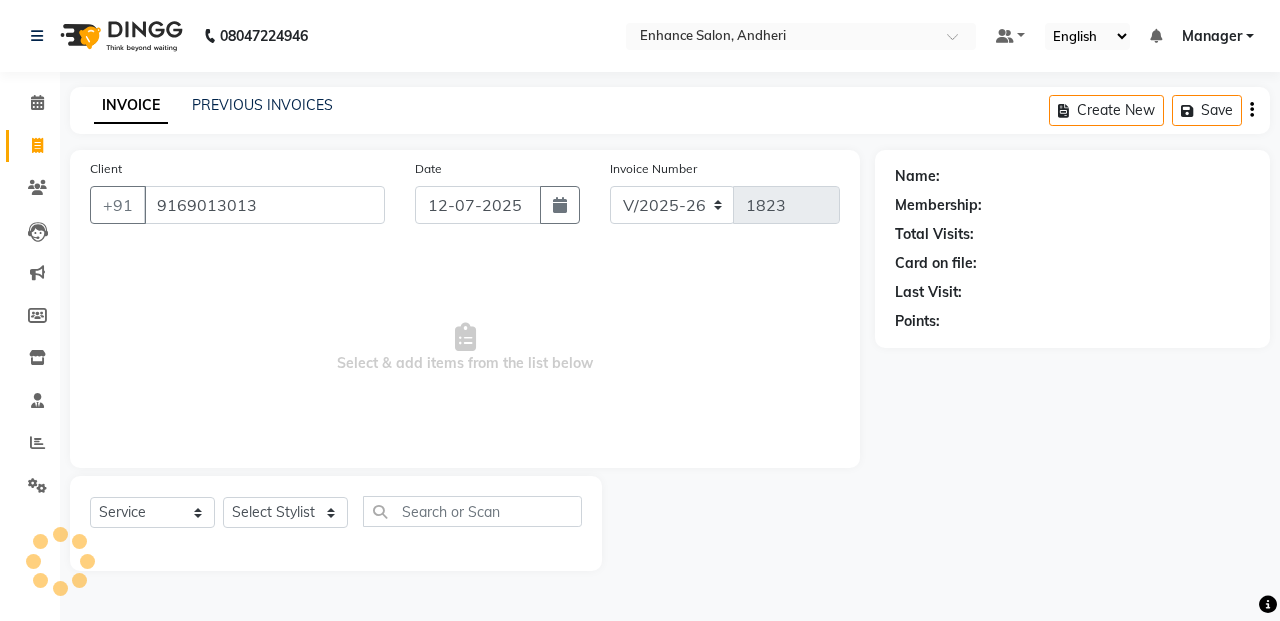 type on "9169013013" 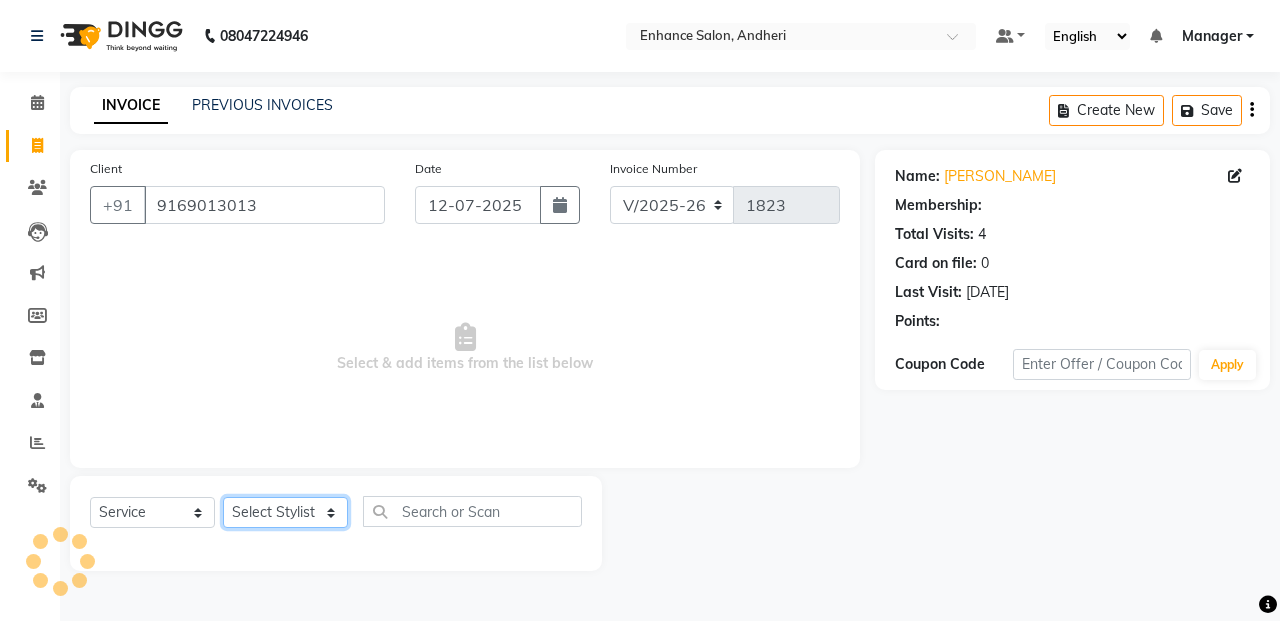 click on "Select Stylist Admin [PERSON_NAME] [PERSON_NAME] Manager [PERSON_NAME] [PERSON_NAME] [PERSON_NAME] POONAM [PERSON_NAME] [PERSON_NAME] nails [PERSON_NAME] MANGELA [PERSON_NAME] [PERSON_NAME] [PERSON_NAME] [PERSON_NAME]" 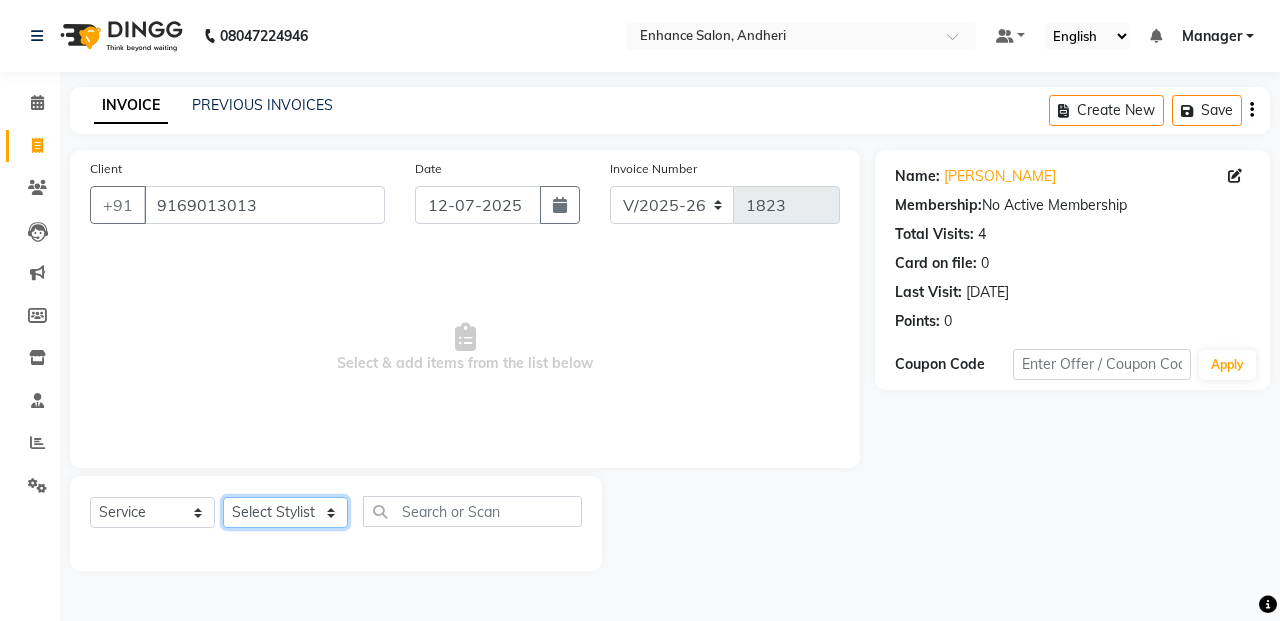 select on "61732" 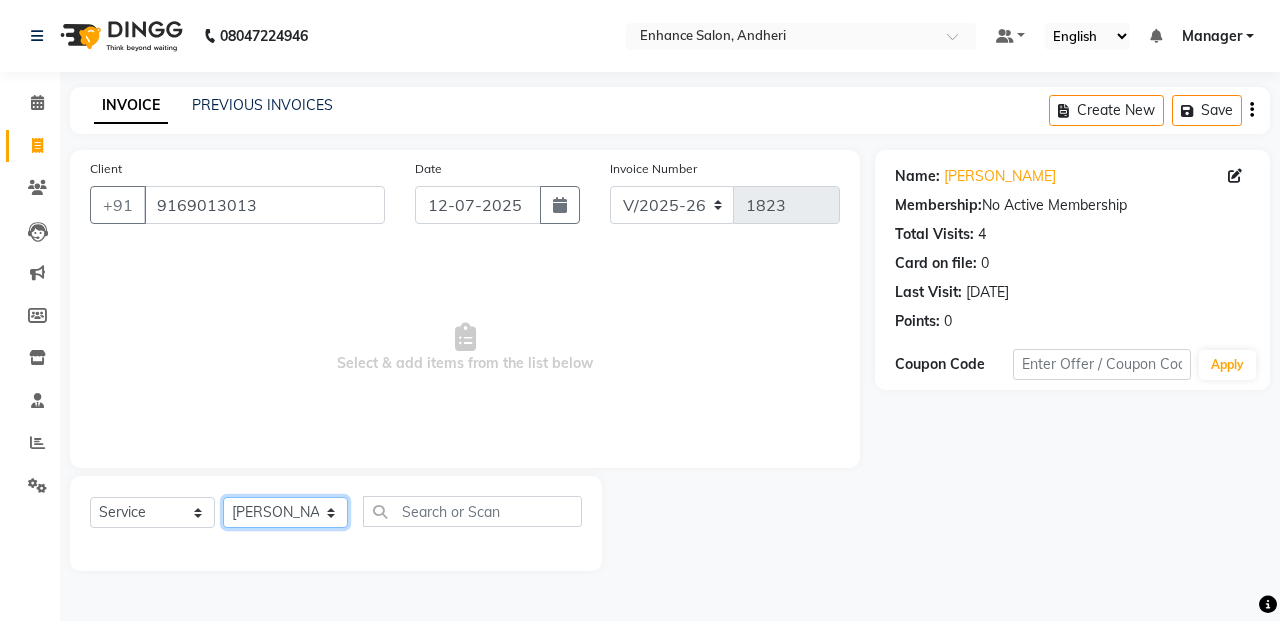 click on "Select Stylist Admin [PERSON_NAME] [PERSON_NAME] Manager [PERSON_NAME] [PERSON_NAME] [PERSON_NAME] POONAM [PERSON_NAME] [PERSON_NAME] nails [PERSON_NAME] MANGELA [PERSON_NAME] [PERSON_NAME] [PERSON_NAME] [PERSON_NAME]" 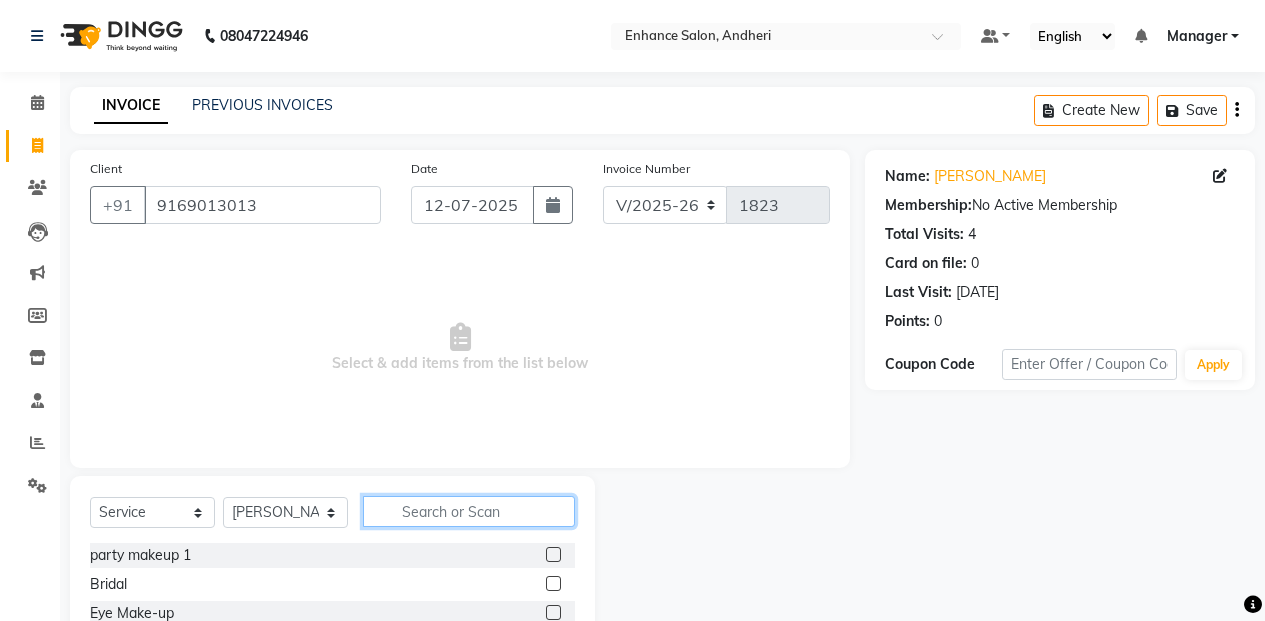 drag, startPoint x: 438, startPoint y: 509, endPoint x: 427, endPoint y: 474, distance: 36.687874 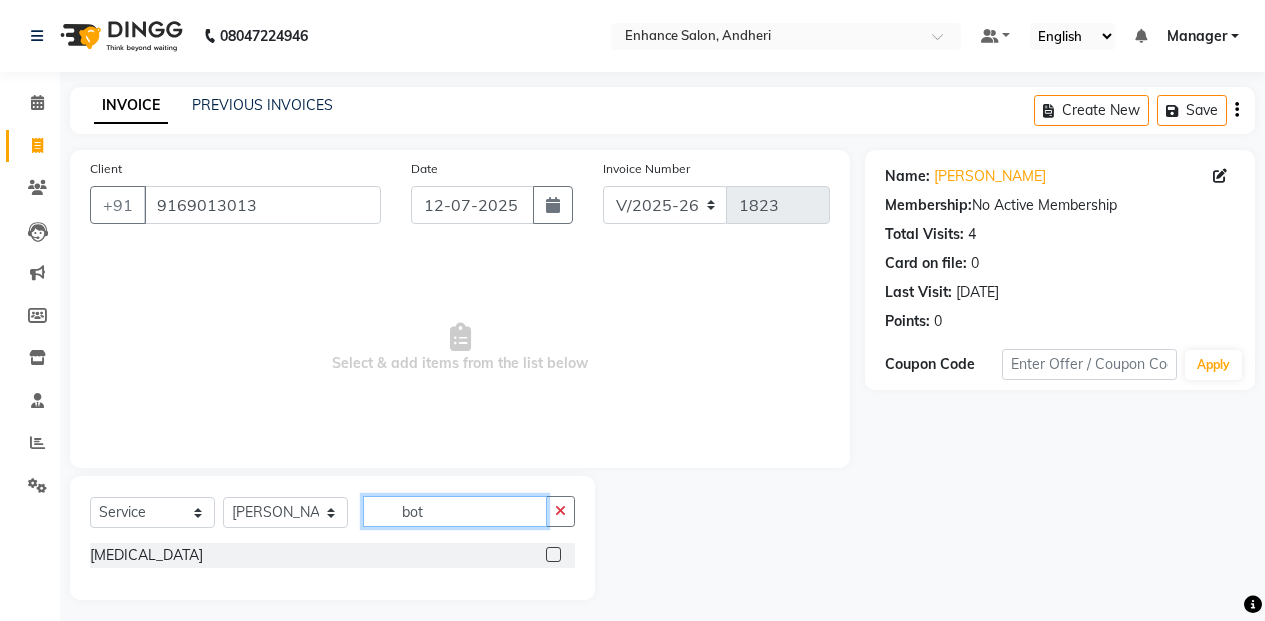 type on "bot" 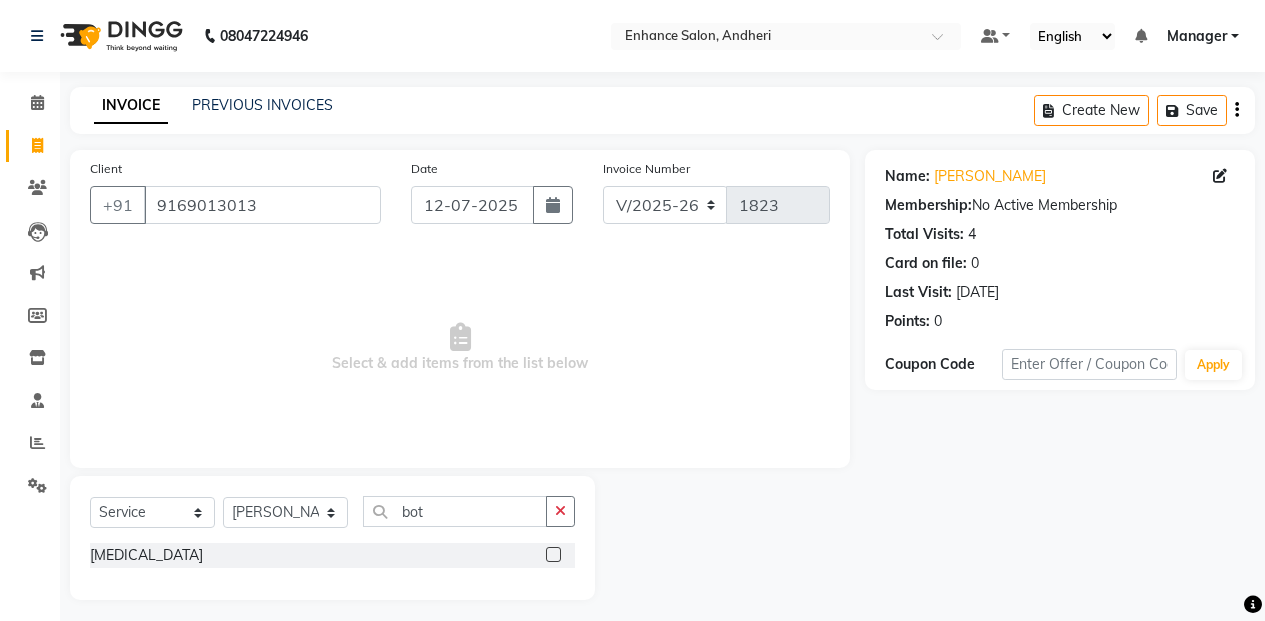 click 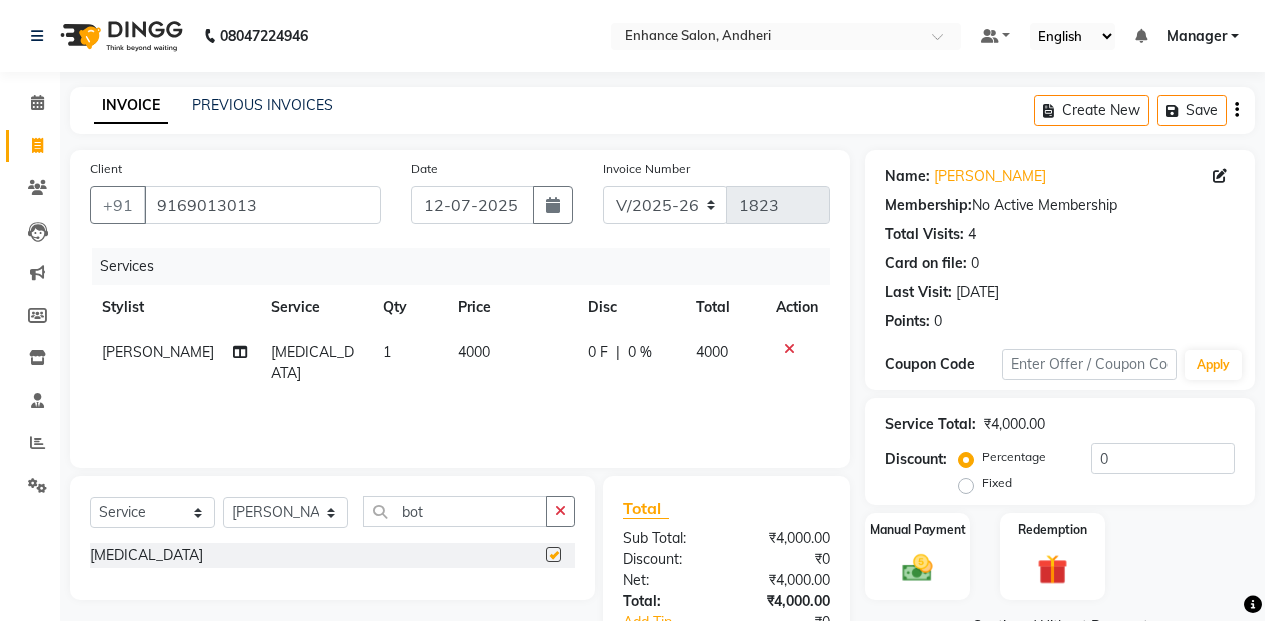 checkbox on "false" 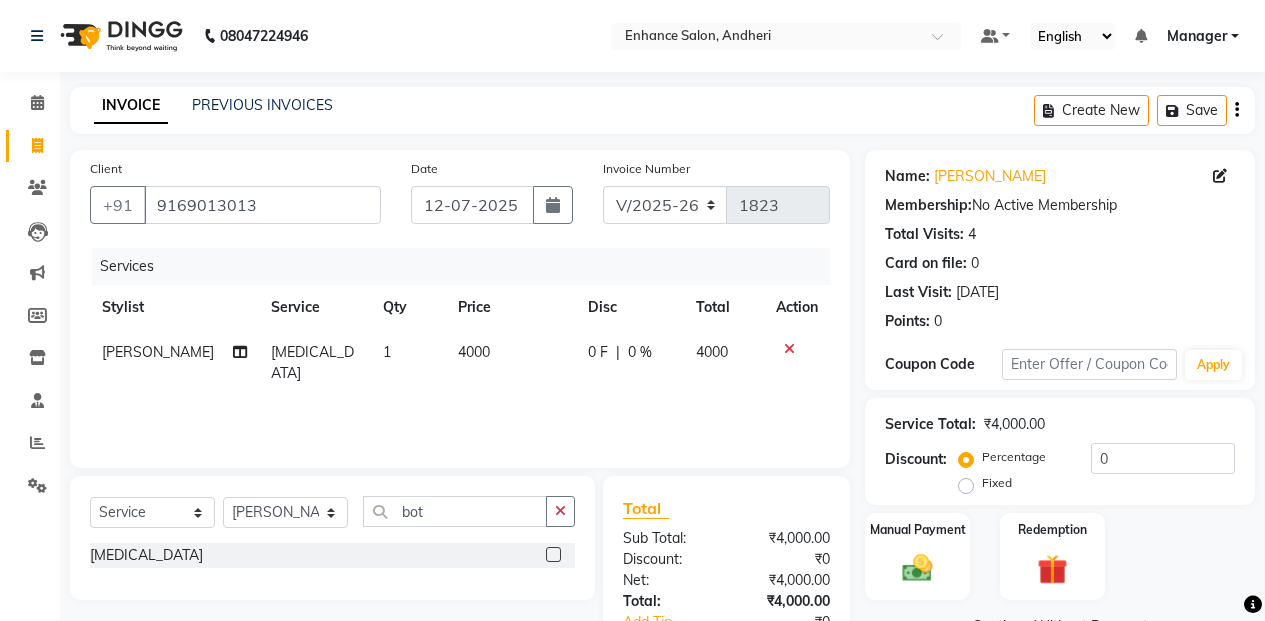 click on "4000" 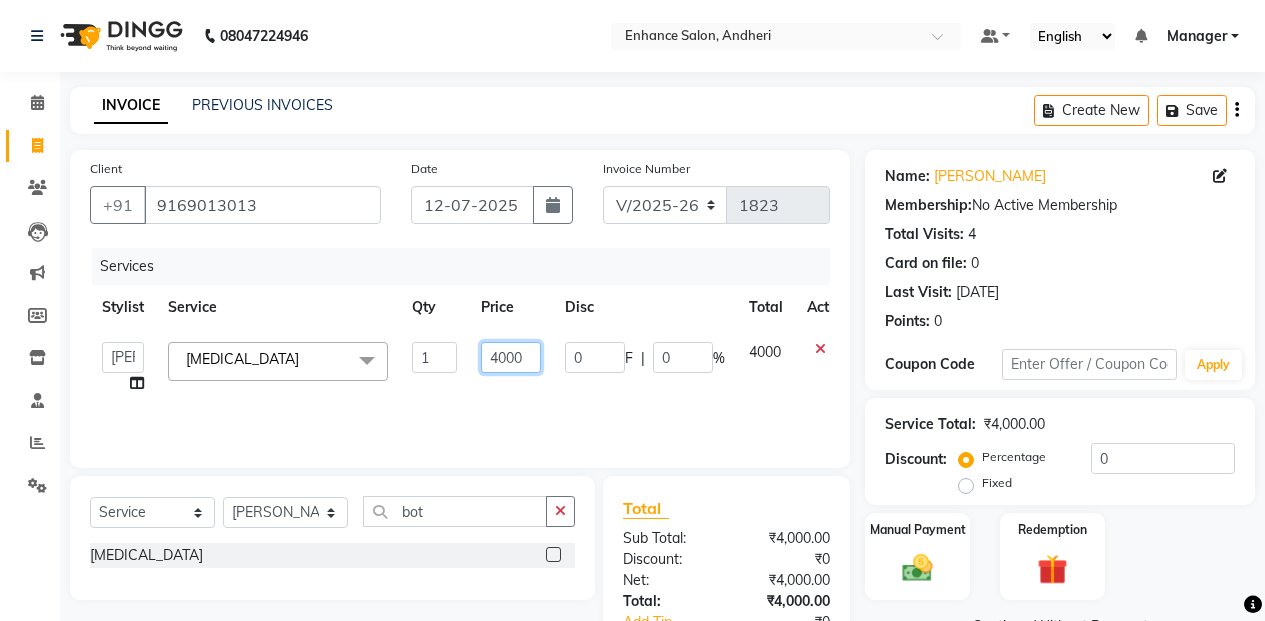click on "4000" 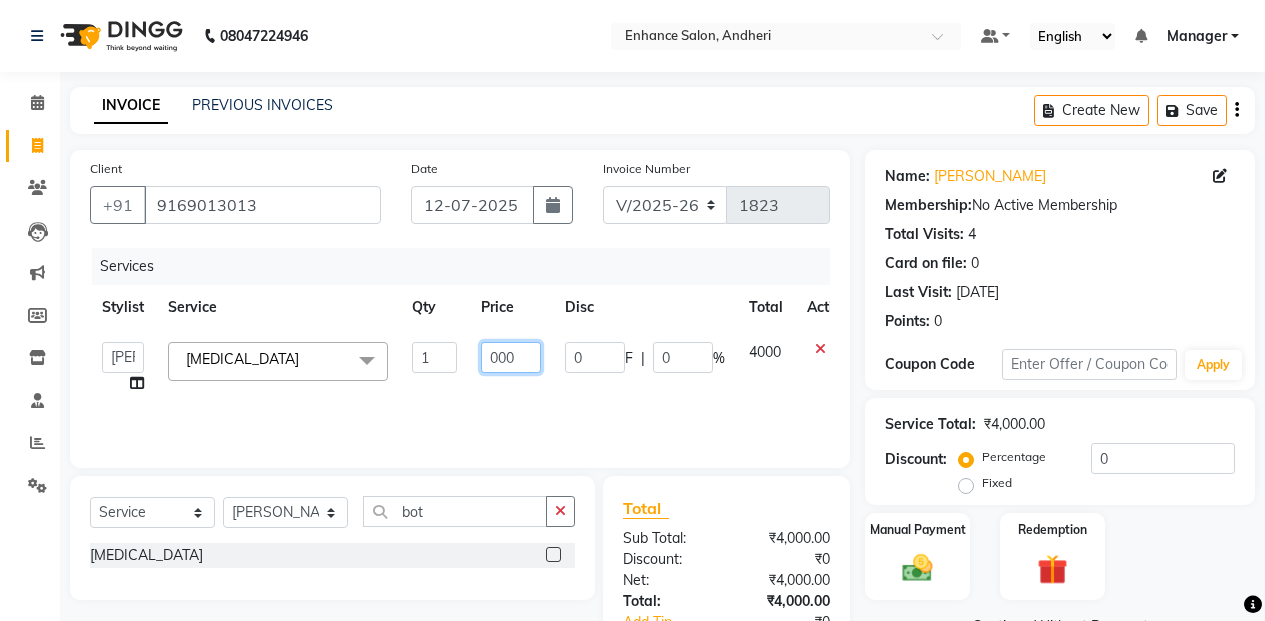 type on "3000" 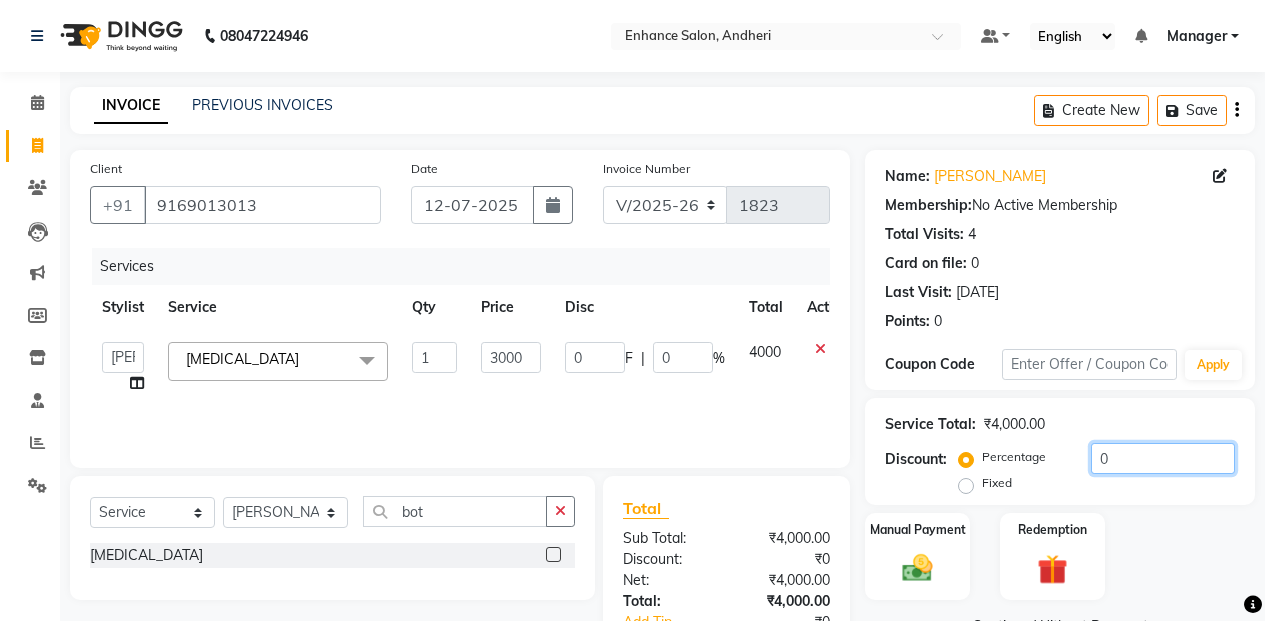 click on "0" 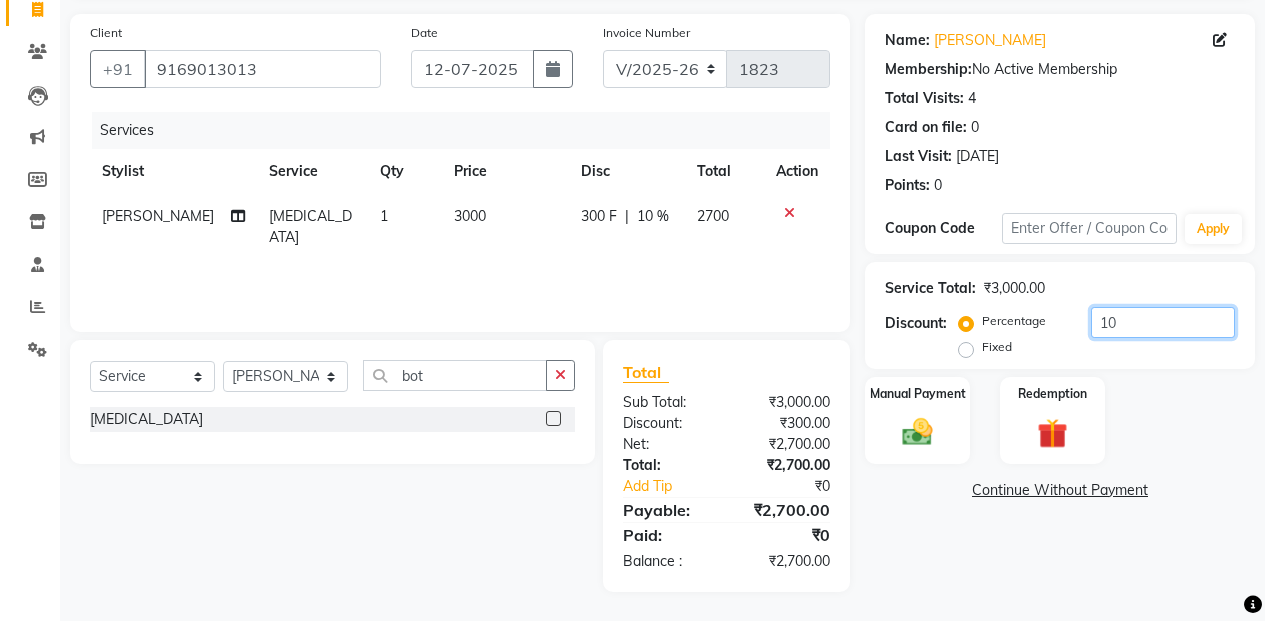 scroll, scrollTop: 137, scrollLeft: 0, axis: vertical 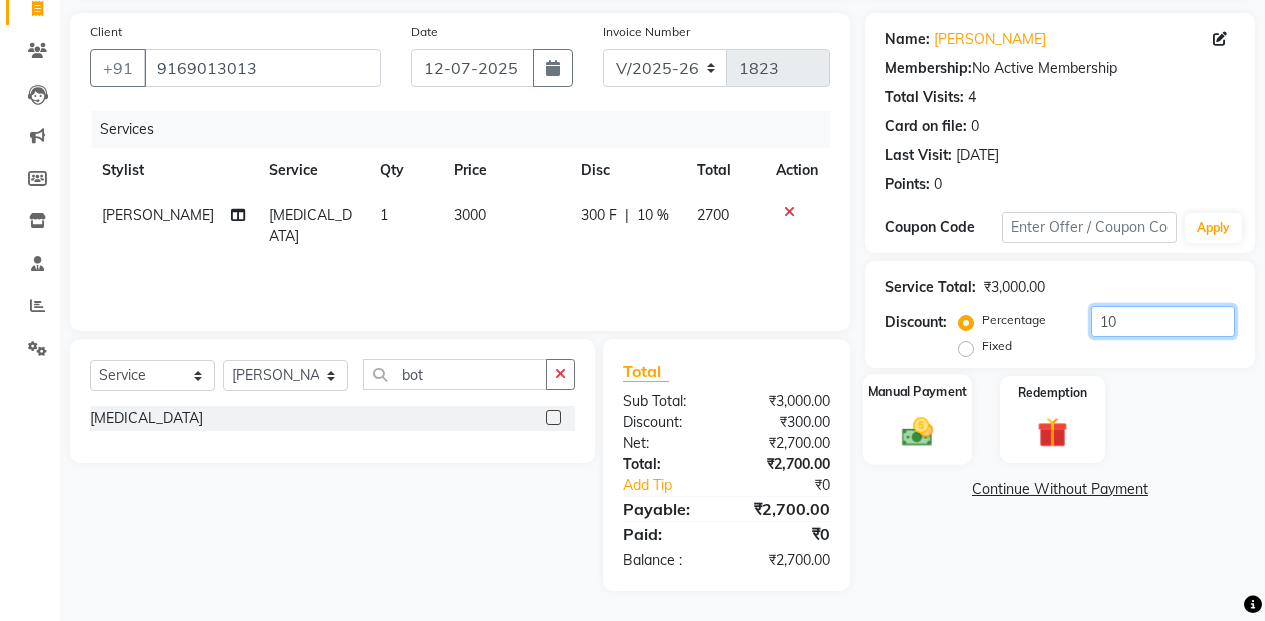 type on "10" 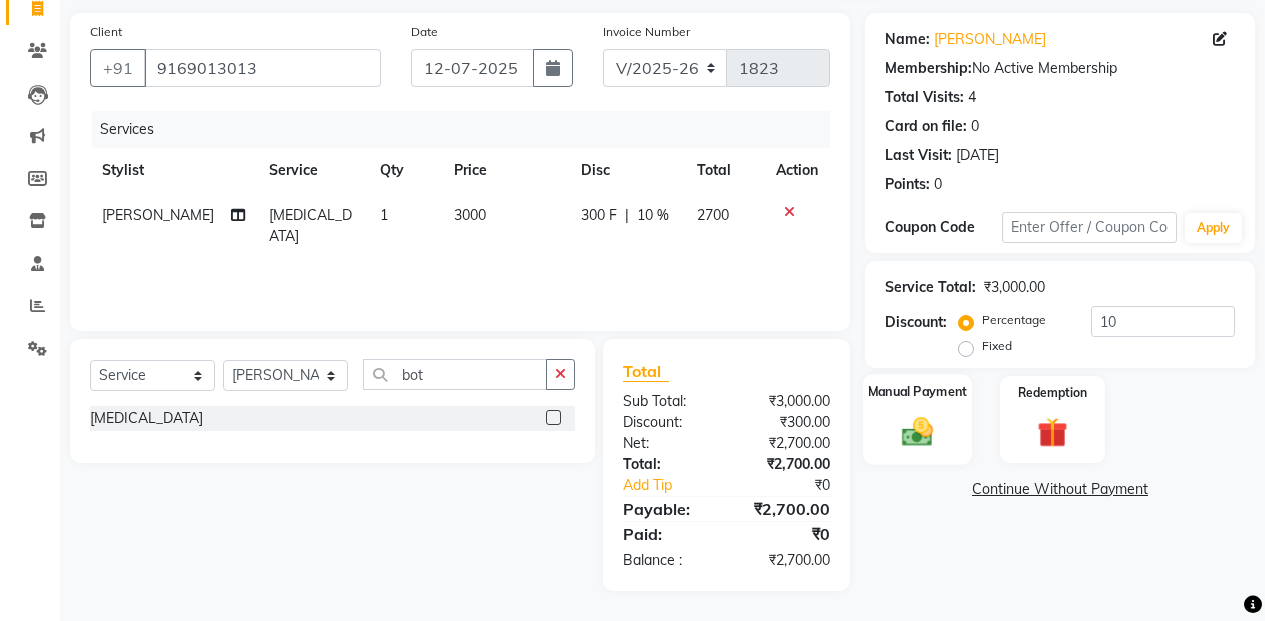 click on "Manual Payment" 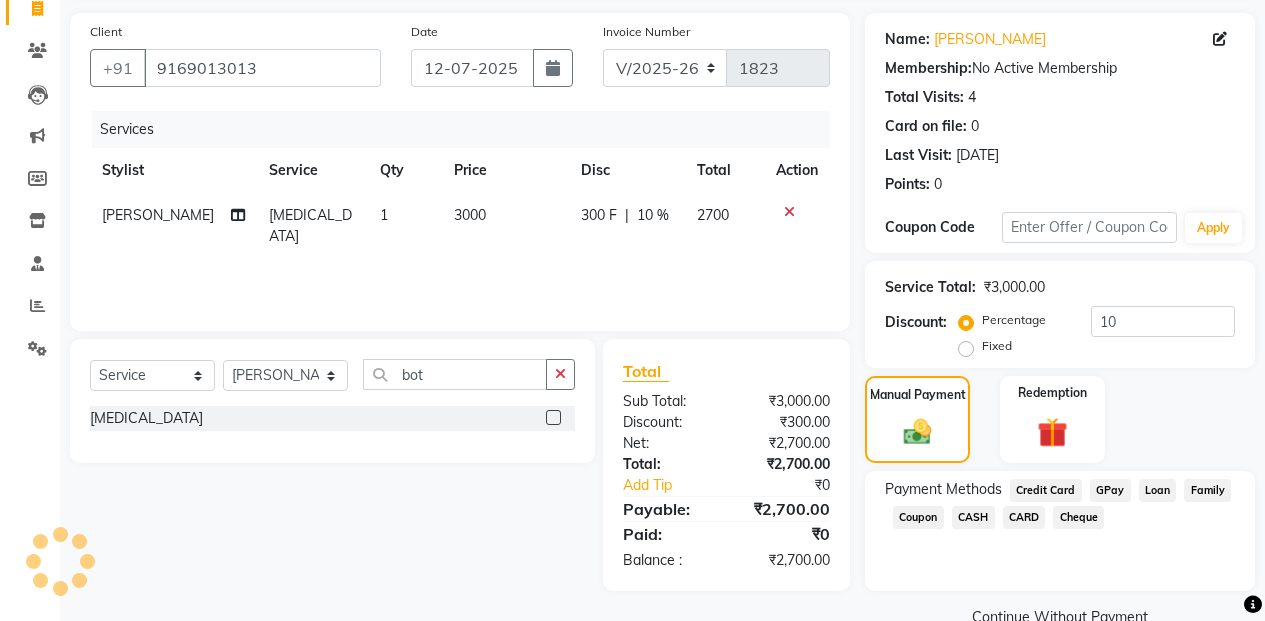 click on "CASH" 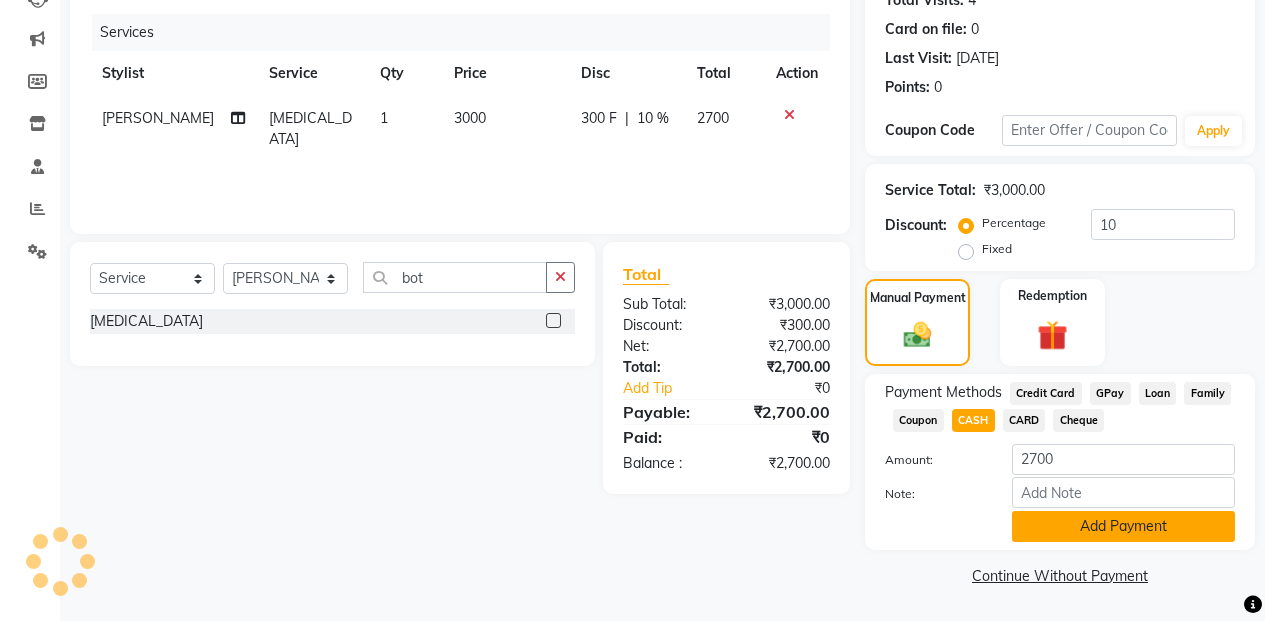 click on "Add Payment" 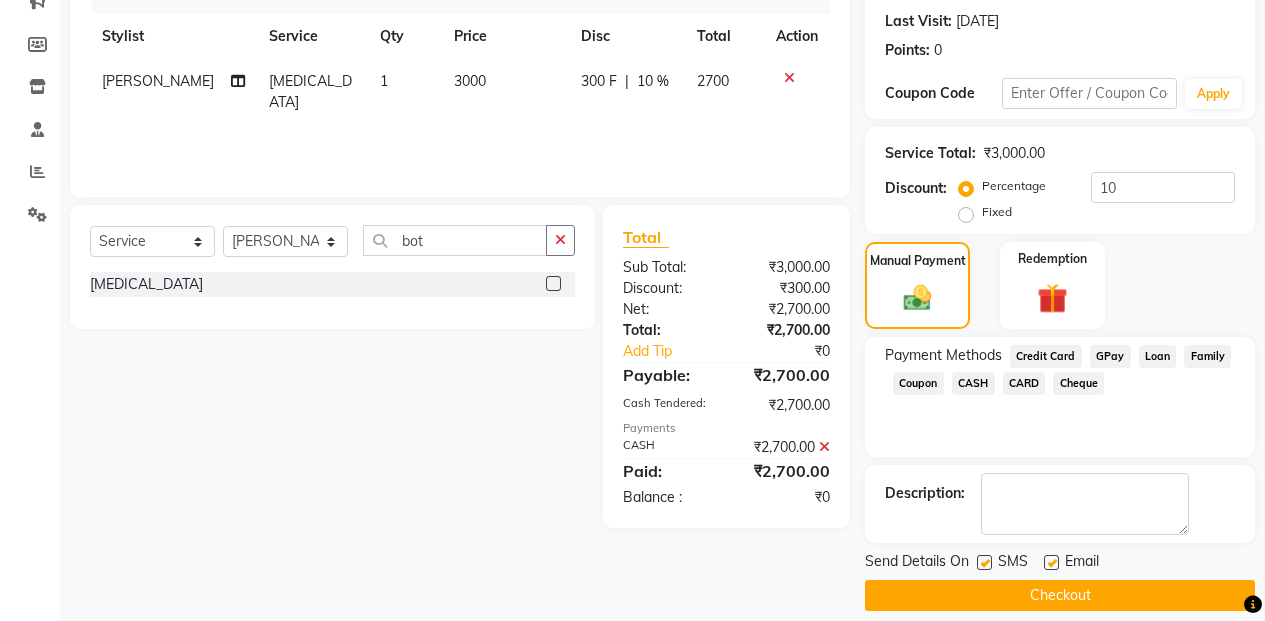 scroll, scrollTop: 291, scrollLeft: 0, axis: vertical 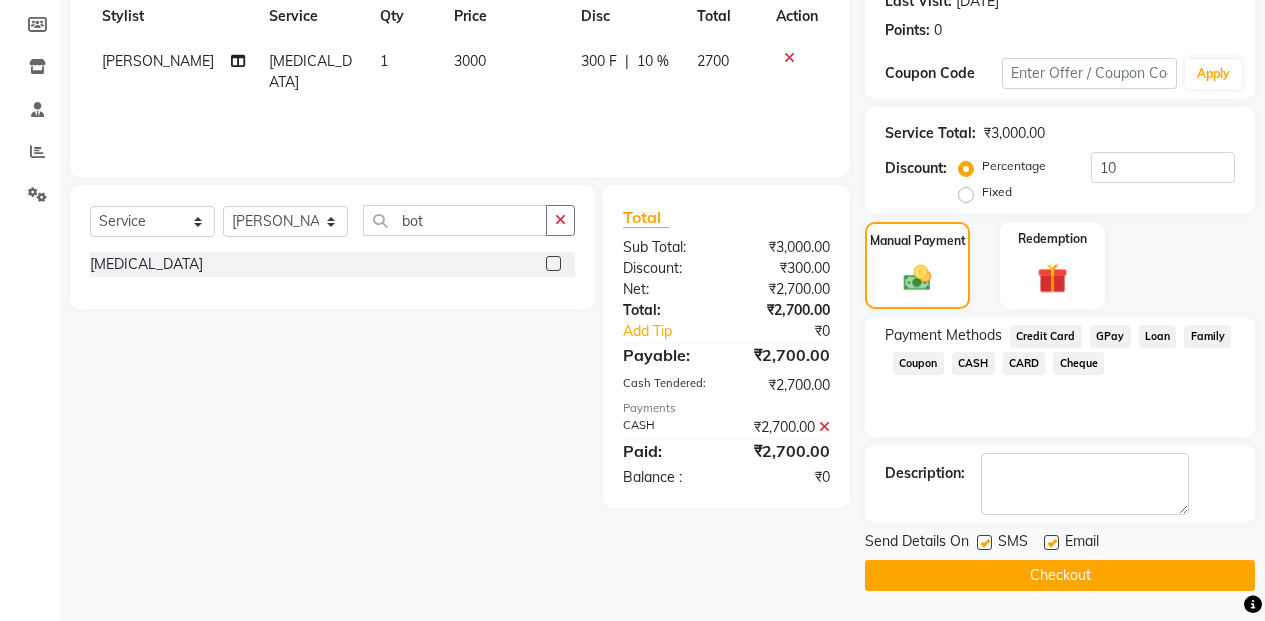 click on "Checkout" 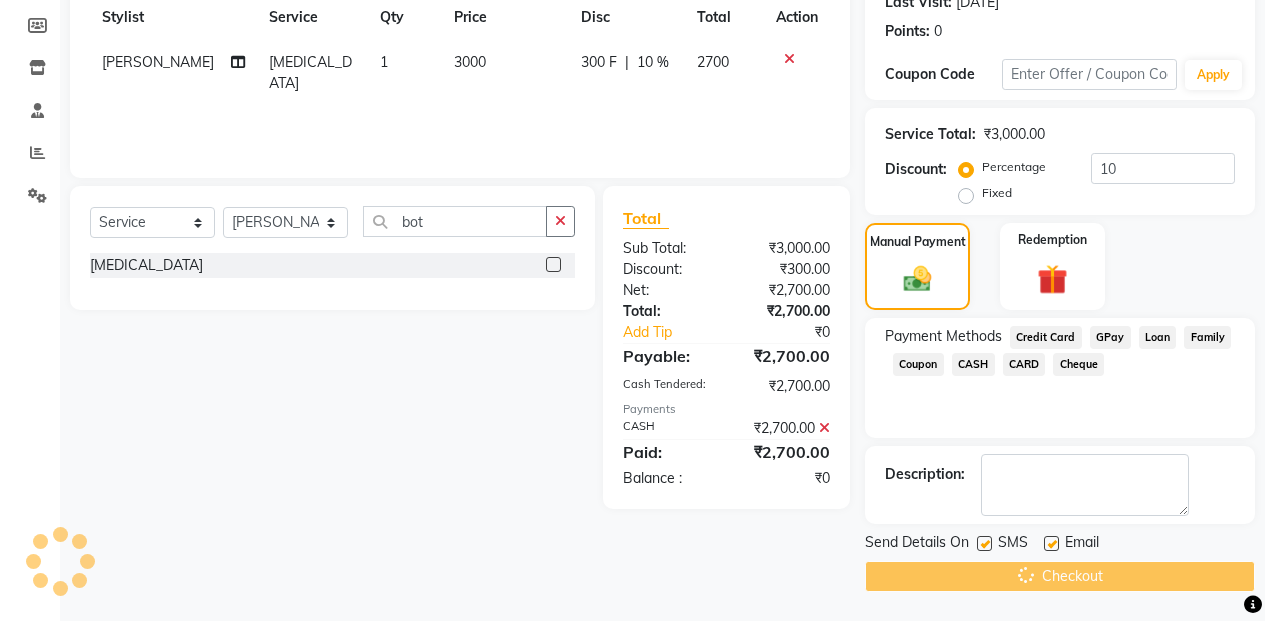 scroll, scrollTop: 149, scrollLeft: 0, axis: vertical 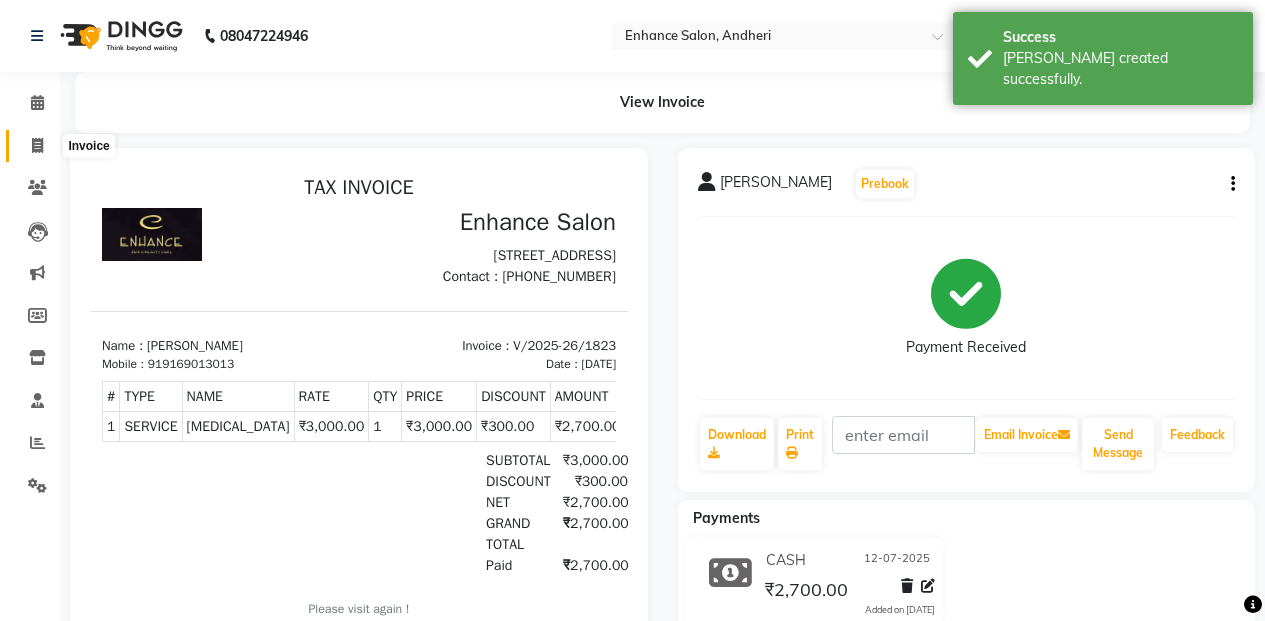 click 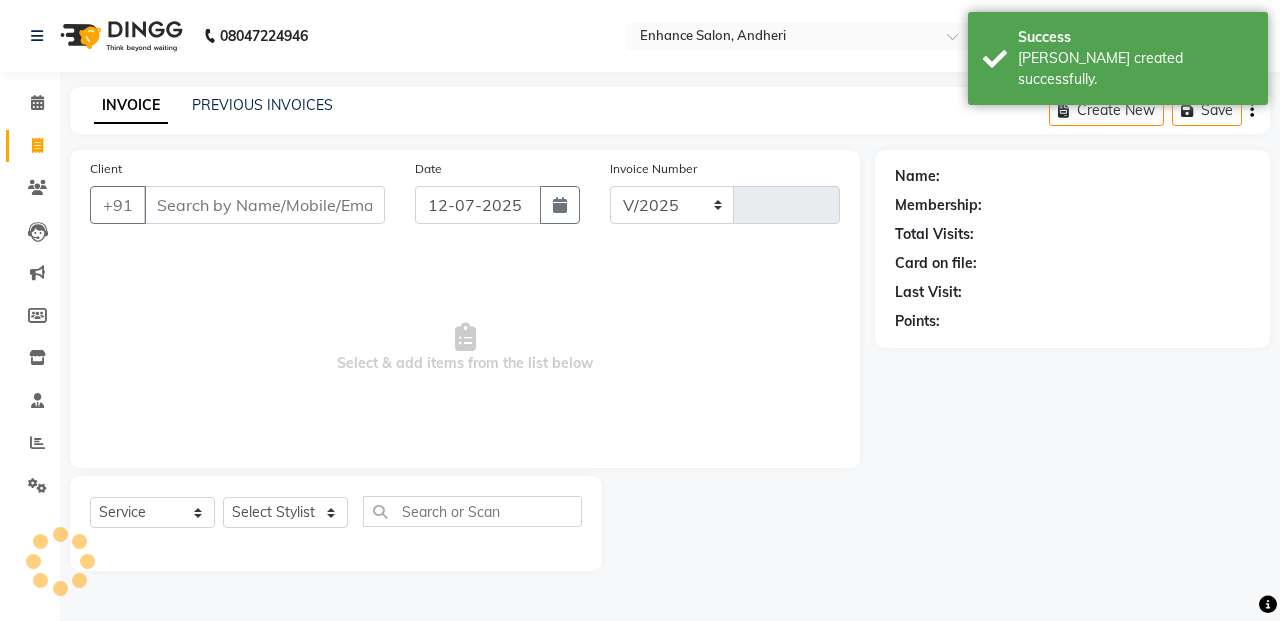 select on "7236" 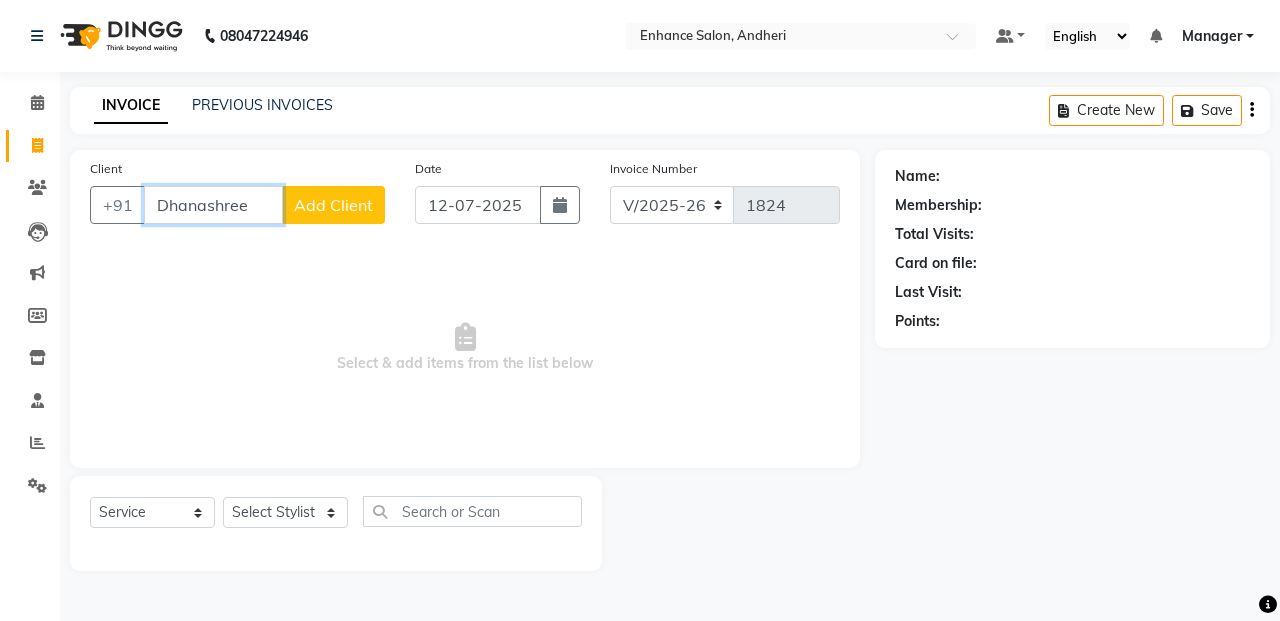 type on "Dhanashree" 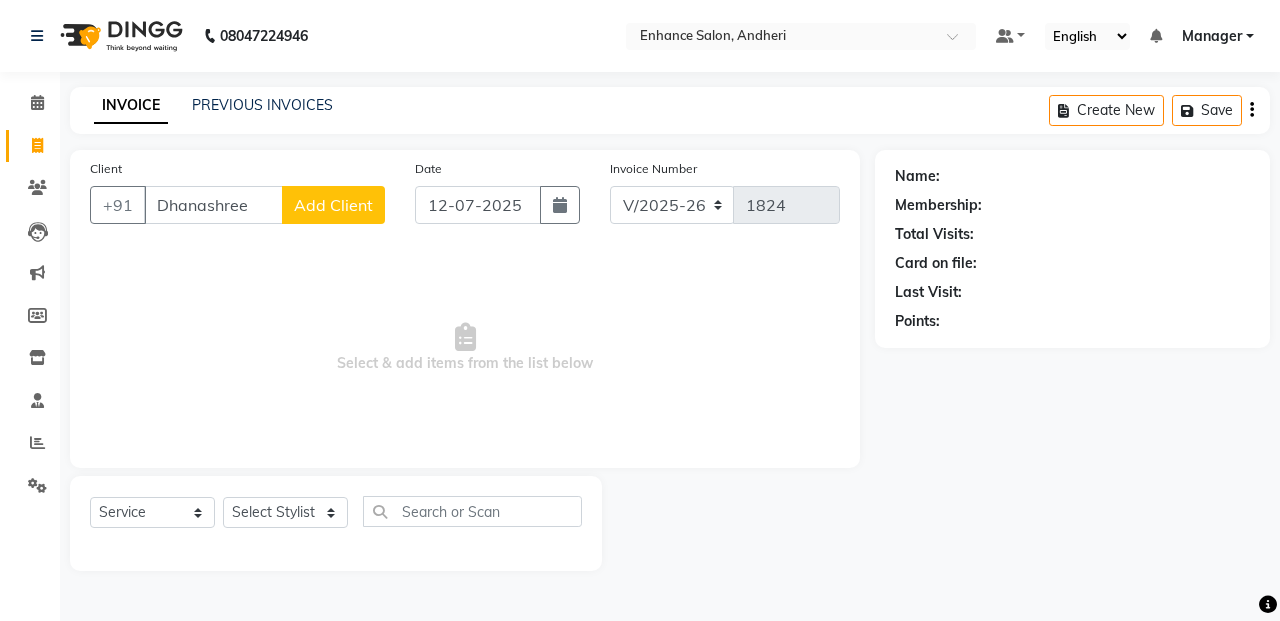 click on "Add Client" 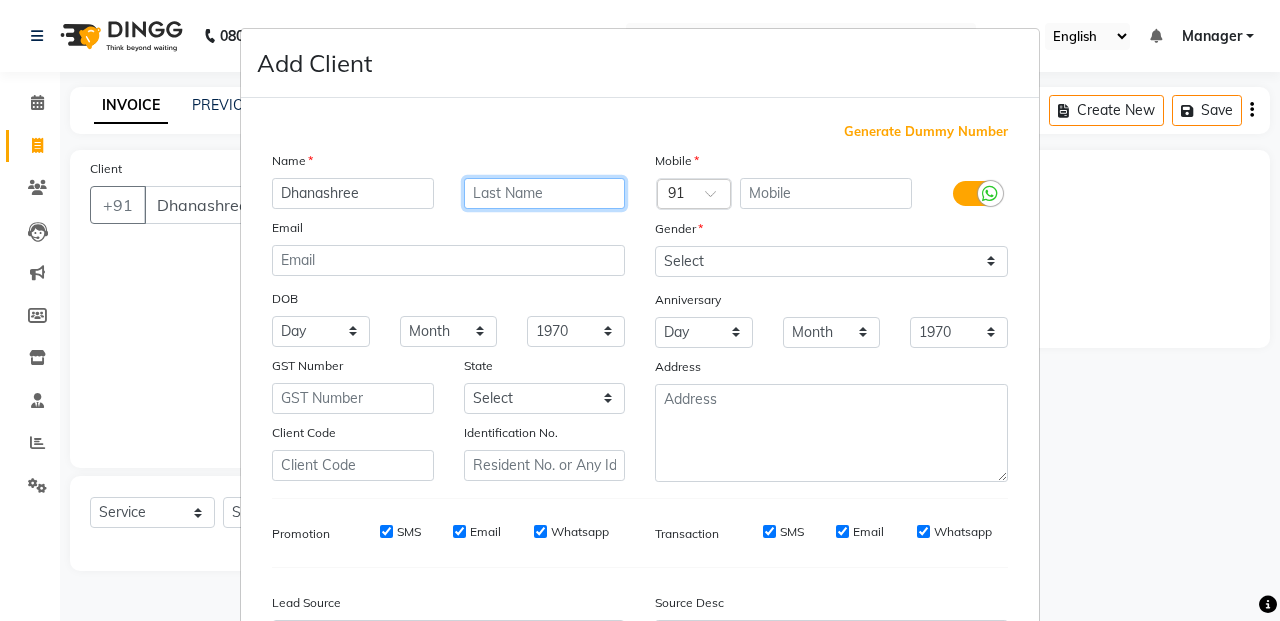 click at bounding box center (545, 193) 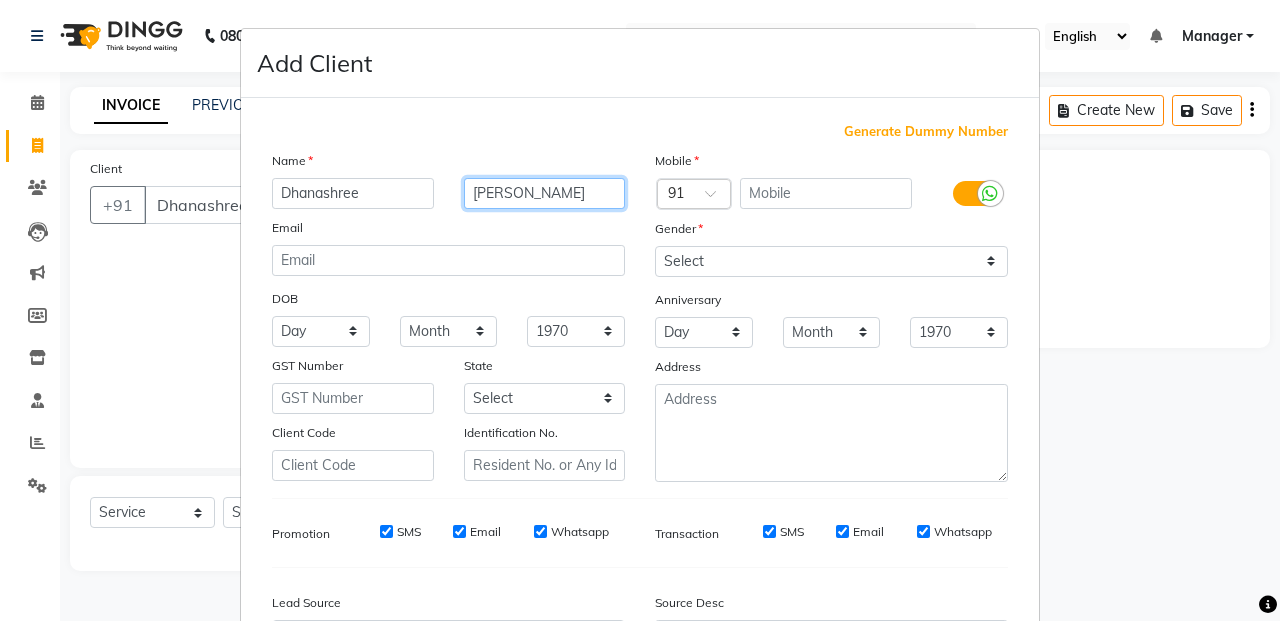 type on "[PERSON_NAME]" 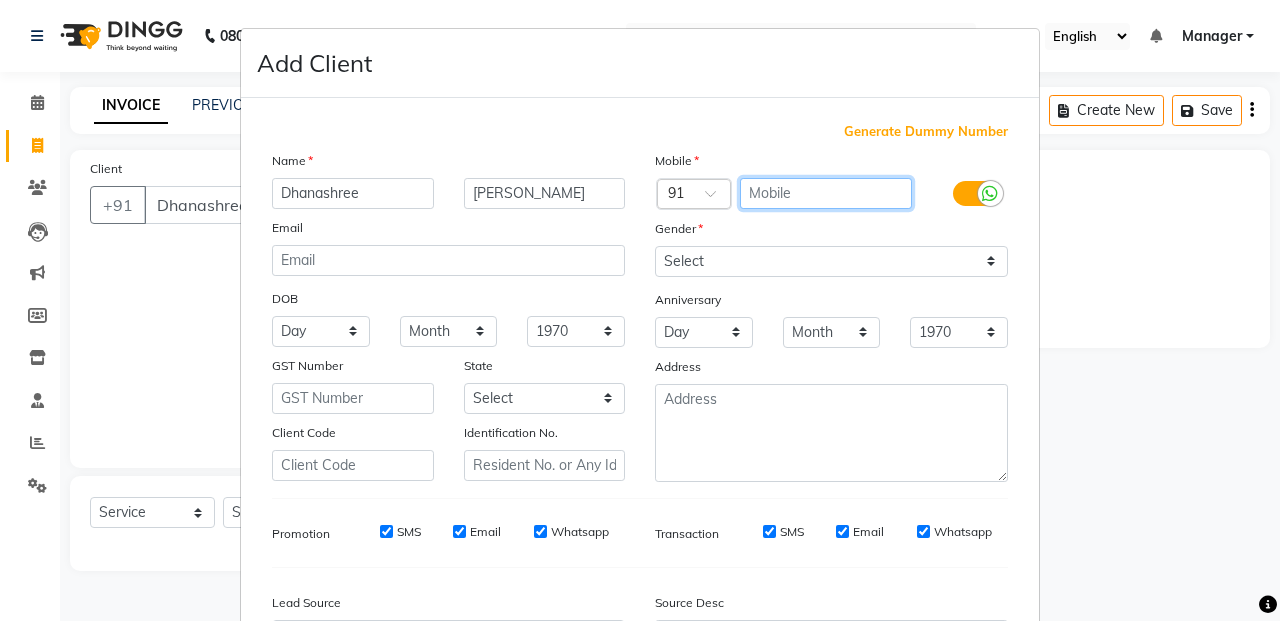 click at bounding box center [826, 193] 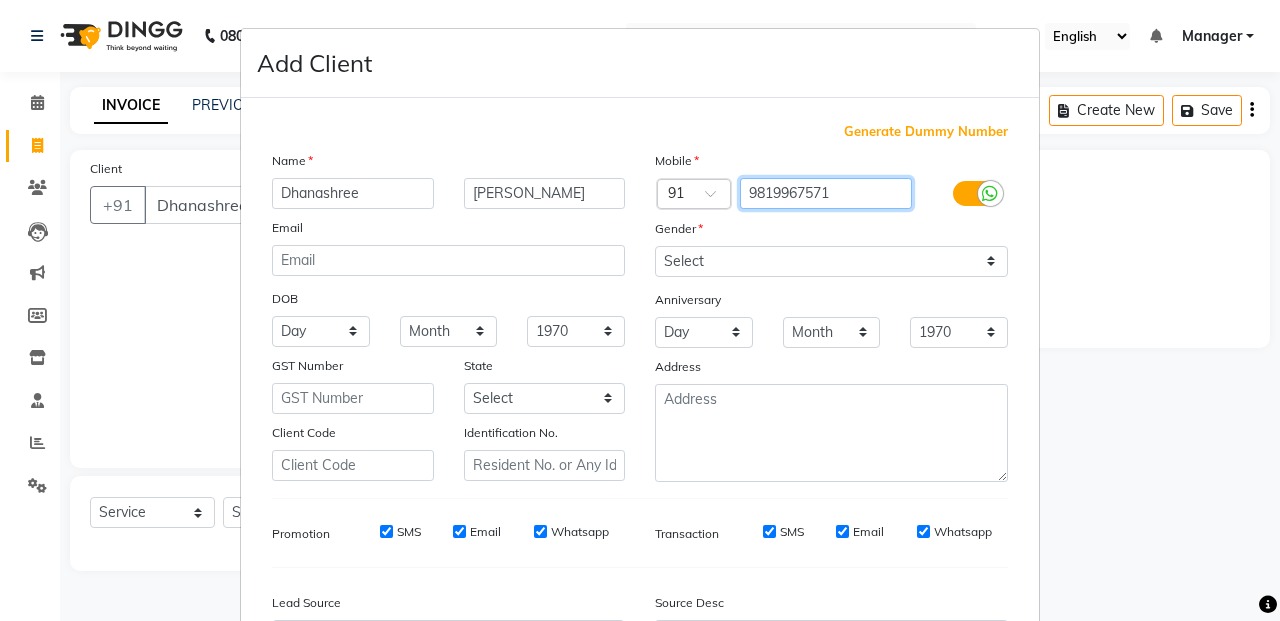 type on "9819967571" 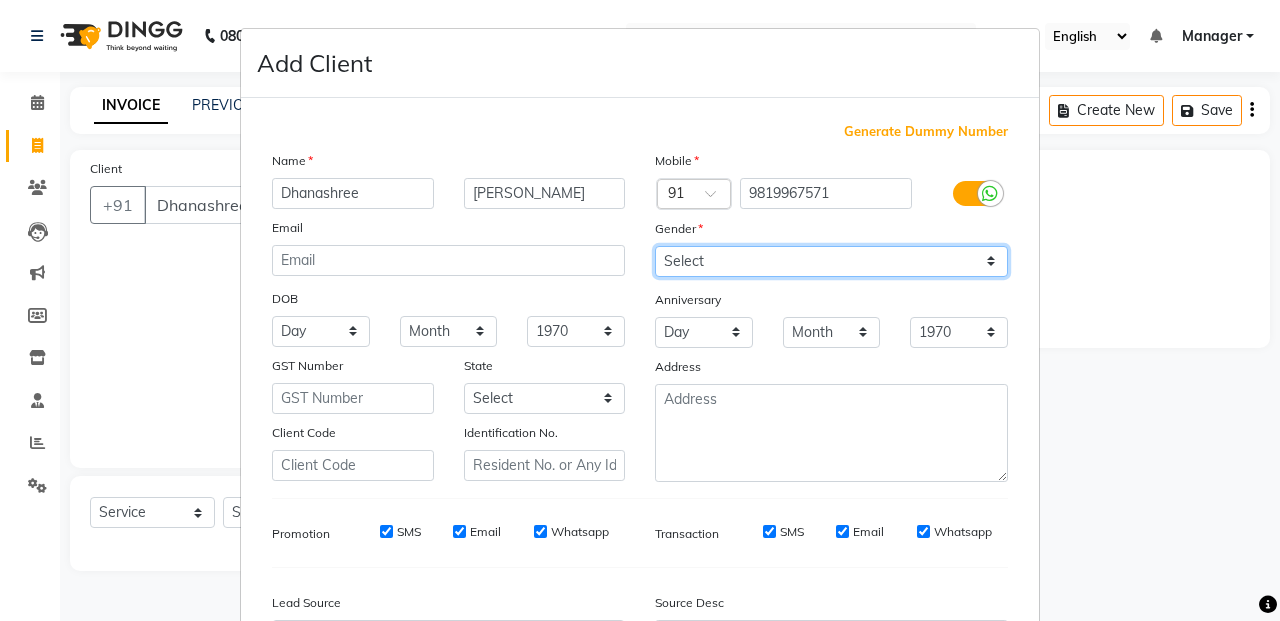 click on "Select [DEMOGRAPHIC_DATA] [DEMOGRAPHIC_DATA] Other Prefer Not To Say" at bounding box center [831, 261] 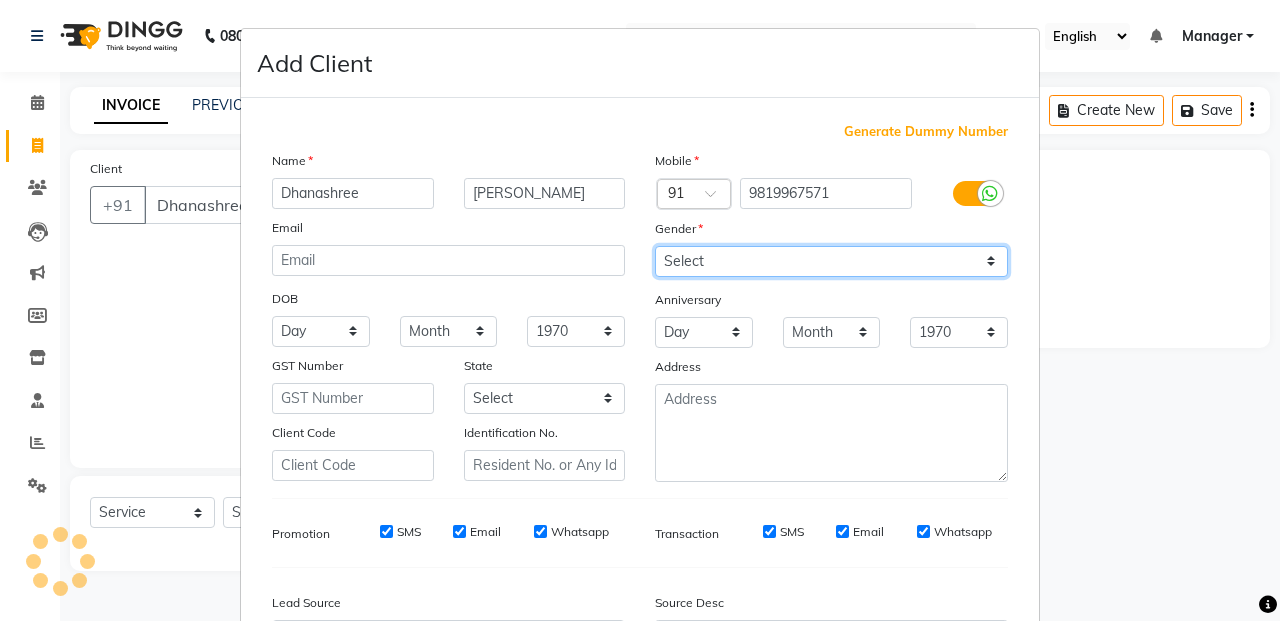 select on "[DEMOGRAPHIC_DATA]" 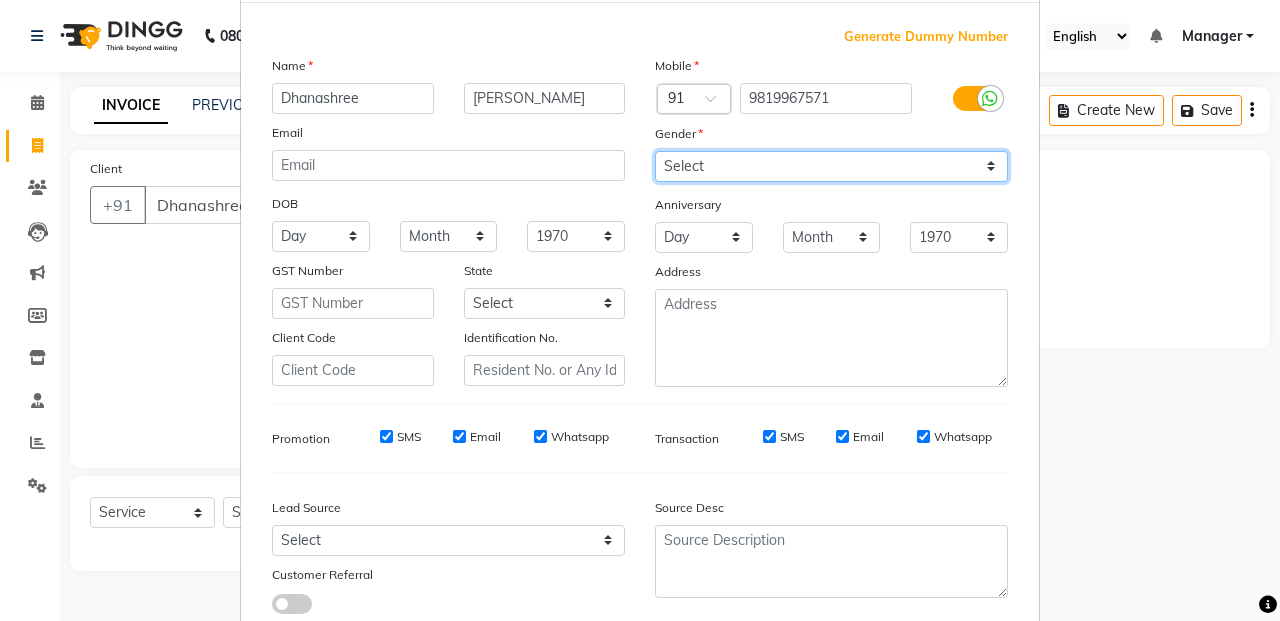 scroll, scrollTop: 228, scrollLeft: 0, axis: vertical 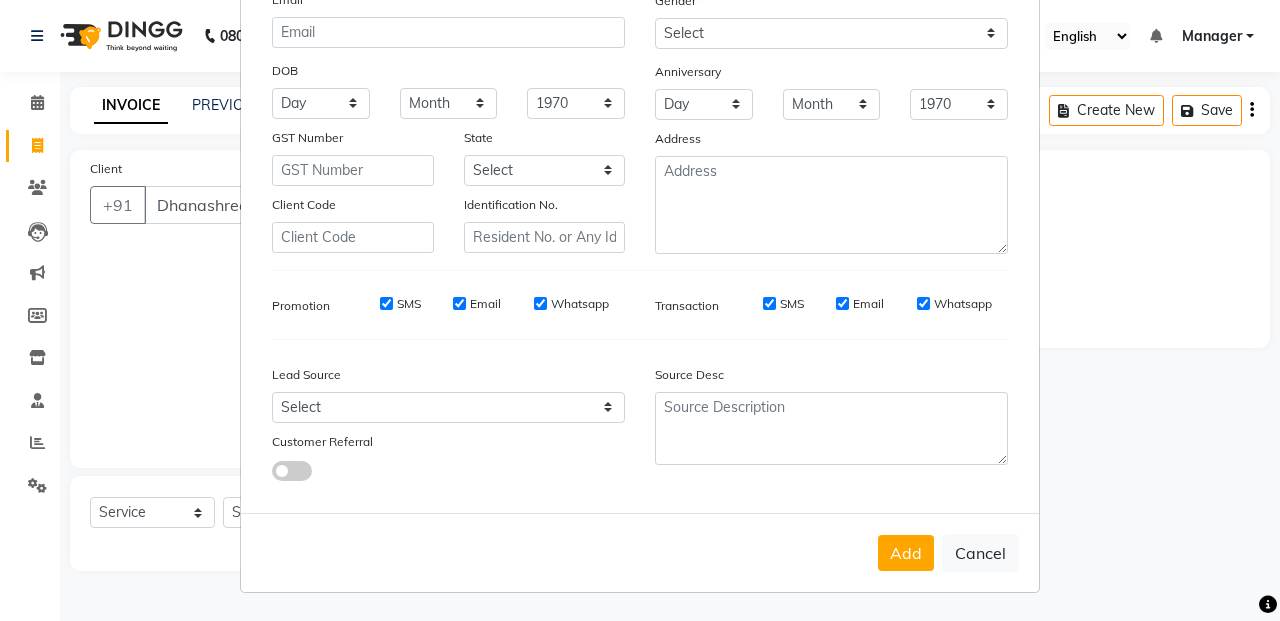 click on "Add" at bounding box center (906, 553) 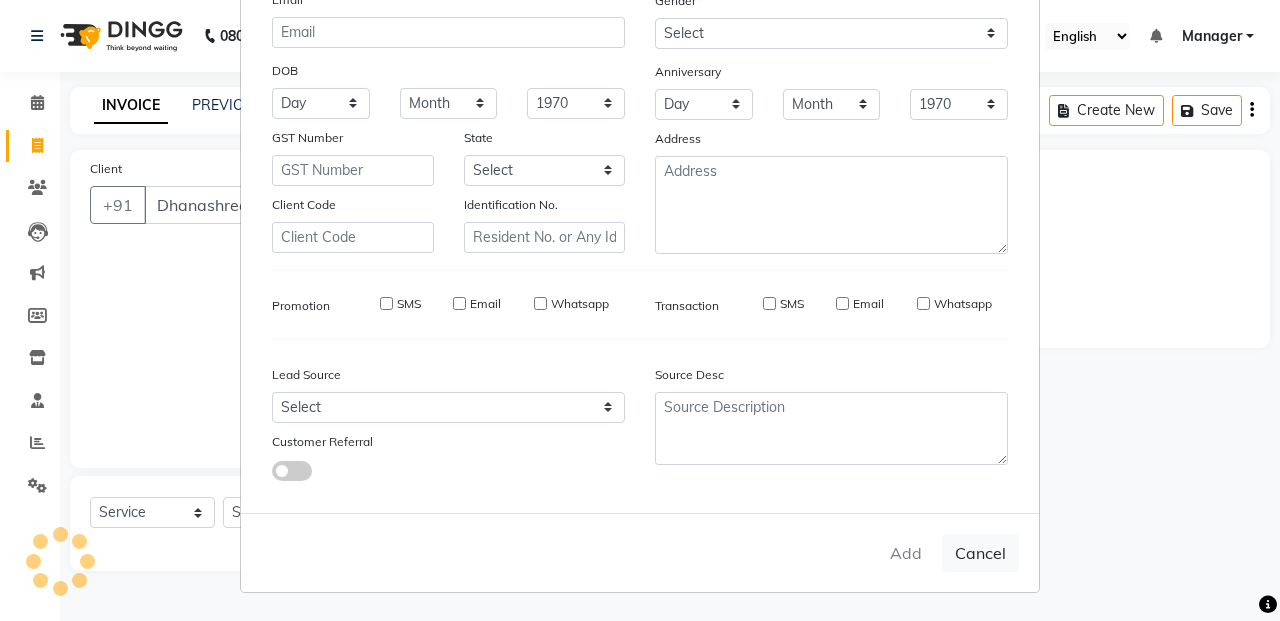 type on "9819967571" 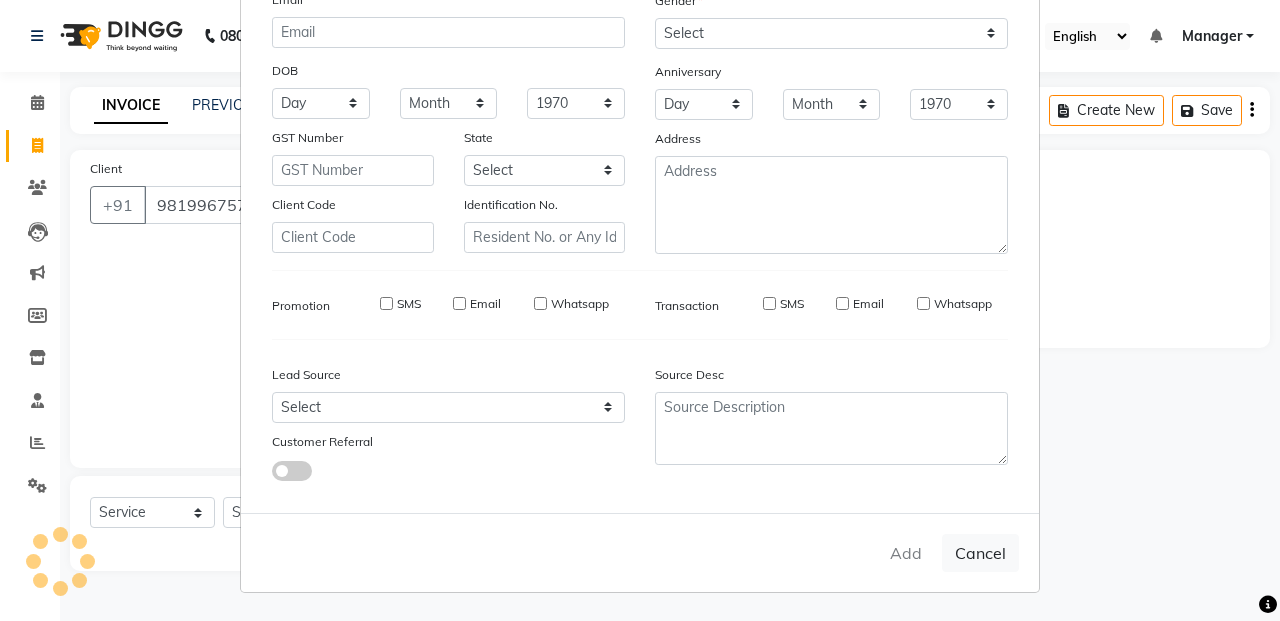 select 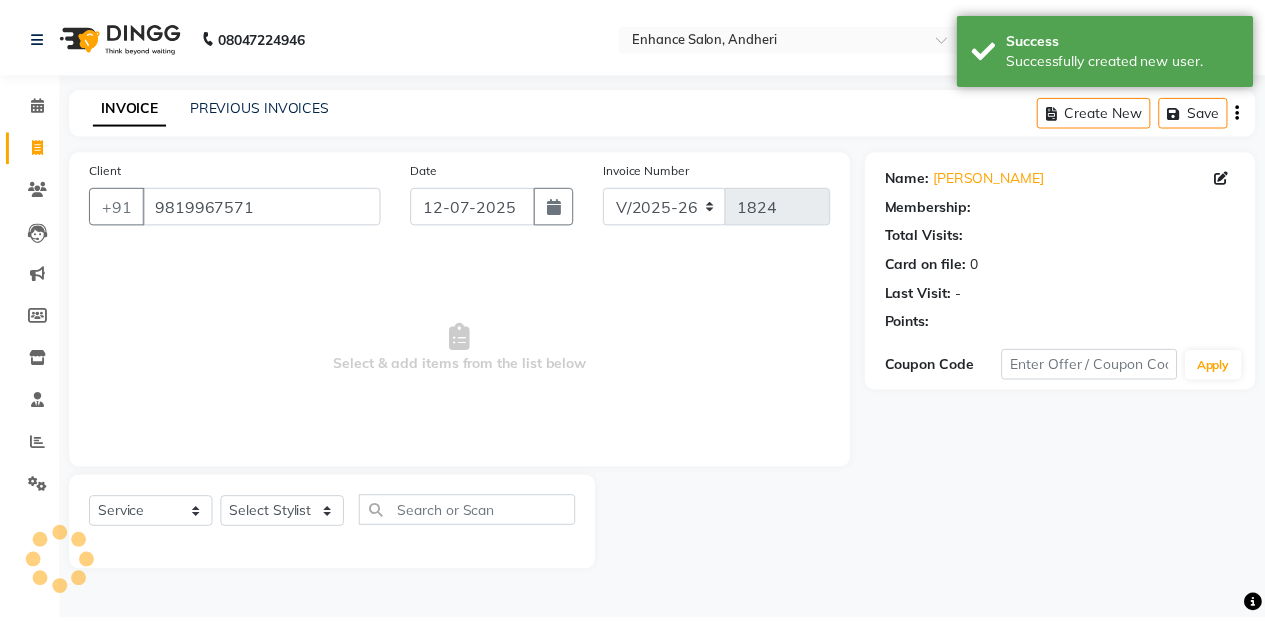 scroll, scrollTop: 0, scrollLeft: 0, axis: both 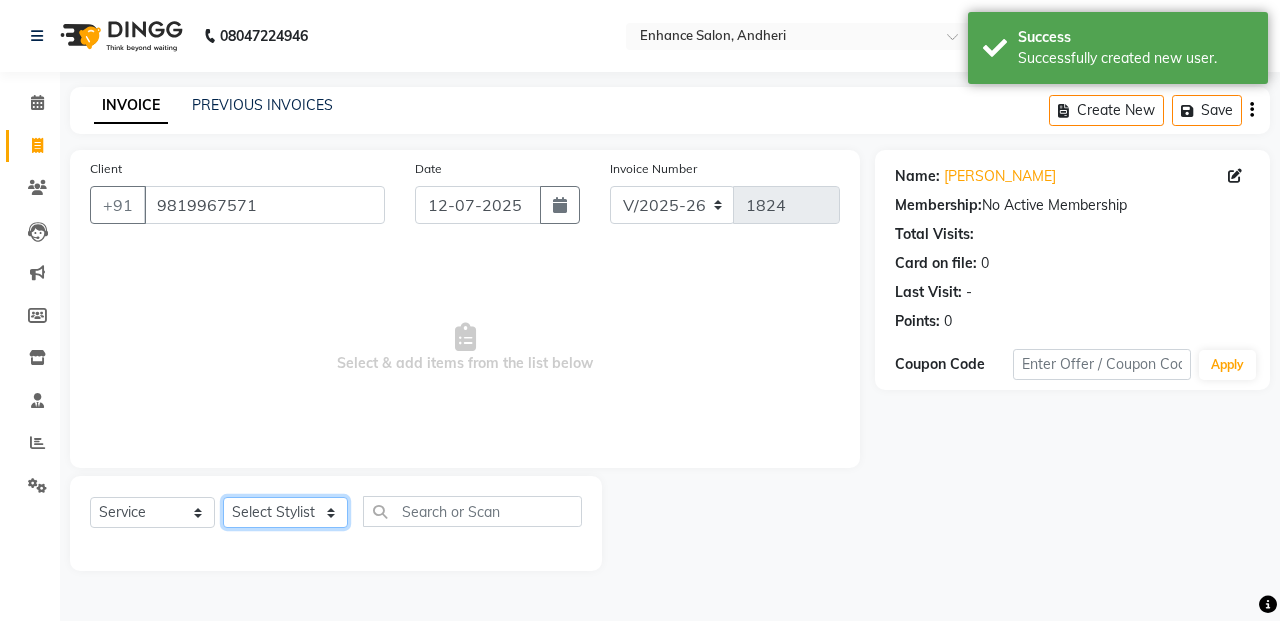 click on "Select Stylist Admin [PERSON_NAME] [PERSON_NAME] Manager [PERSON_NAME] [PERSON_NAME] [PERSON_NAME] POONAM [PERSON_NAME] [PERSON_NAME] nails [PERSON_NAME] MANGELA [PERSON_NAME] [PERSON_NAME] [PERSON_NAME] [PERSON_NAME]" 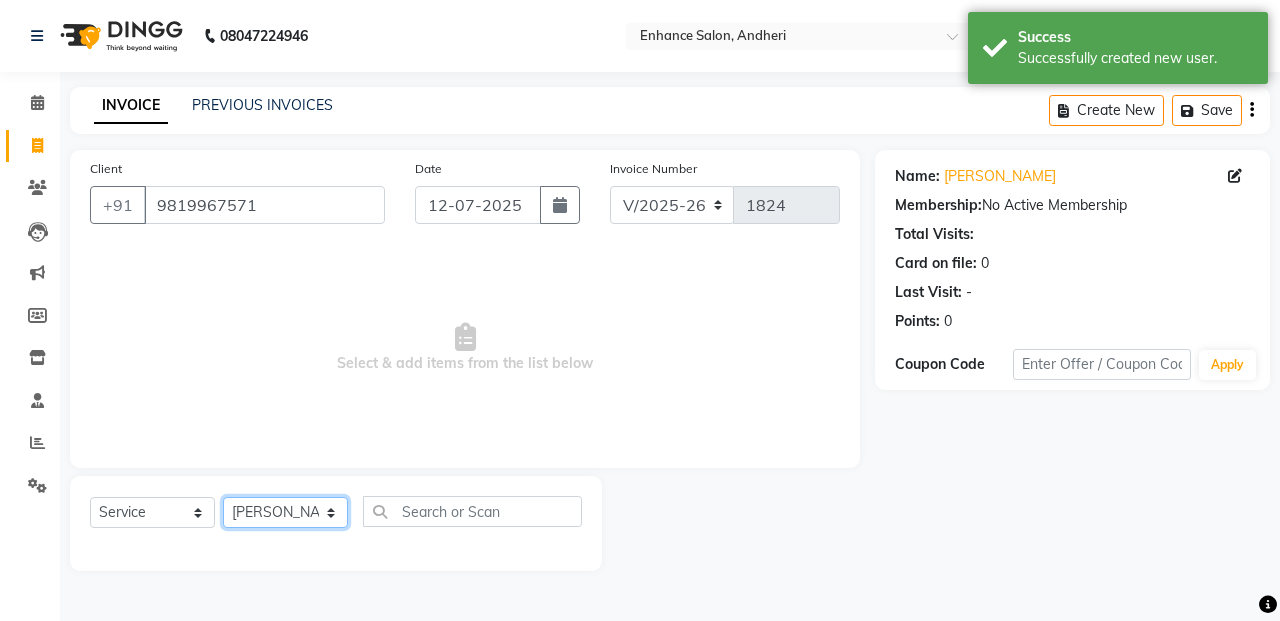 click on "Select Stylist Admin [PERSON_NAME] [PERSON_NAME] Manager [PERSON_NAME] [PERSON_NAME] [PERSON_NAME] POONAM [PERSON_NAME] [PERSON_NAME] nails [PERSON_NAME] MANGELA [PERSON_NAME] [PERSON_NAME] [PERSON_NAME] [PERSON_NAME]" 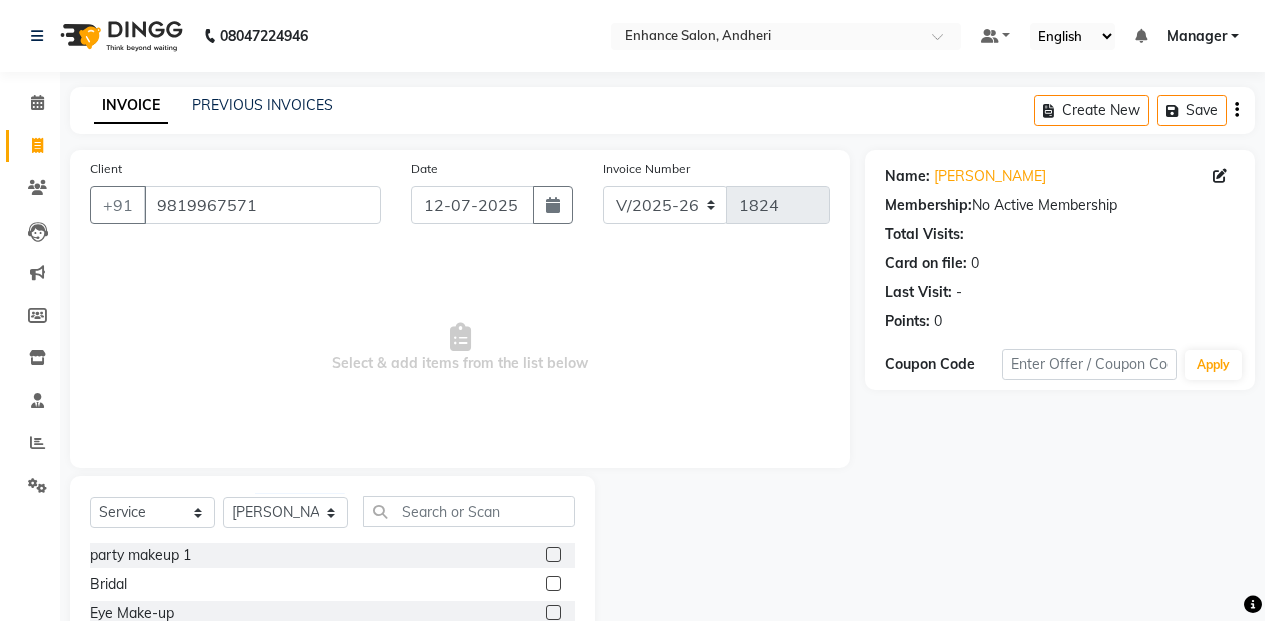 click on "Client [PHONE_NUMBER] Date [DATE] Invoice Number V/2025 V/[PHONE_NUMBER]  Select & add items from the list below  Select  Service  Product  Membership  Package Voucher Prepaid Gift Card  Select Stylist Admin [PERSON_NAME] [PERSON_NAME] Manager [PERSON_NAME] [PERSON_NAME] [PERSON_NAME] POONAM [PERSON_NAME] [PERSON_NAME] nails [PERSON_NAME] MANGELA [PERSON_NAME] [PERSON_NAME] [PERSON_NAME] [PERSON_NAME] party makeup 1  Bridal  Eye Make-up  face wax reg  Touch Up App  High Lights  Only touchup App  Side locks peel 400  inner spa  inner spa tube  service tip  previous balance  food  Dandruff treatment  Prepaid  Deposit  Aroma Gold serum  K18  saree drape  Moisture Plus shampoo  Colour conditioner MilkShake  Massage Head  Massage Neck & Shoulder  Massage Neck, Shoulder & Back  Massage Arms  Massage Legs  Massage Feet  Massage Body  wedding  sangeet  cocktail  Mehendi  reception  Student  [PERSON_NAME] Full (Touch-up)  [PERSON_NAME] Crown  [PERSON_NAME] Deep Crown  [PERSON_NAME] Global  Inoa Full (Touch-up)  Inoa Global  Inoa Crown  Inoa Deep Crown  Nanoplatia  [MEDICAL_DATA]  Hair Wash" 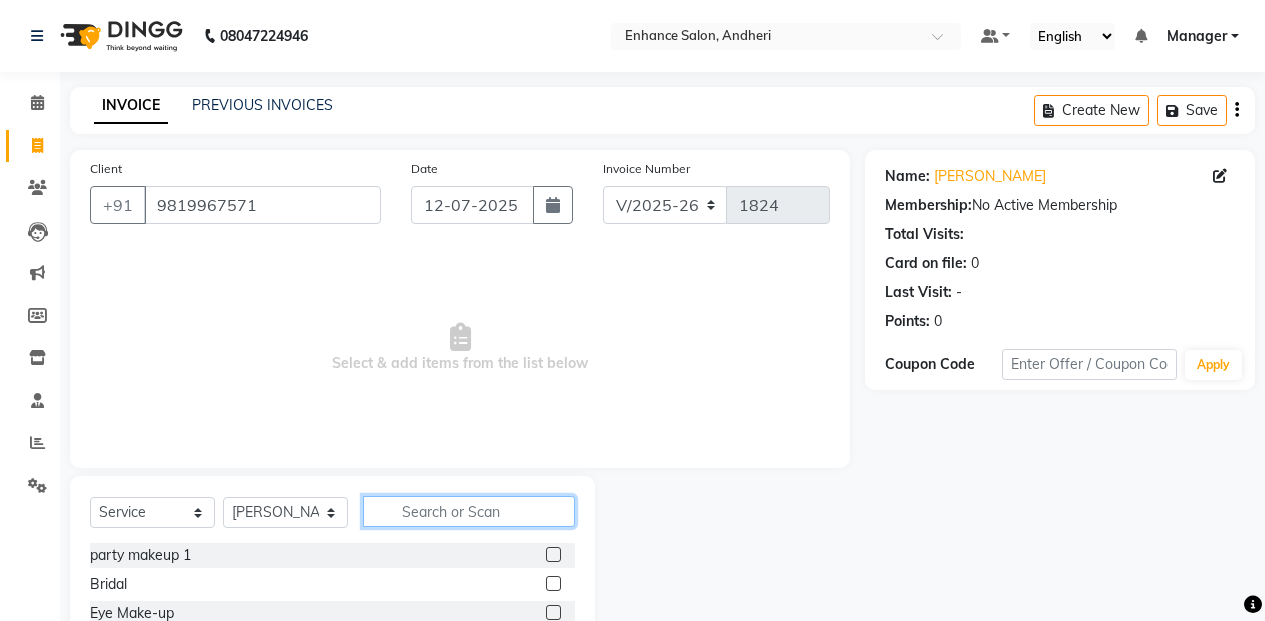 click 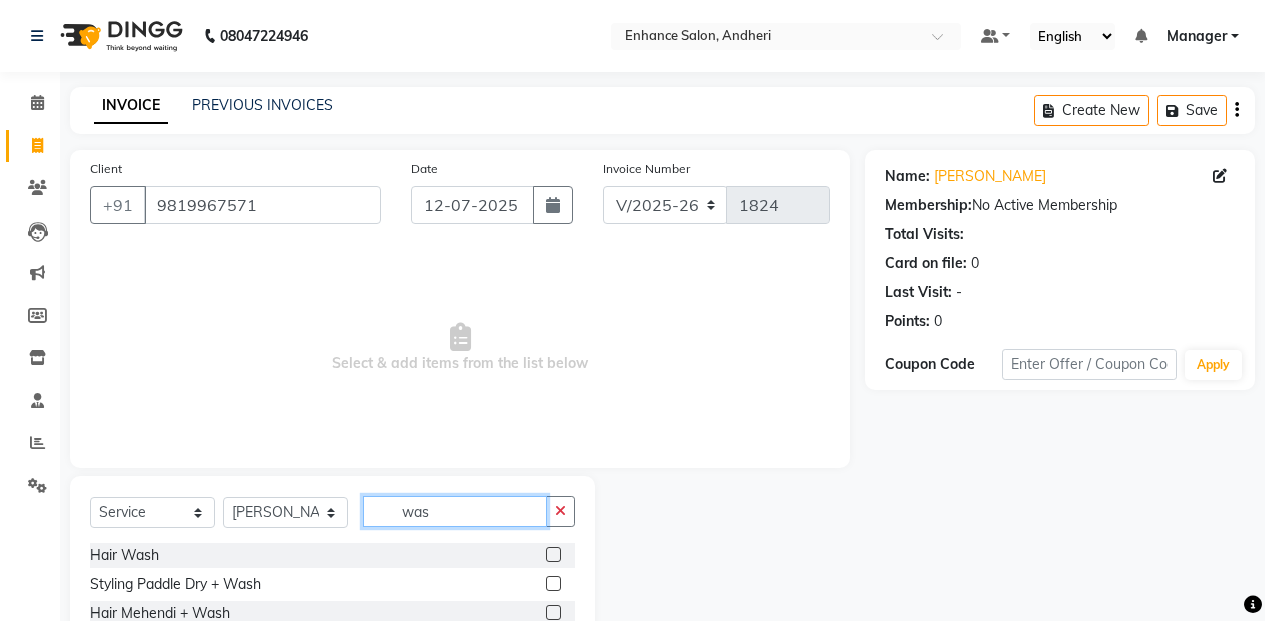 type on "was" 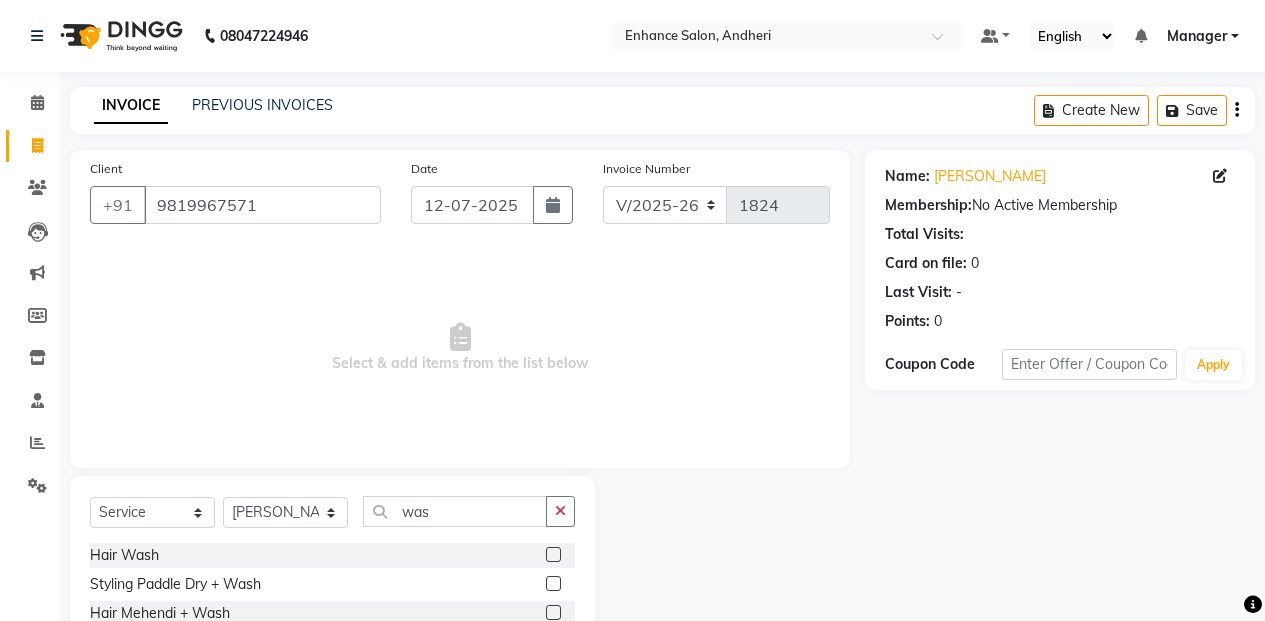 drag, startPoint x: 553, startPoint y: 549, endPoint x: 531, endPoint y: 502, distance: 51.894123 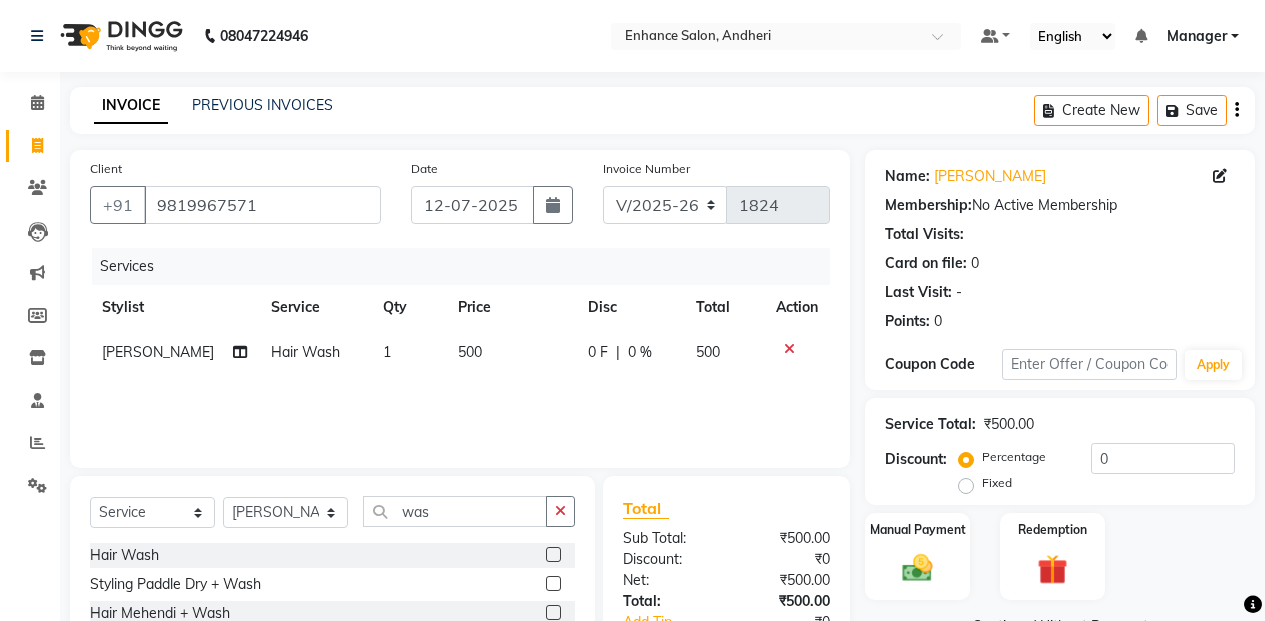 click 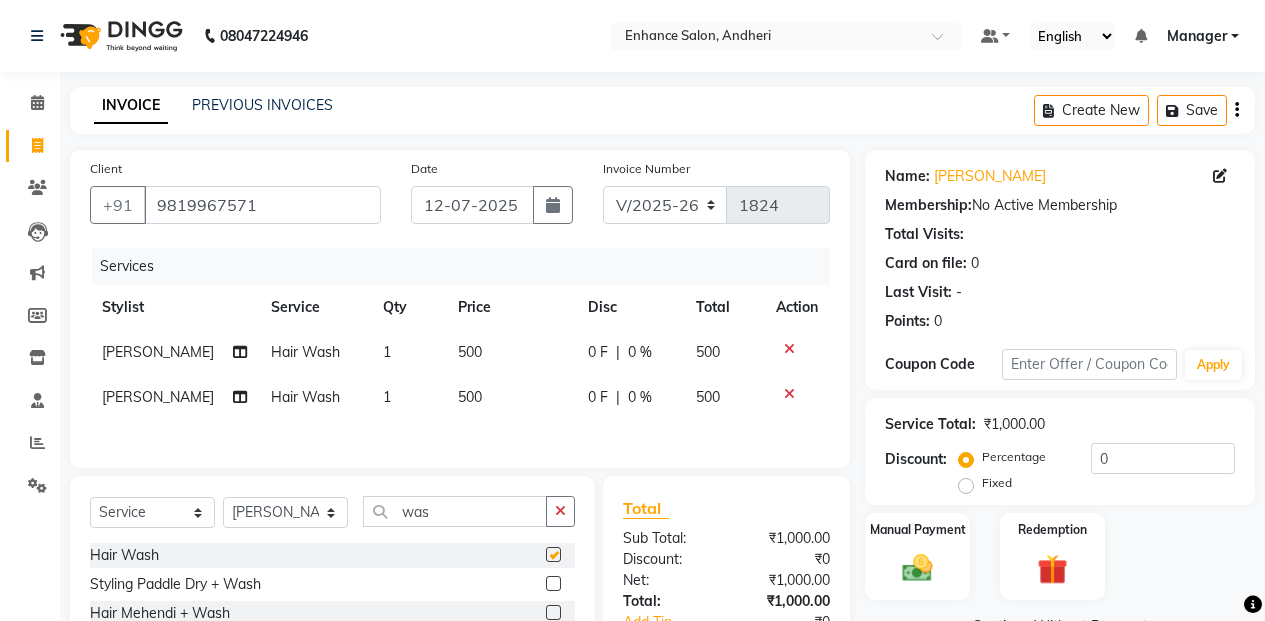 checkbox on "false" 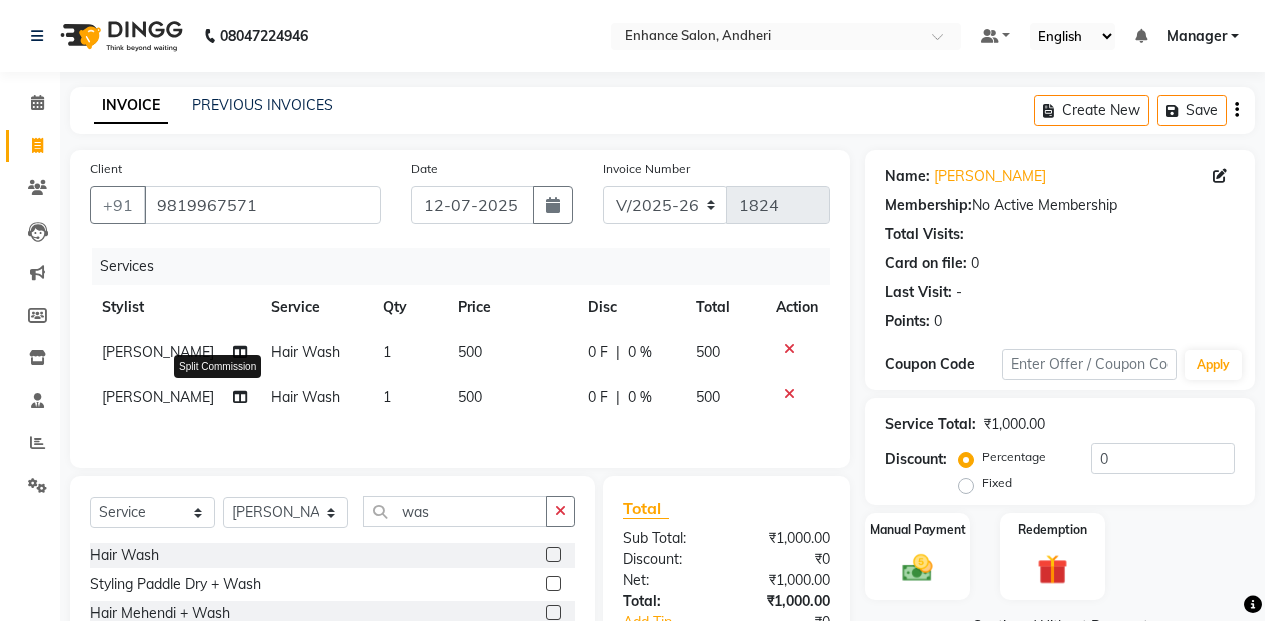 click 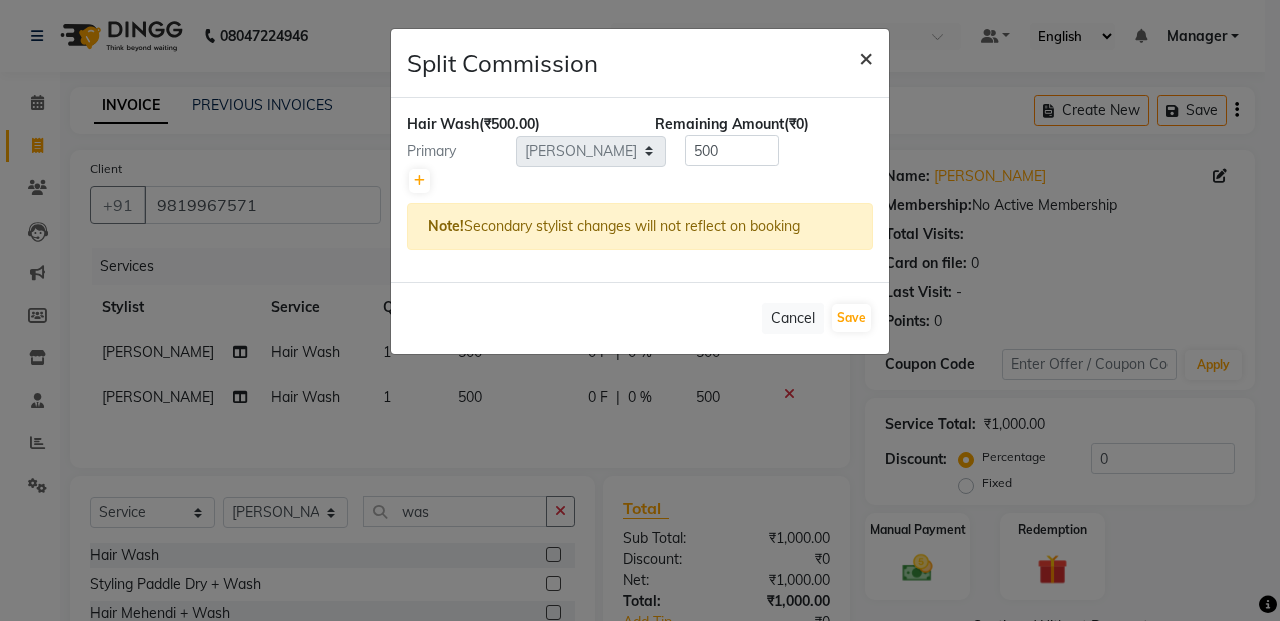 click on "×" 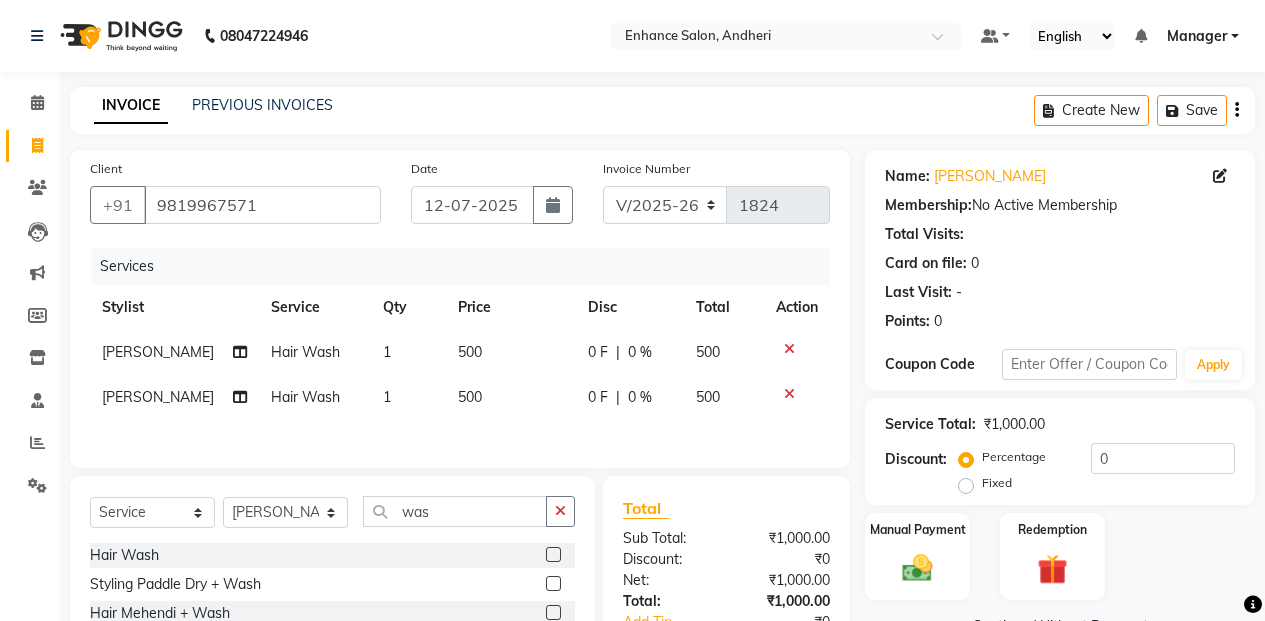 click on "[PERSON_NAME]" 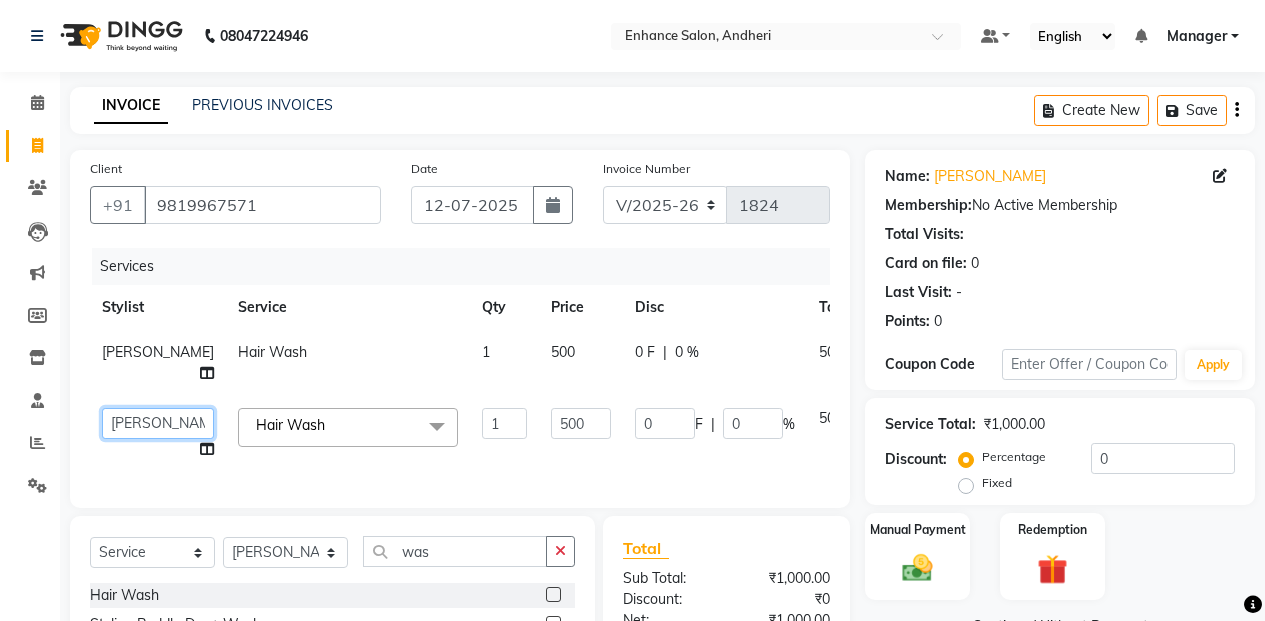 click on "Admin   [PERSON_NAME]   [PERSON_NAME]   Manager   [PERSON_NAME]   [PERSON_NAME]   [PERSON_NAME]   POONAM [PERSON_NAME] [PERSON_NAME] nails   [PERSON_NAME] MANGELA   [PERSON_NAME]   [PERSON_NAME]   [PERSON_NAME] [PERSON_NAME]" 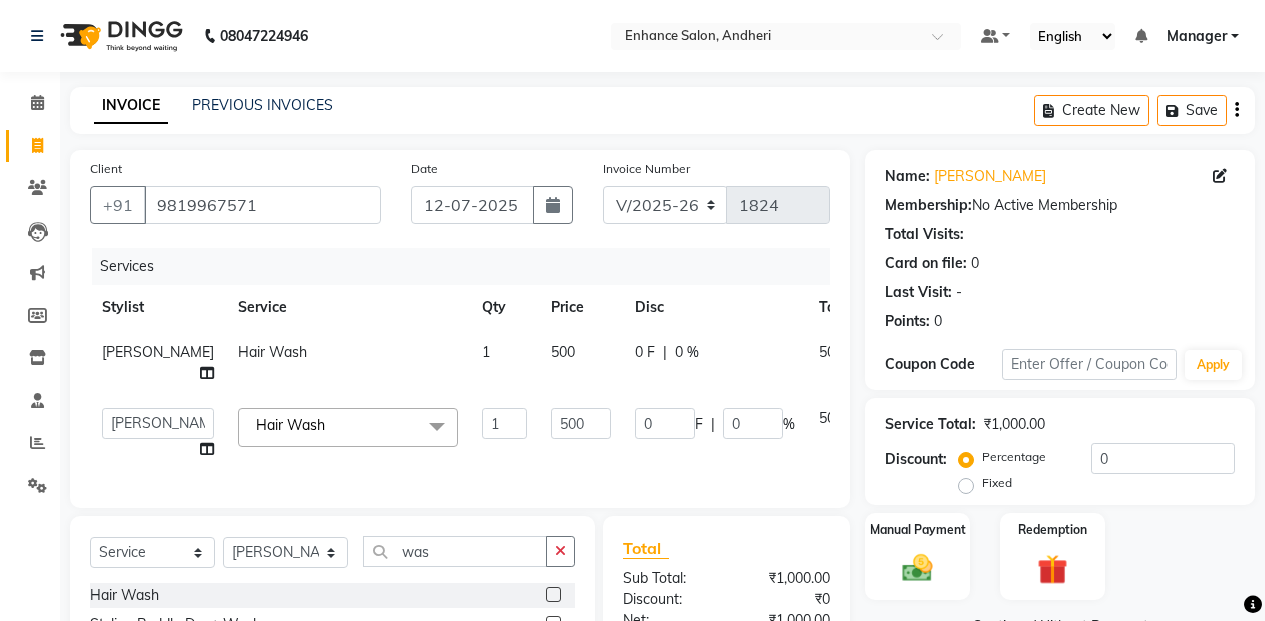 select on "79056" 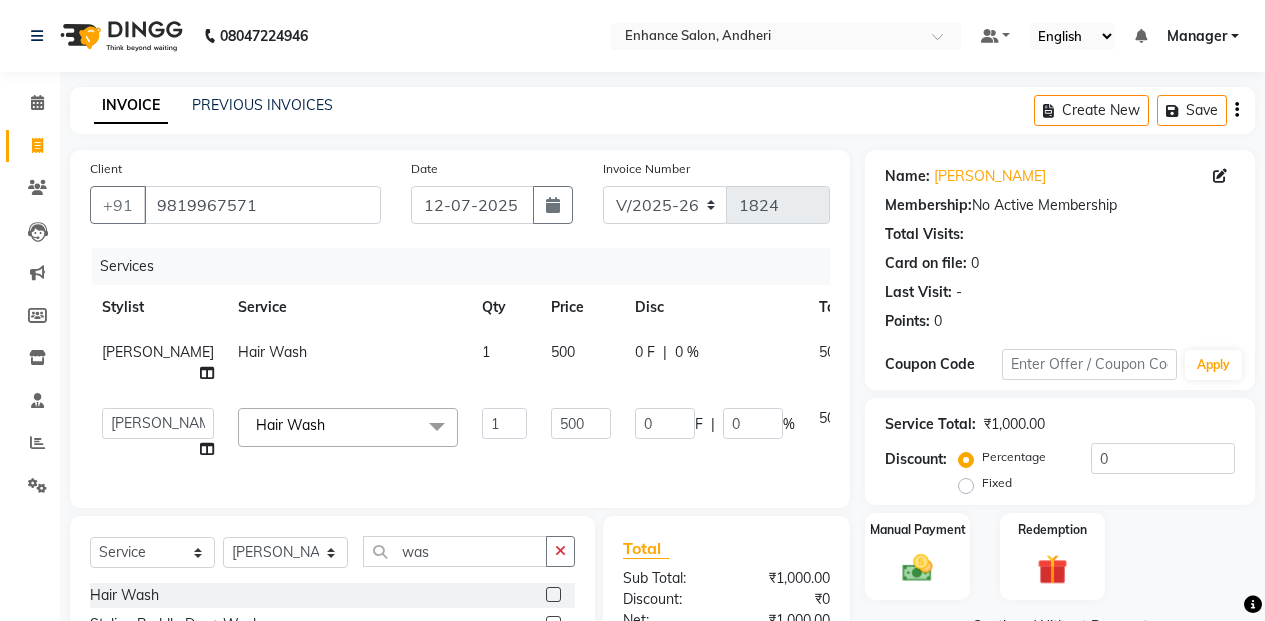 click on "500" 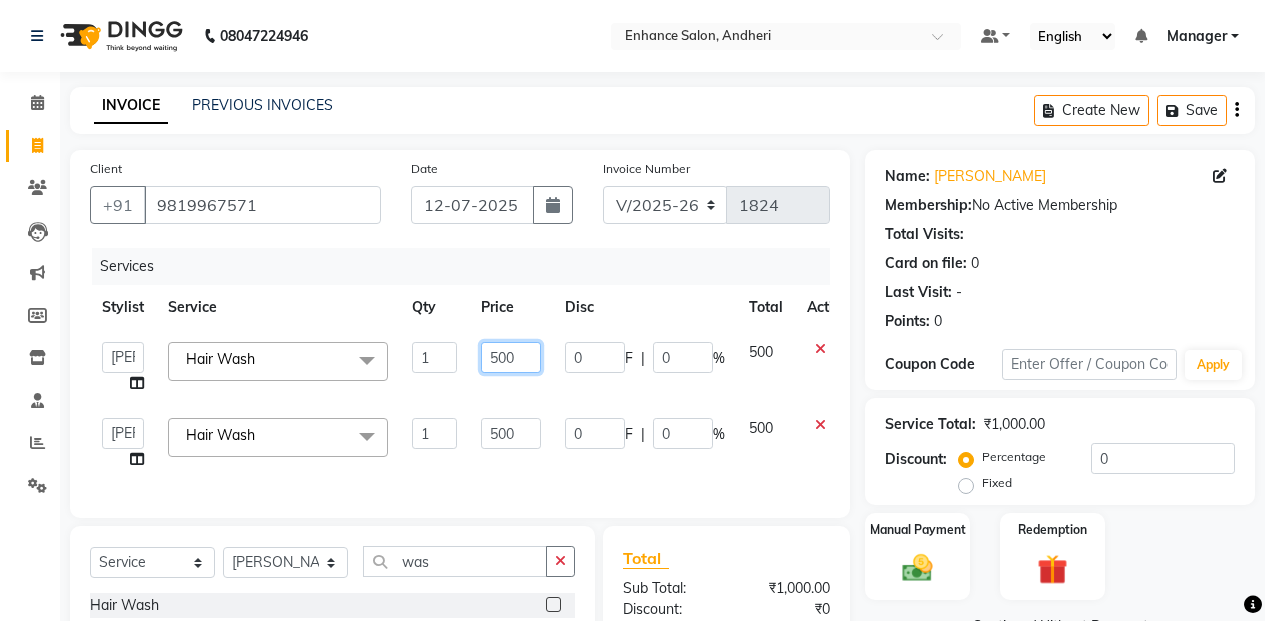 click on "500" 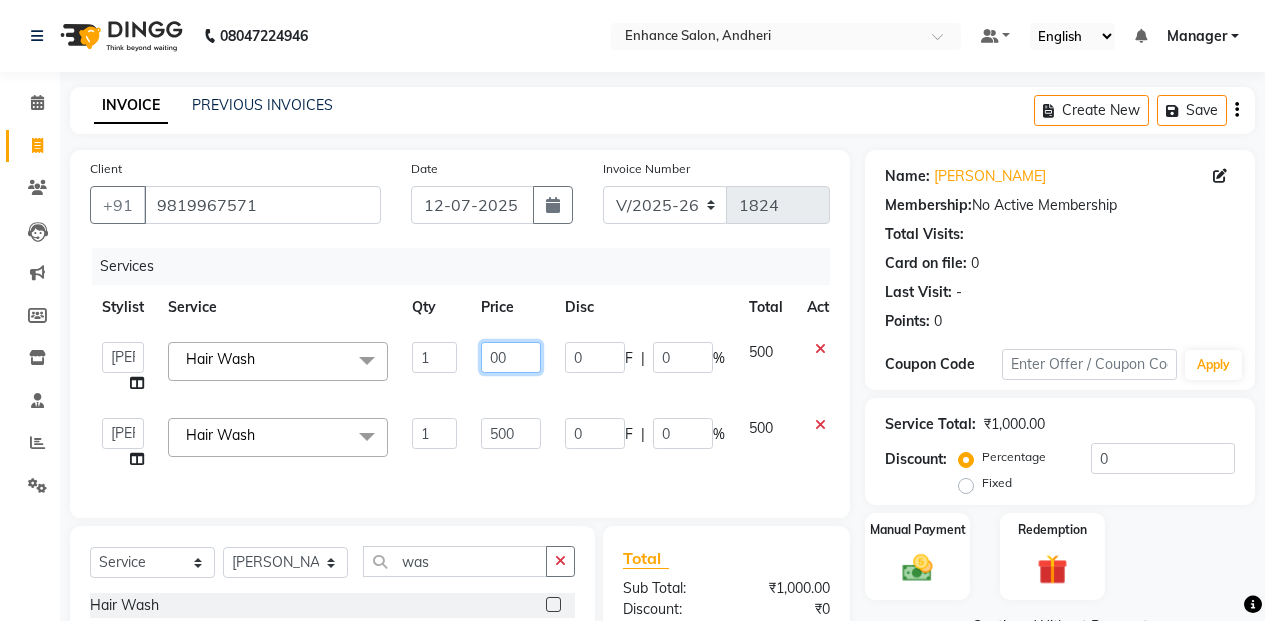 type on "400" 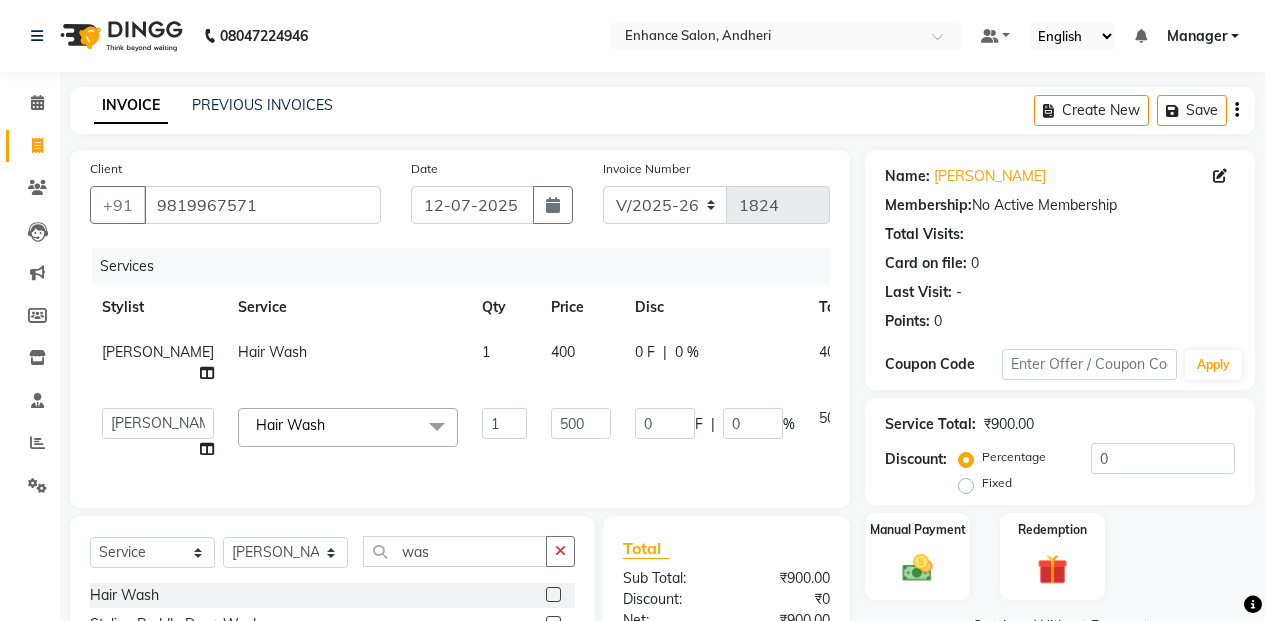 click on "500" 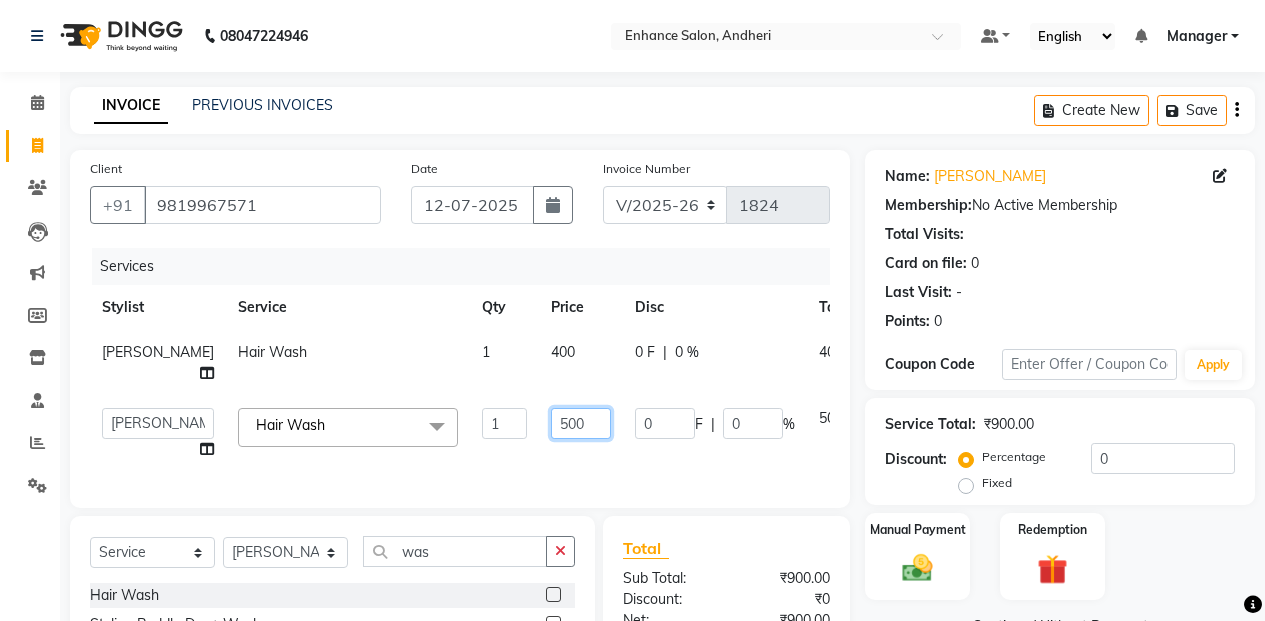 click on "500" 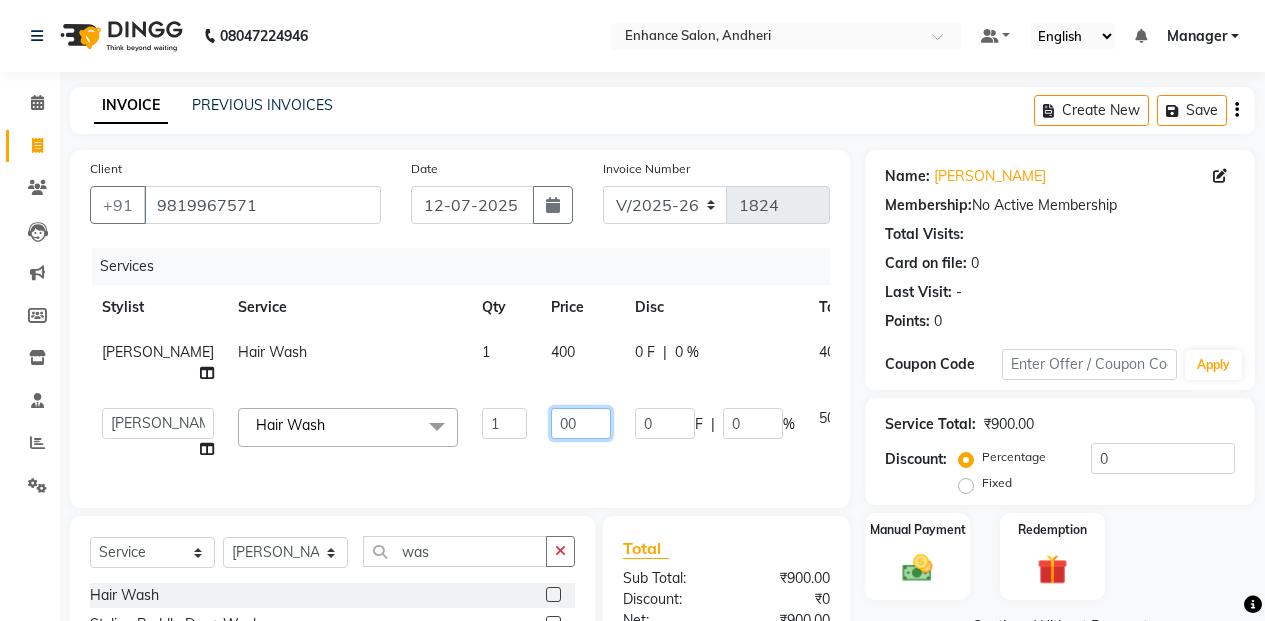 type on "400" 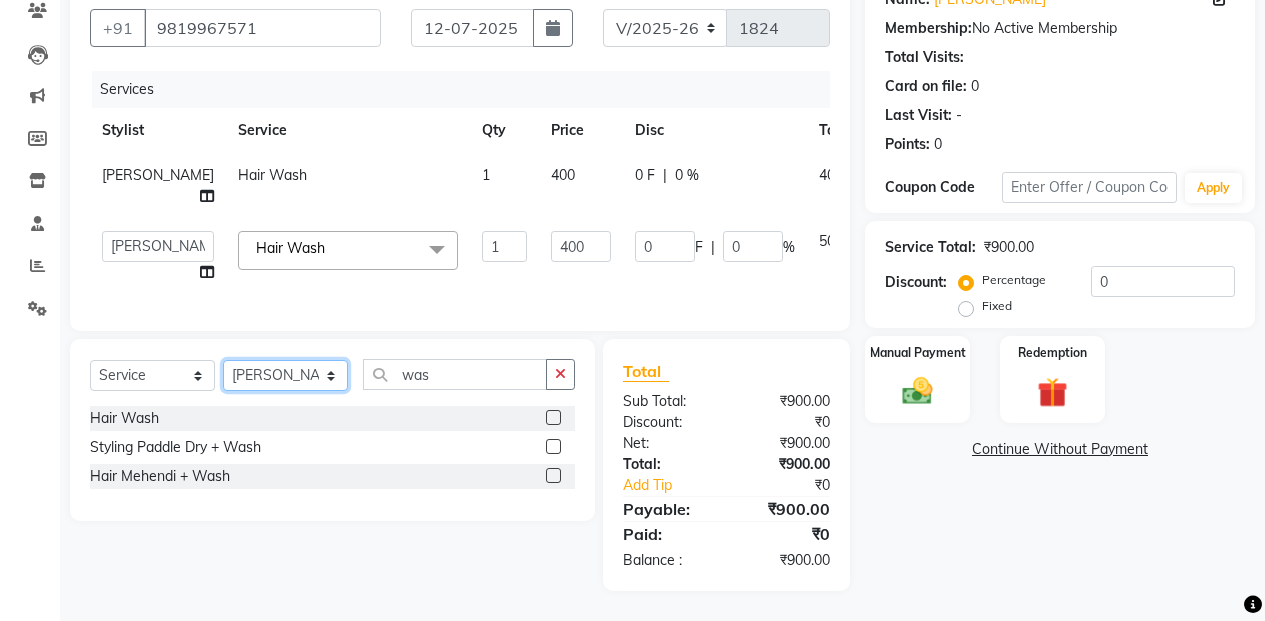 scroll, scrollTop: 140, scrollLeft: 0, axis: vertical 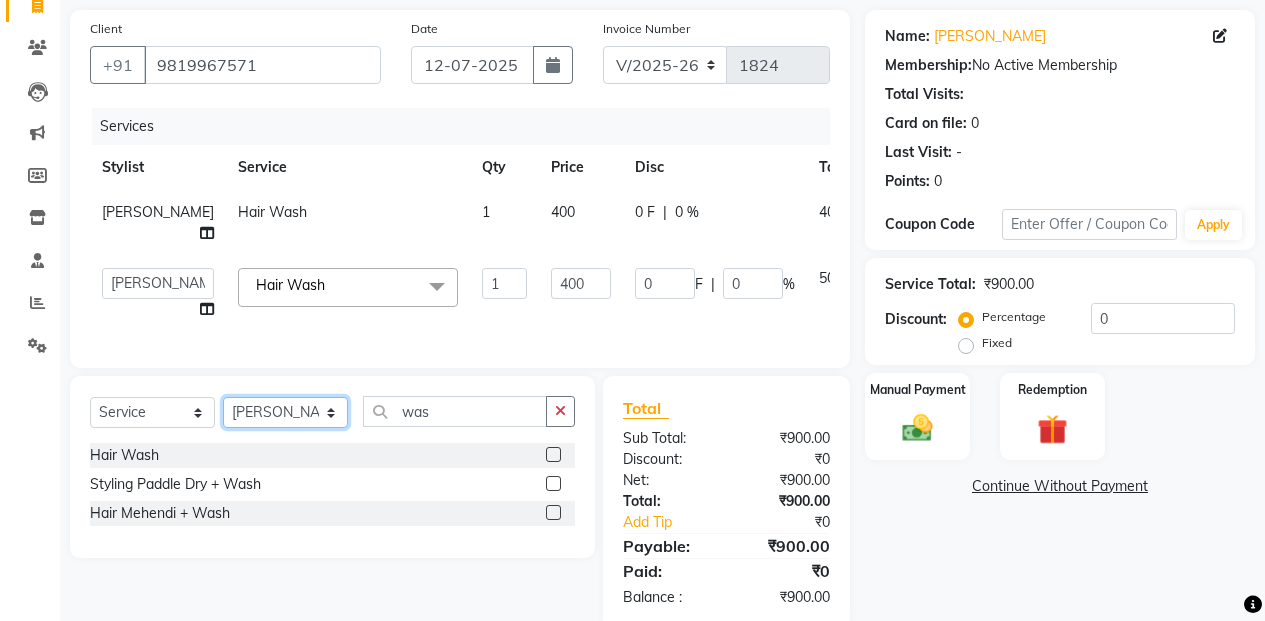 click on "Select Stylist Admin [PERSON_NAME] [PERSON_NAME] Manager [PERSON_NAME] [PERSON_NAME] [PERSON_NAME] POONAM [PERSON_NAME] [PERSON_NAME] nails [PERSON_NAME] MANGELA [PERSON_NAME] [PERSON_NAME] [PERSON_NAME] [PERSON_NAME]" 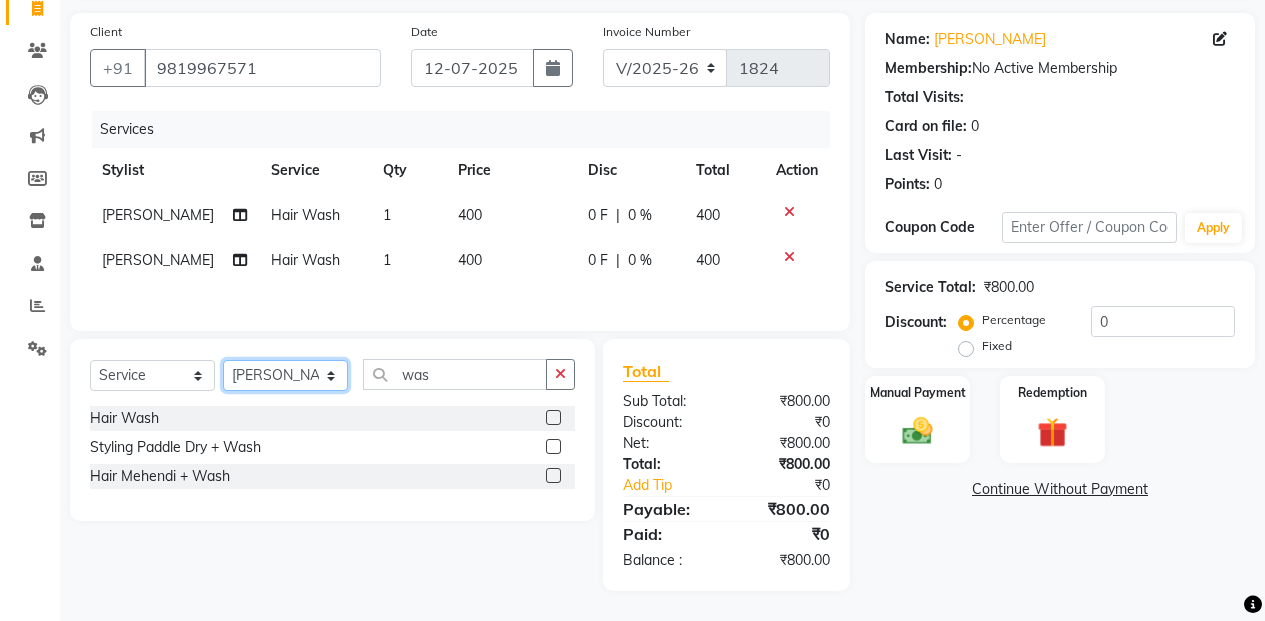 select on "61730" 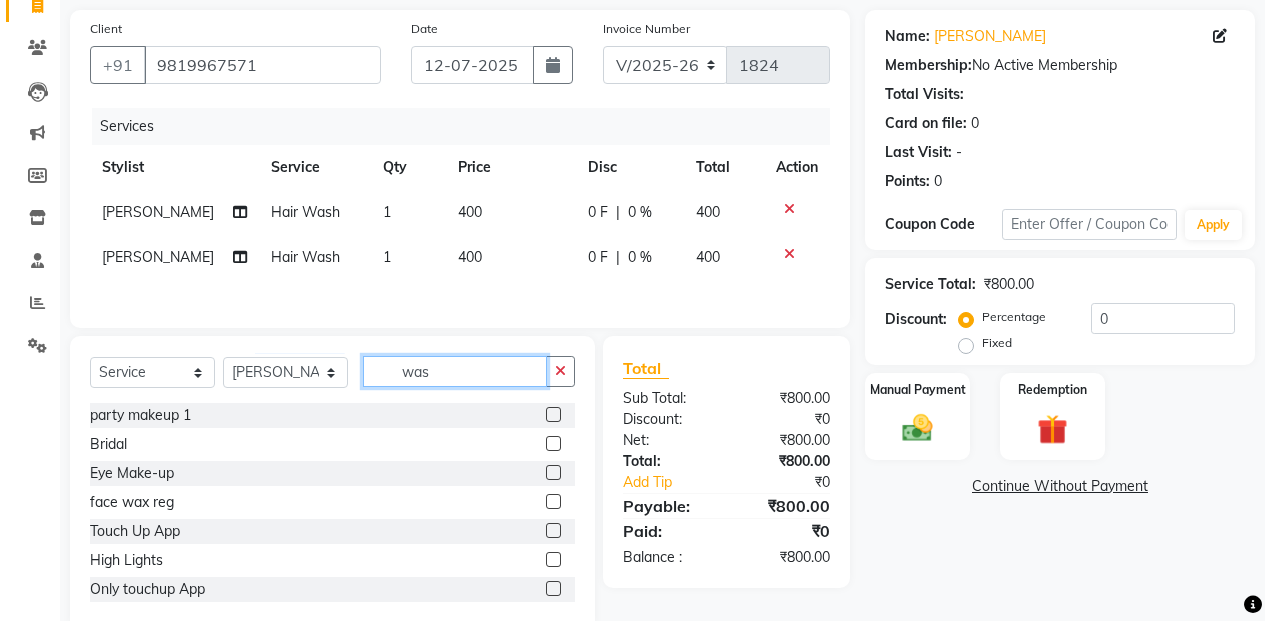 click on "was" 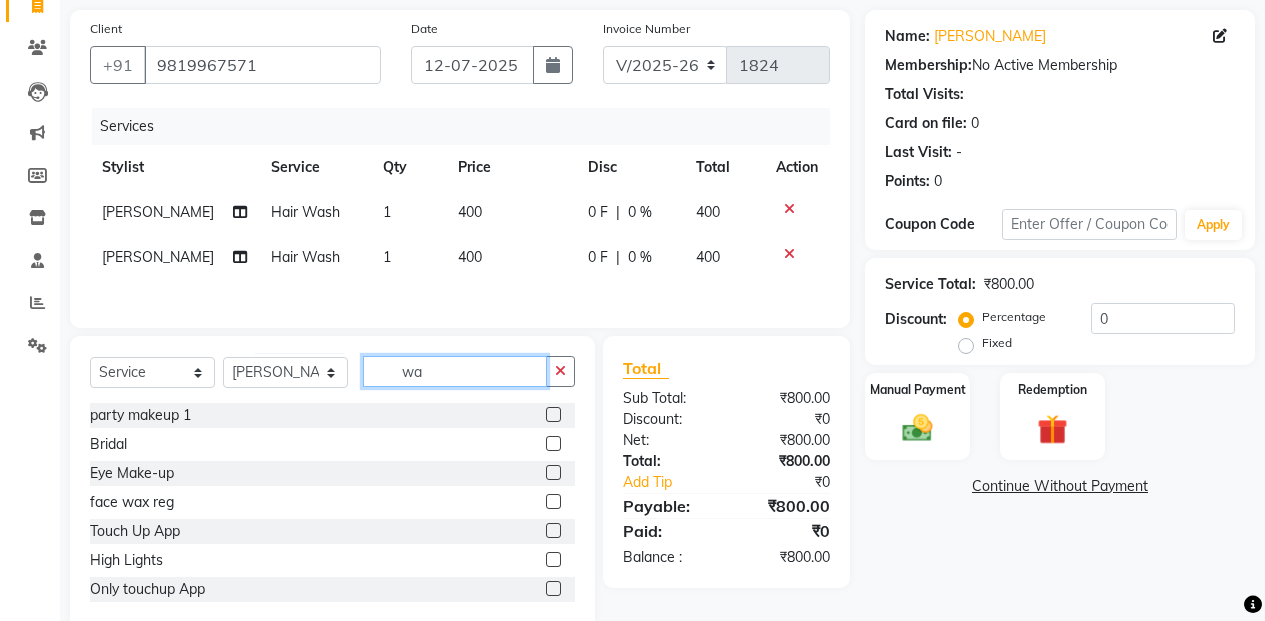 type on "w" 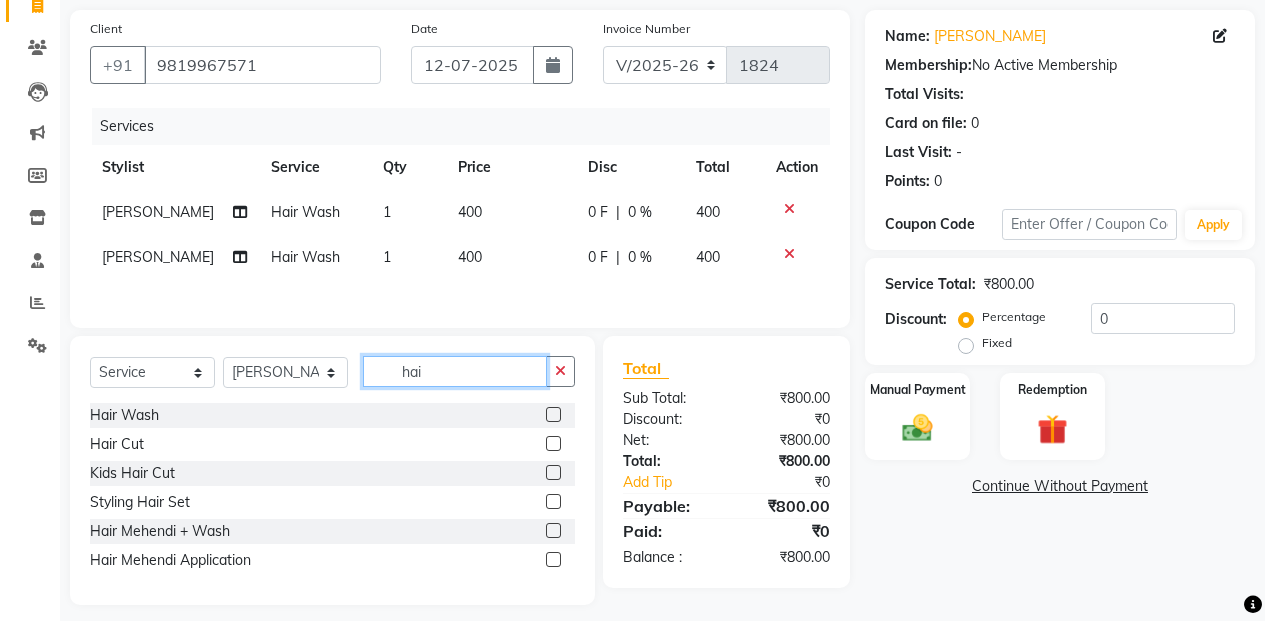type on "hai" 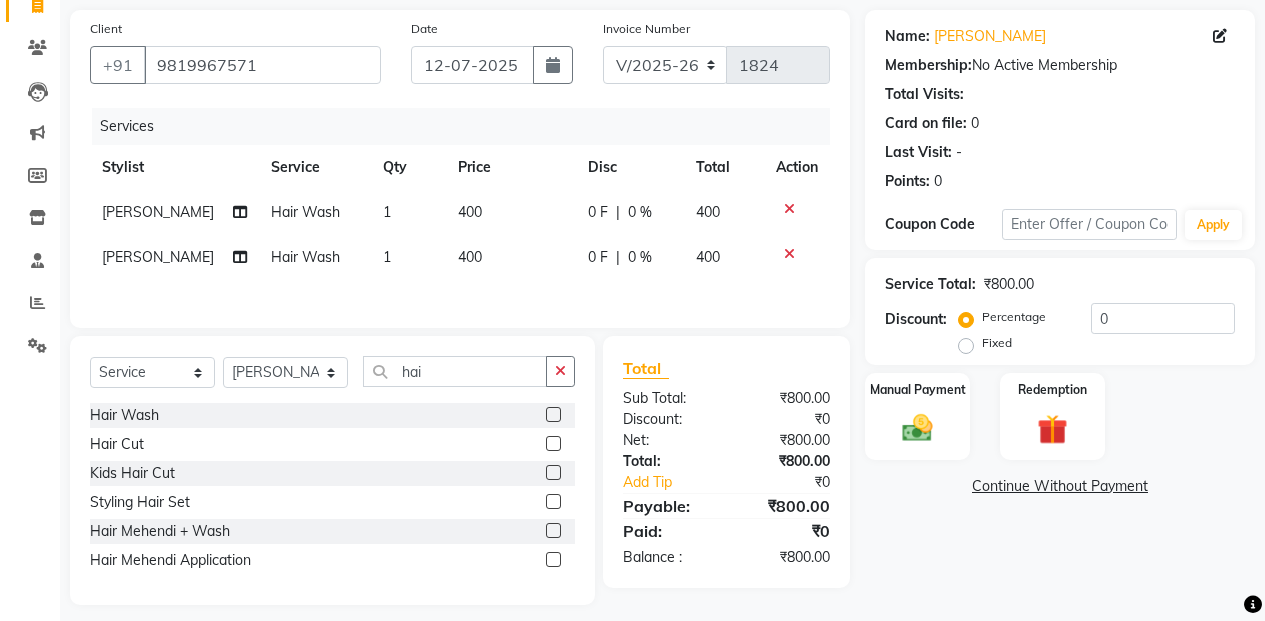 click 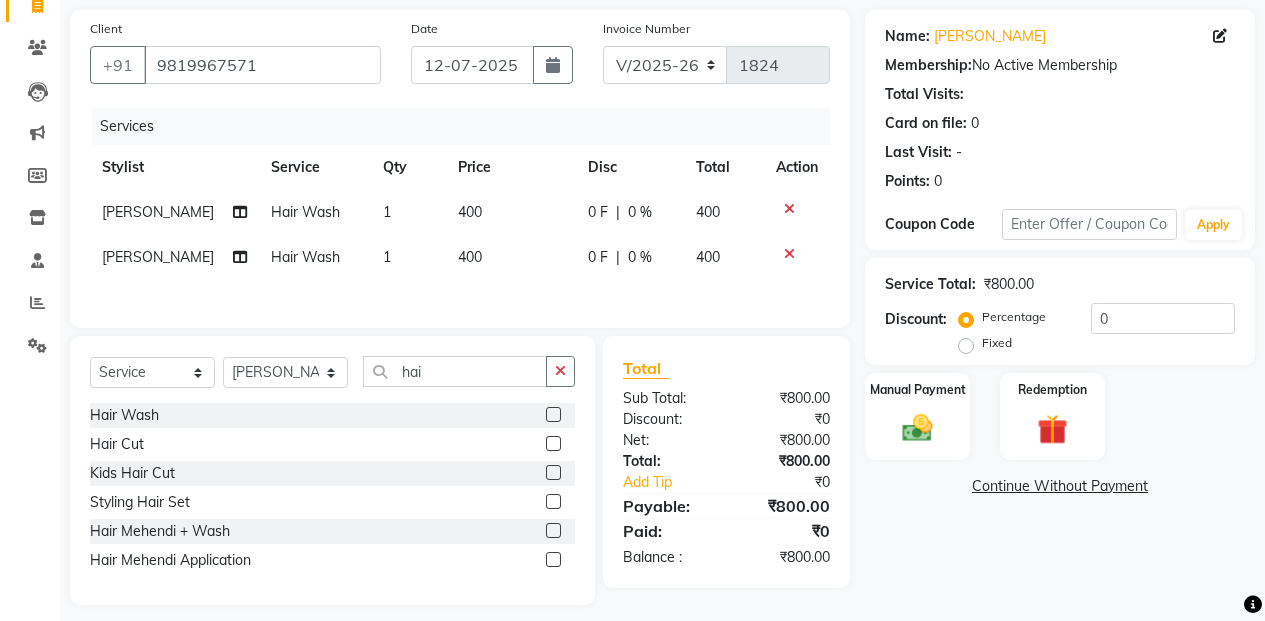 click at bounding box center [552, 444] 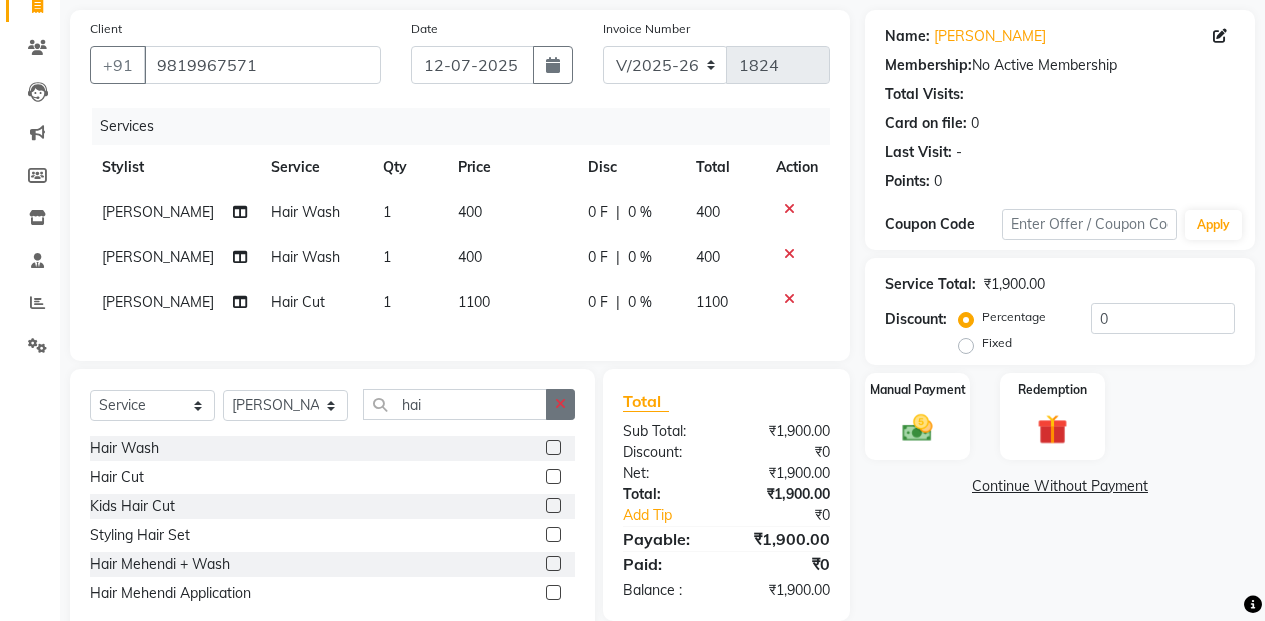 click 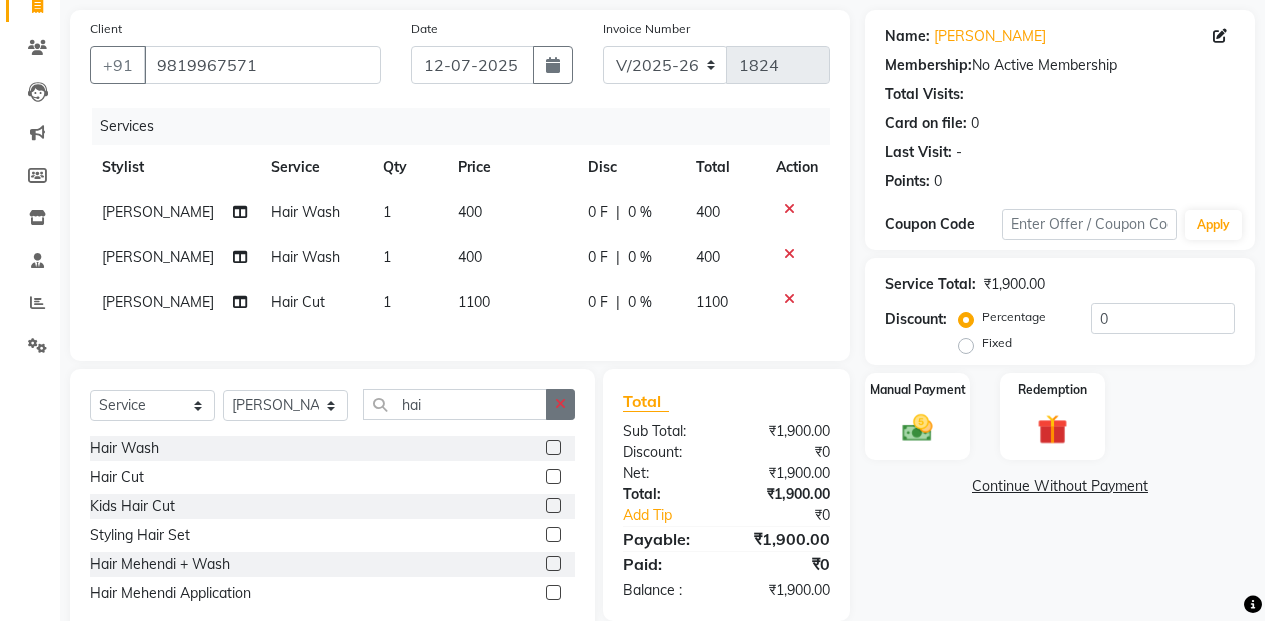 click at bounding box center [552, 477] 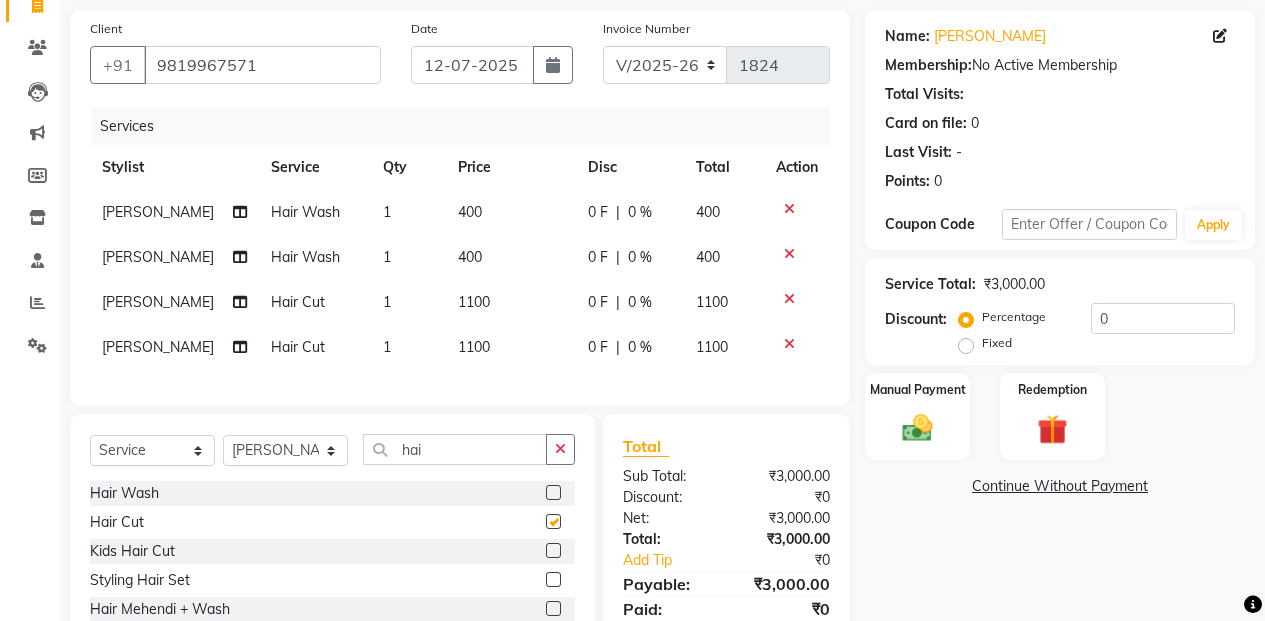 checkbox on "false" 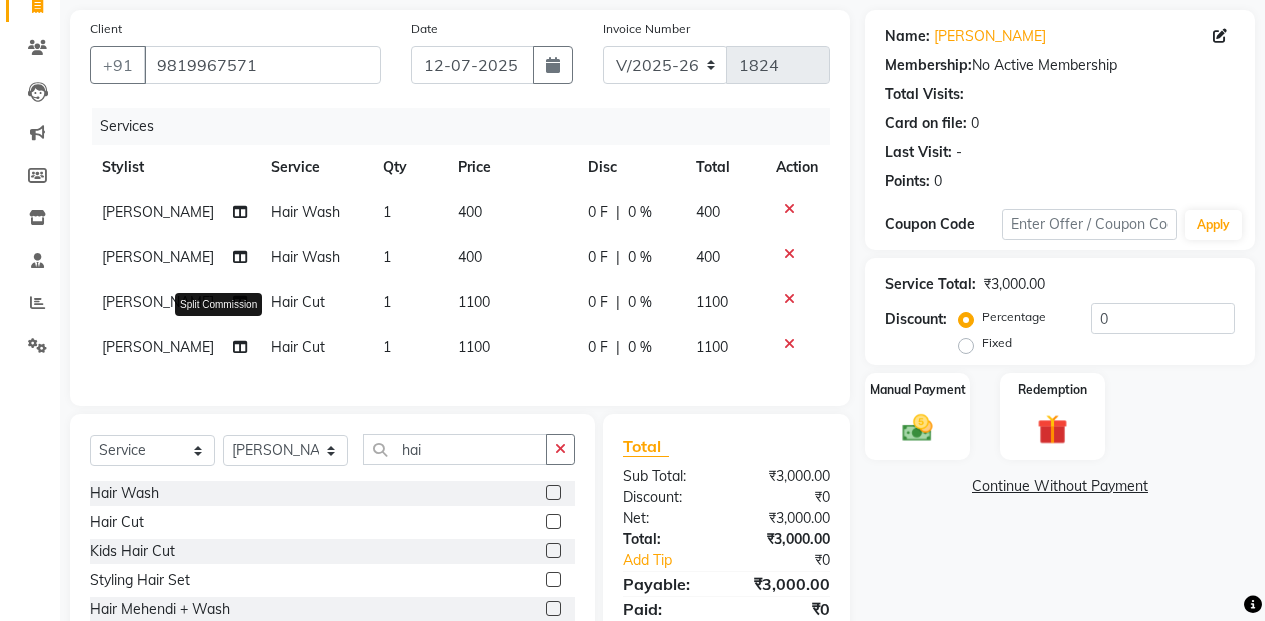 click 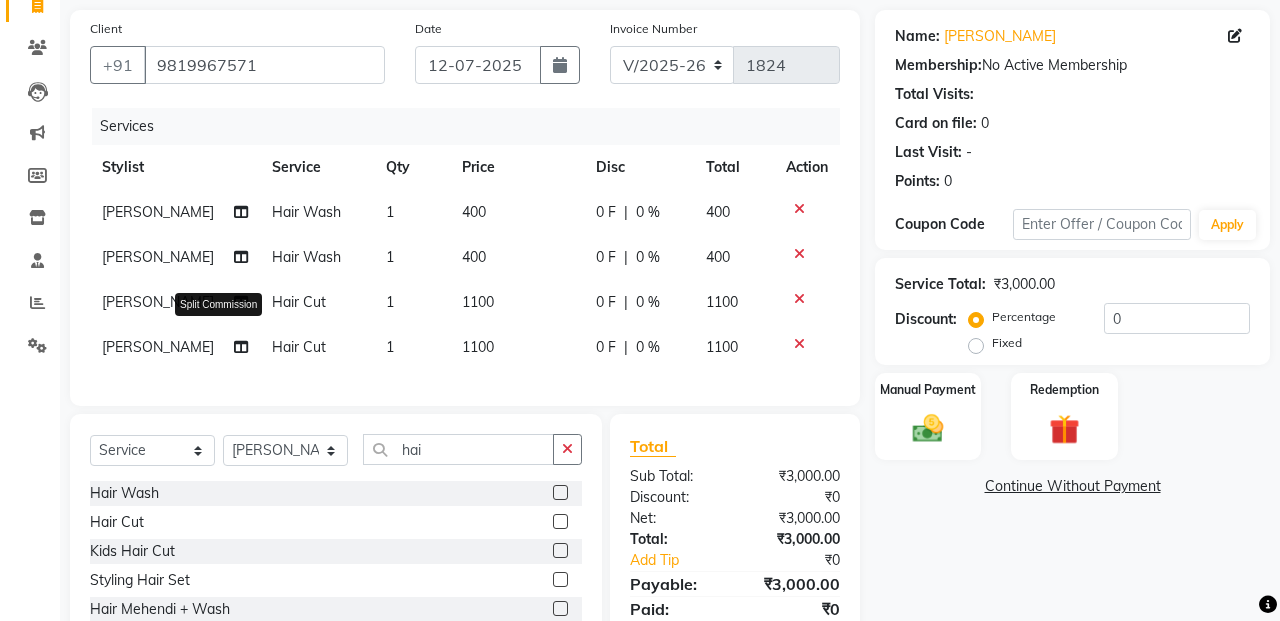 select on "61730" 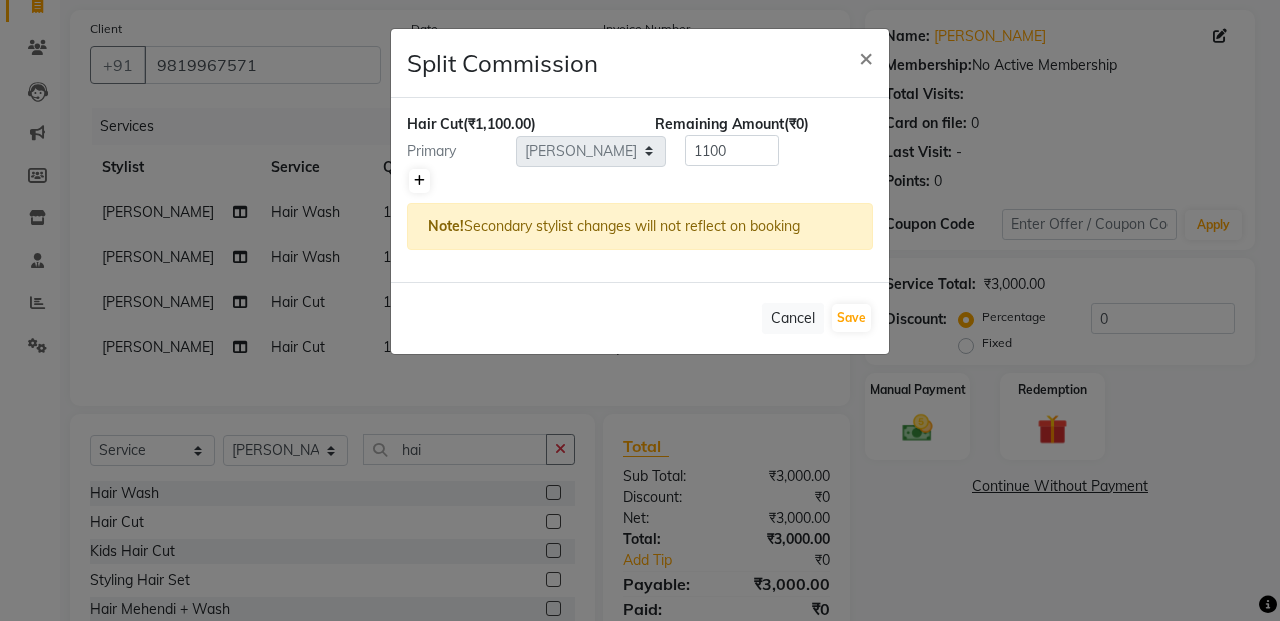 click 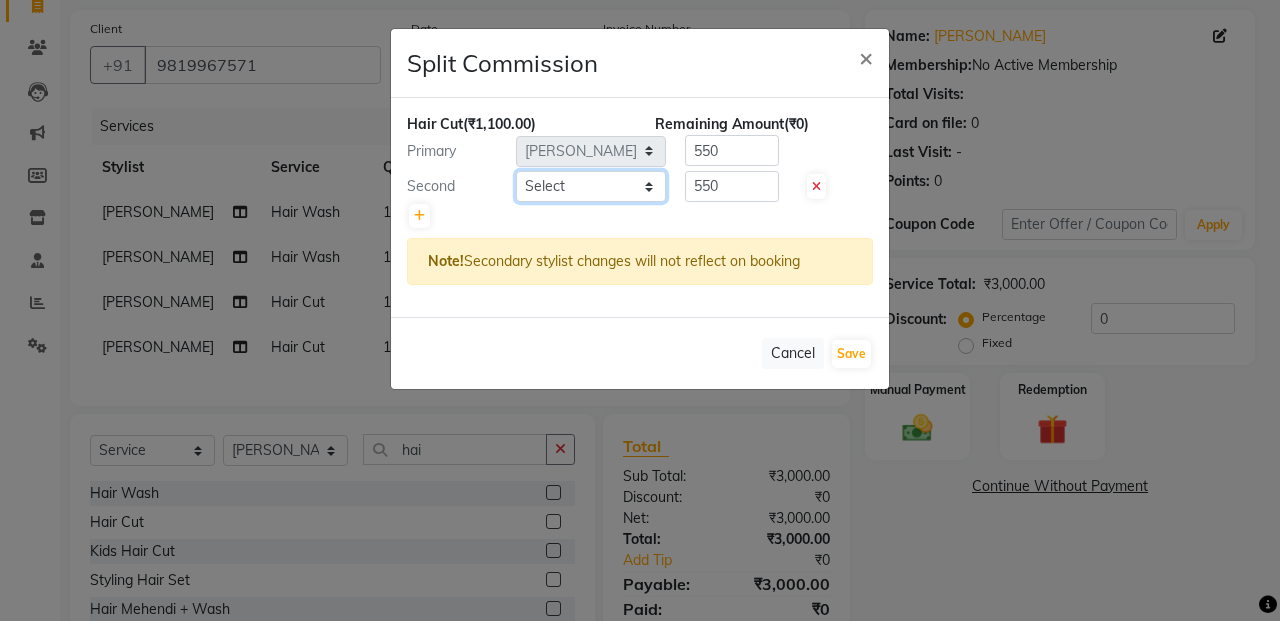 click on "Select  Admin   [PERSON_NAME]   [PERSON_NAME]   Manager   [PERSON_NAME]   [PERSON_NAME]   [PERSON_NAME]   POONAM [PERSON_NAME] [PERSON_NAME] nails   [PERSON_NAME] MANGELA   [PERSON_NAME]   [PERSON_NAME]   [PERSON_NAME] [PERSON_NAME]" 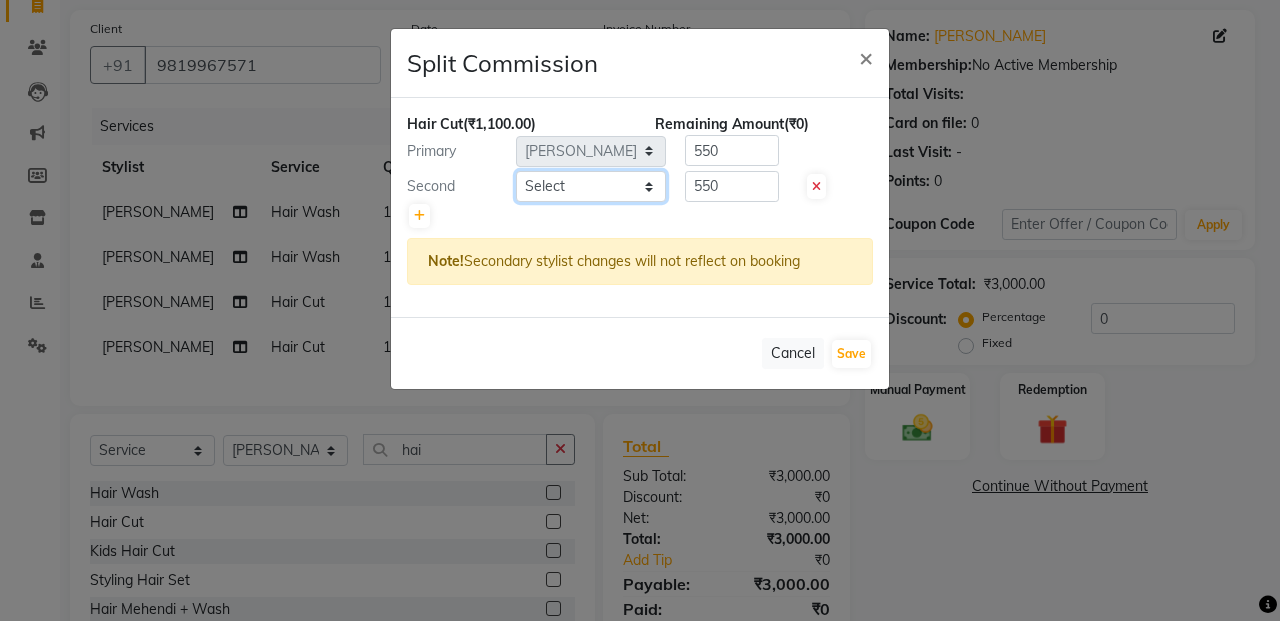 select on "61736" 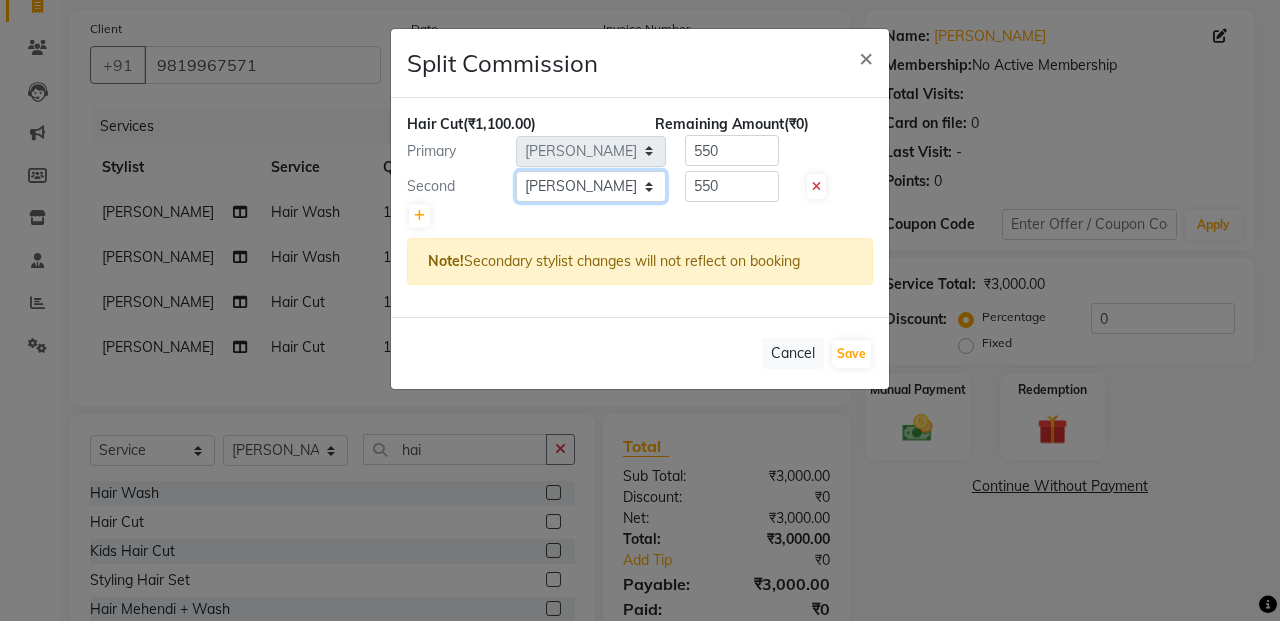 click on "Select  Admin   [PERSON_NAME]   [PERSON_NAME]   Manager   [PERSON_NAME]   [PERSON_NAME]   [PERSON_NAME]   POONAM [PERSON_NAME] [PERSON_NAME] nails   [PERSON_NAME] MANGELA   [PERSON_NAME]   [PERSON_NAME]   [PERSON_NAME] [PERSON_NAME]" 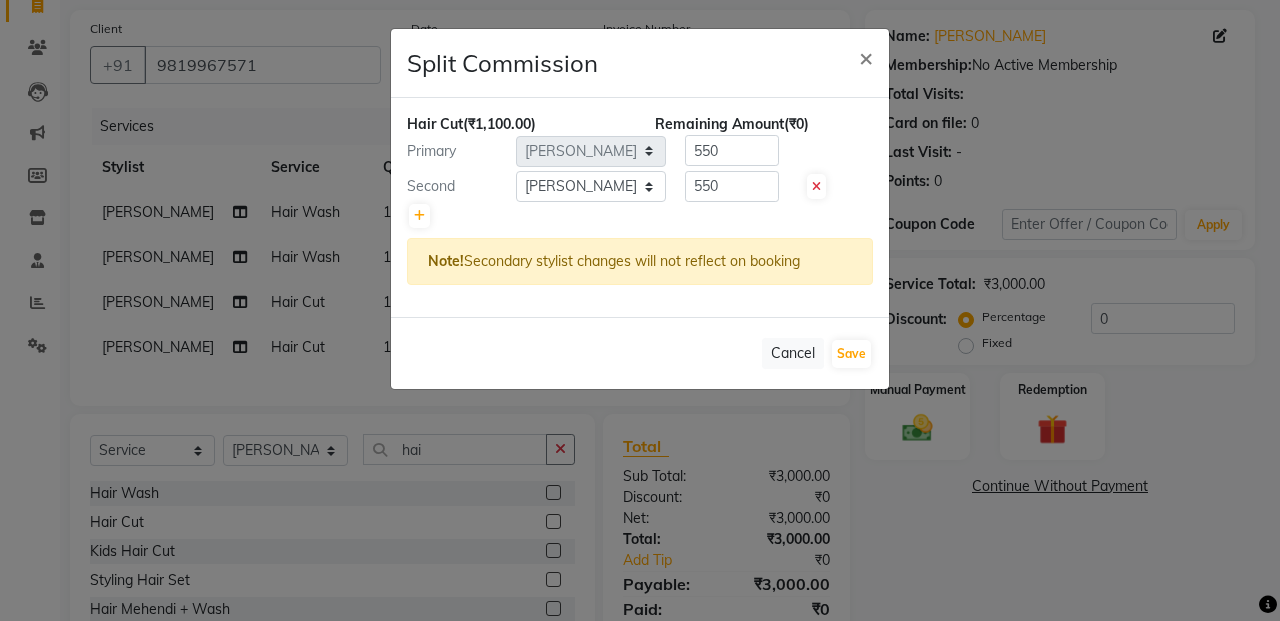click on "Cancel   Save" 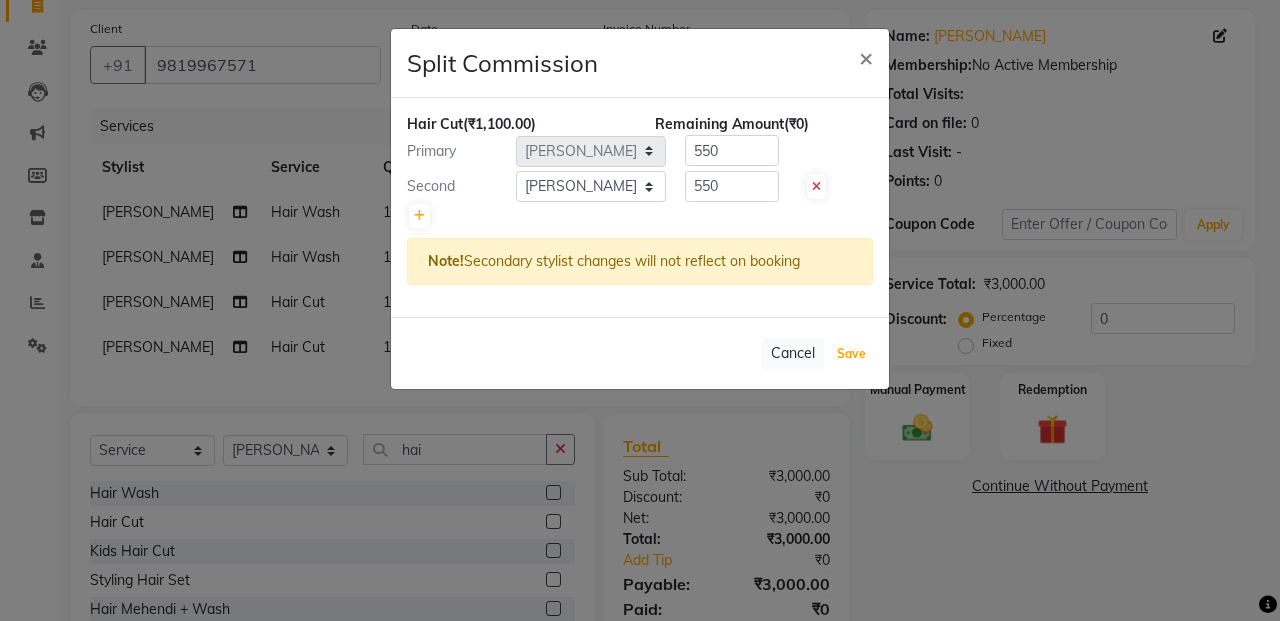 click on "Save" 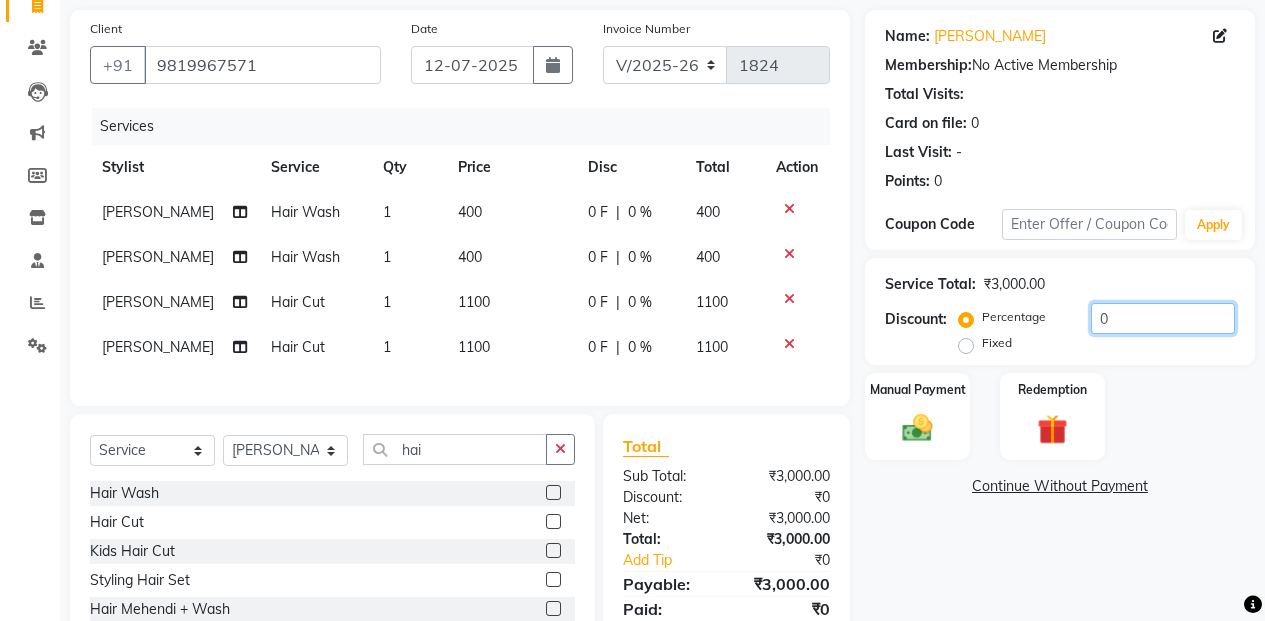 click on "0" 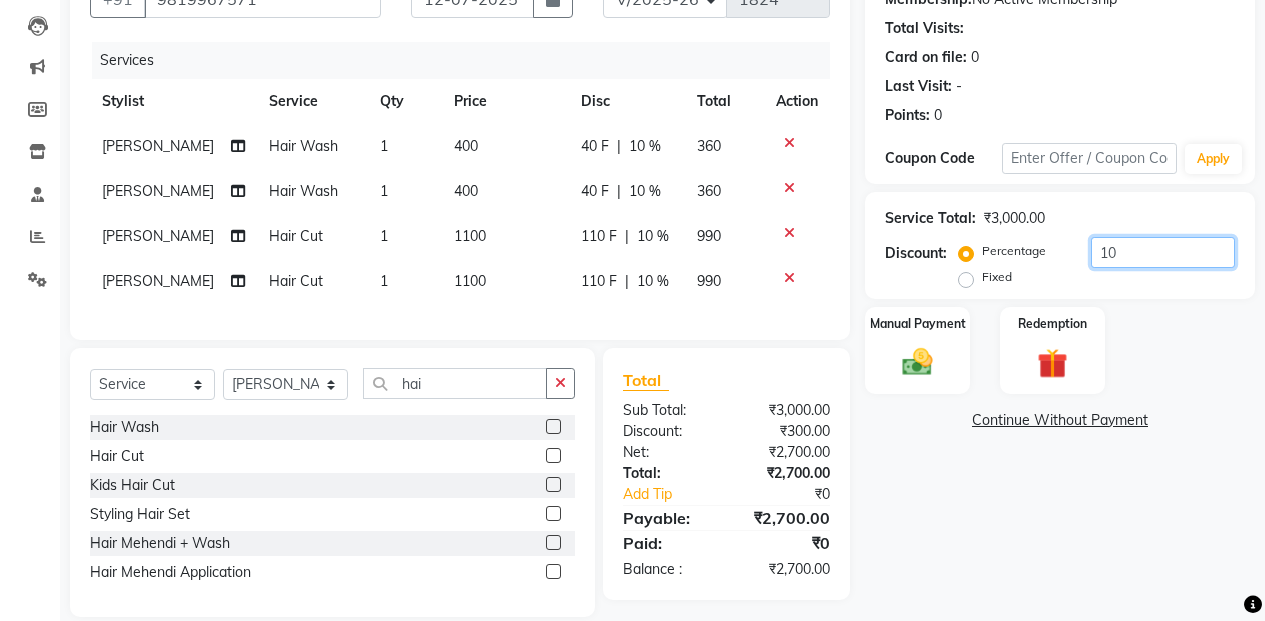 scroll, scrollTop: 310, scrollLeft: 0, axis: vertical 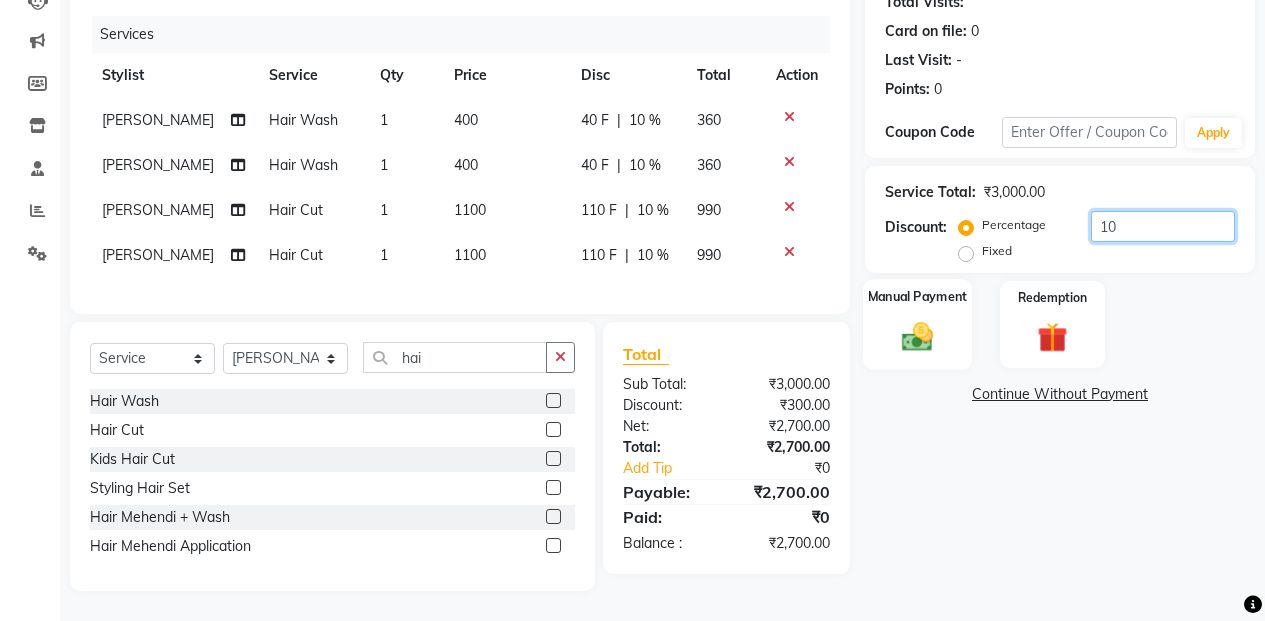 type on "10" 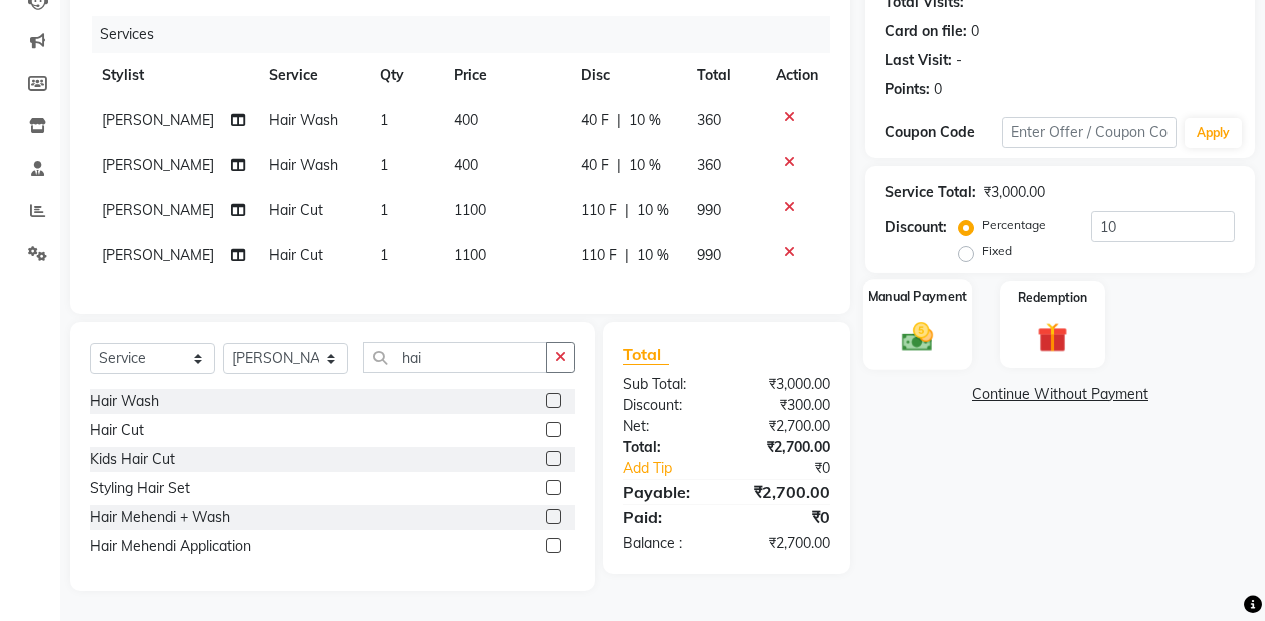 click 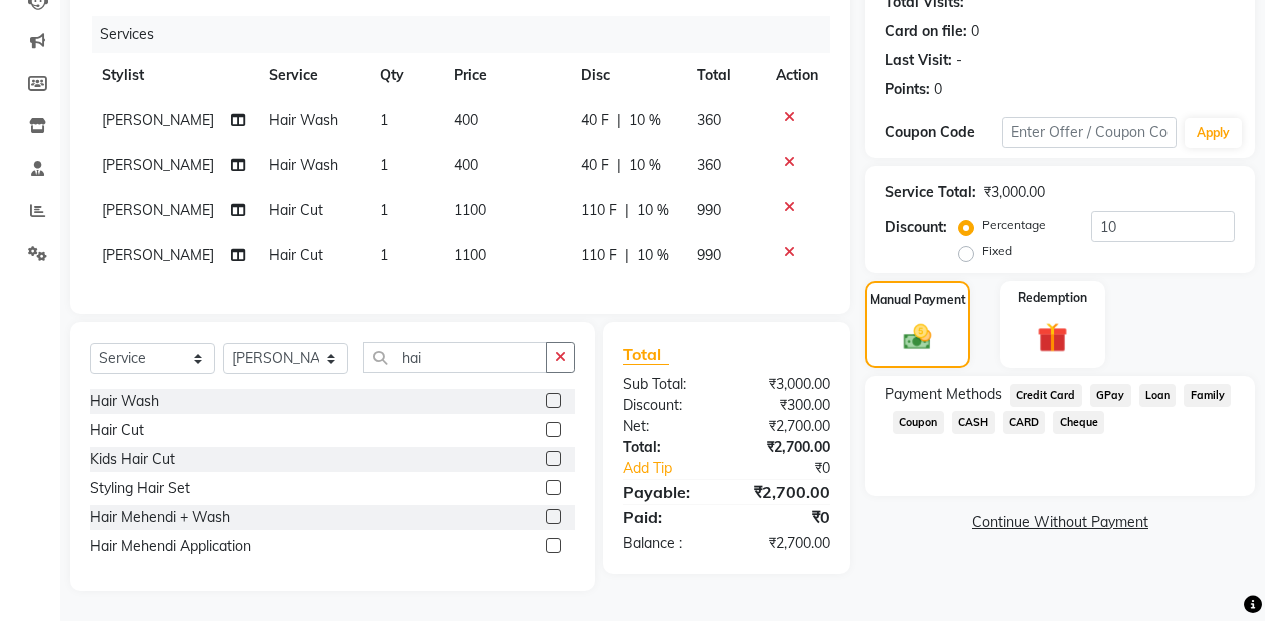 click on "CASH" 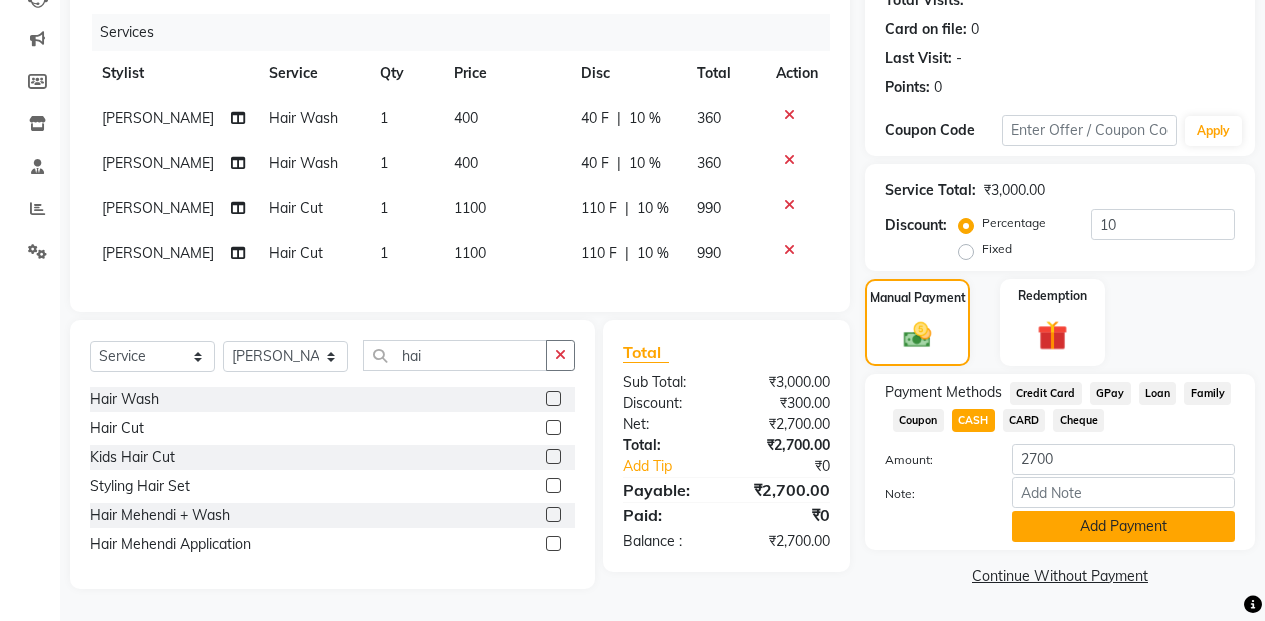 click on "Add Payment" 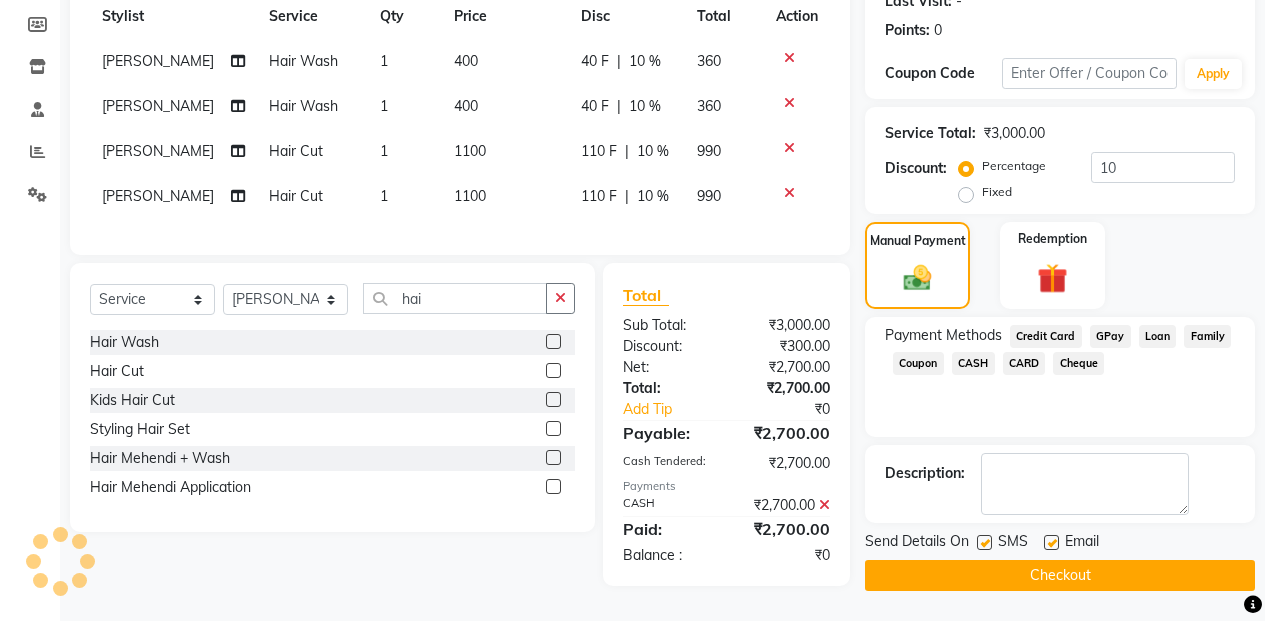 click on "Checkout" 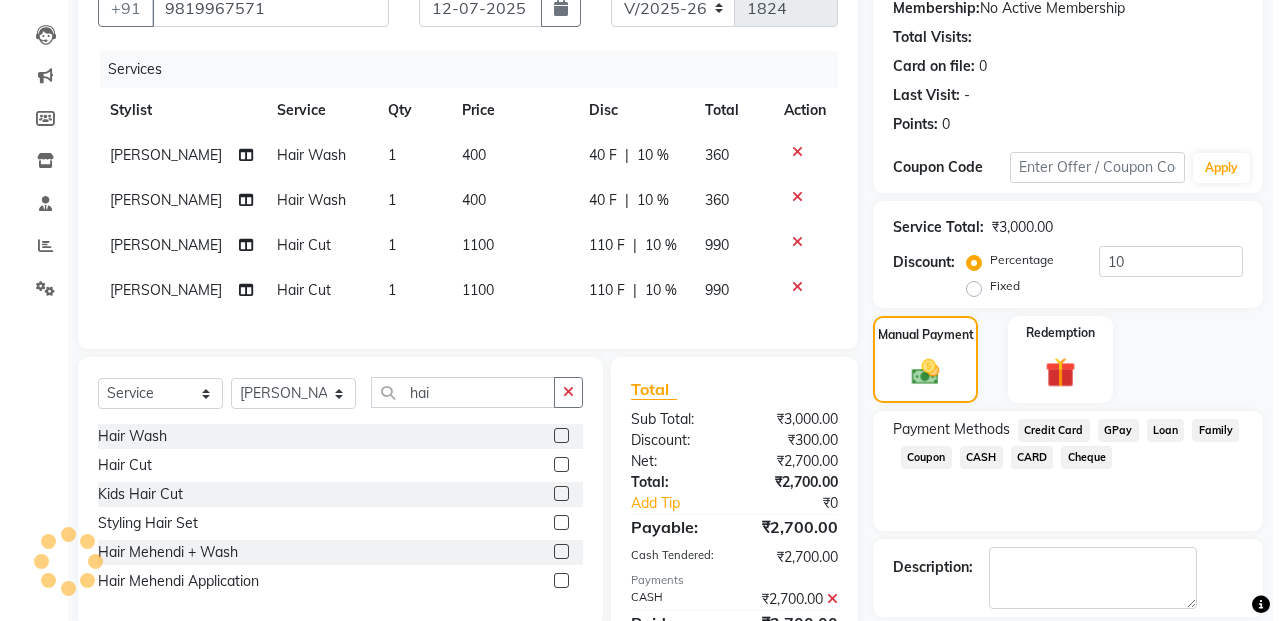 scroll, scrollTop: 0, scrollLeft: 0, axis: both 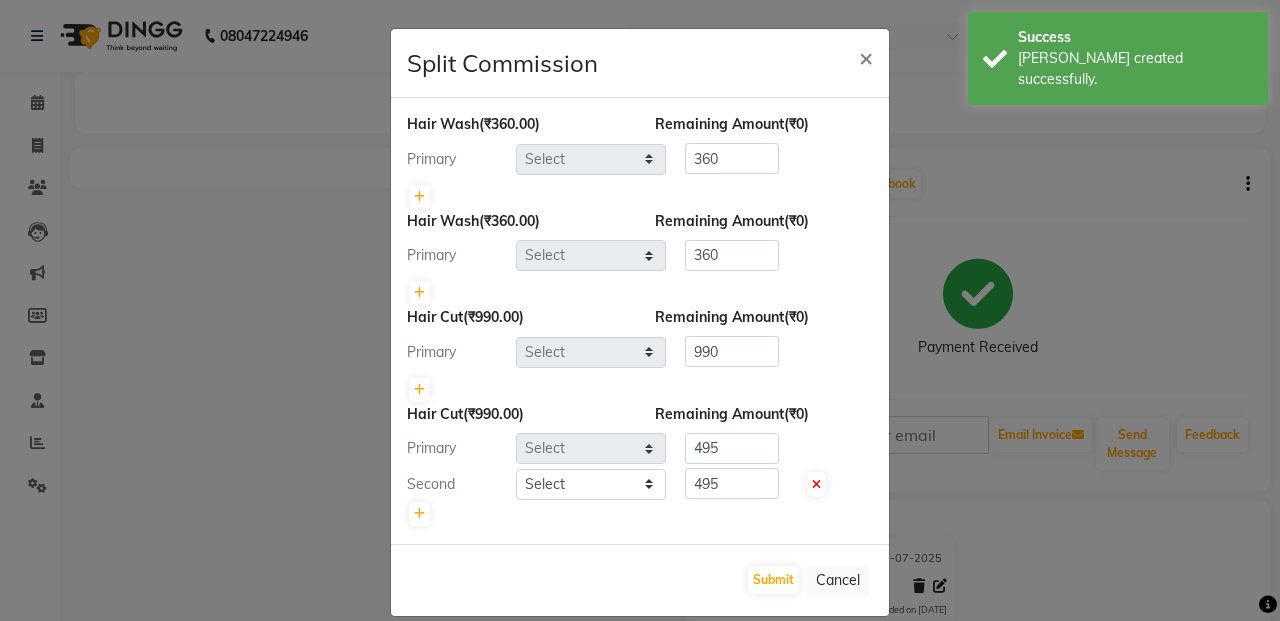 select on "61736" 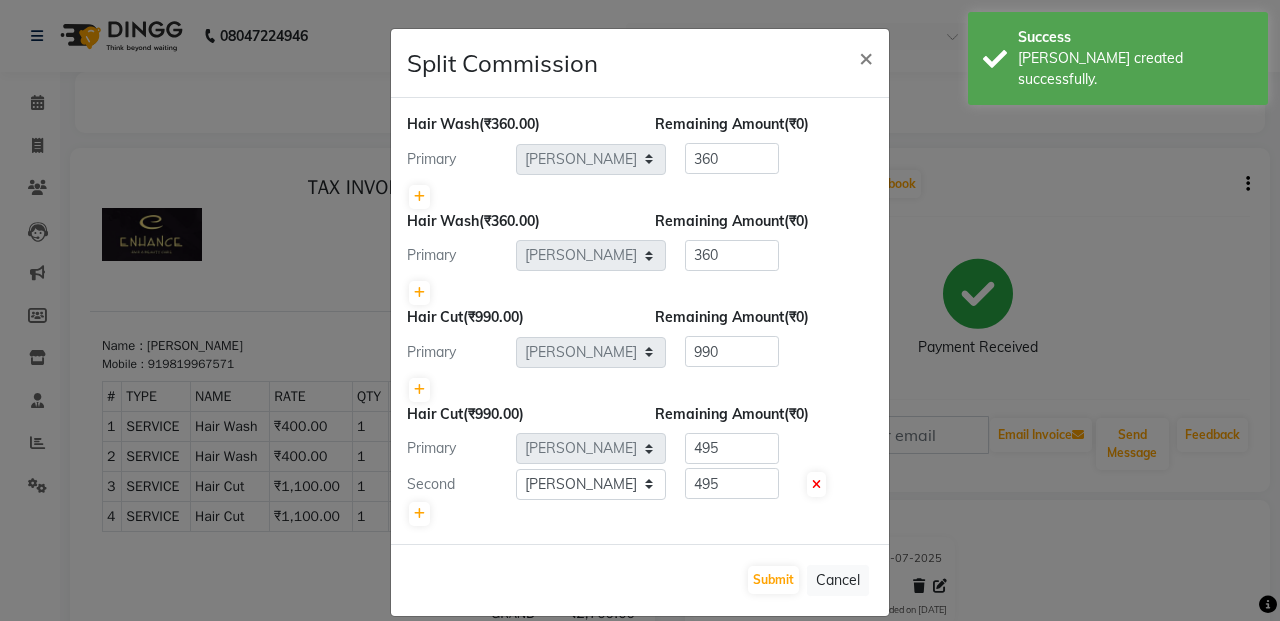 scroll, scrollTop: 0, scrollLeft: 0, axis: both 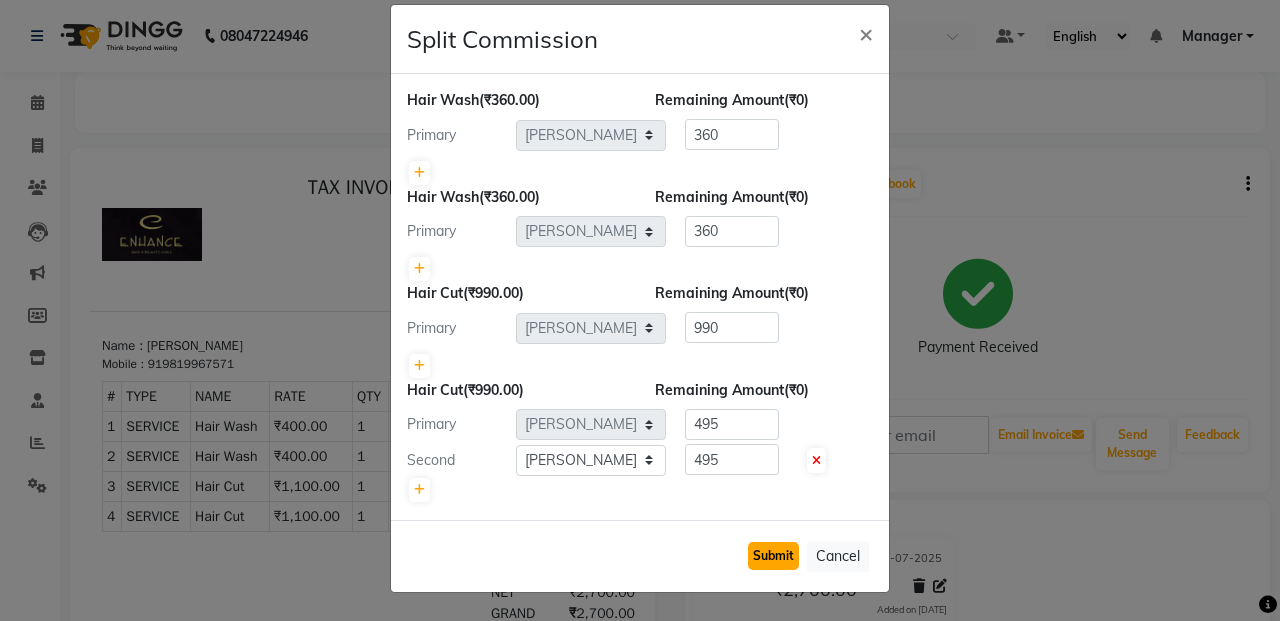 click on "Submit" 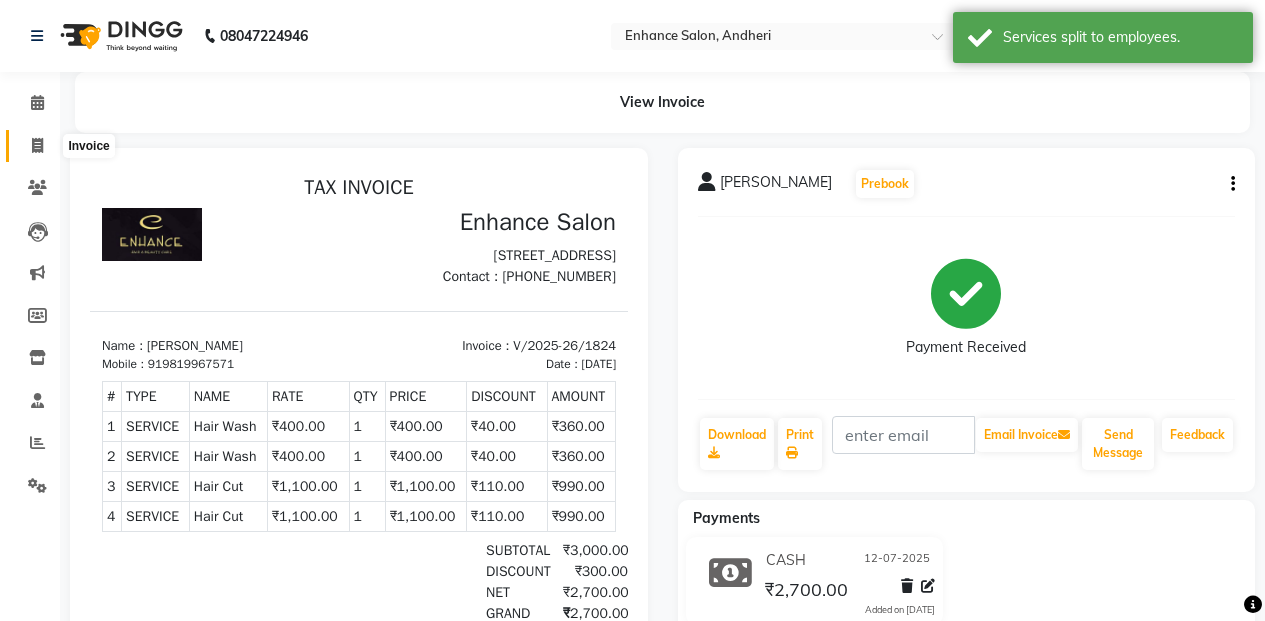 click 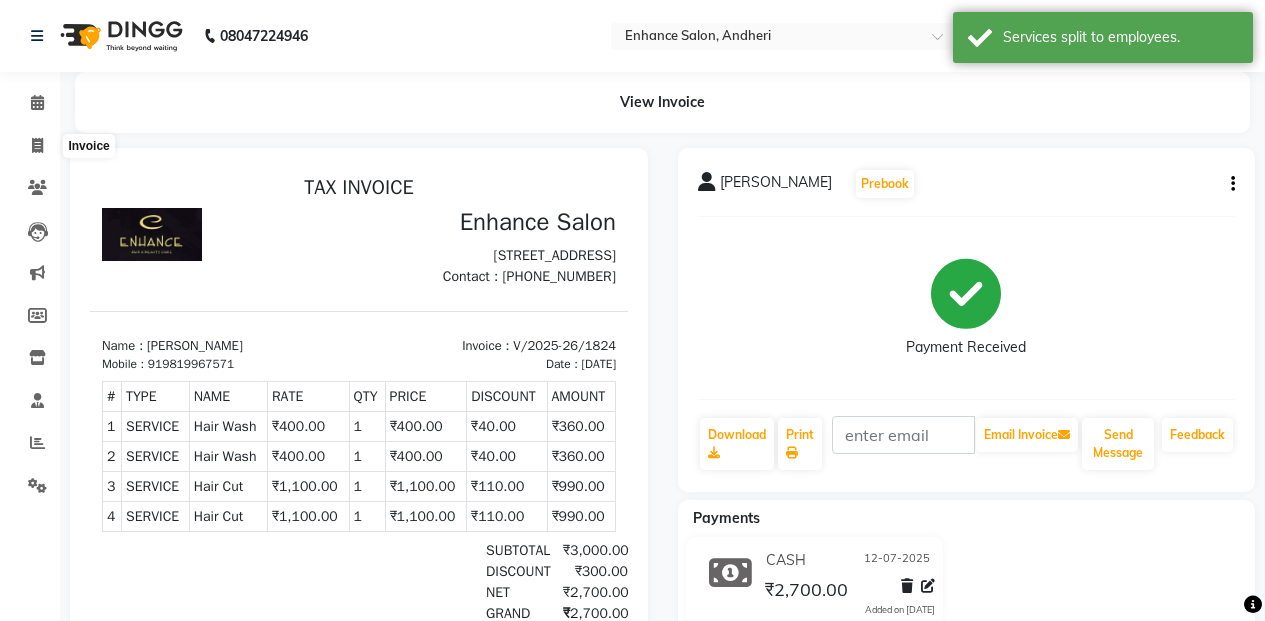 select on "service" 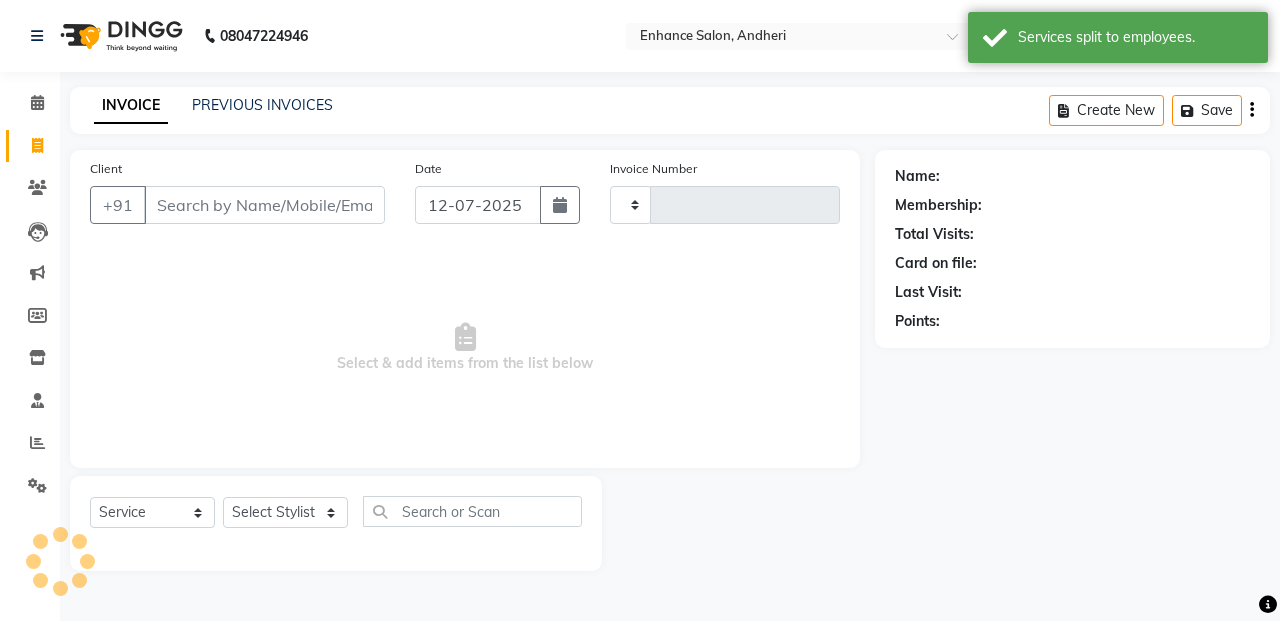 type on "1825" 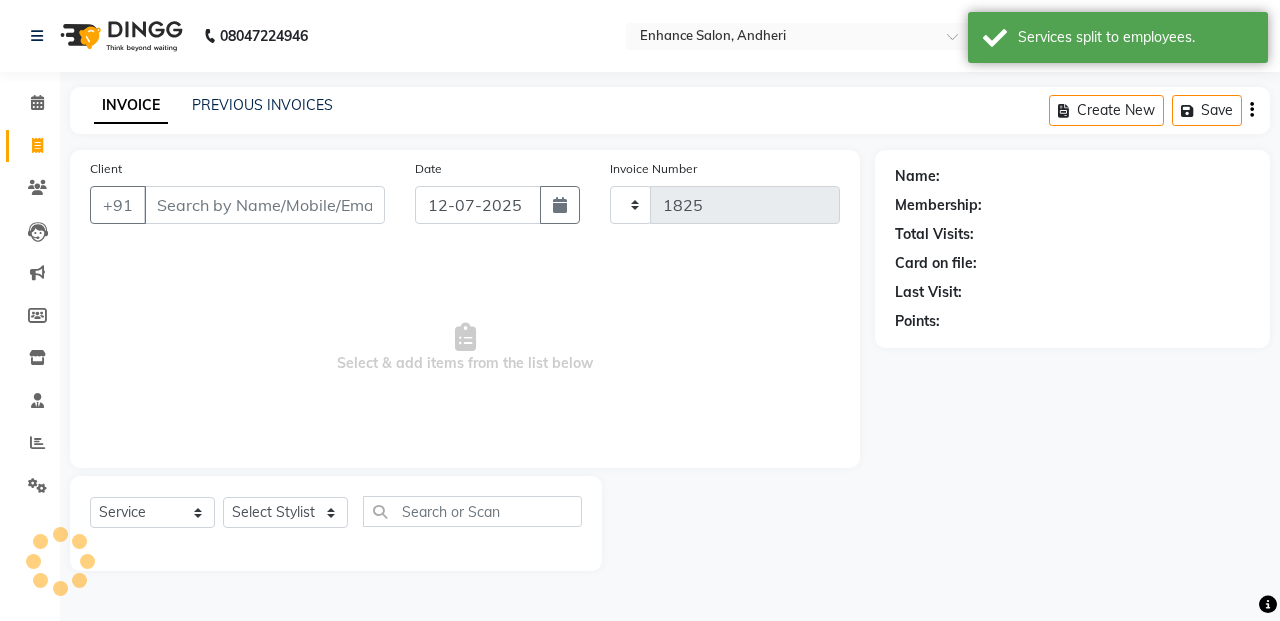 select on "7236" 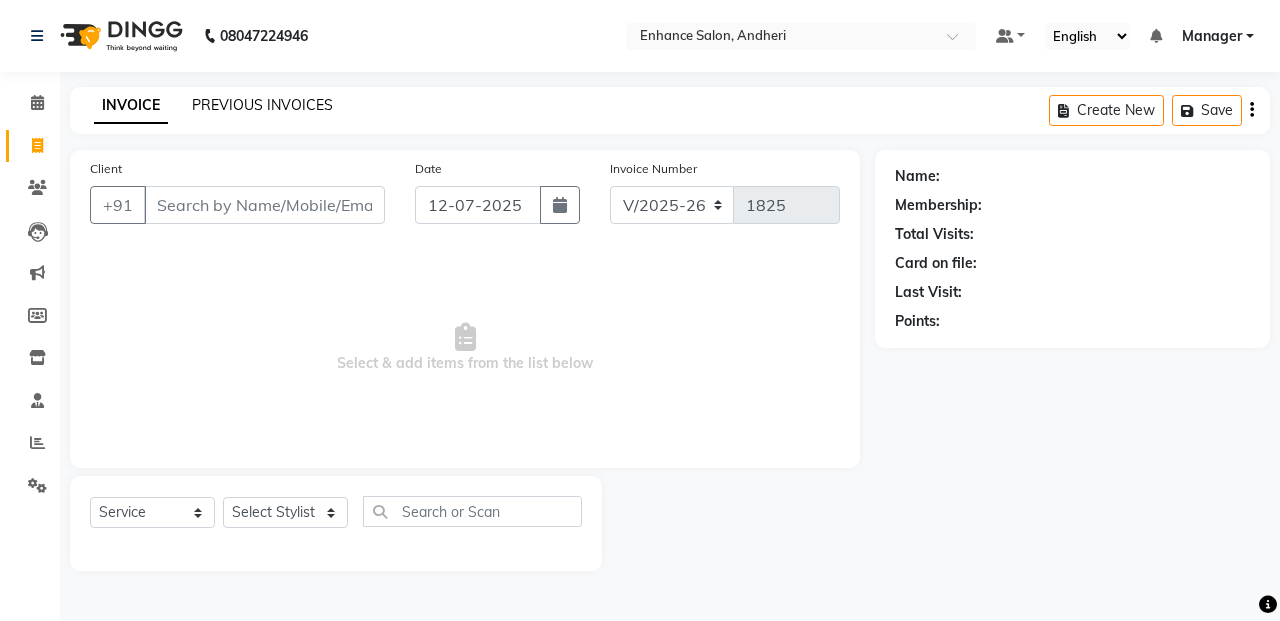 click on "PREVIOUS INVOICES" 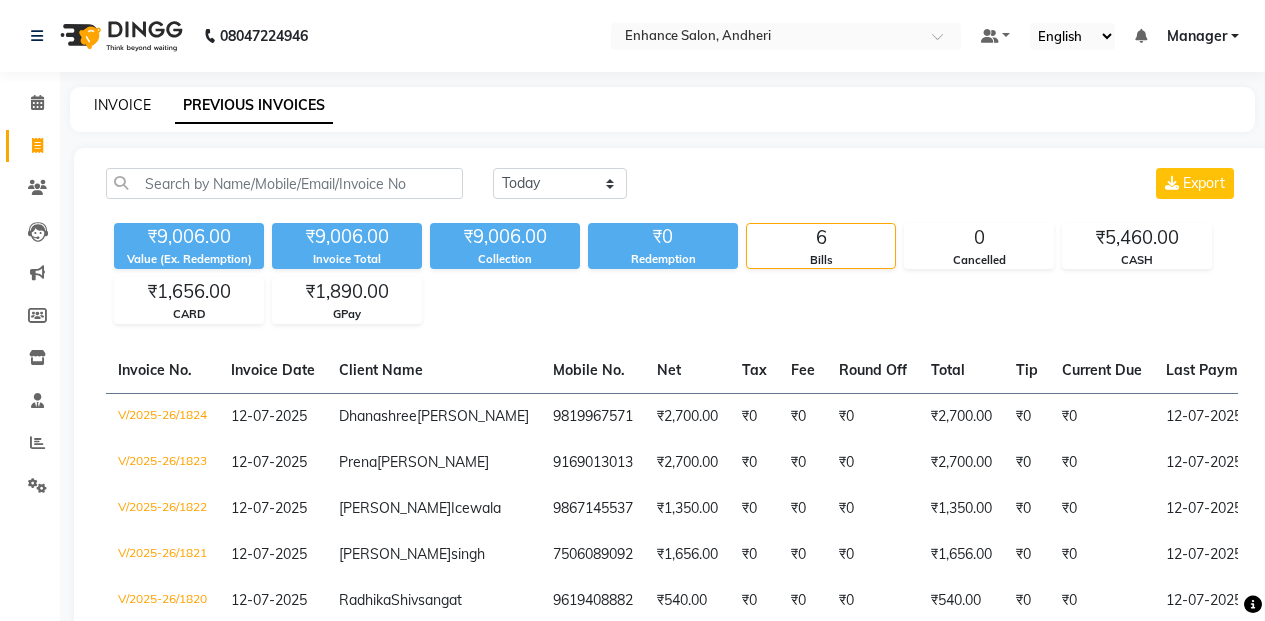 click on "INVOICE" 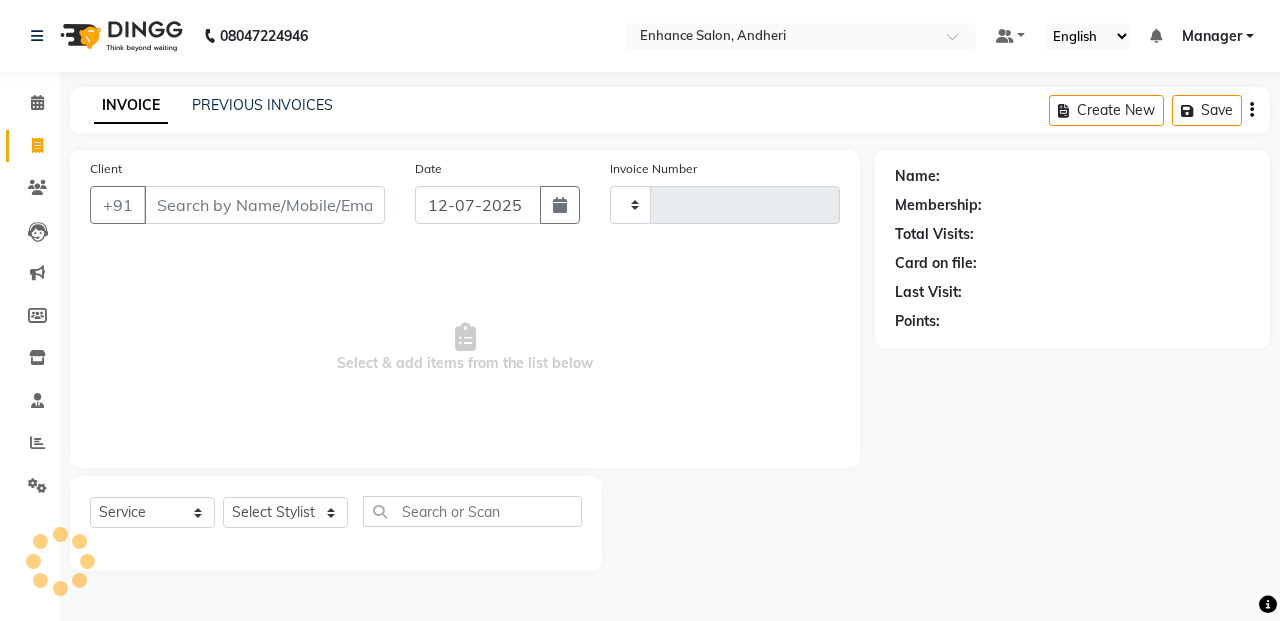 type on "1825" 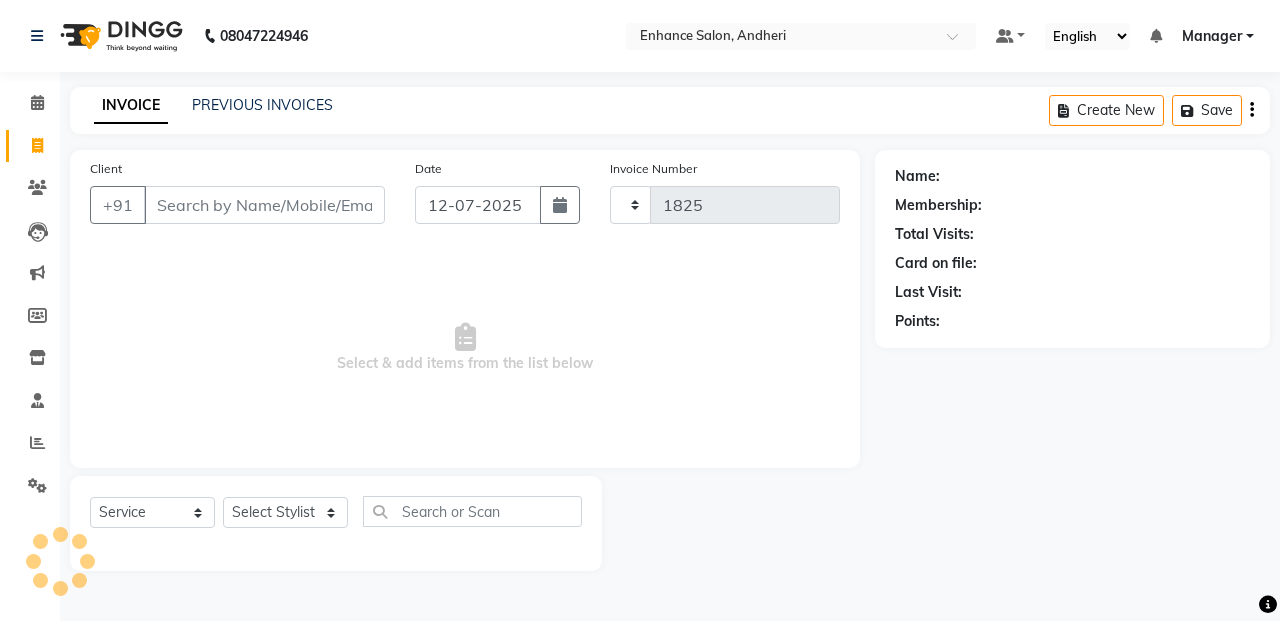 select on "7236" 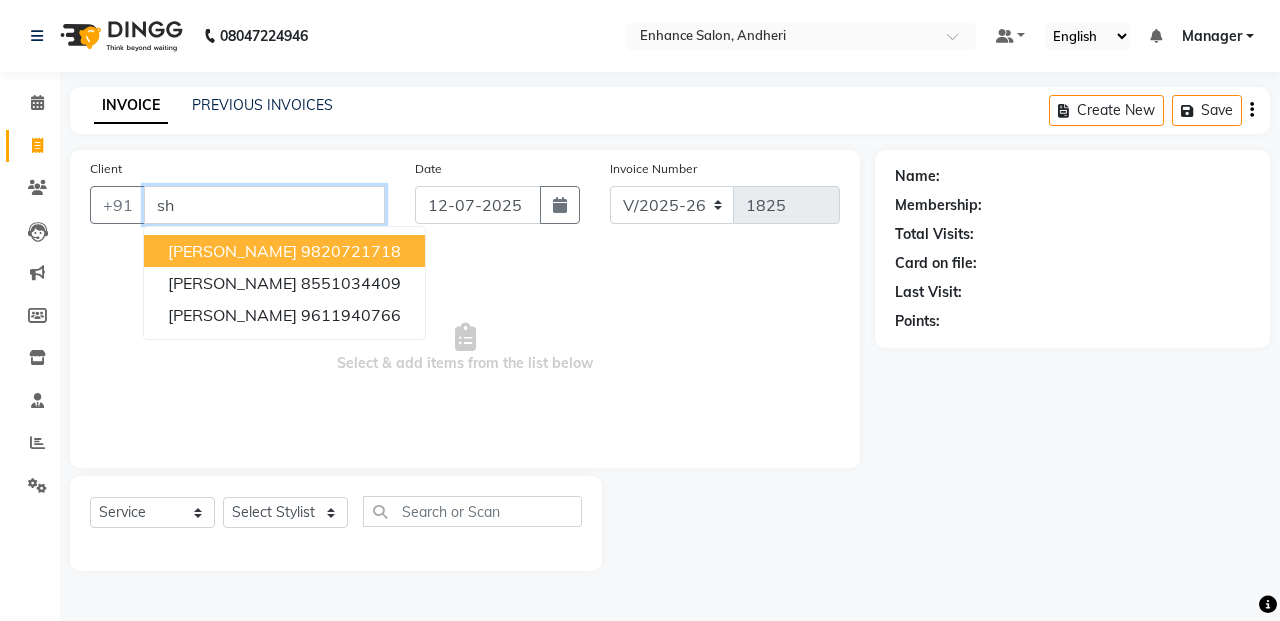 type on "s" 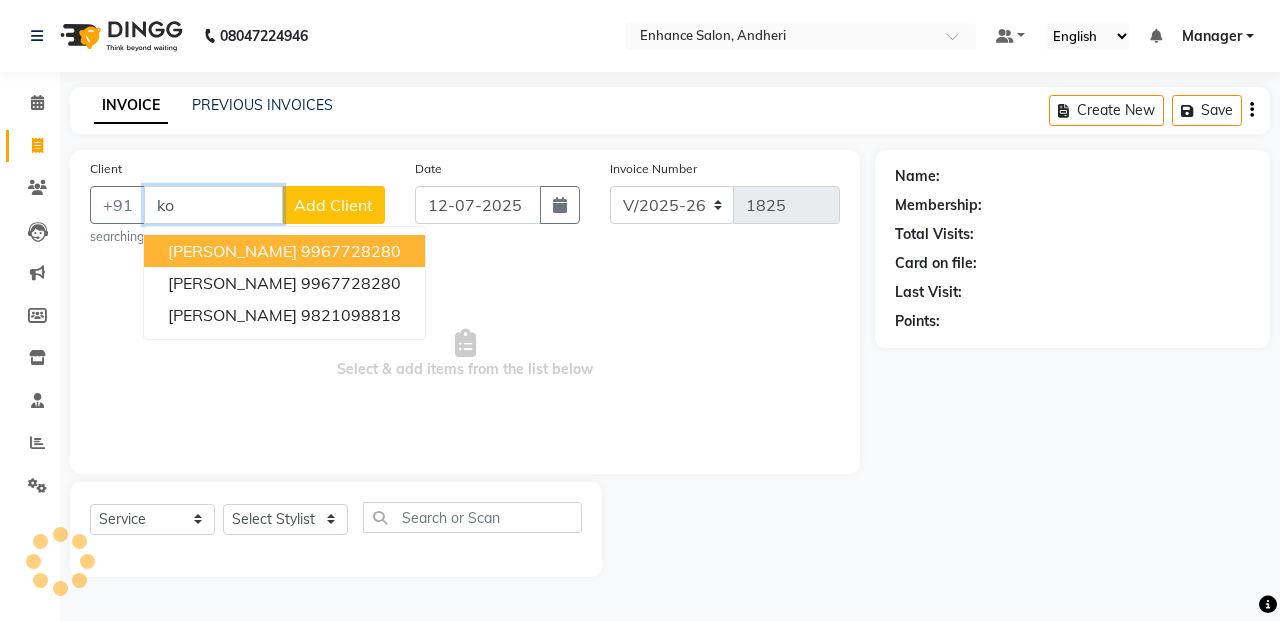 type on "k" 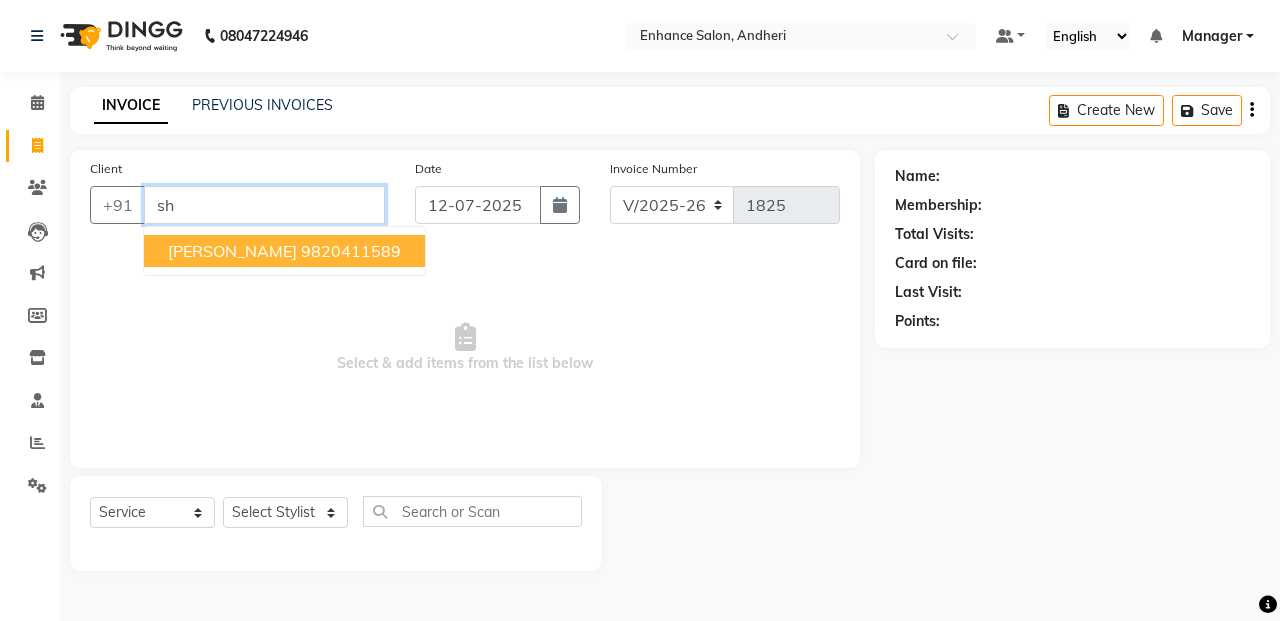 type on "s" 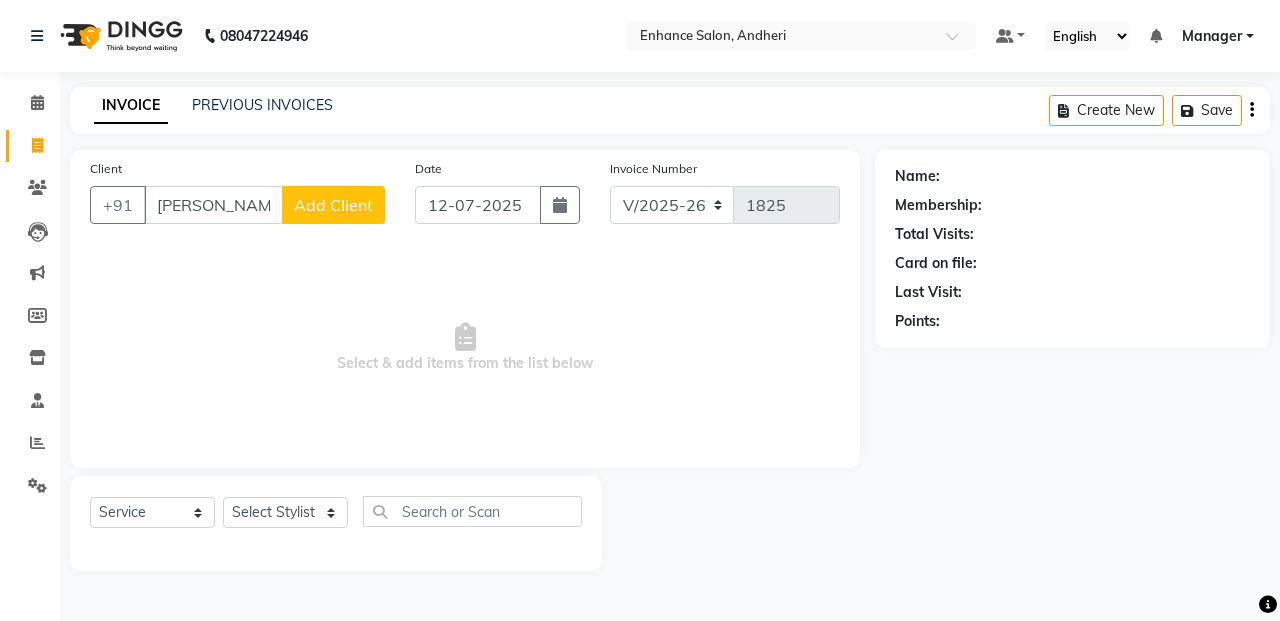 click on "Select & add items from the list below" at bounding box center [465, 348] 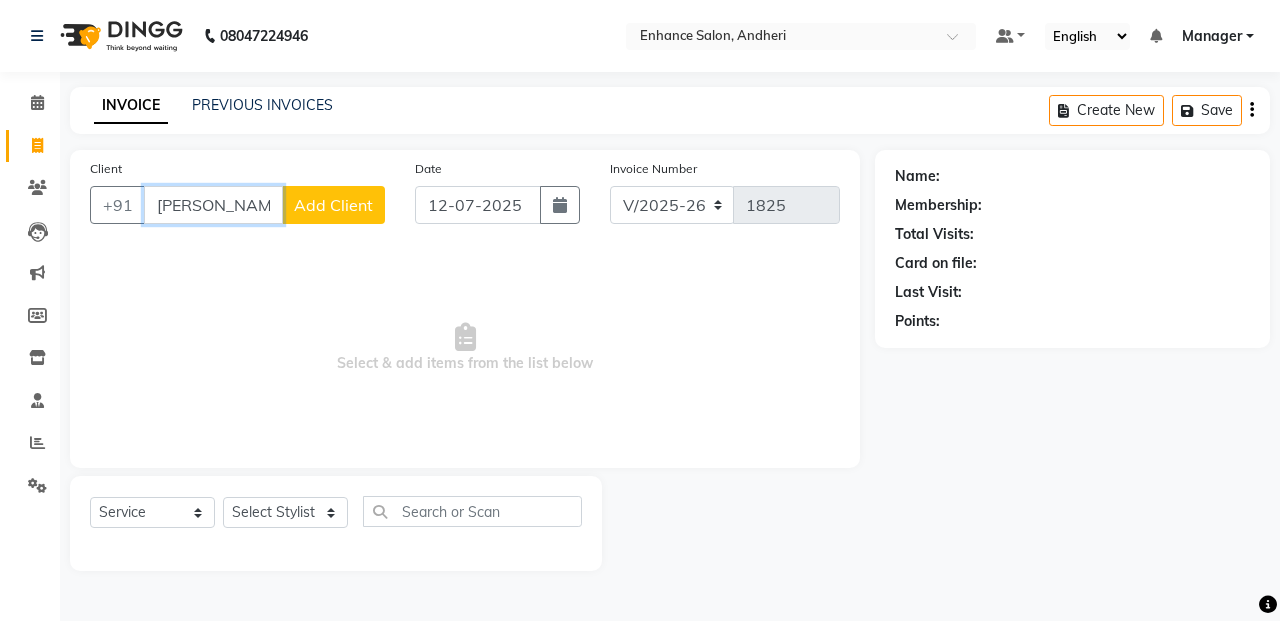 click on "[PERSON_NAME]" at bounding box center (213, 205) 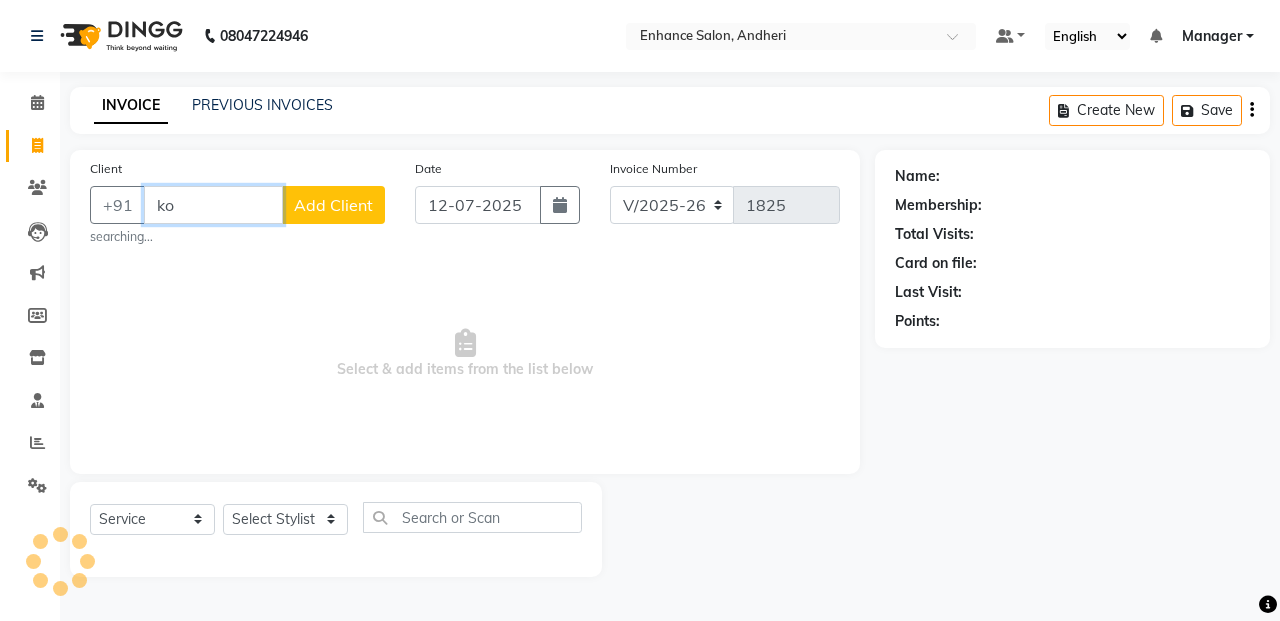 type on "k" 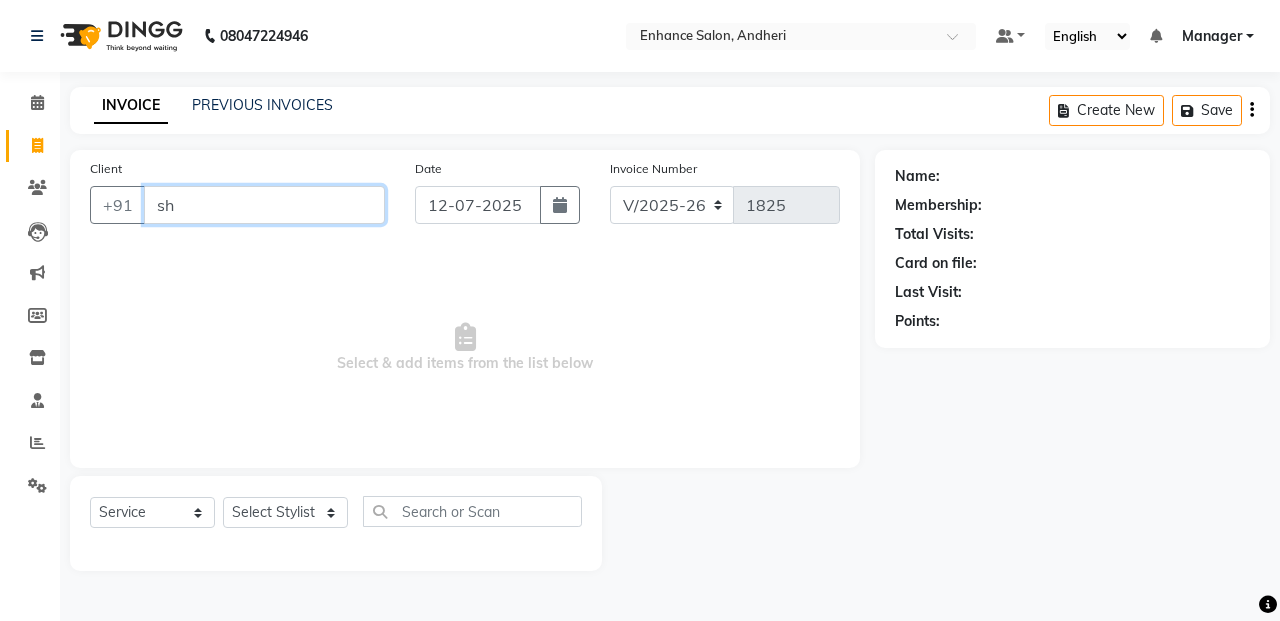 type on "s" 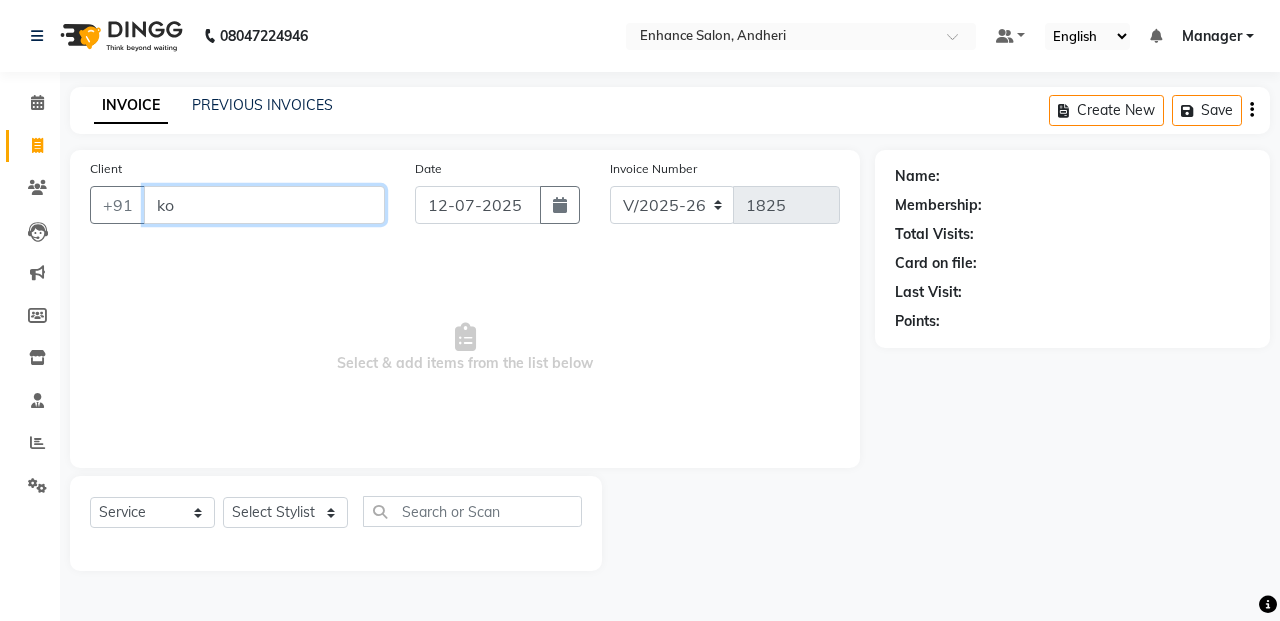 type on "k" 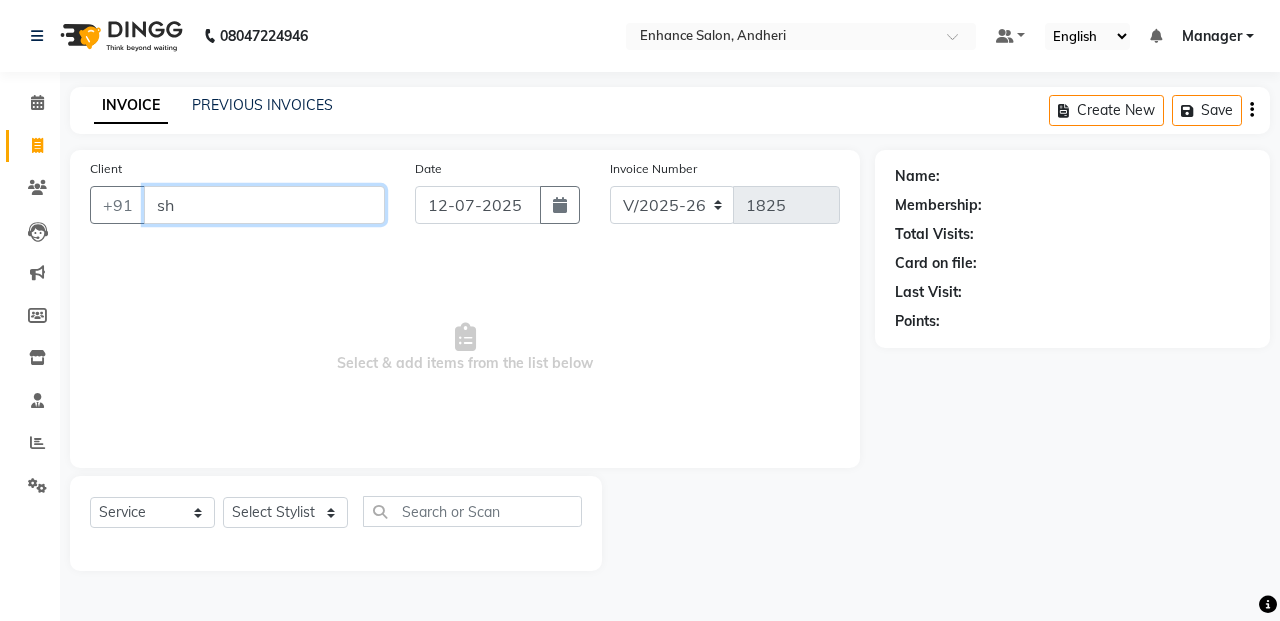 type on "s" 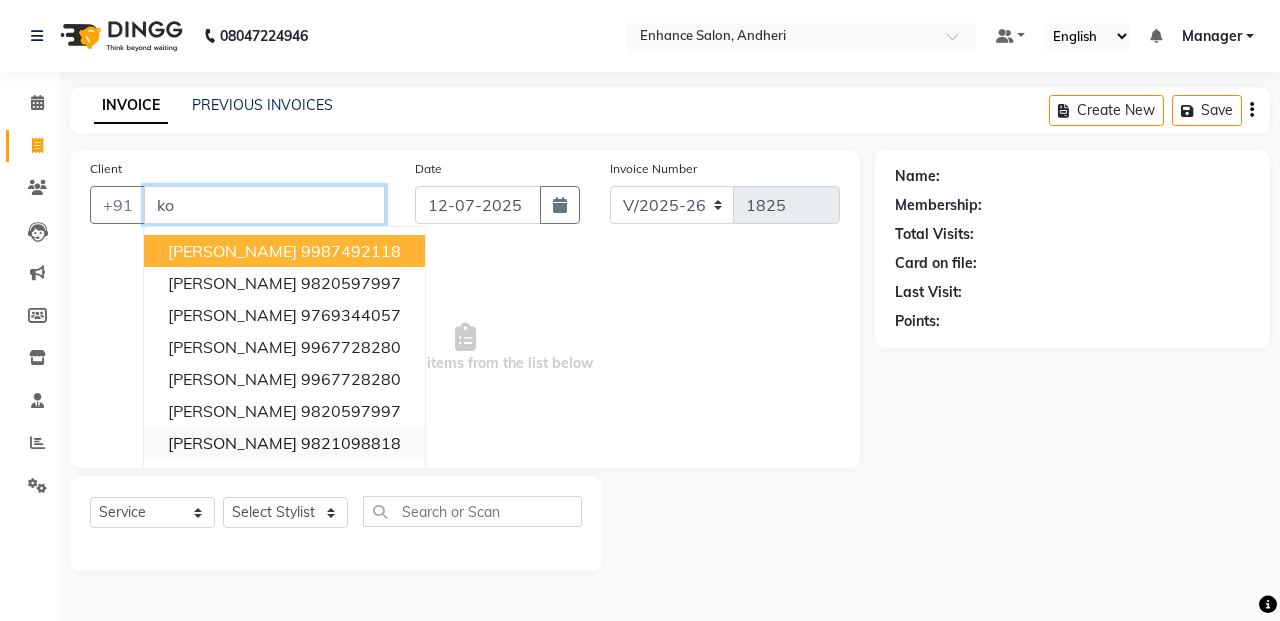 type on "k" 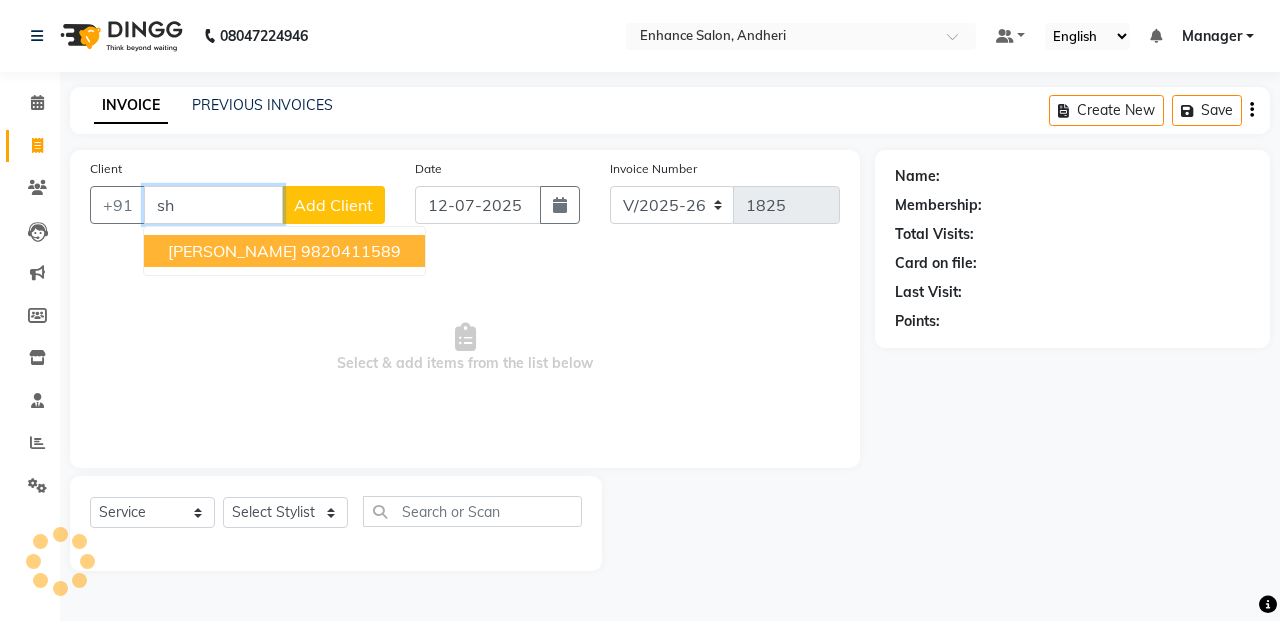 type on "s" 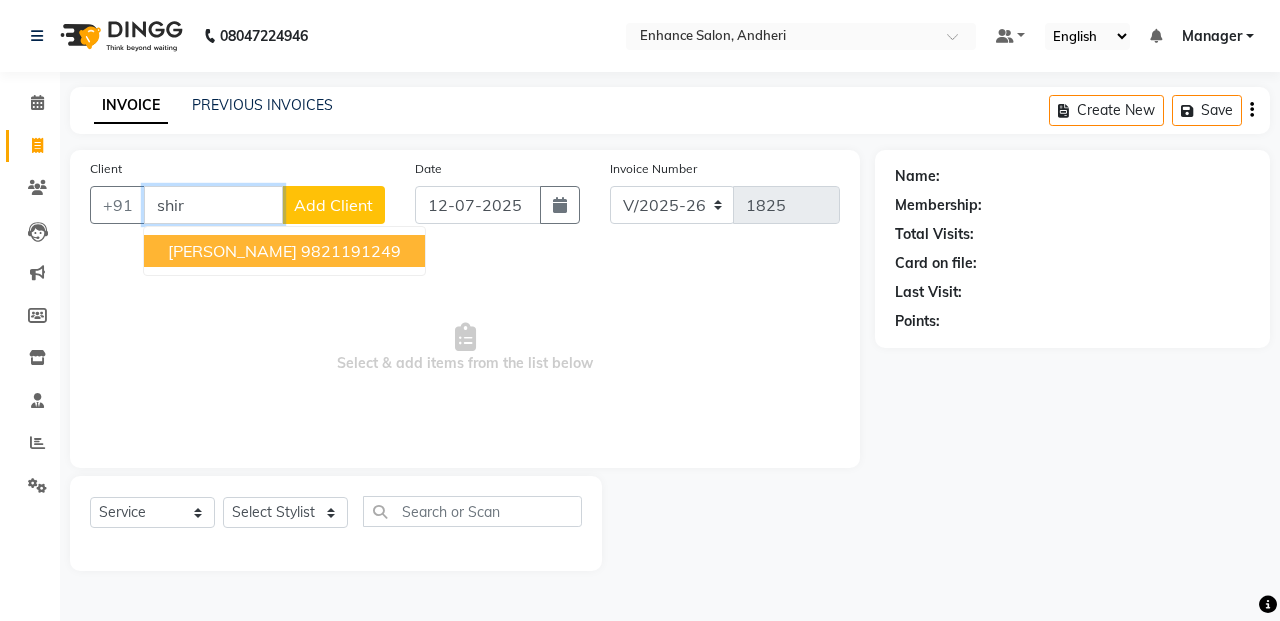 click on "[PERSON_NAME]  9821191249" at bounding box center (284, 251) 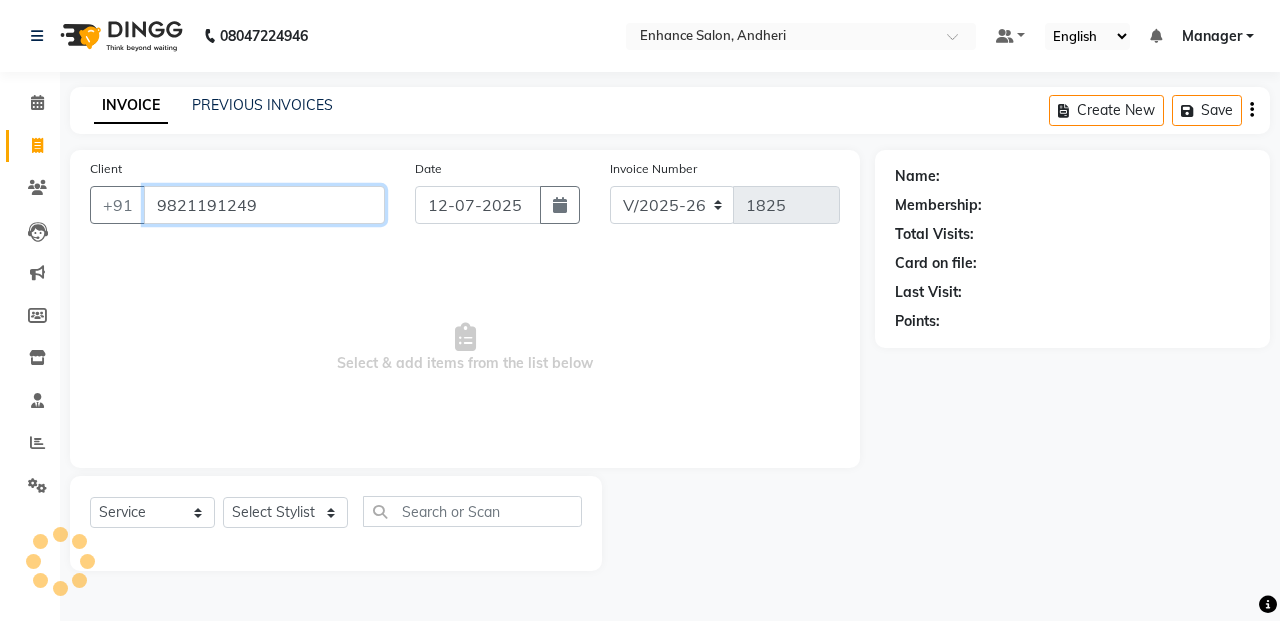 type on "9821191249" 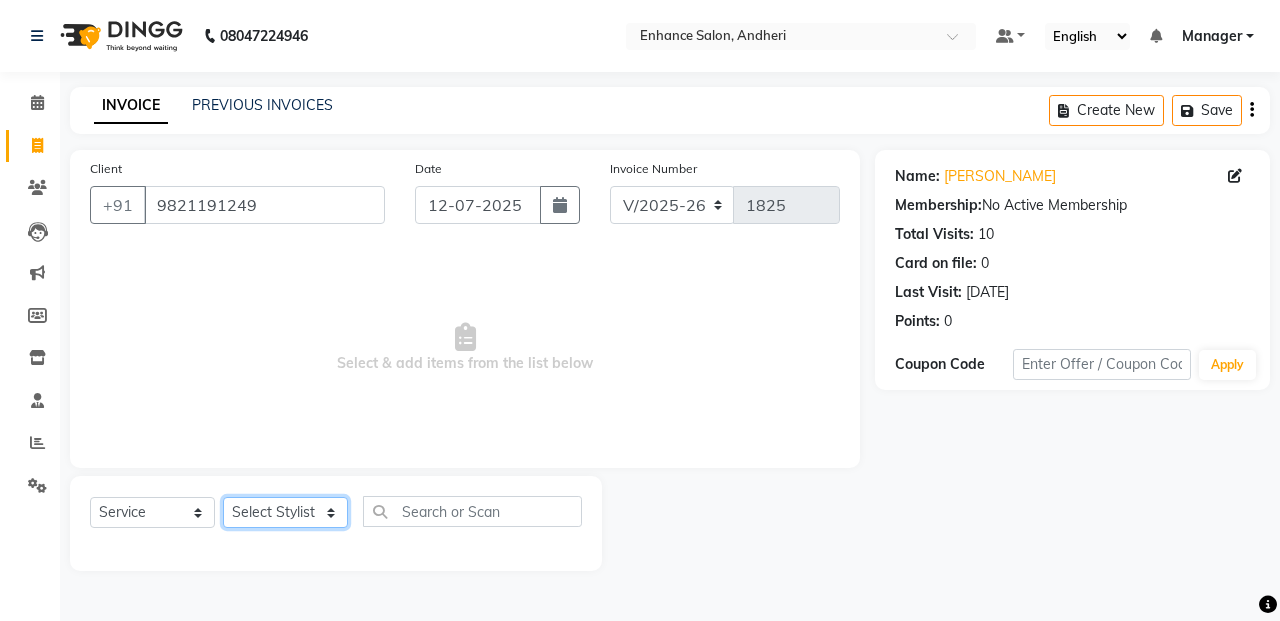 drag, startPoint x: 293, startPoint y: 516, endPoint x: 292, endPoint y: 502, distance: 14.035668 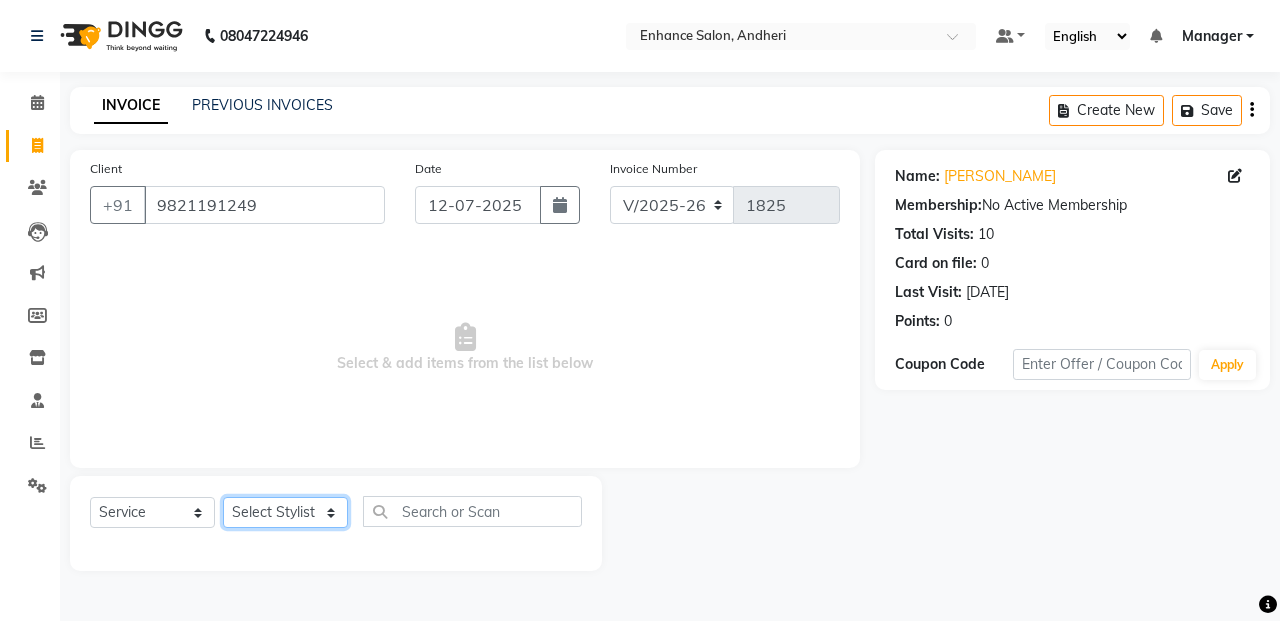 select on "61731" 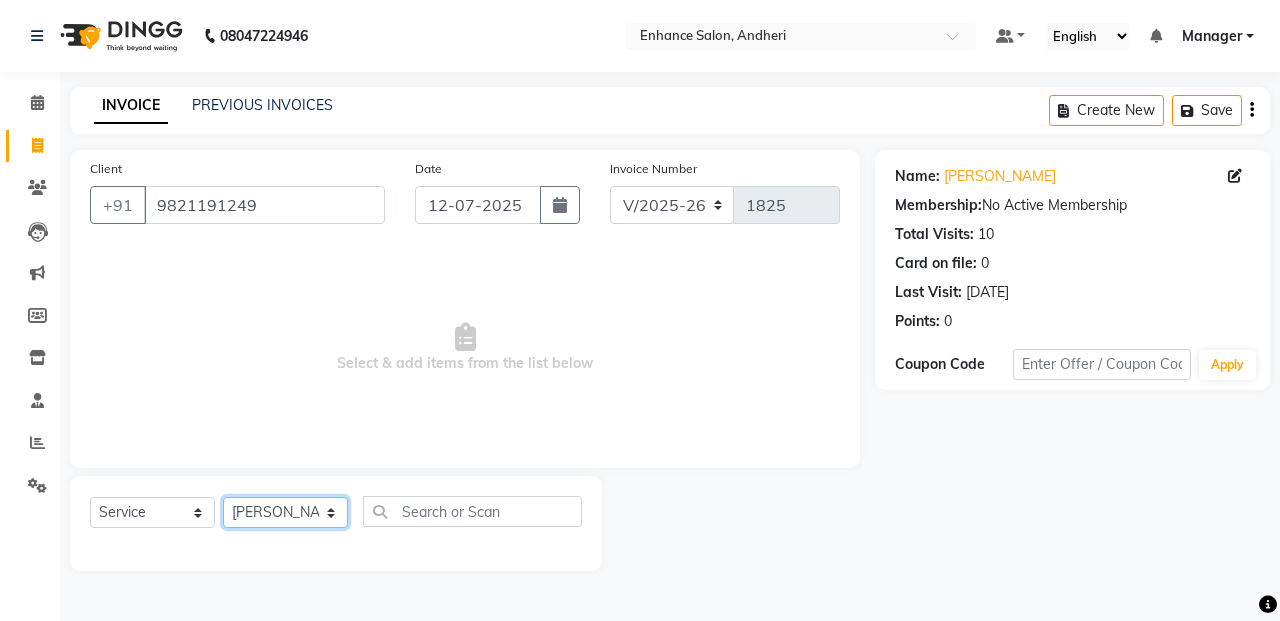 click on "Select Stylist Admin [PERSON_NAME] [PERSON_NAME] Manager [PERSON_NAME] [PERSON_NAME] [PERSON_NAME] POONAM [PERSON_NAME] [PERSON_NAME] nails [PERSON_NAME] MANGELA [PERSON_NAME] [PERSON_NAME] [PERSON_NAME] [PERSON_NAME]" 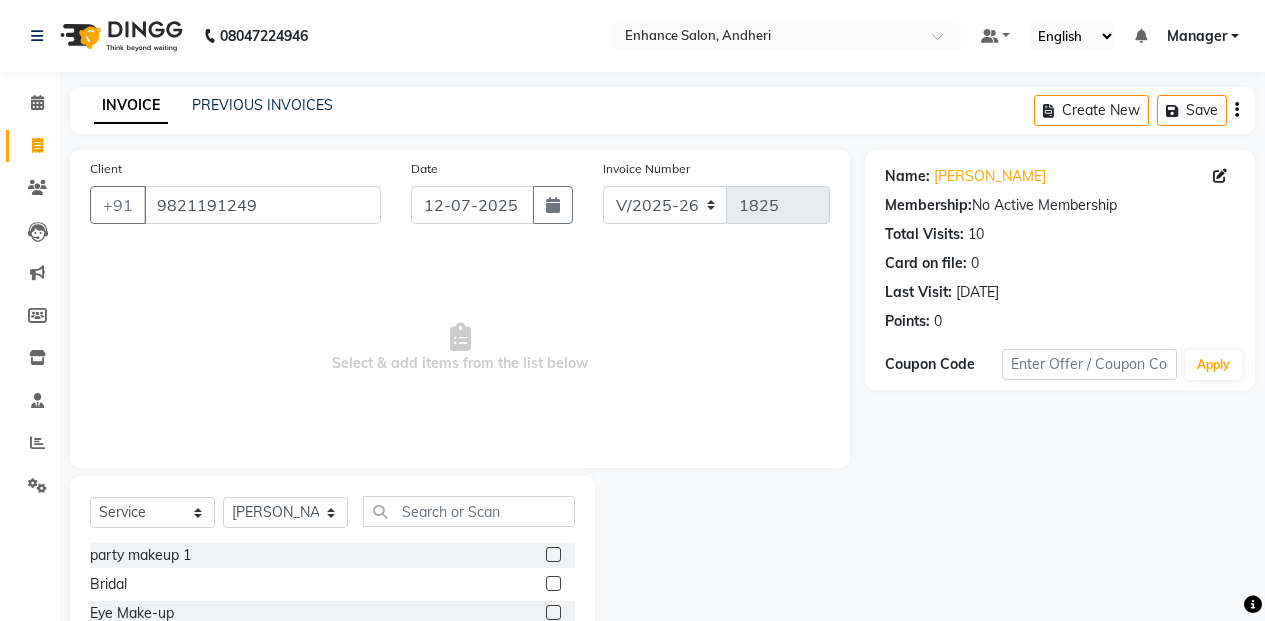 click on "Select  Service  Product  Membership  Package Voucher Prepaid Gift Card  Select Stylist Admin [PERSON_NAME] [PERSON_NAME] Manager [PERSON_NAME] [PERSON_NAME] [PERSON_NAME] POONAM [PERSON_NAME] [PERSON_NAME] nails [PERSON_NAME] MANGELA [PERSON_NAME] [PERSON_NAME] [PERSON_NAME] [PERSON_NAME]" 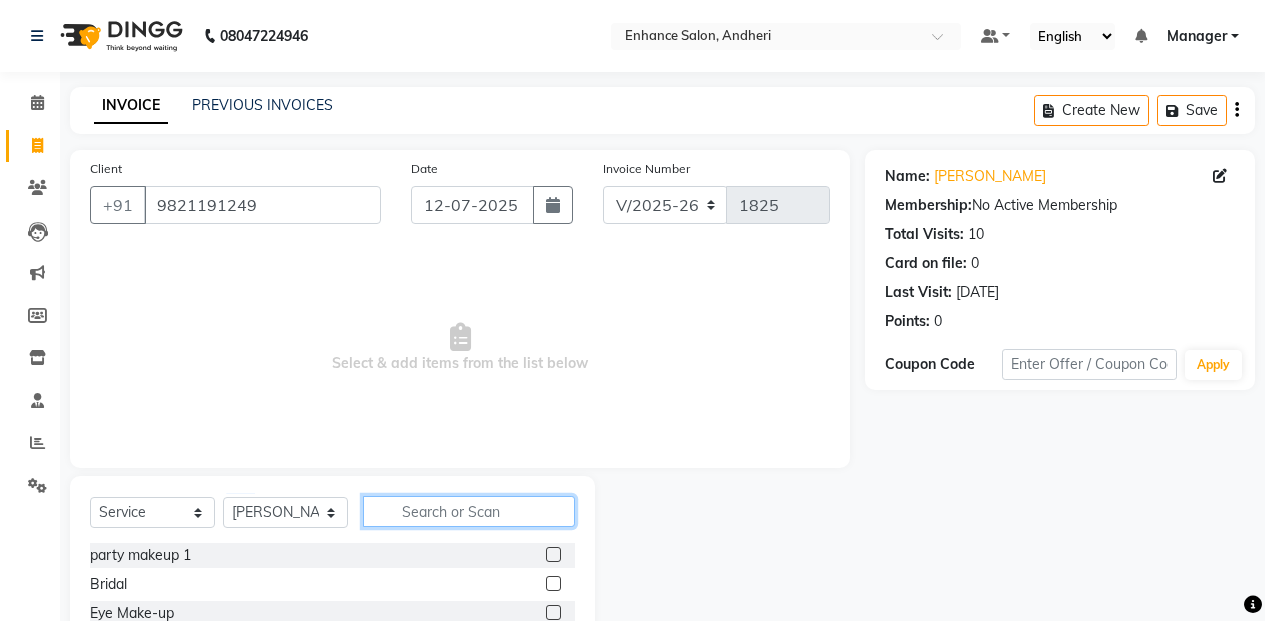 click 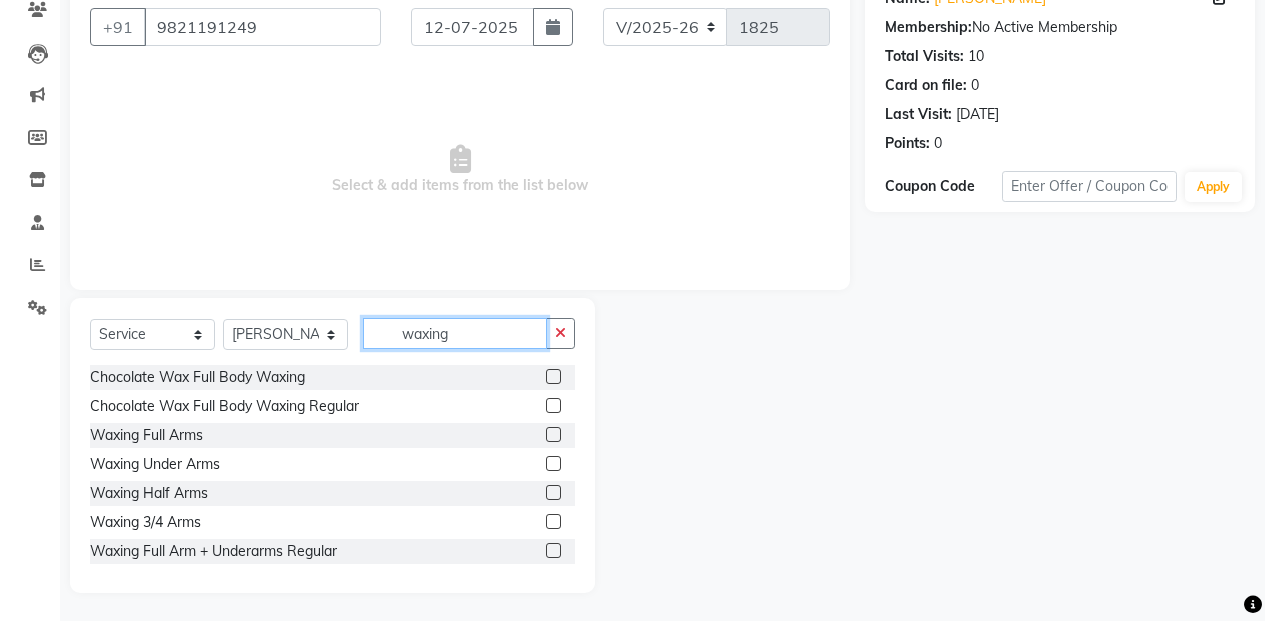 scroll, scrollTop: 180, scrollLeft: 0, axis: vertical 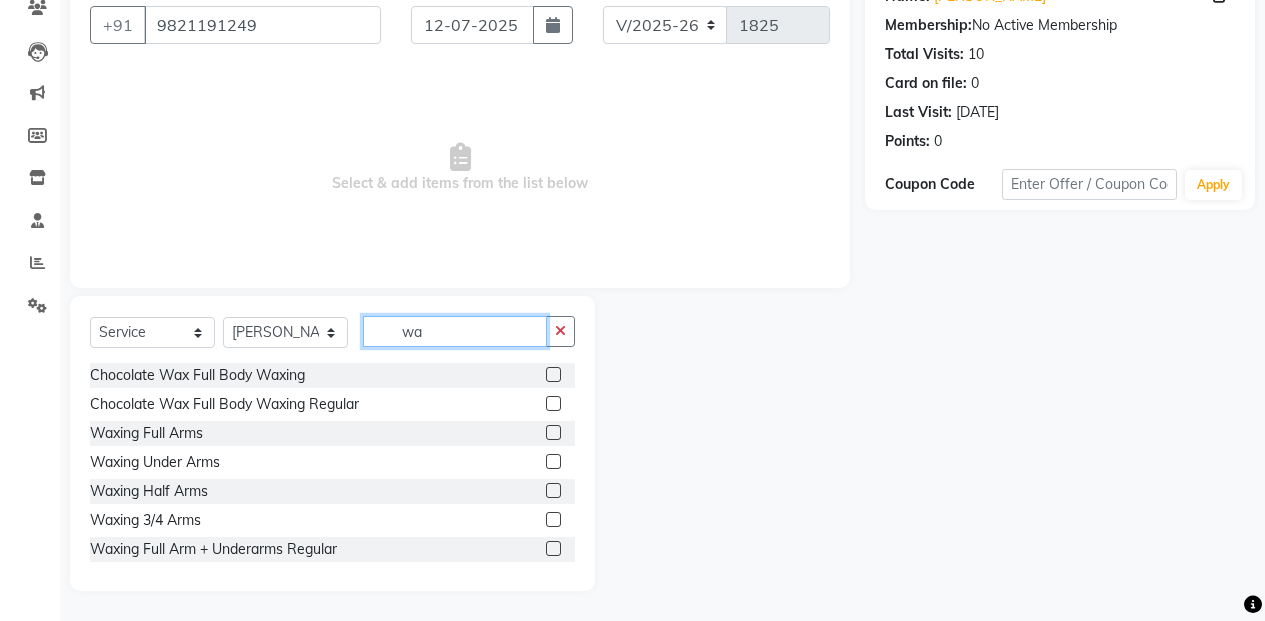 type on "w" 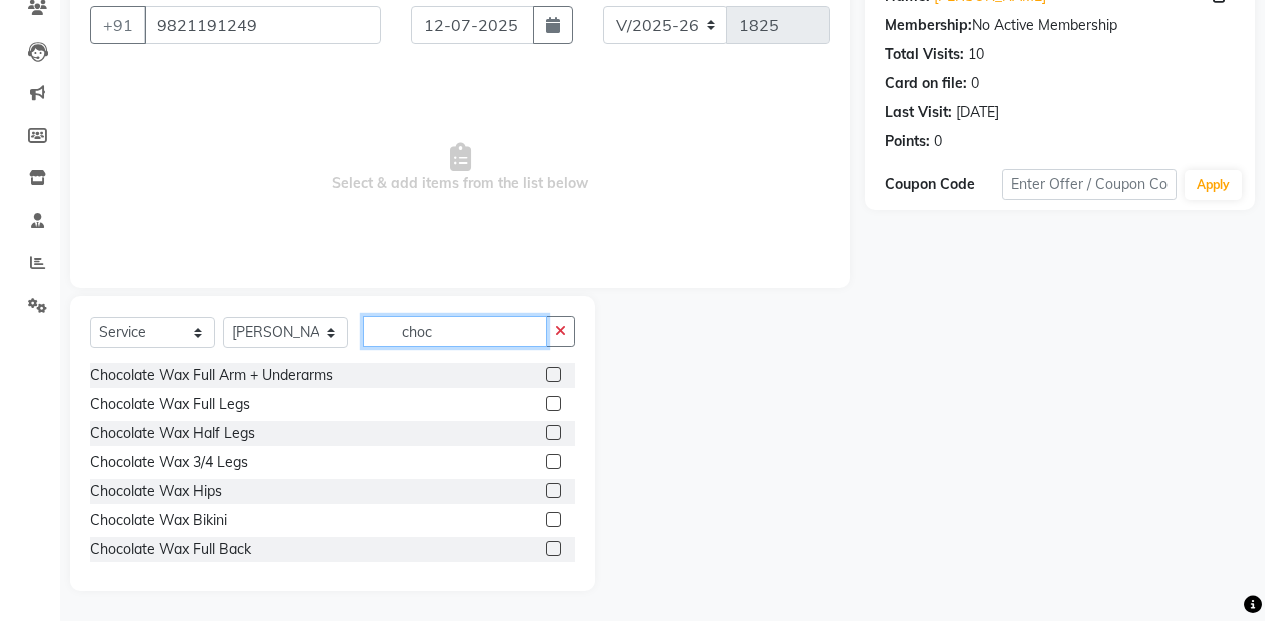 type on "choc" 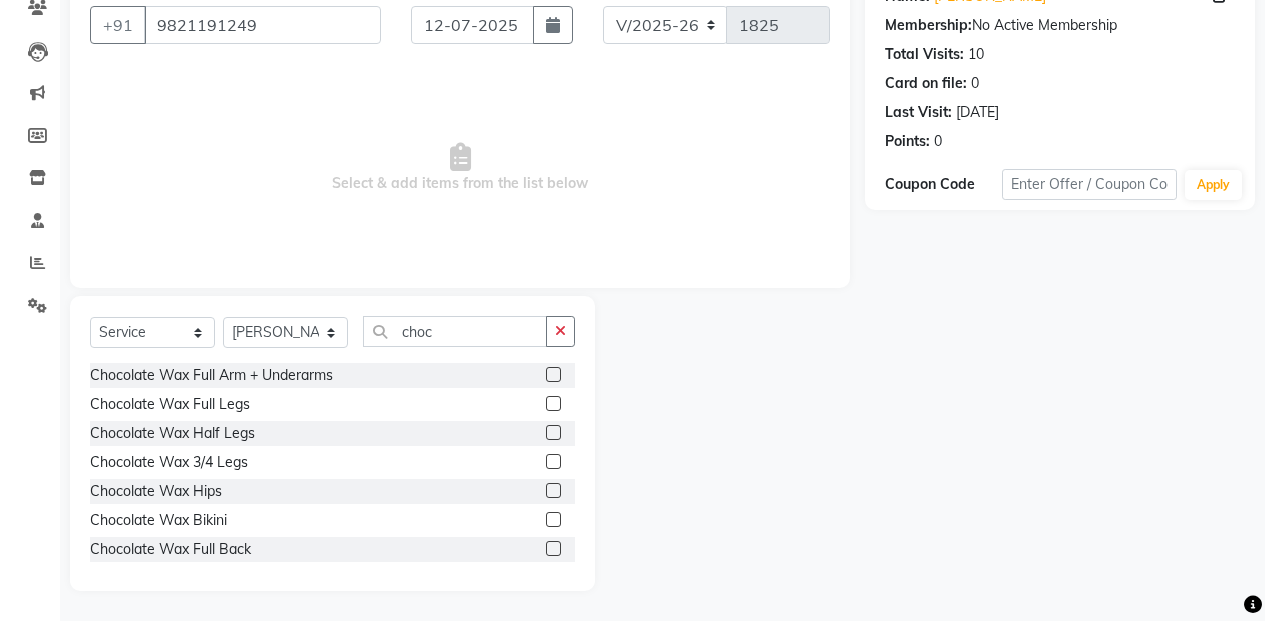 click 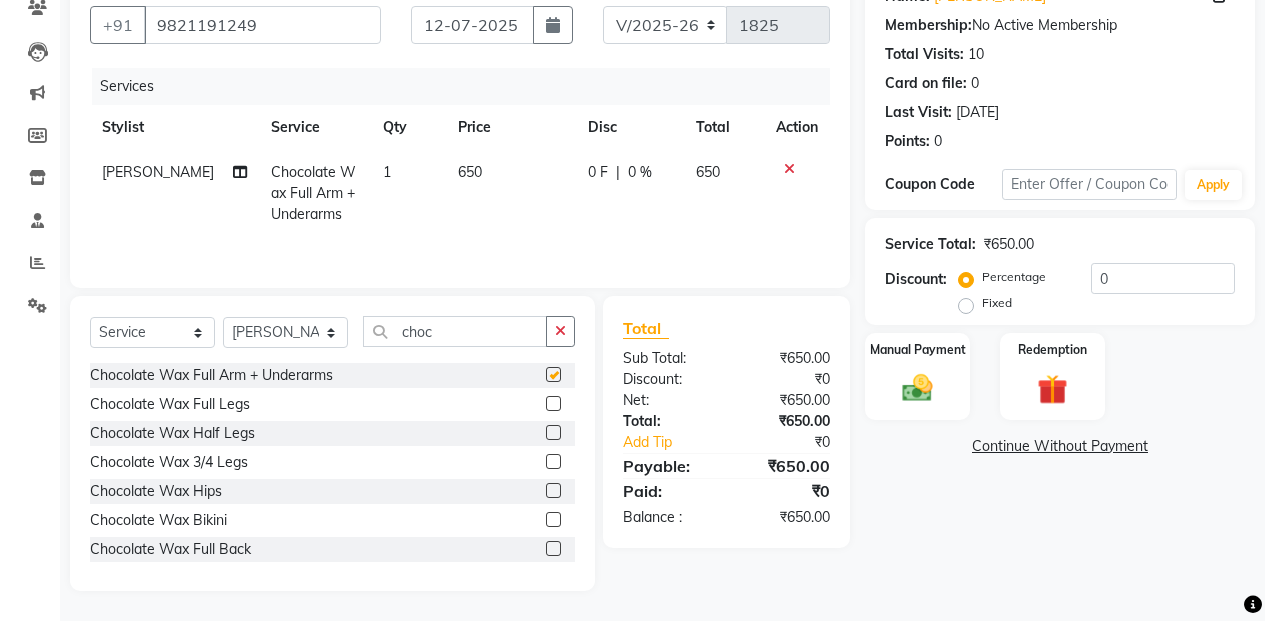checkbox on "false" 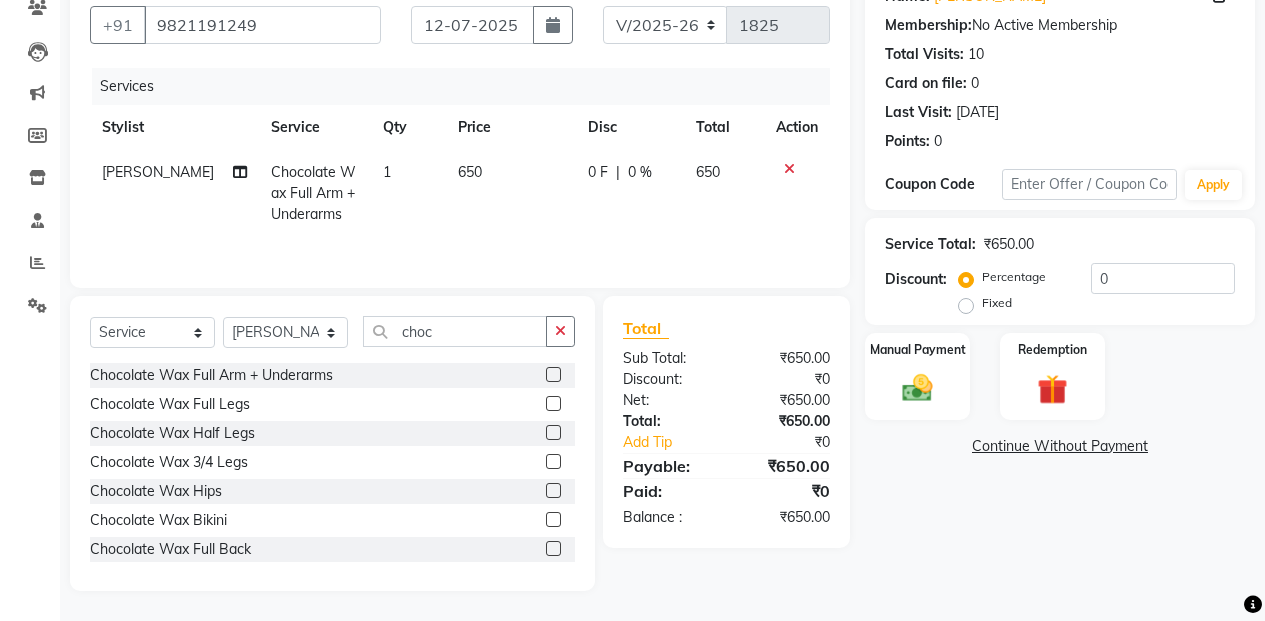 click 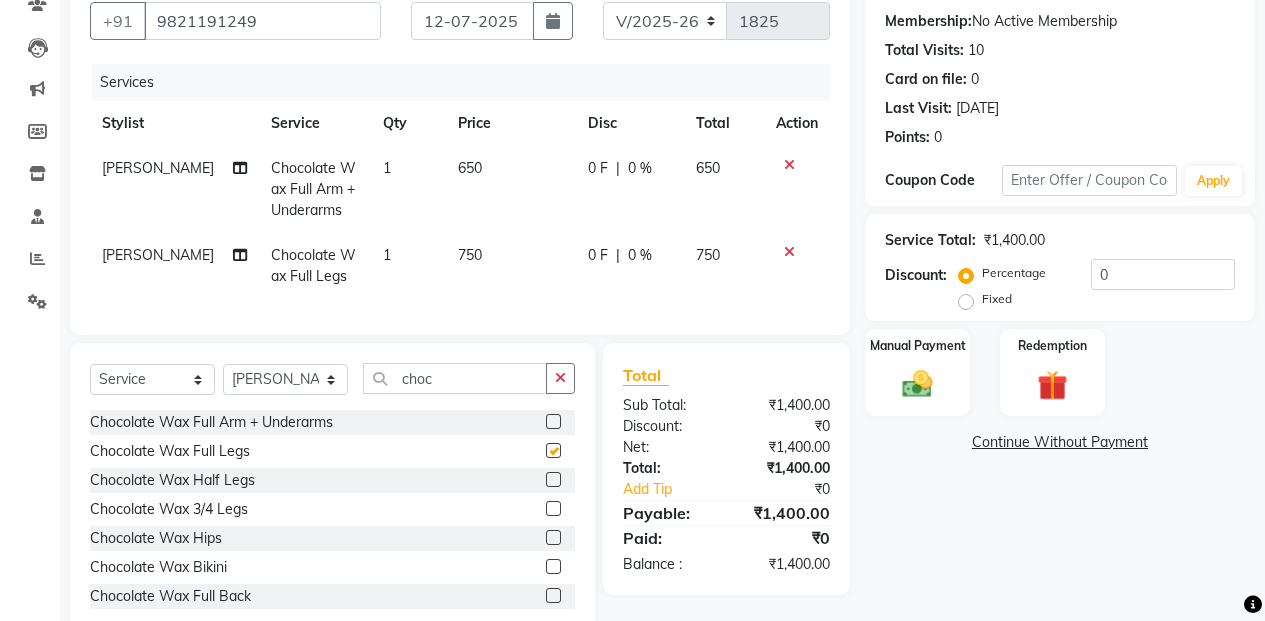 checkbox on "false" 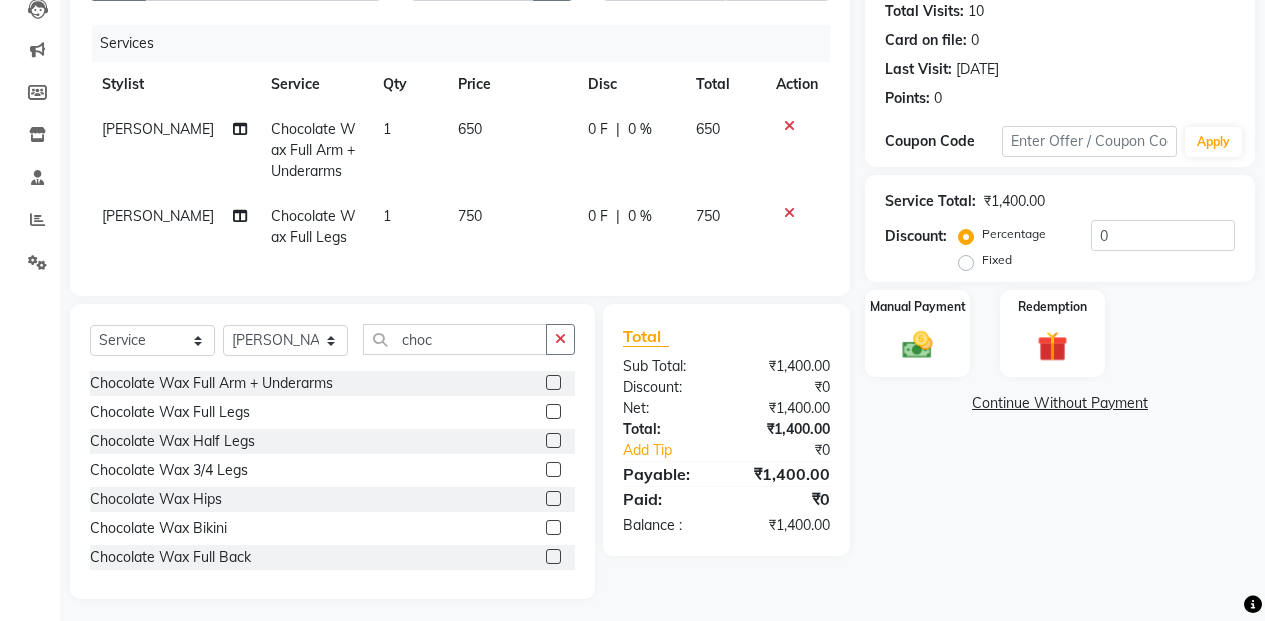 scroll, scrollTop: 246, scrollLeft: 0, axis: vertical 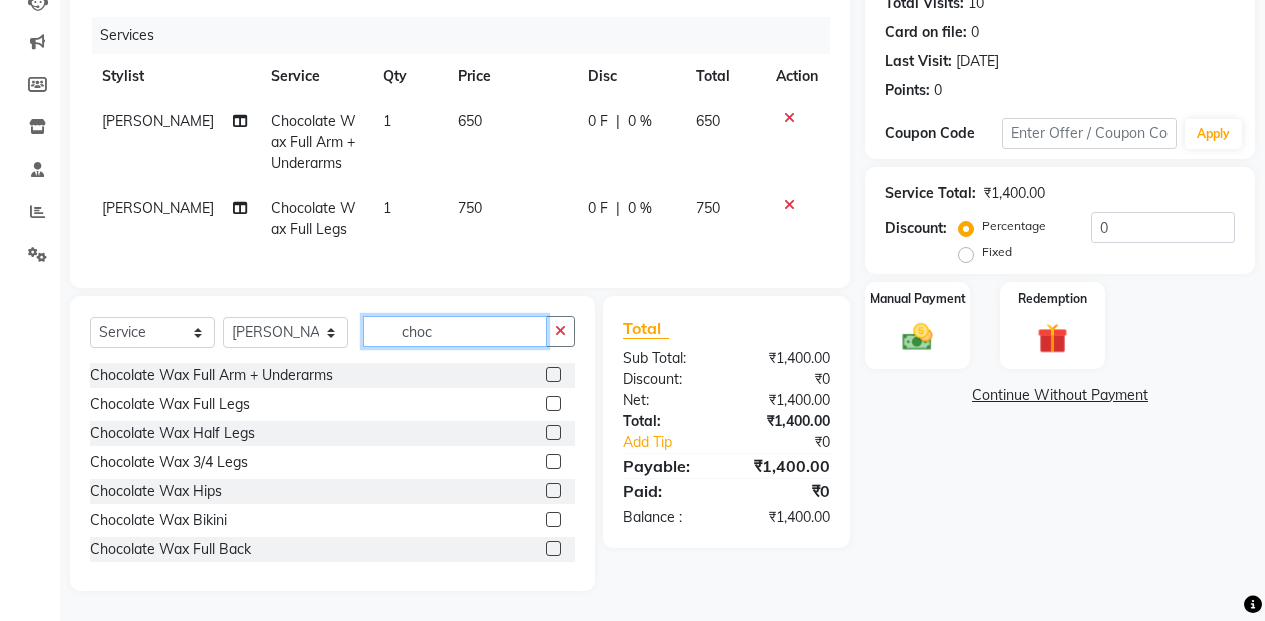click on "choc" 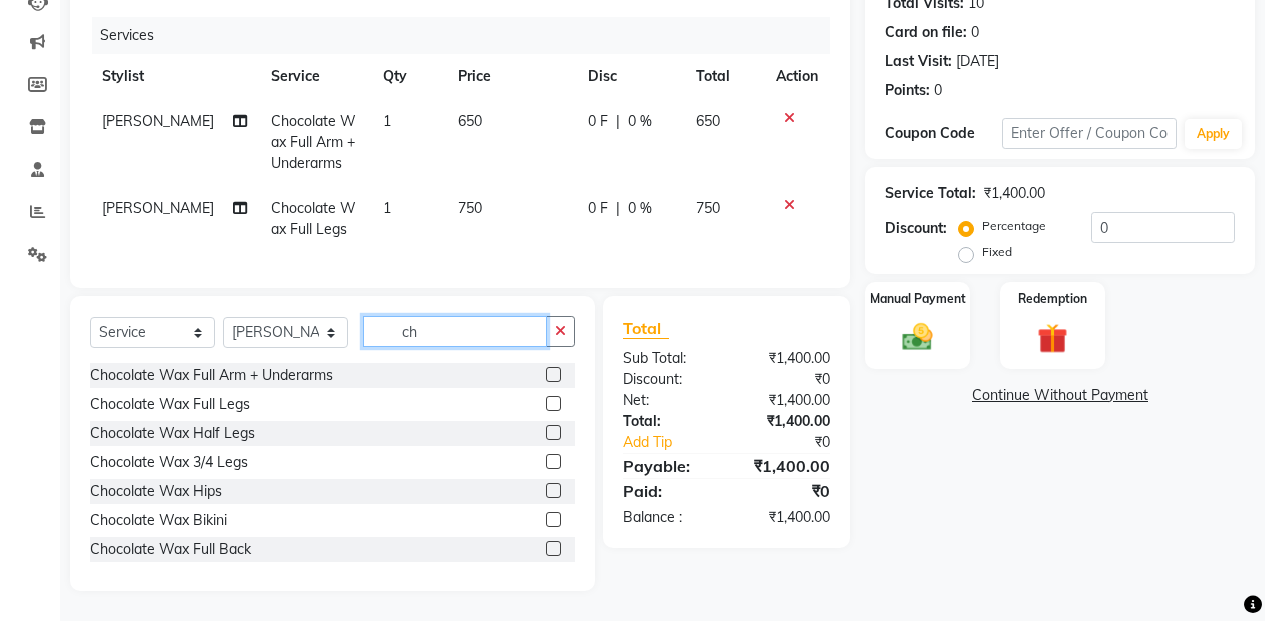 type on "c" 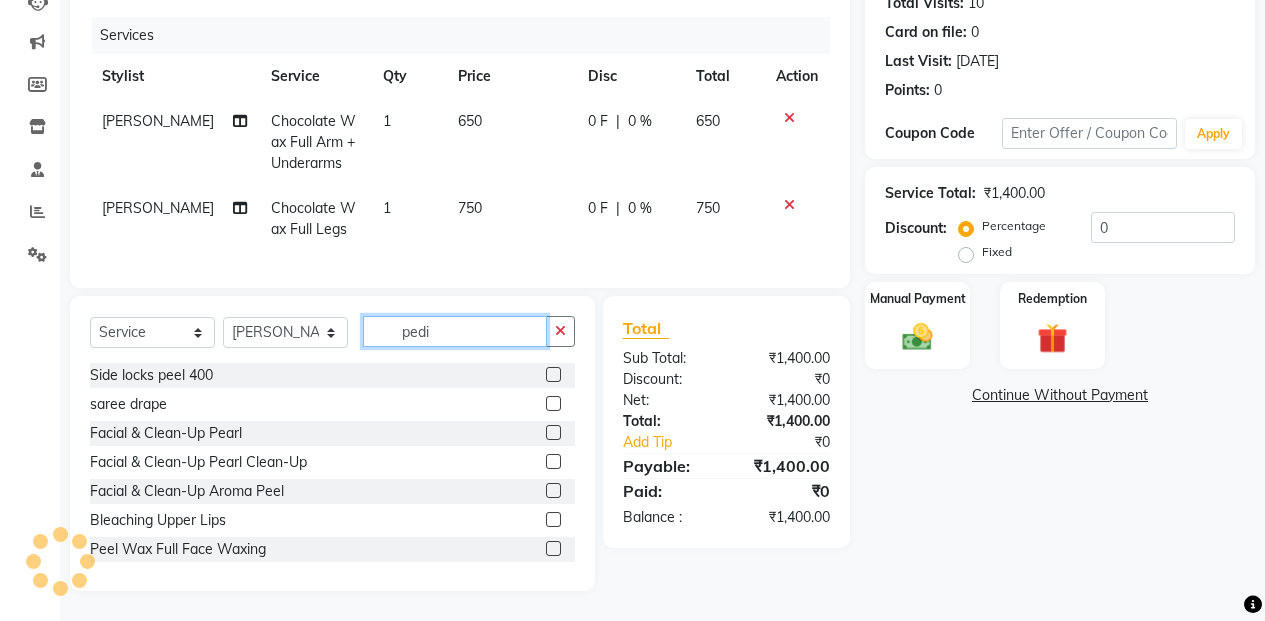 scroll, scrollTop: 220, scrollLeft: 0, axis: vertical 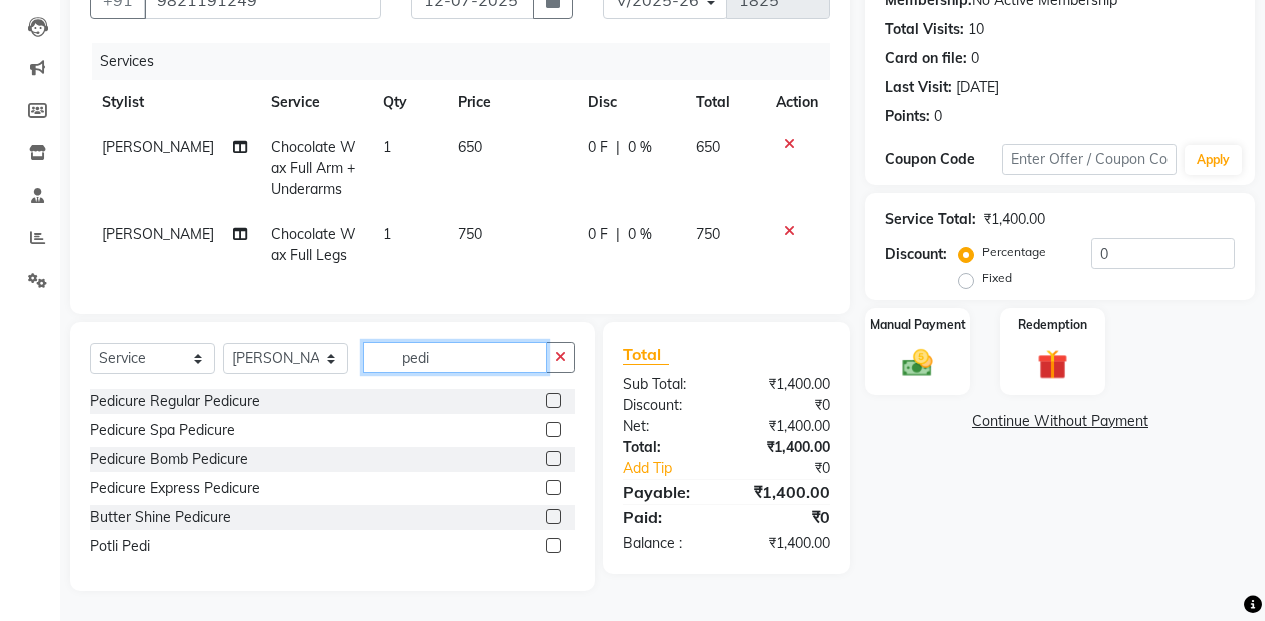 type on "pedi" 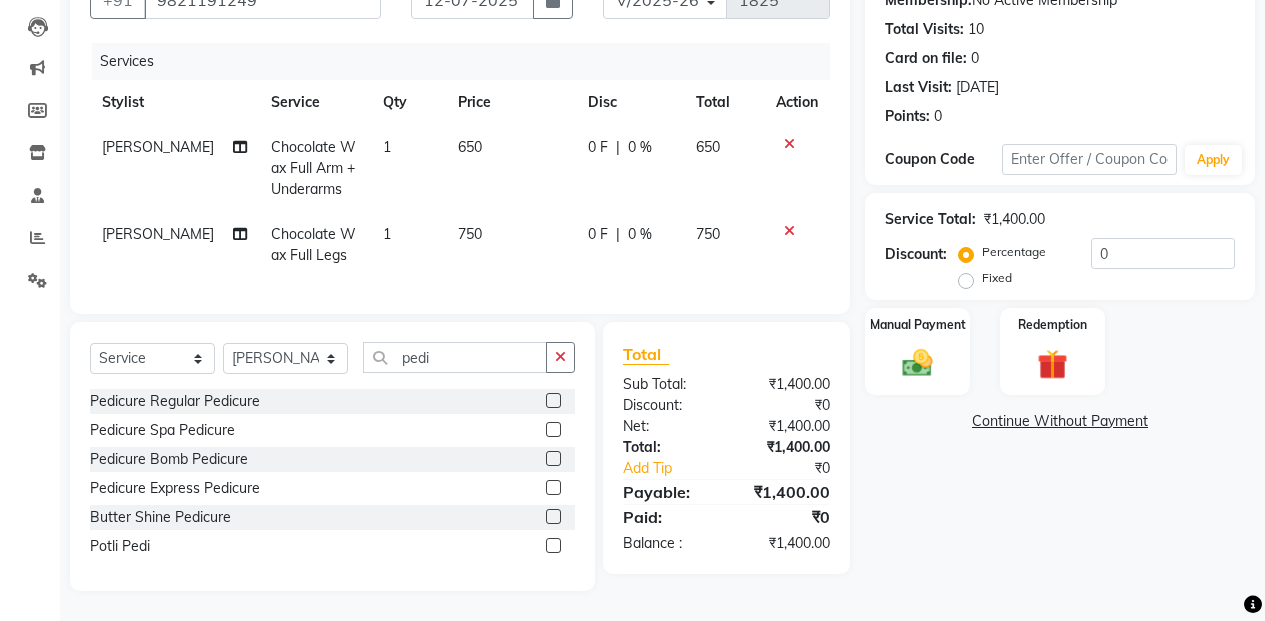 click 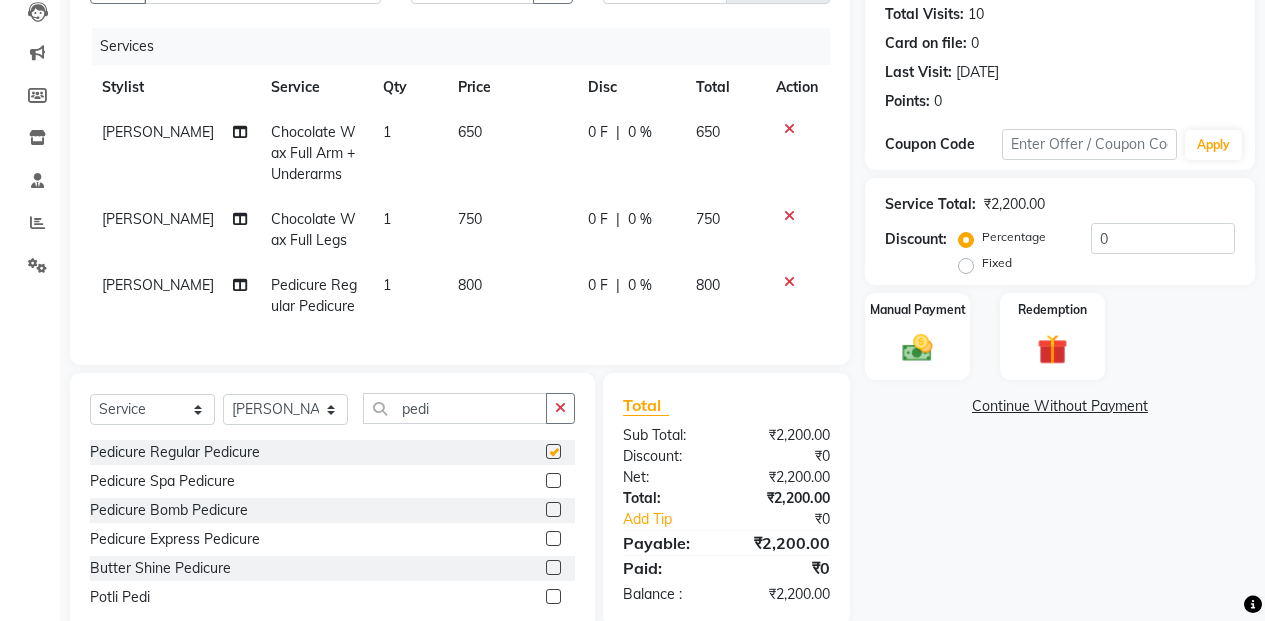 checkbox on "false" 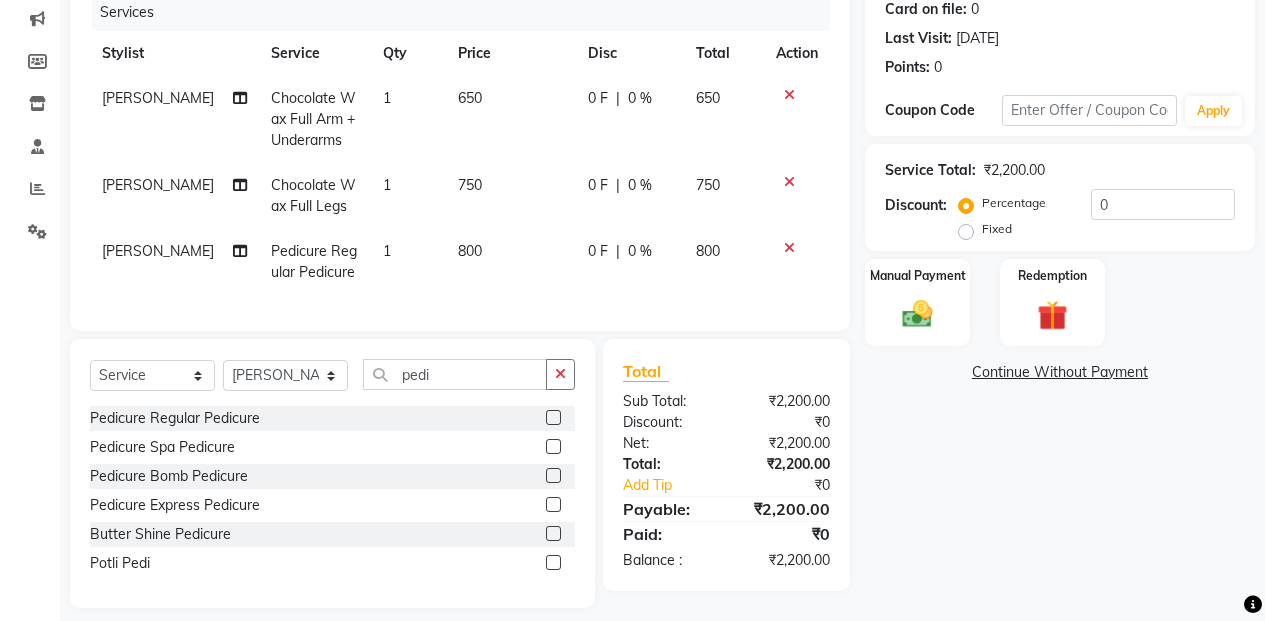scroll, scrollTop: 286, scrollLeft: 0, axis: vertical 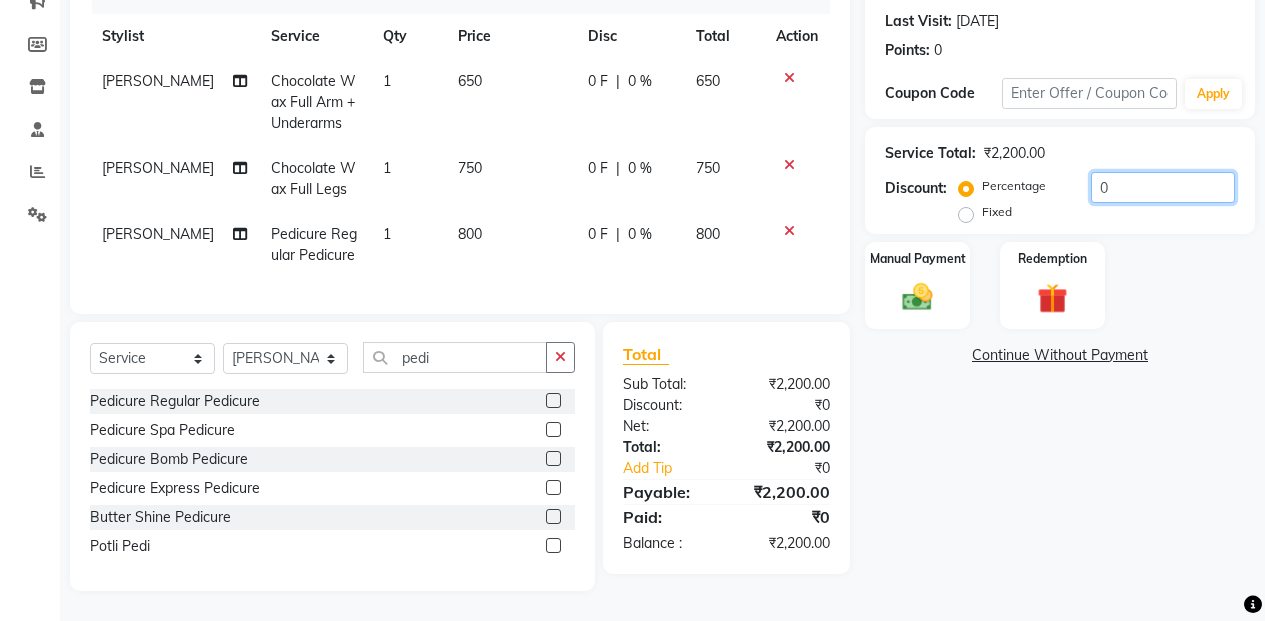 click on "0" 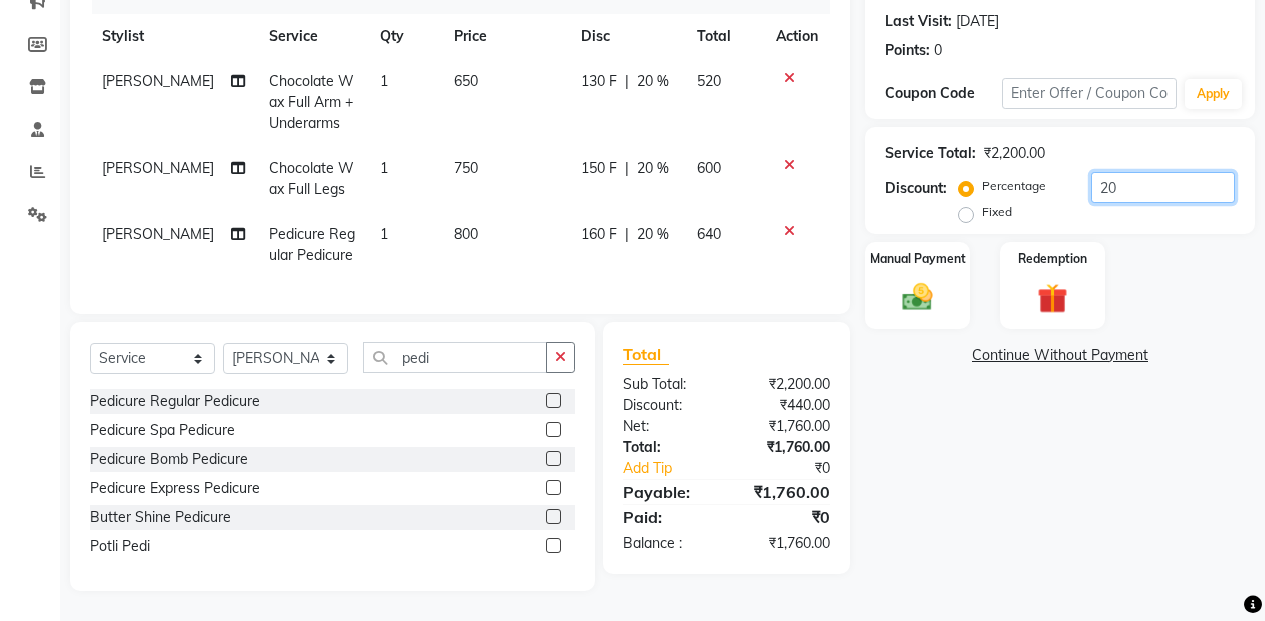 scroll, scrollTop: 0, scrollLeft: 0, axis: both 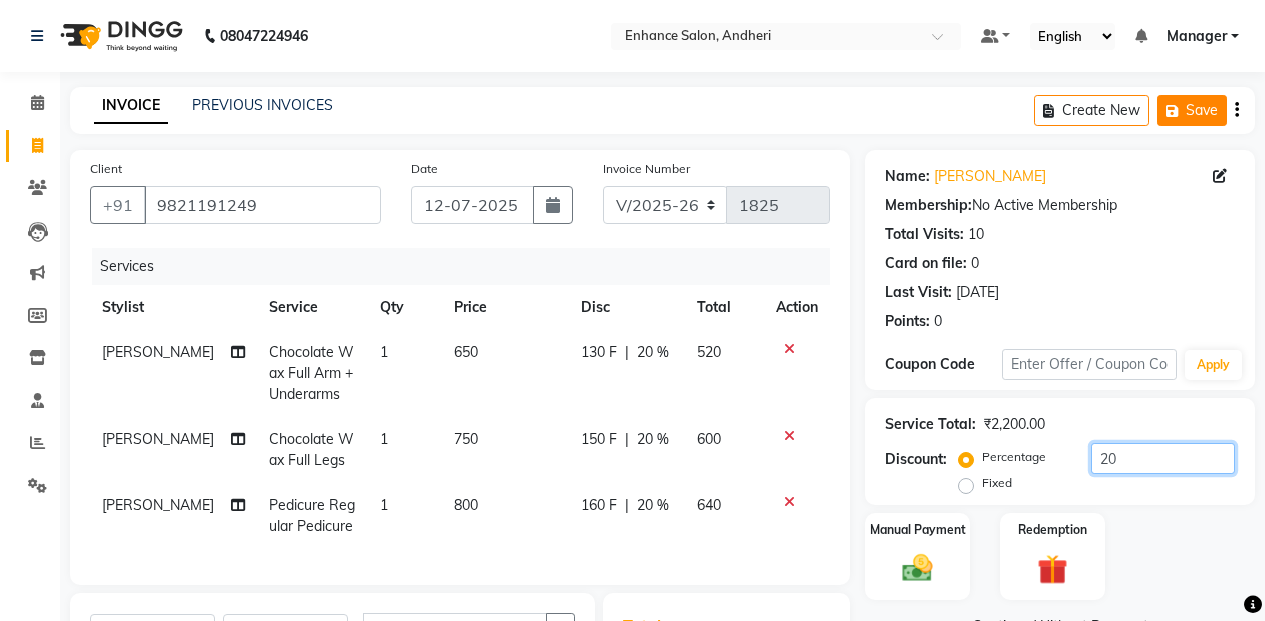type on "20" 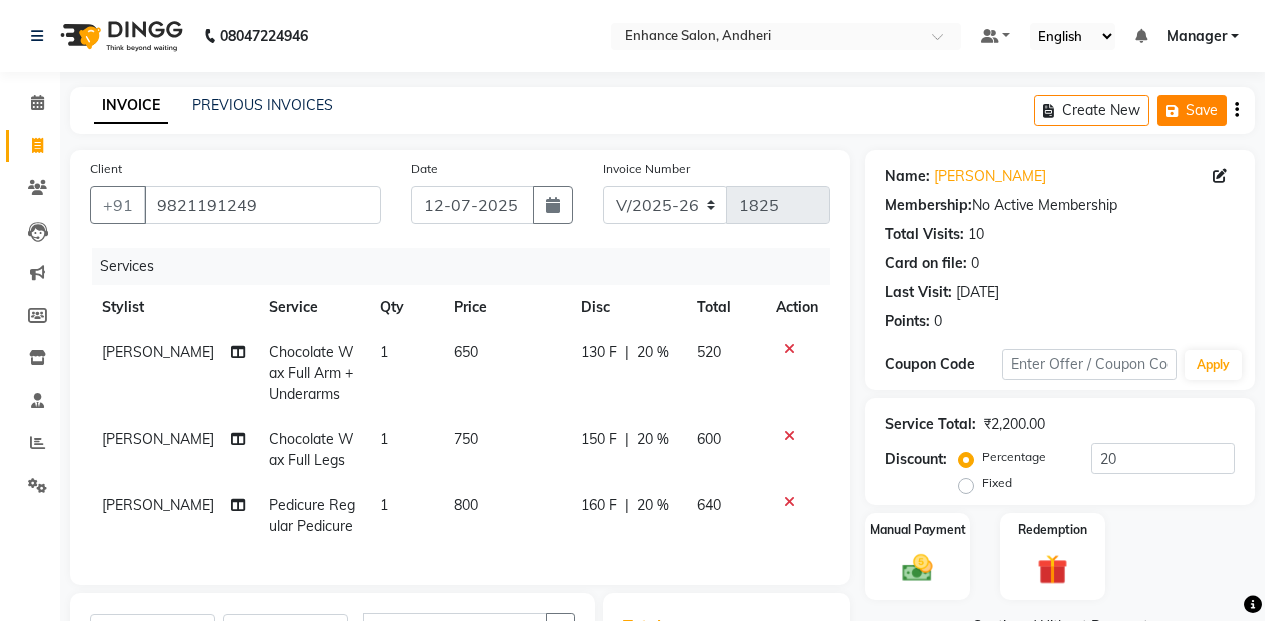 click on "Save" 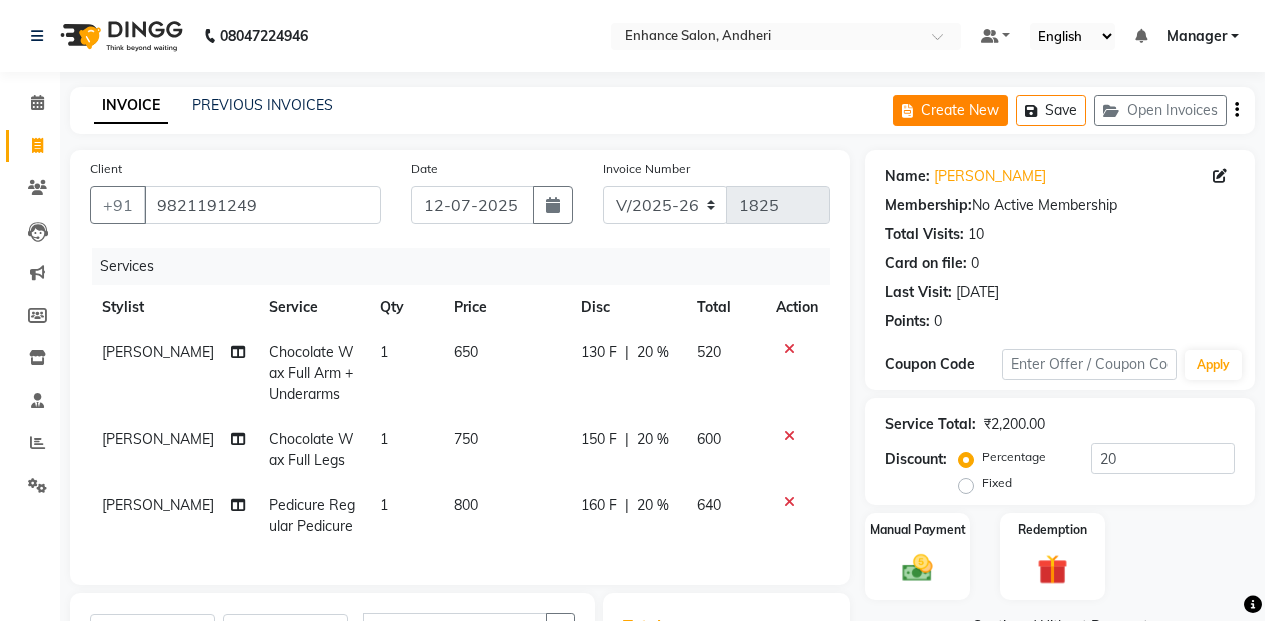 click on "Create New" 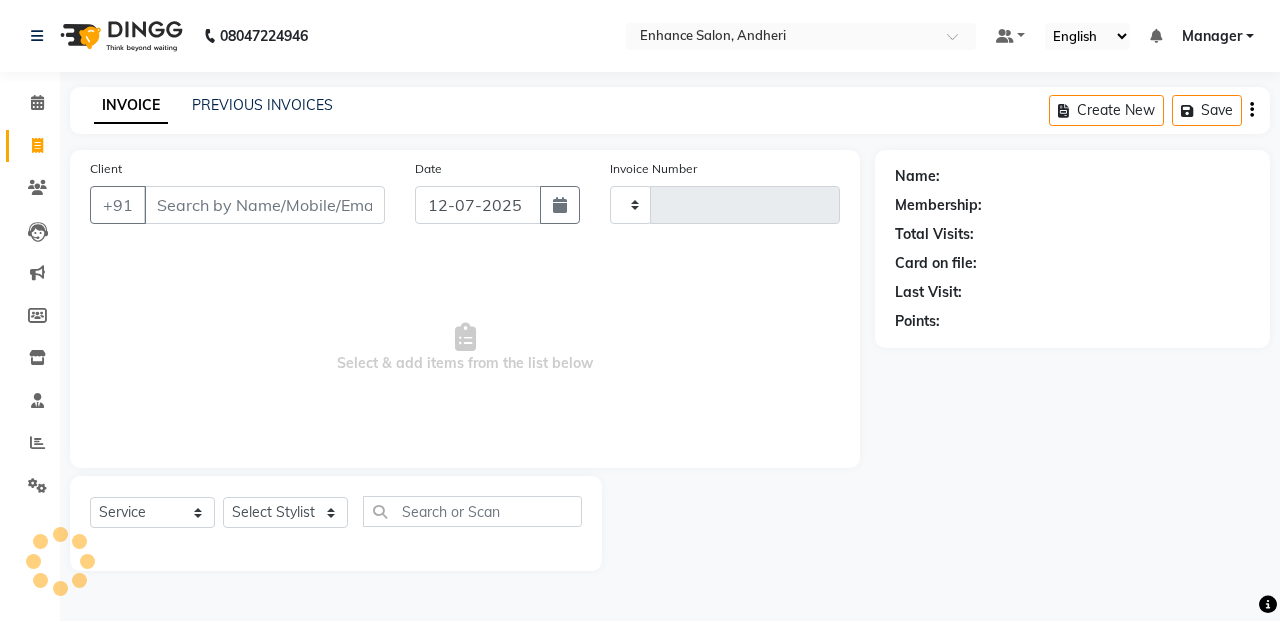 type on "1825" 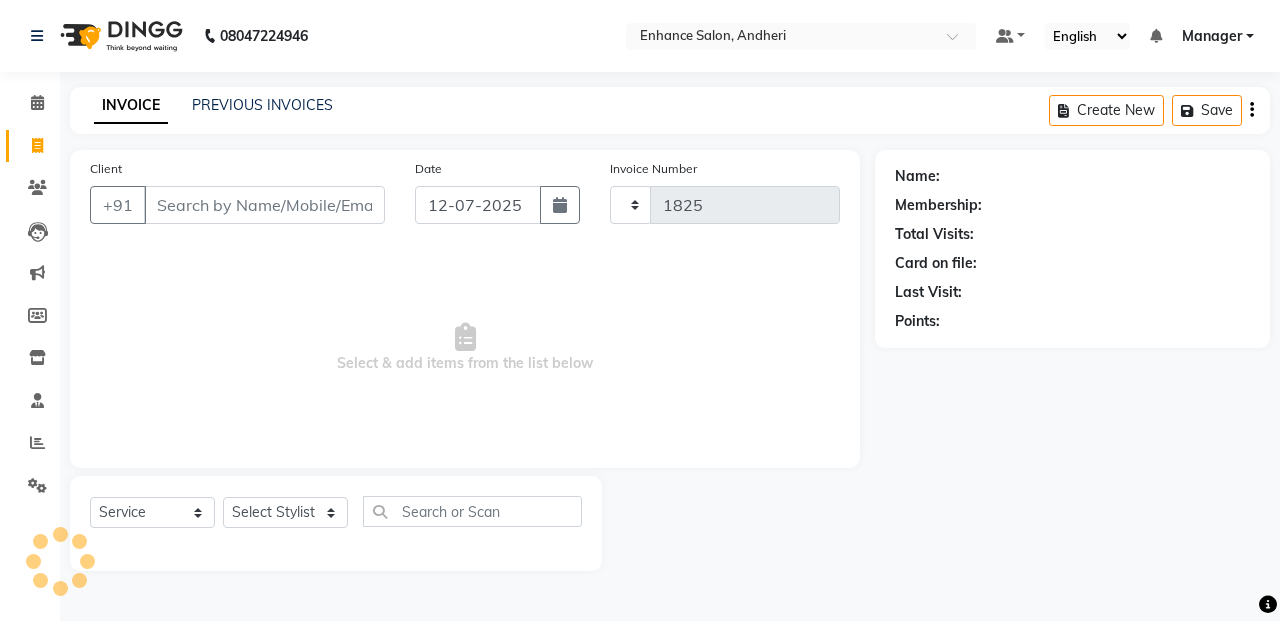 select on "7236" 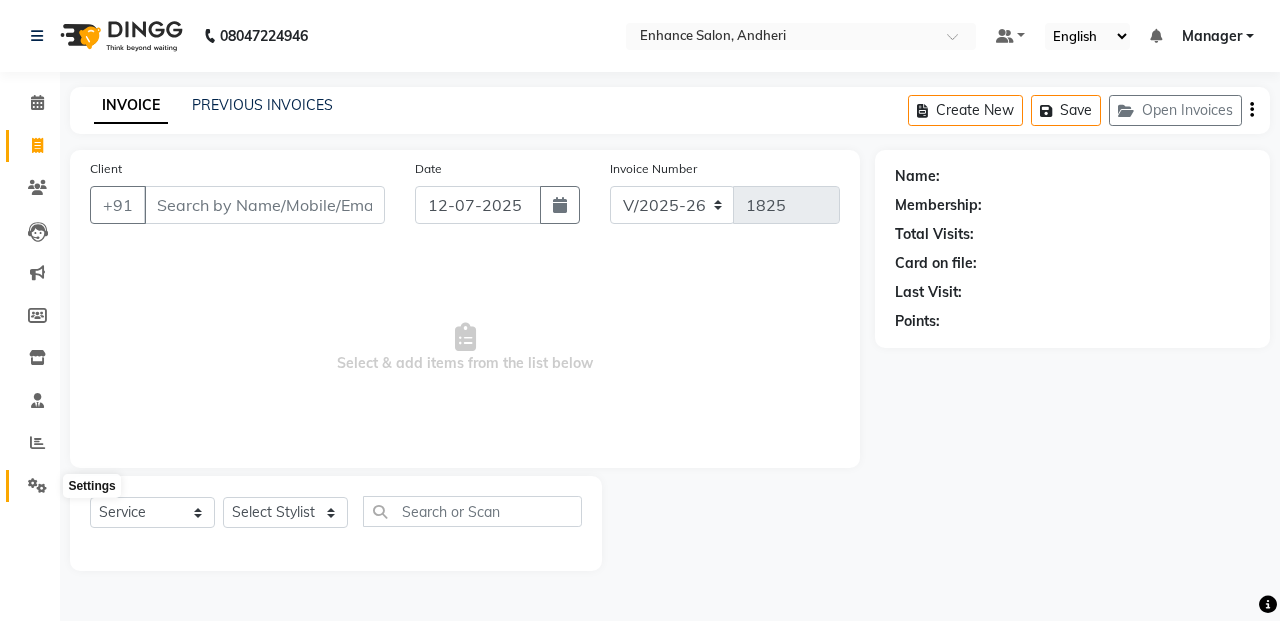 click 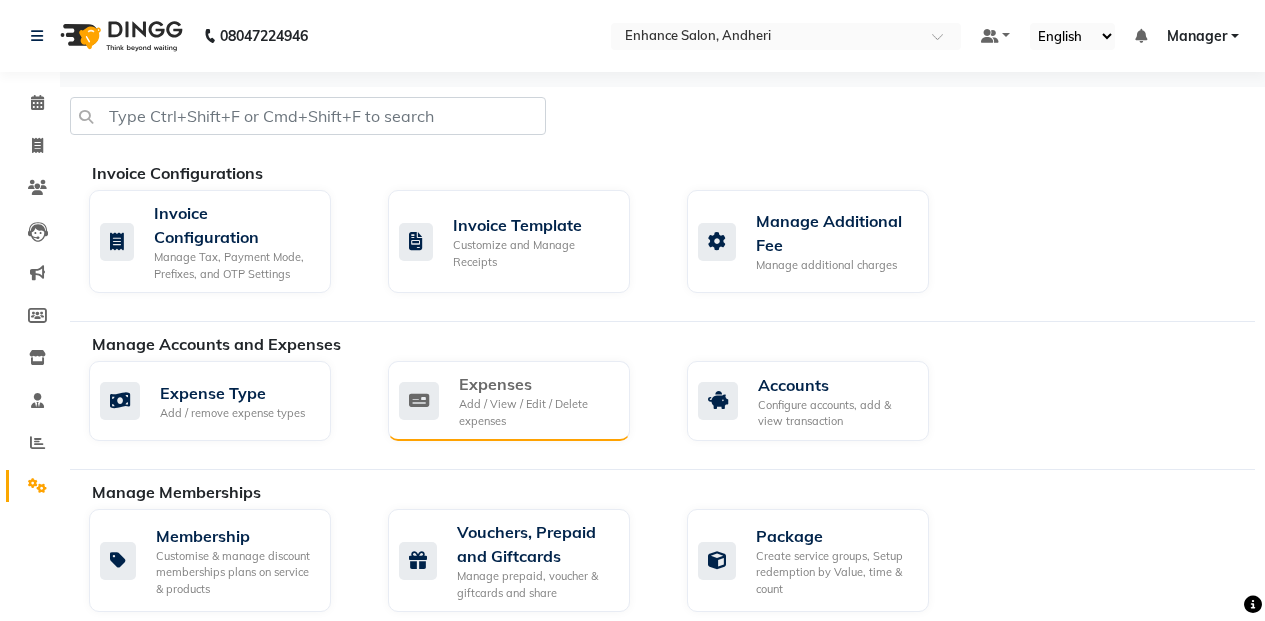 click on "Expenses Add / View / Edit / Delete expenses" 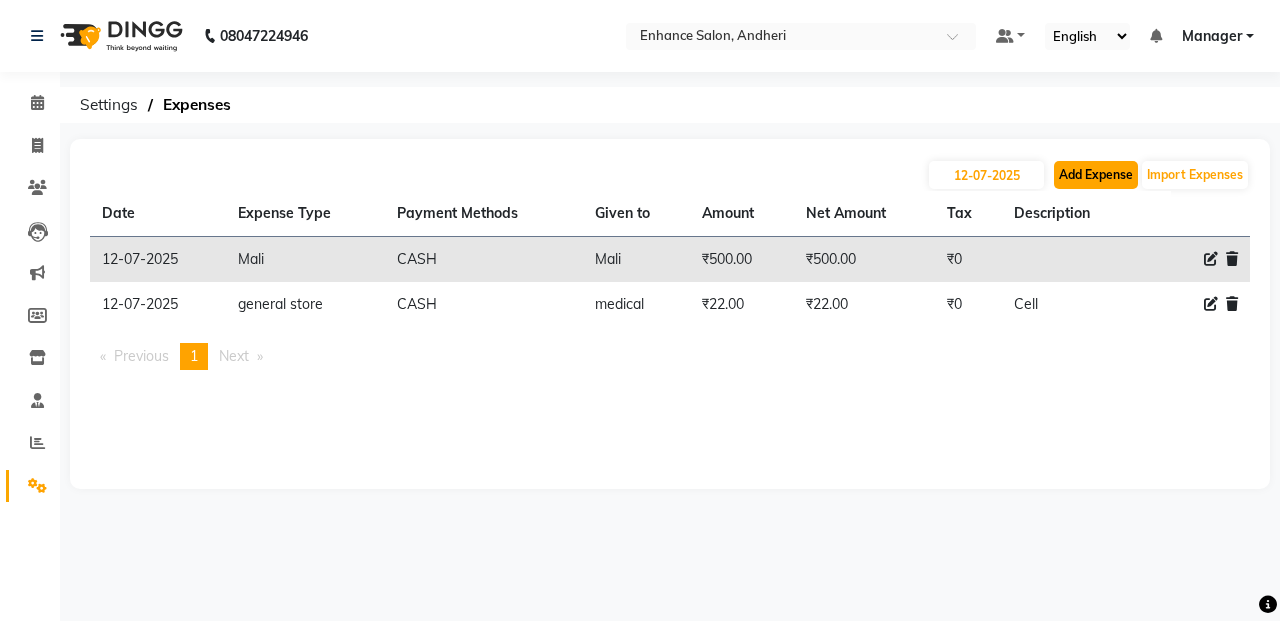 click on "Add Expense" 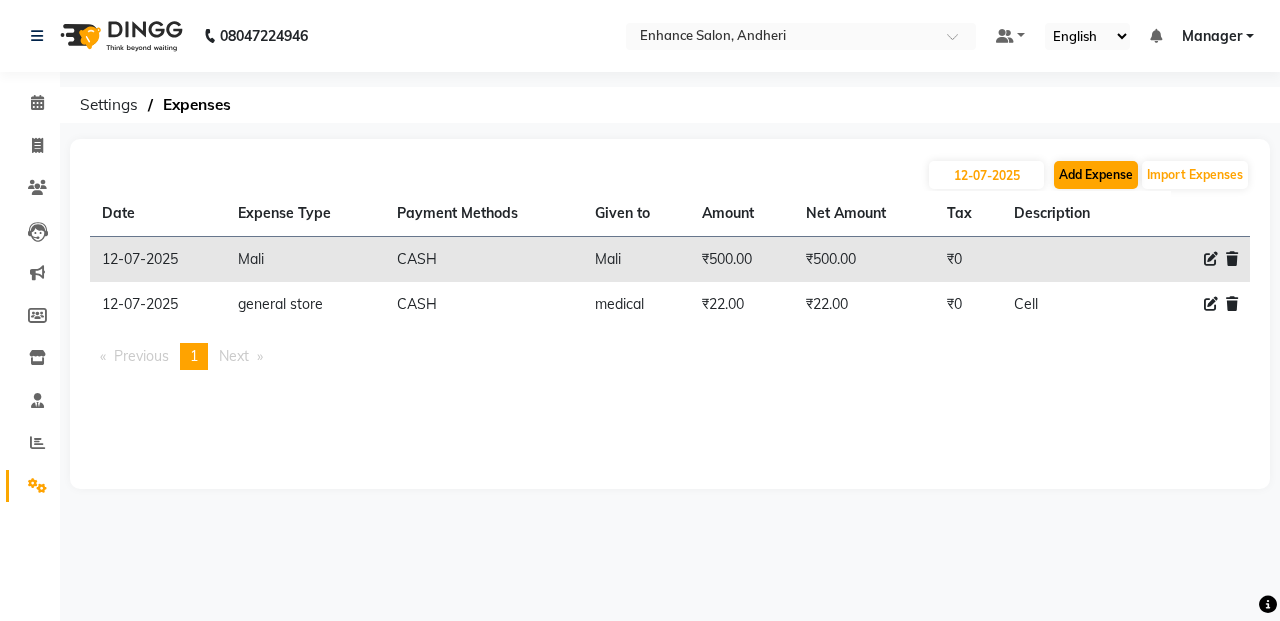 select on "1" 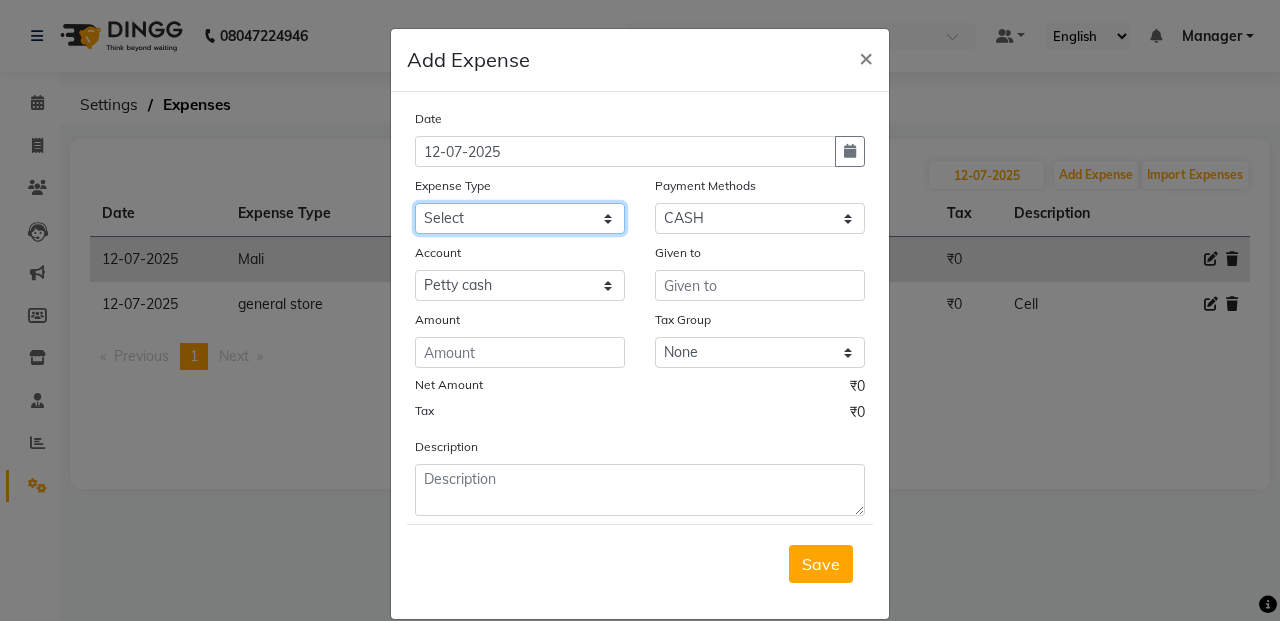 click on "Select Advance Salary Air Condition [PERSON_NAME] Aroma auto money Beauty Bazaar Beauty Palace Beauty Zone Blue sky [PERSON_NAME] [MEDICAL_DATA] cell phone Client Snack dejado nails deja returned Dhobi Dione Dmart electrician Electricity Equipment Eyelash Floractive Fragnace general store getwell medical GST Laundry Loreal Maintenance Mali [PERSON_NAME] Milk Shake Miscellaneous Other overtime Pantry Product [PERSON_NAME] Nails Raza computer Rent restaurant Return money Salary Satnique serenite [PERSON_NAME] Soaked Social Media Staff Snacks stationary sweeper Tax Tea Manoj Tea & Refreshment Tip toiletry Utilities Water Bill wax we fast" 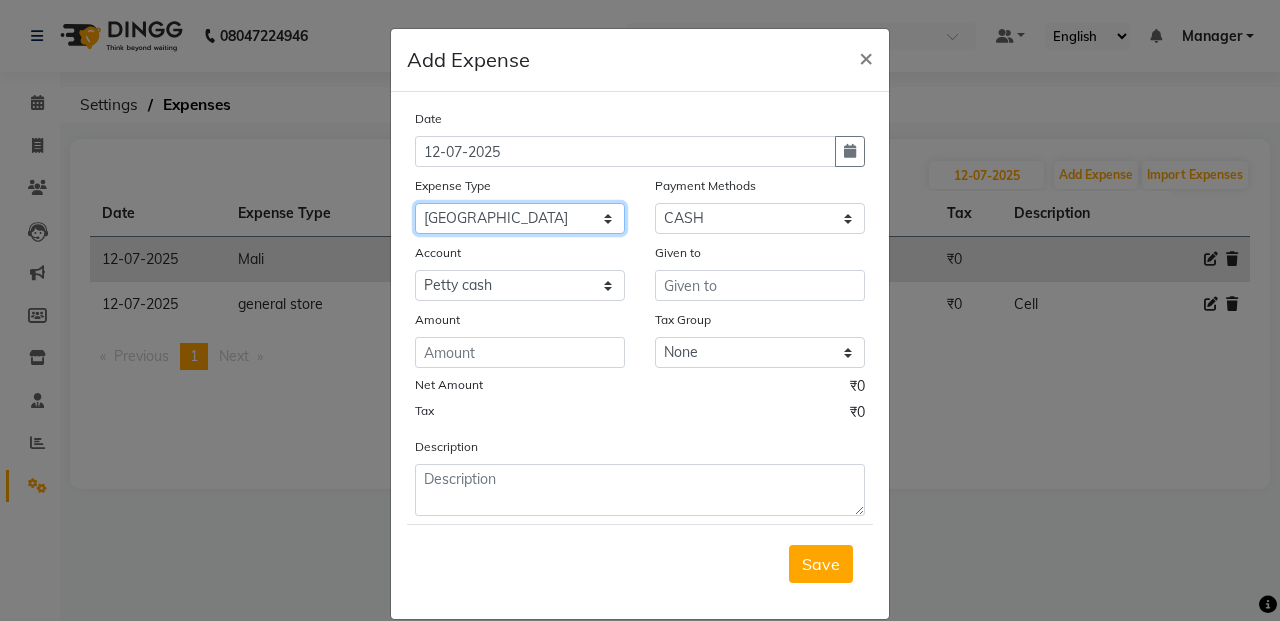 click on "Select Advance Salary Air Condition [PERSON_NAME] Aroma auto money Beauty Bazaar Beauty Palace Beauty Zone Blue sky [PERSON_NAME] [MEDICAL_DATA] cell phone Client Snack dejado nails deja returned Dhobi Dione Dmart electrician Electricity Equipment Eyelash Floractive Fragnace general store getwell medical GST Laundry Loreal Maintenance Mali [PERSON_NAME] Milk Shake Miscellaneous Other overtime Pantry Product [PERSON_NAME] Nails Raza computer Rent restaurant Return money Salary Satnique serenite [PERSON_NAME] Soaked Social Media Staff Snacks stationary sweeper Tax Tea Manoj Tea & Refreshment Tip toiletry Utilities Water Bill wax we fast" 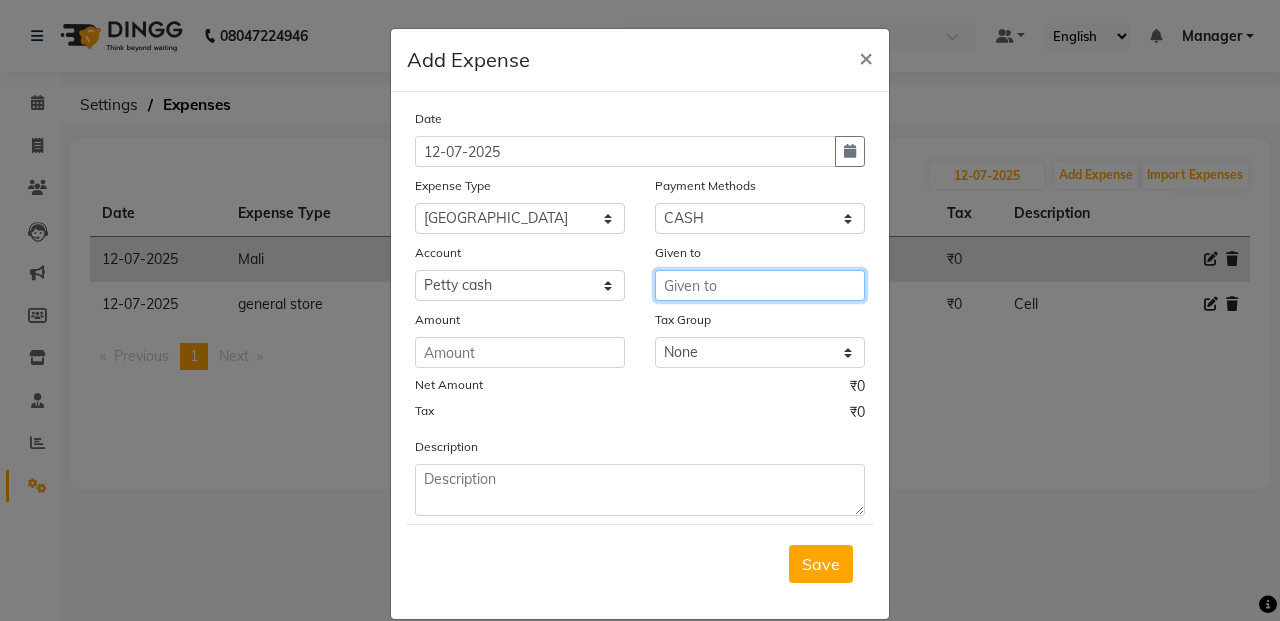 click at bounding box center [760, 285] 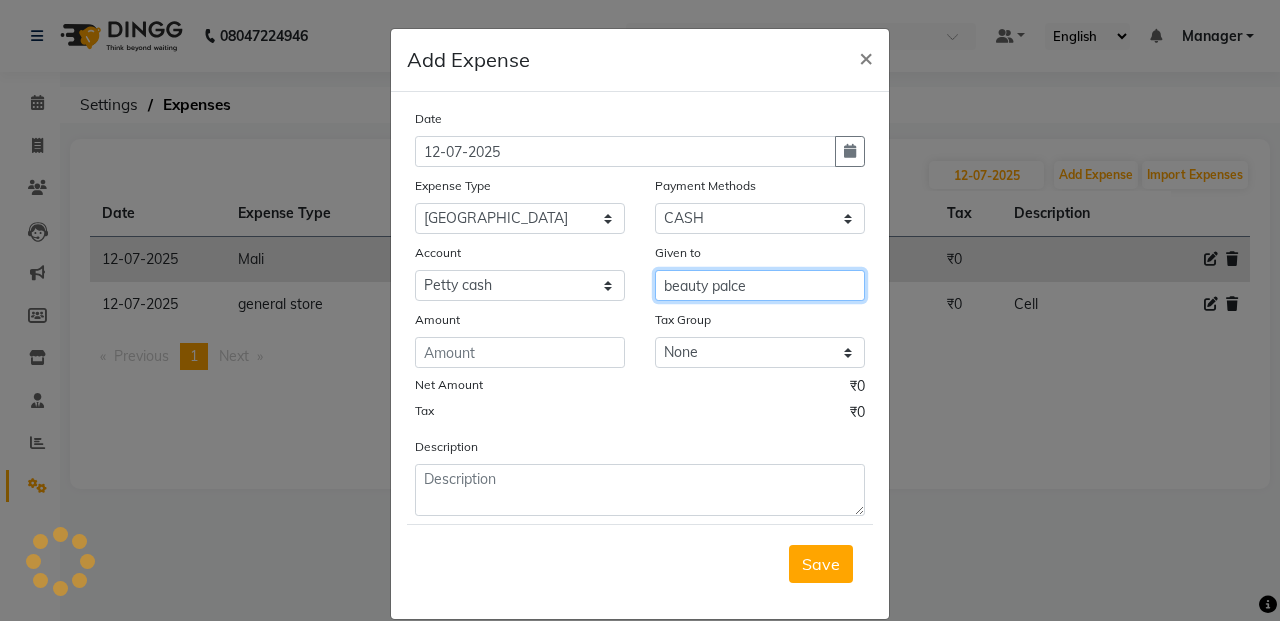 type on "beauty palce" 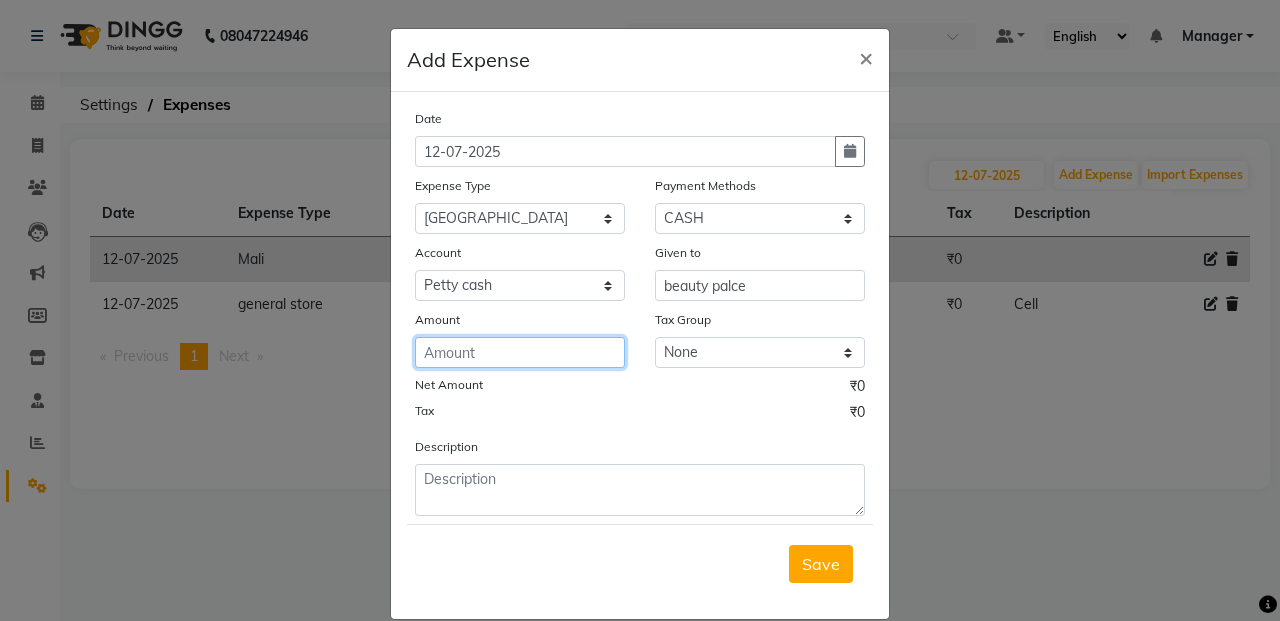 click 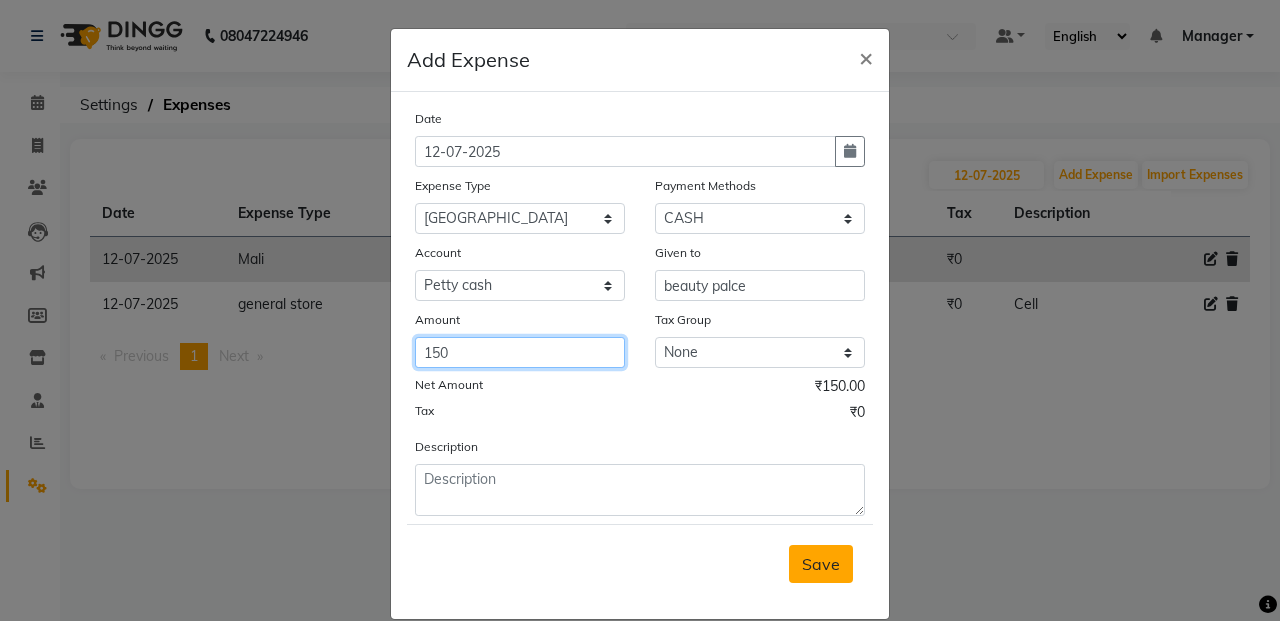 type on "150" 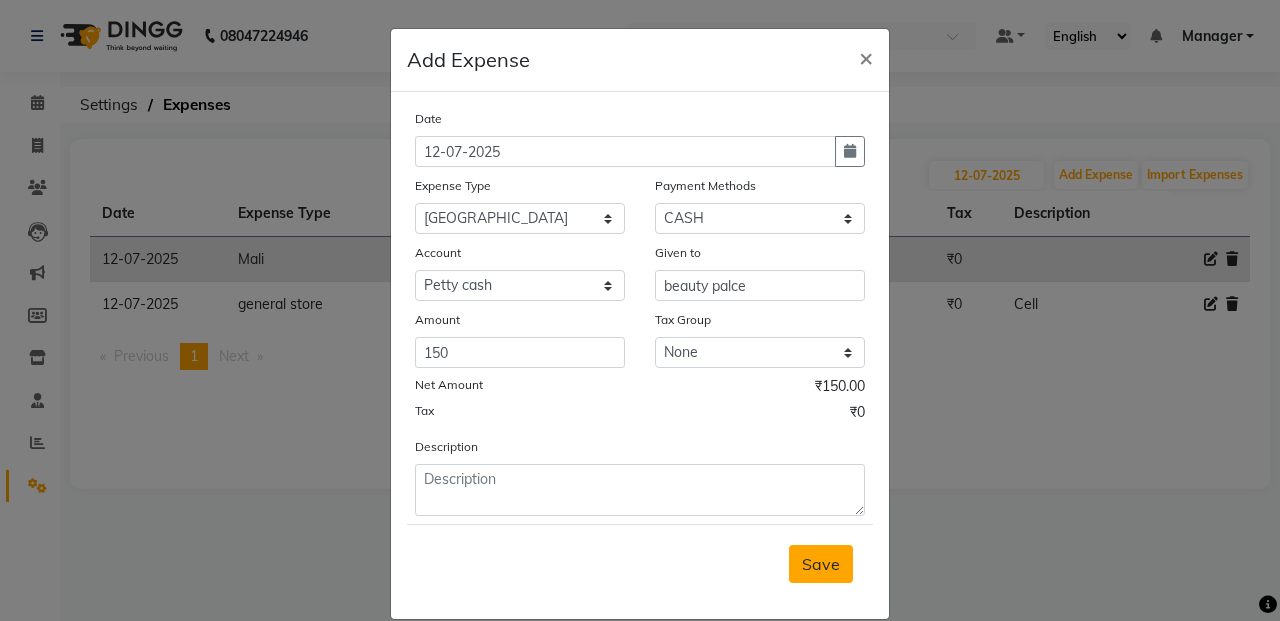 click on "Save" at bounding box center (821, 564) 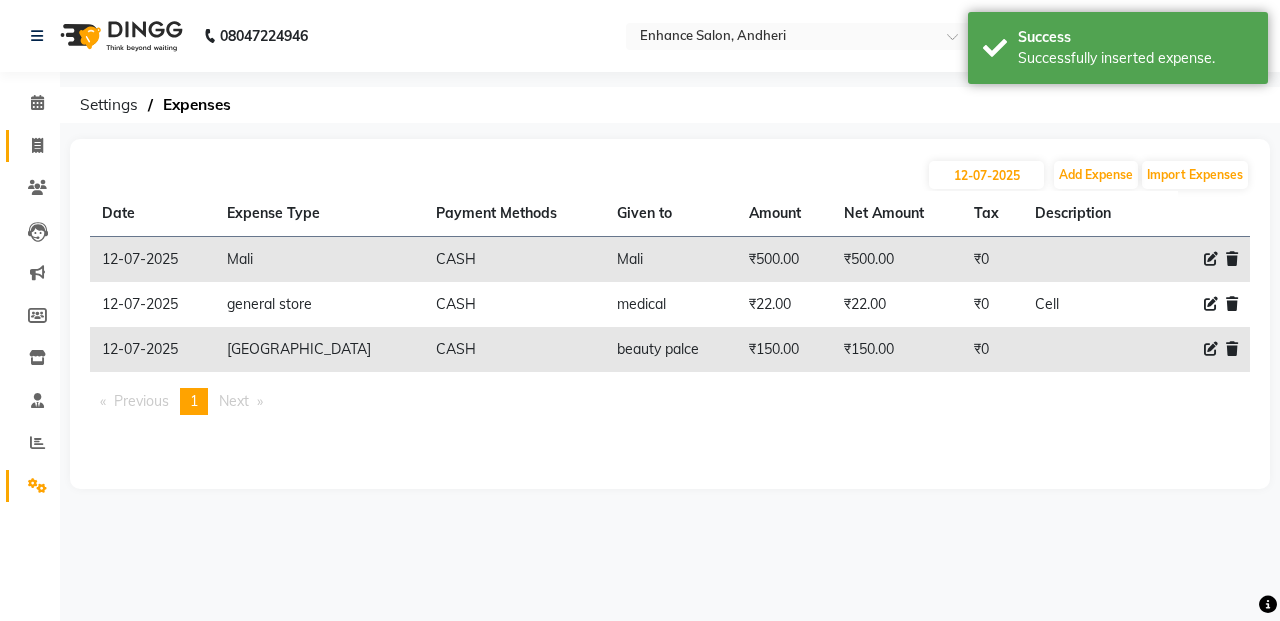 click 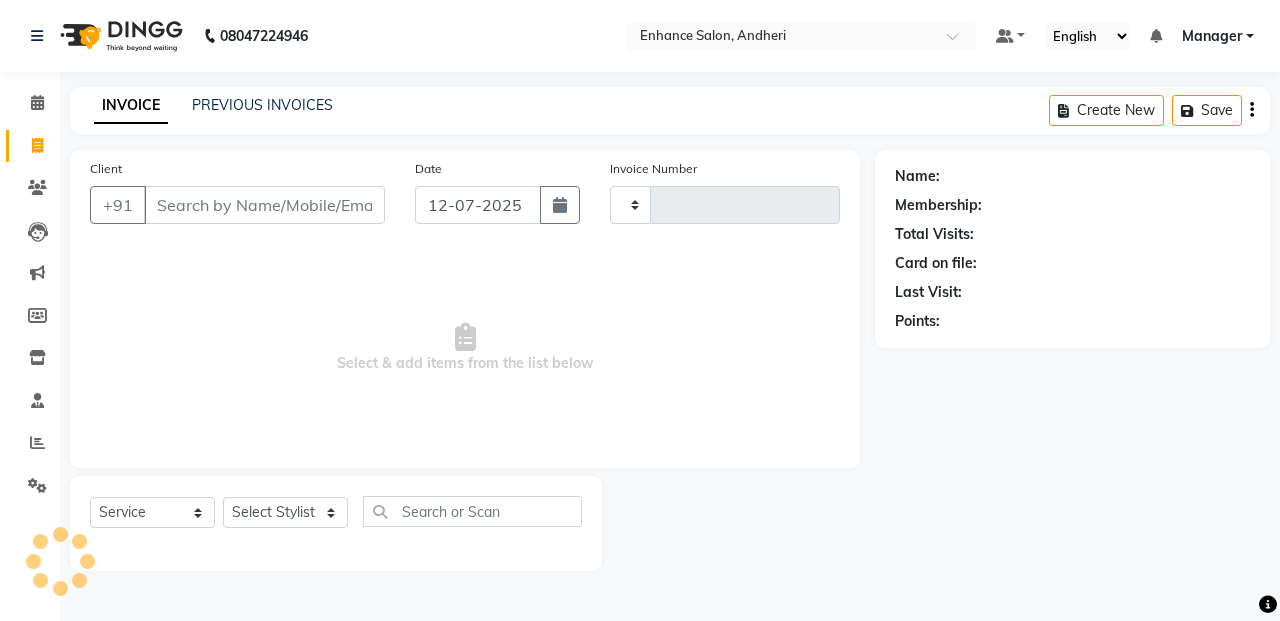 type on "1825" 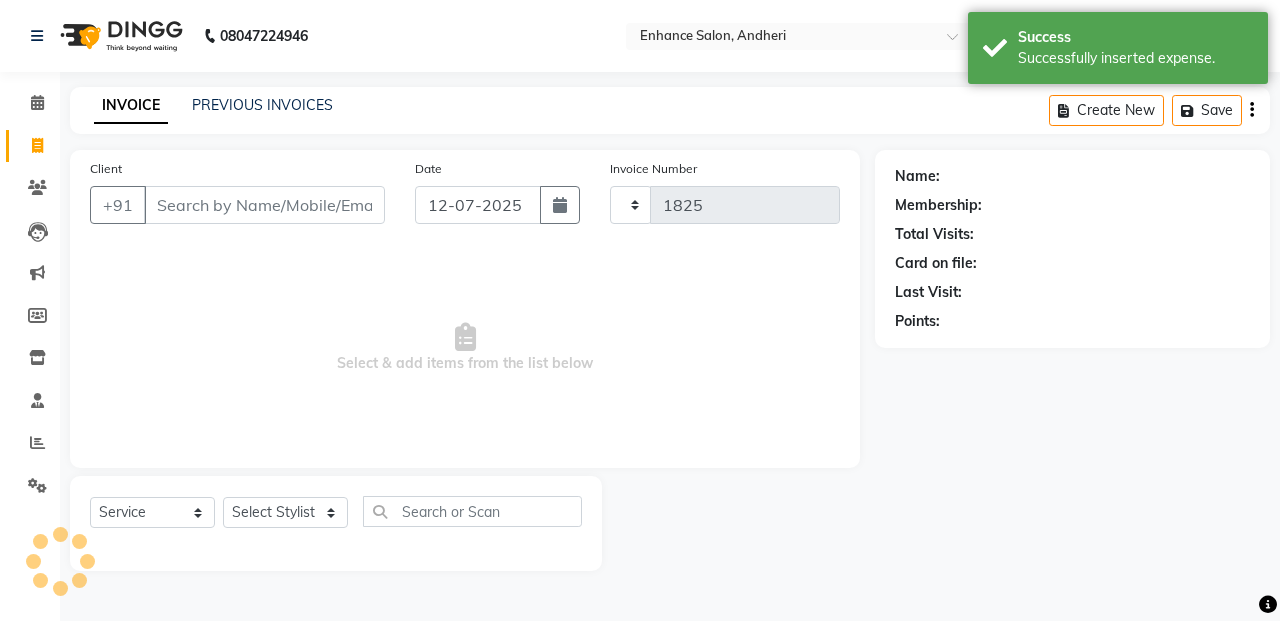 select on "7236" 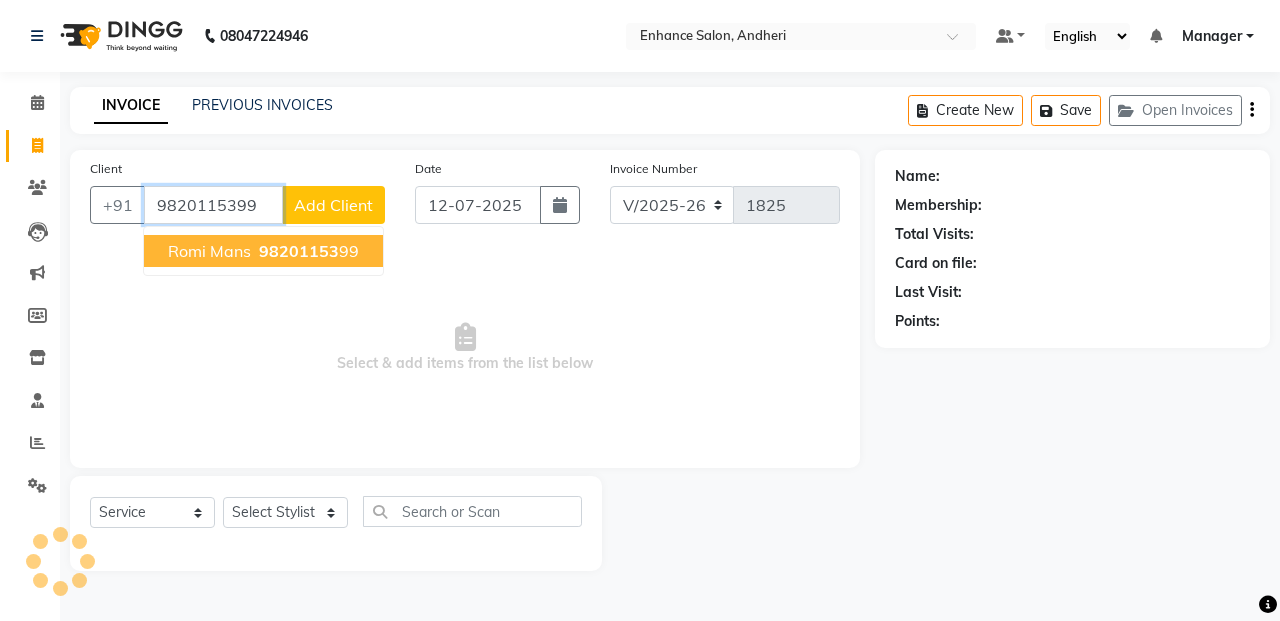 type on "9820115399" 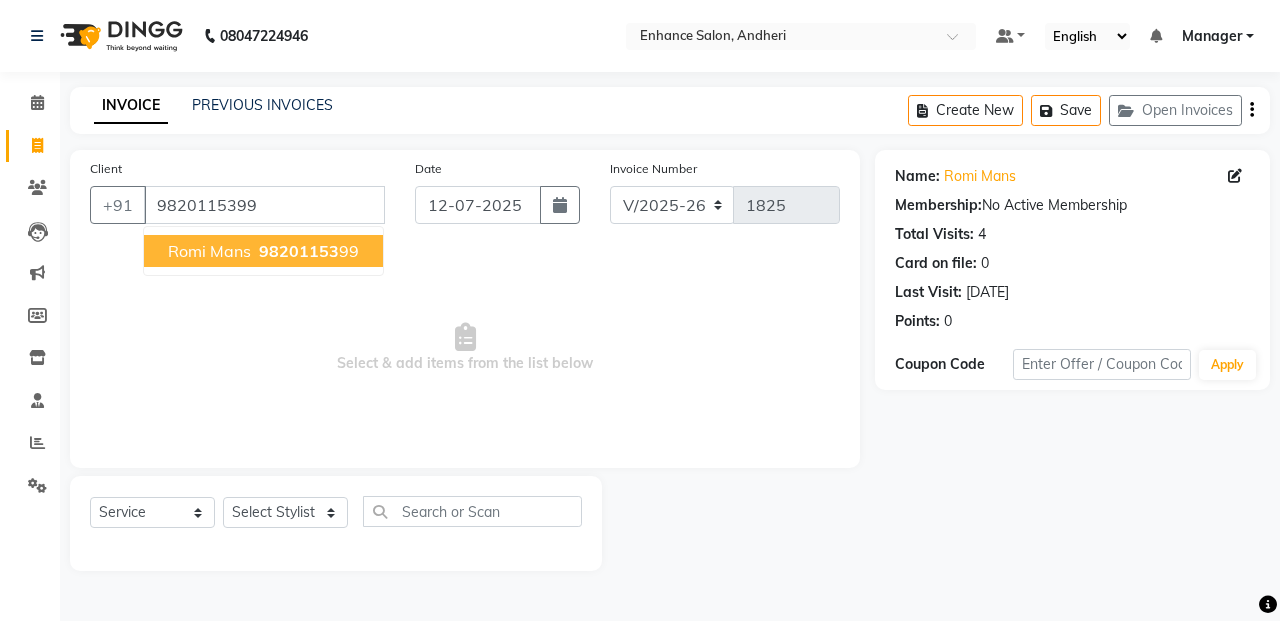 click on "Romi Mans" at bounding box center (209, 251) 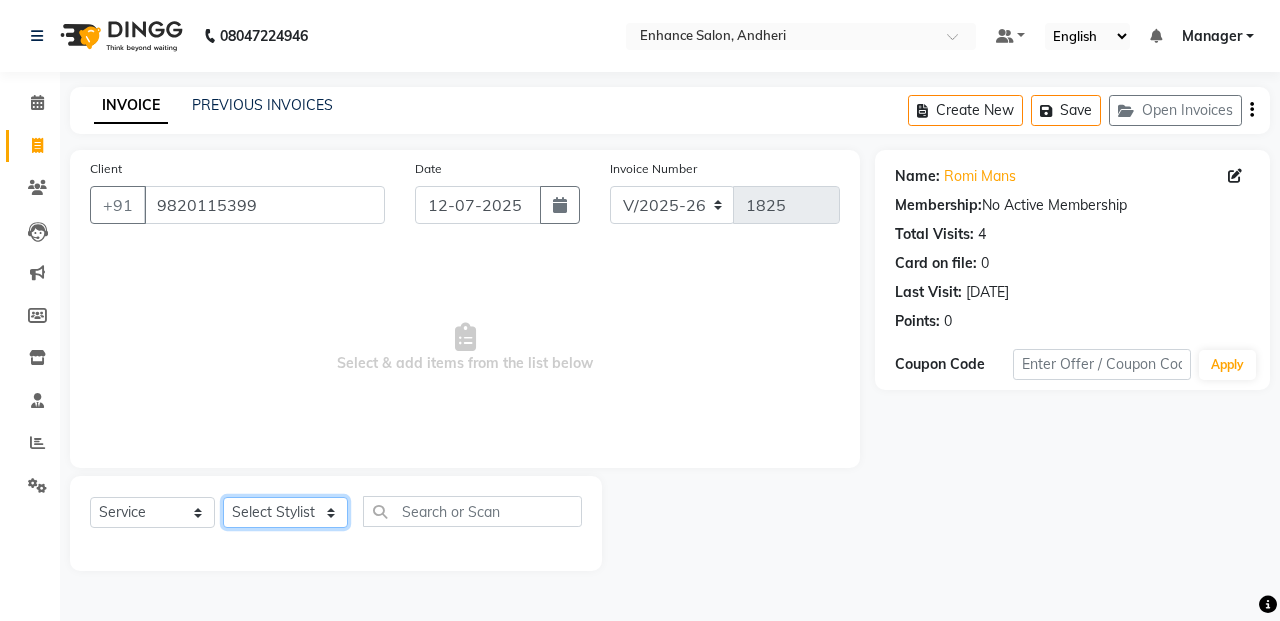 drag, startPoint x: 294, startPoint y: 512, endPoint x: 298, endPoint y: 499, distance: 13.601471 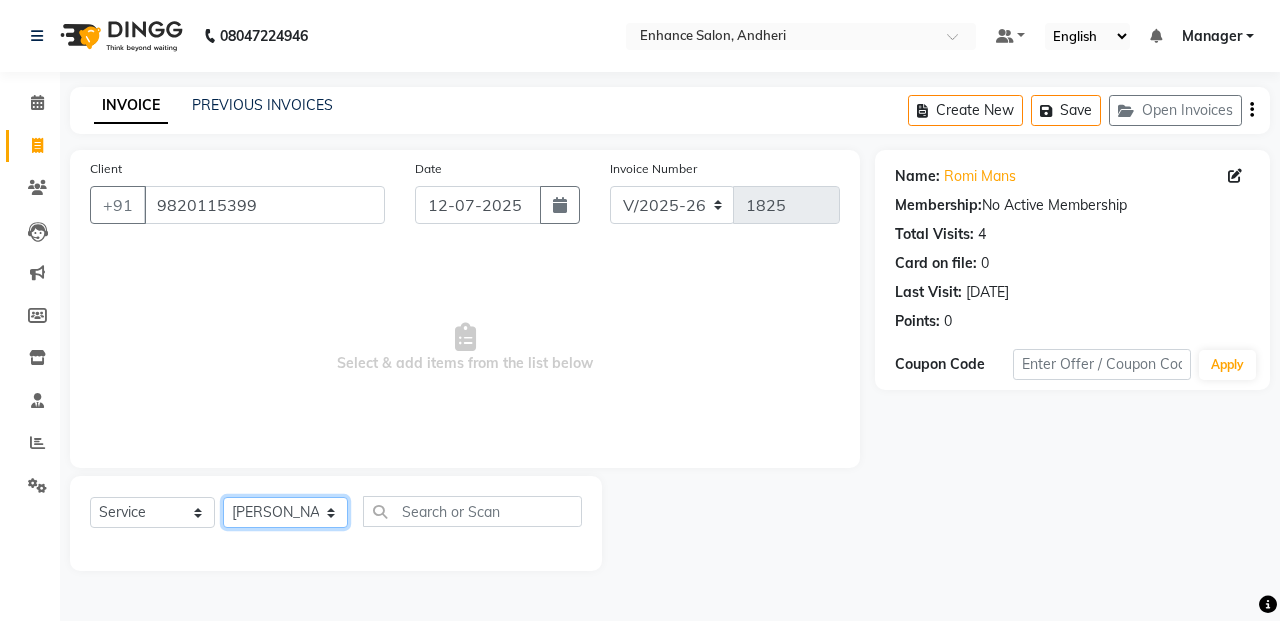 click on "Select Stylist Admin [PERSON_NAME] [PERSON_NAME] Manager [PERSON_NAME] [PERSON_NAME] [PERSON_NAME] POONAM [PERSON_NAME] [PERSON_NAME] nails [PERSON_NAME] MANGELA [PERSON_NAME] [PERSON_NAME] [PERSON_NAME] [PERSON_NAME]" 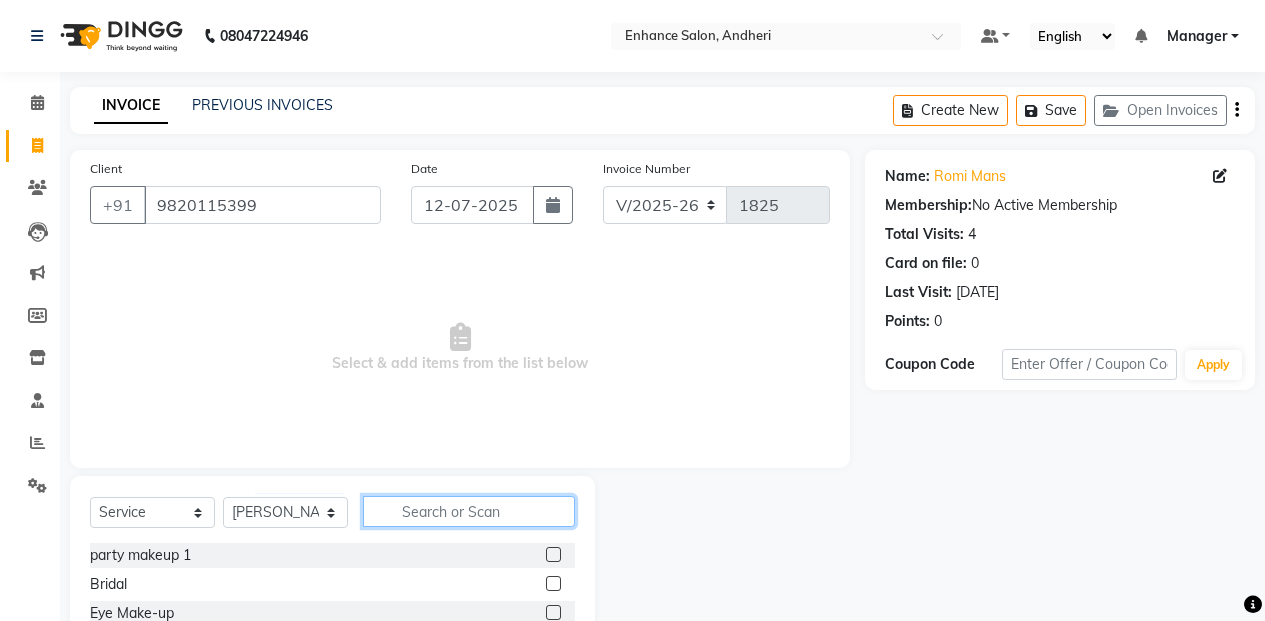 click 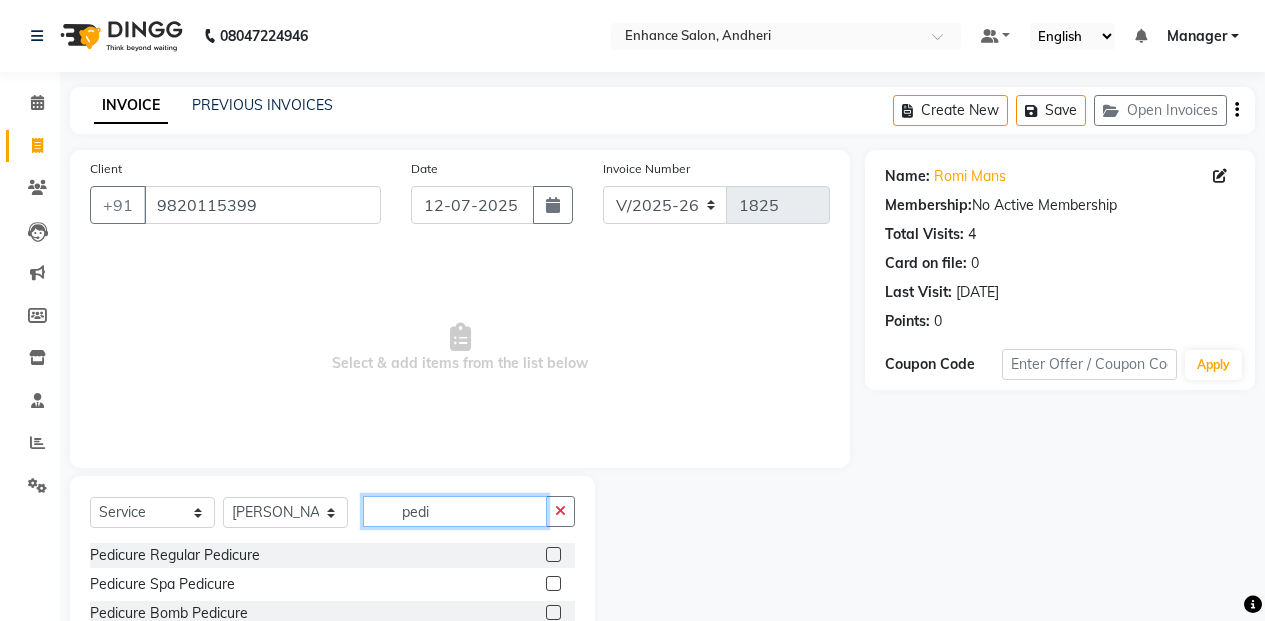 type on "pedi" 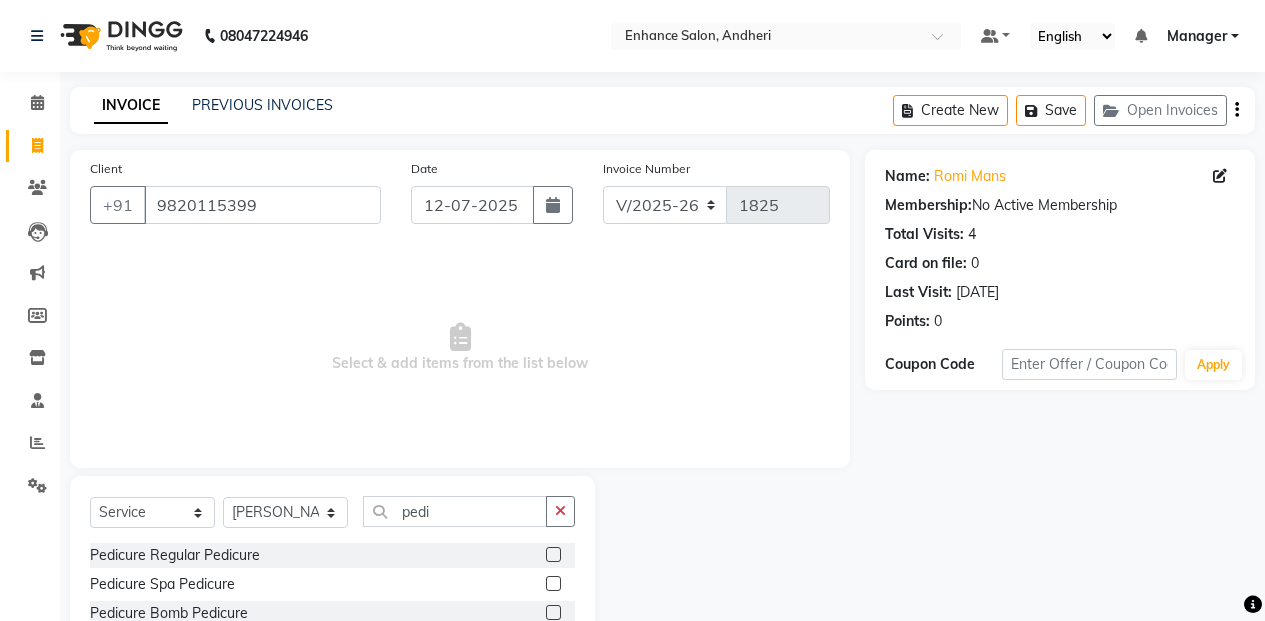 click 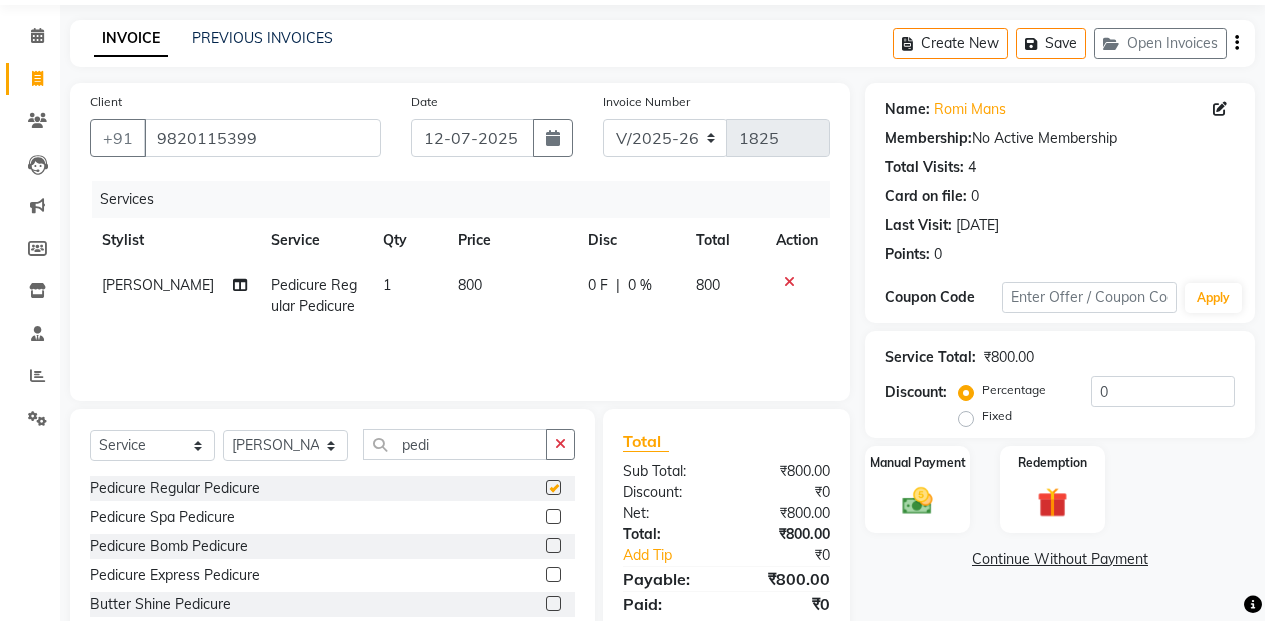 scroll, scrollTop: 154, scrollLeft: 0, axis: vertical 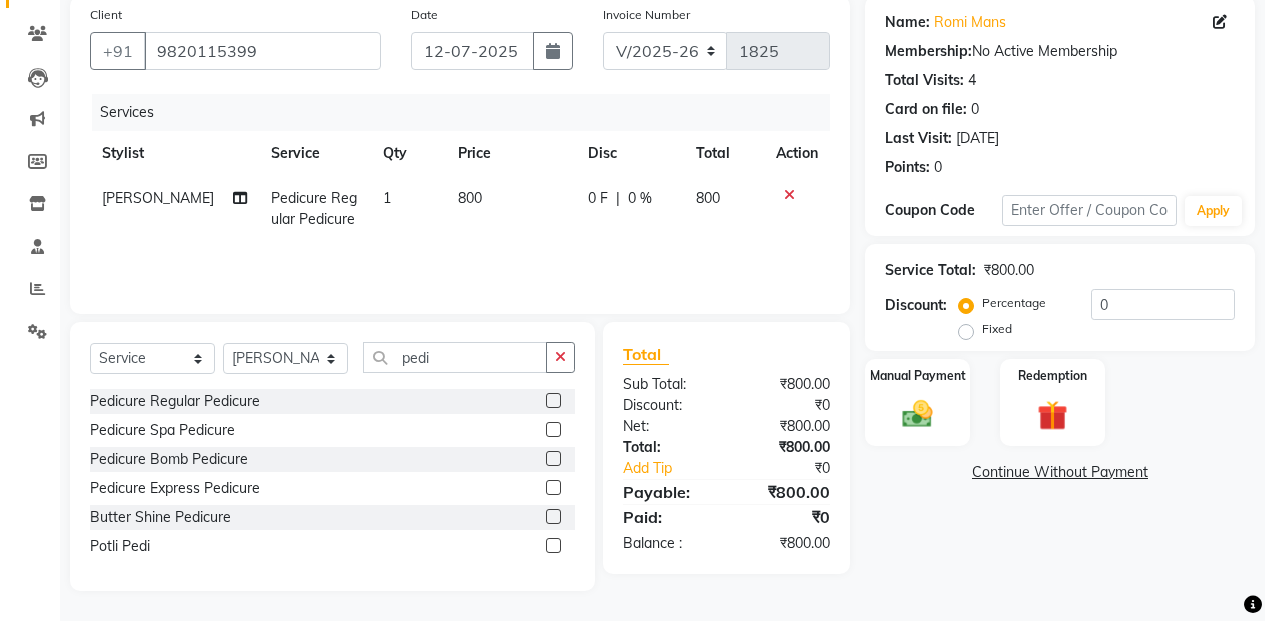 checkbox on "false" 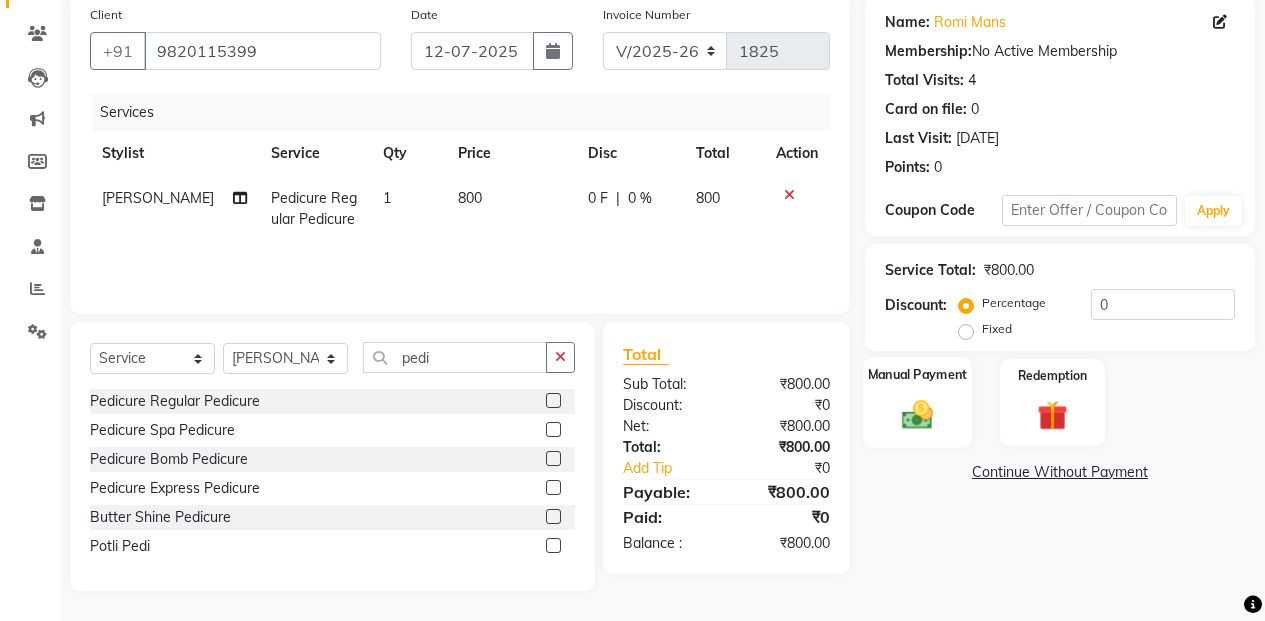 click 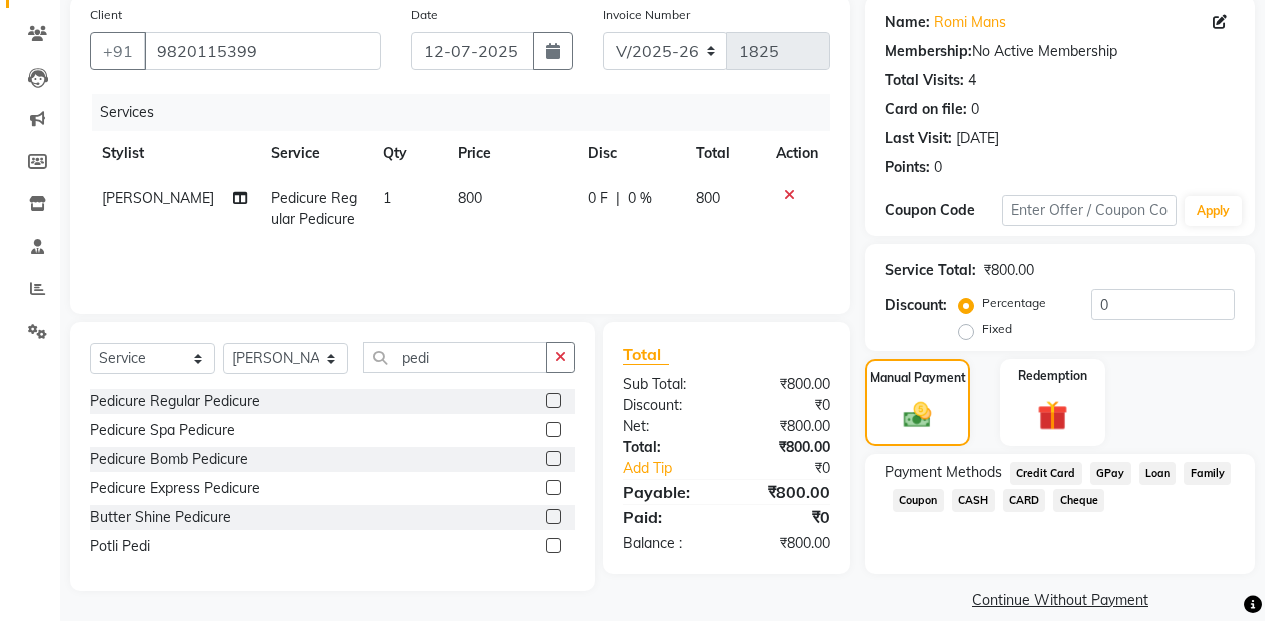 click on "CASH" 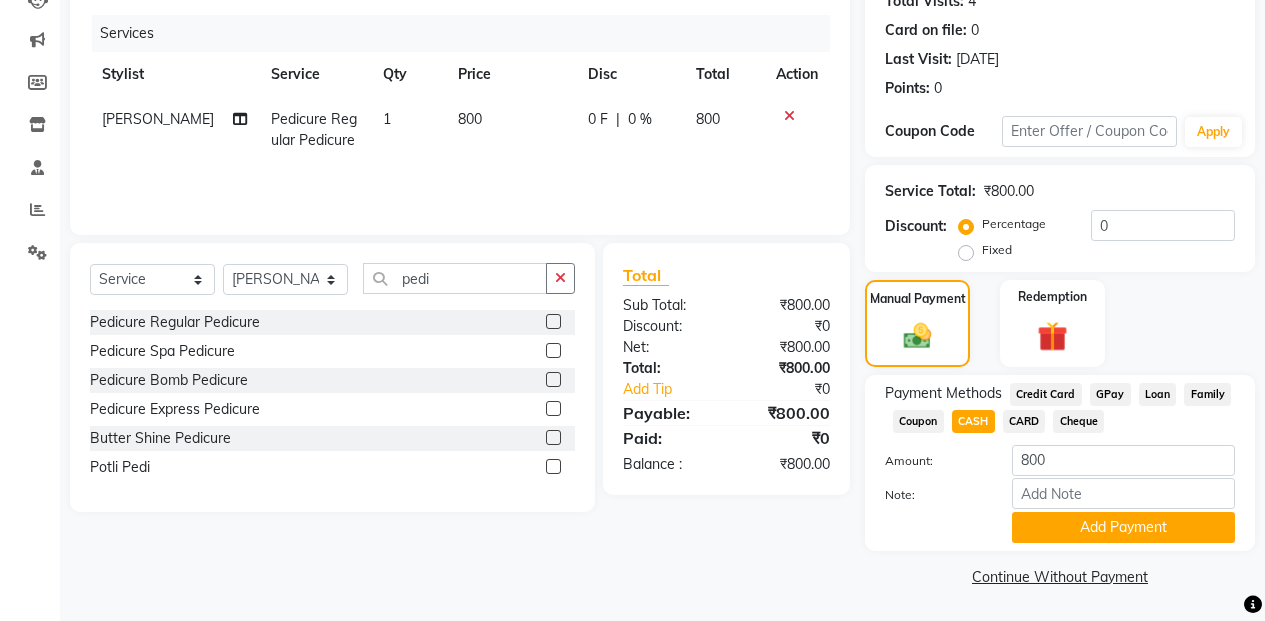 scroll, scrollTop: 234, scrollLeft: 0, axis: vertical 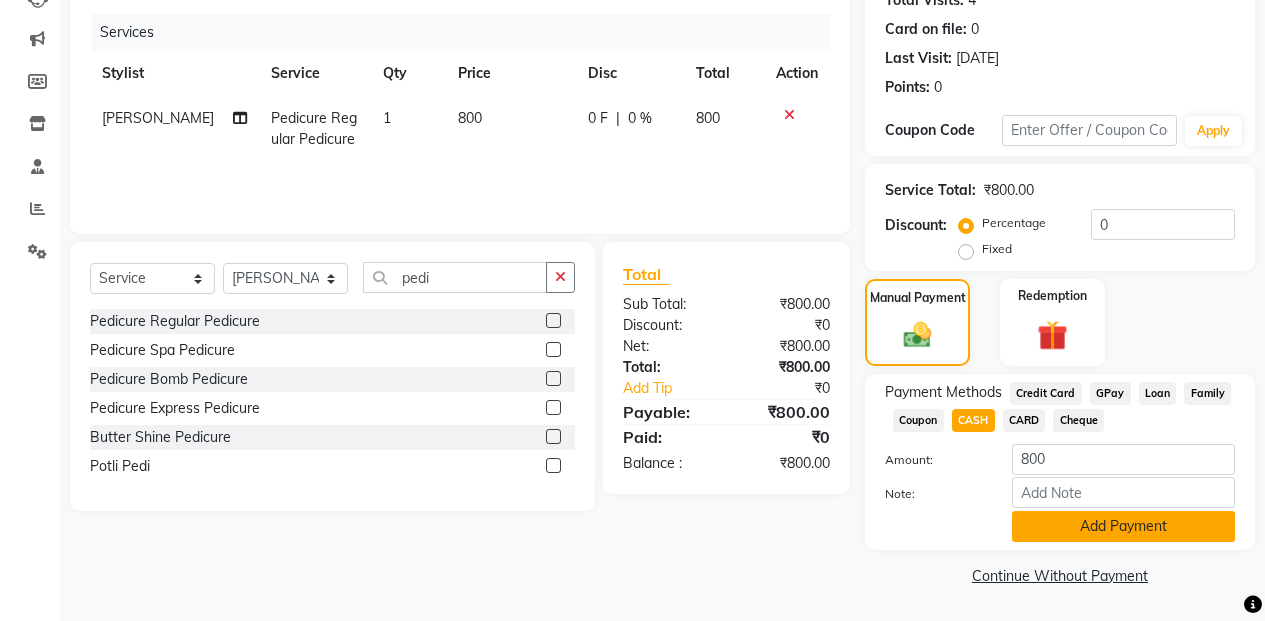 click on "Add Payment" 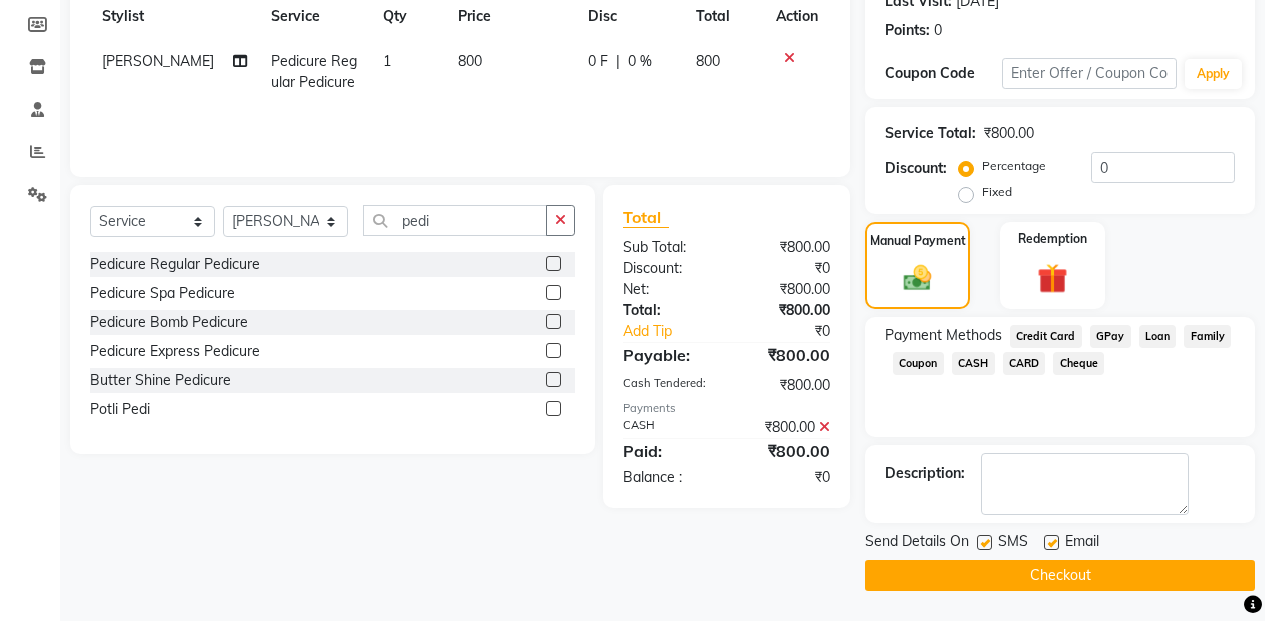 click on "Checkout" 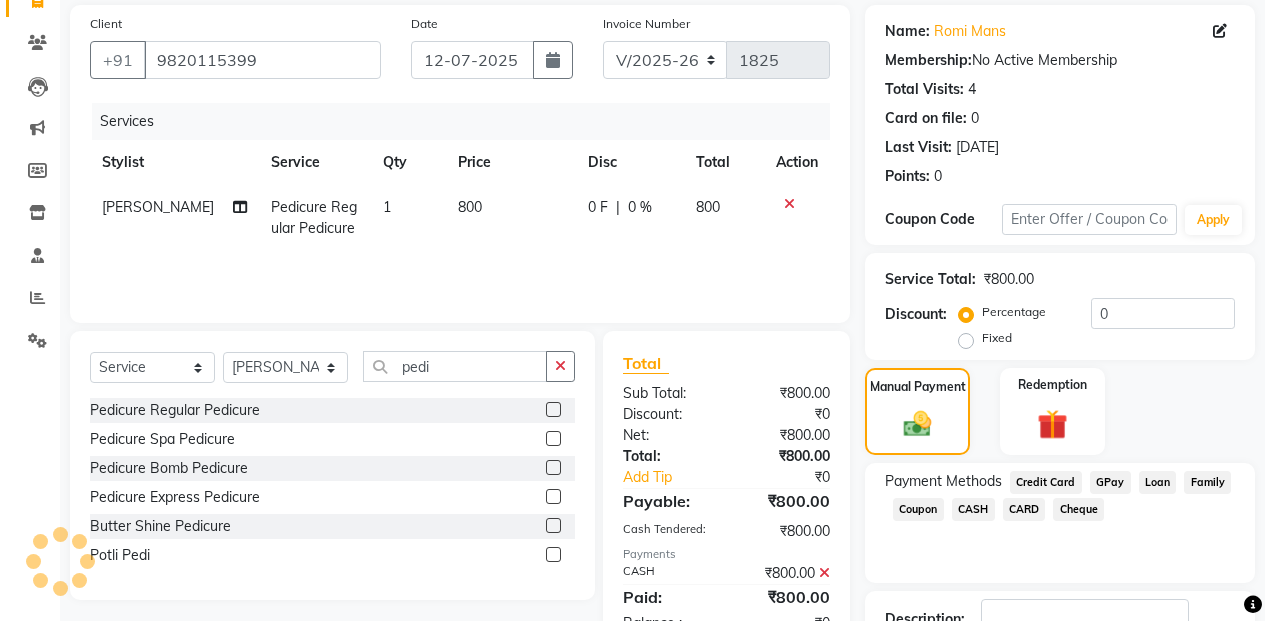 scroll, scrollTop: 0, scrollLeft: 0, axis: both 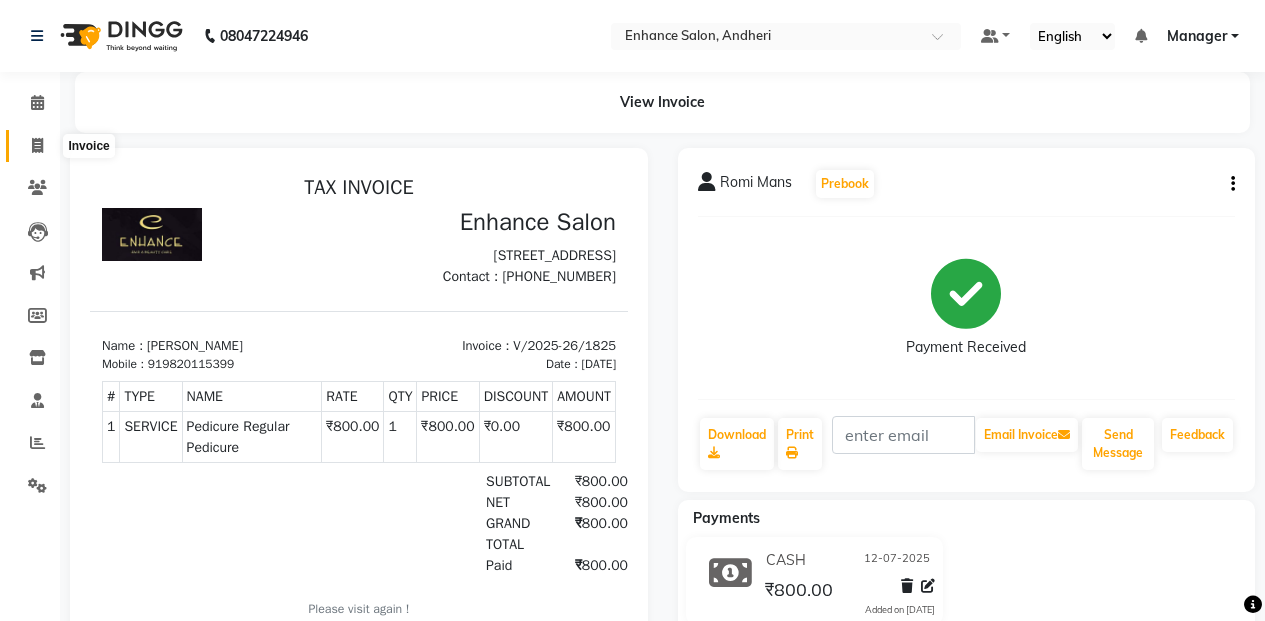 click 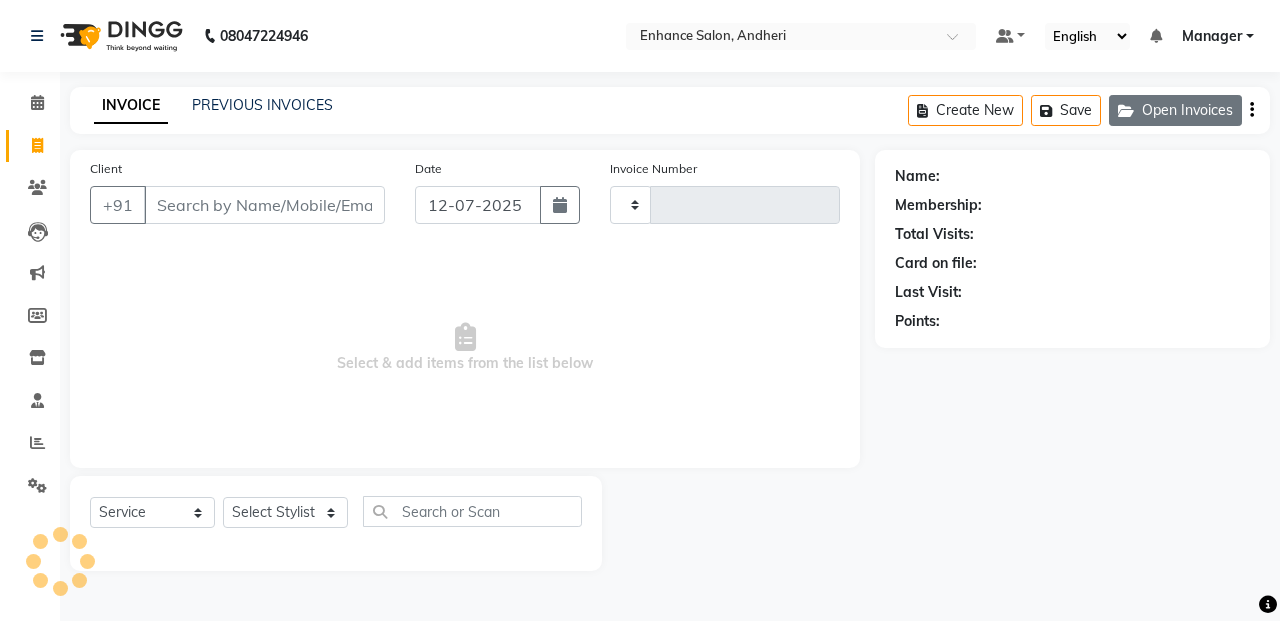 click on "Open Invoices" 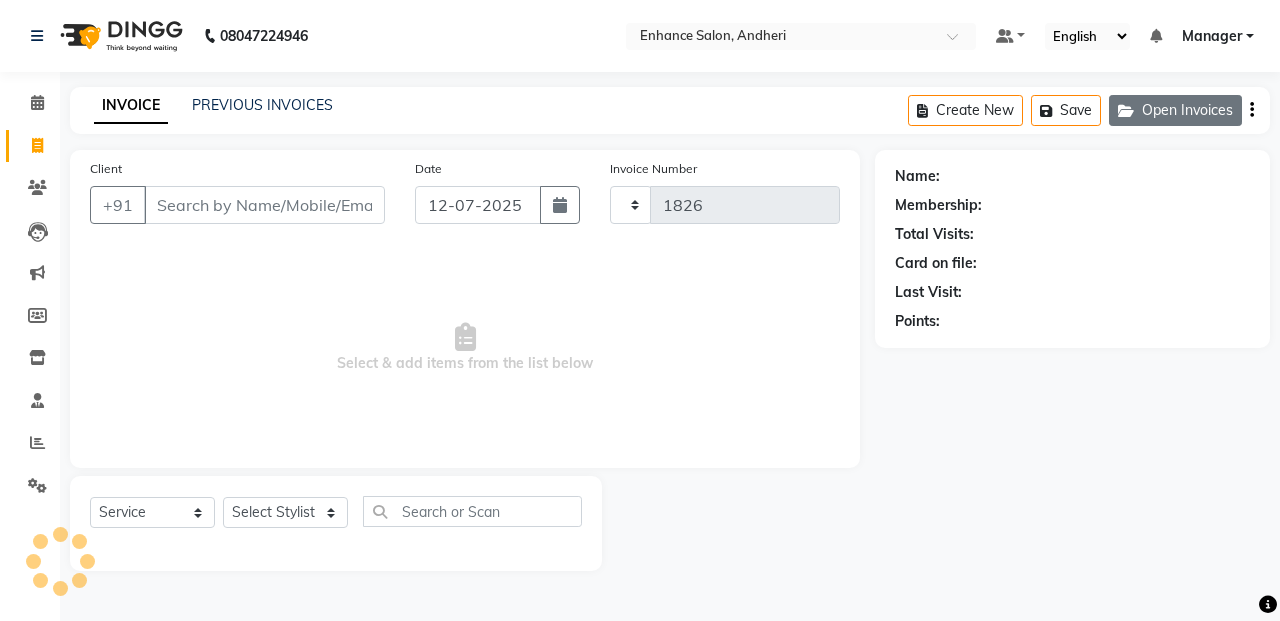 select on "7236" 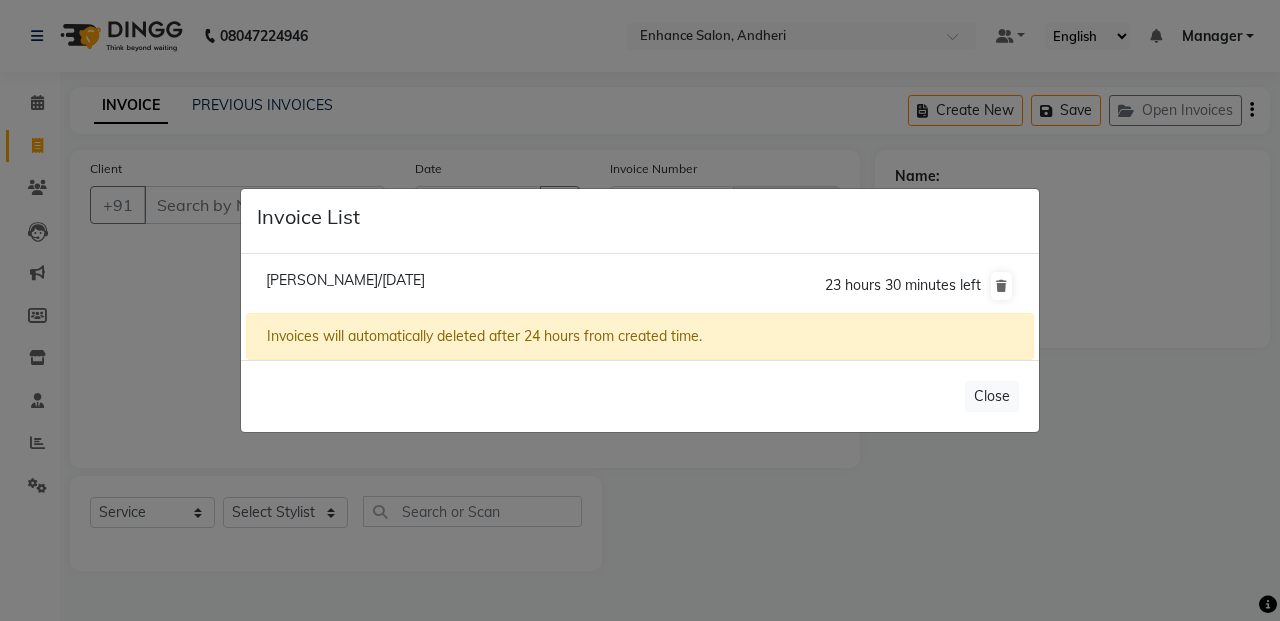 click on "[PERSON_NAME]/[DATE]" 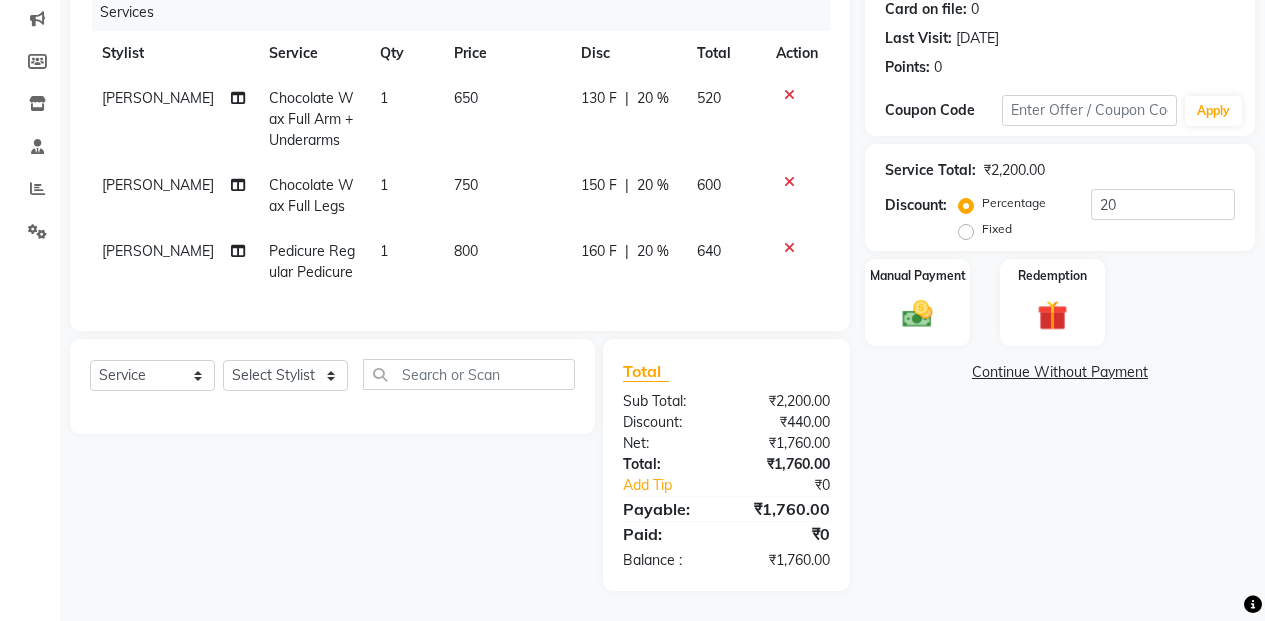 scroll, scrollTop: 269, scrollLeft: 0, axis: vertical 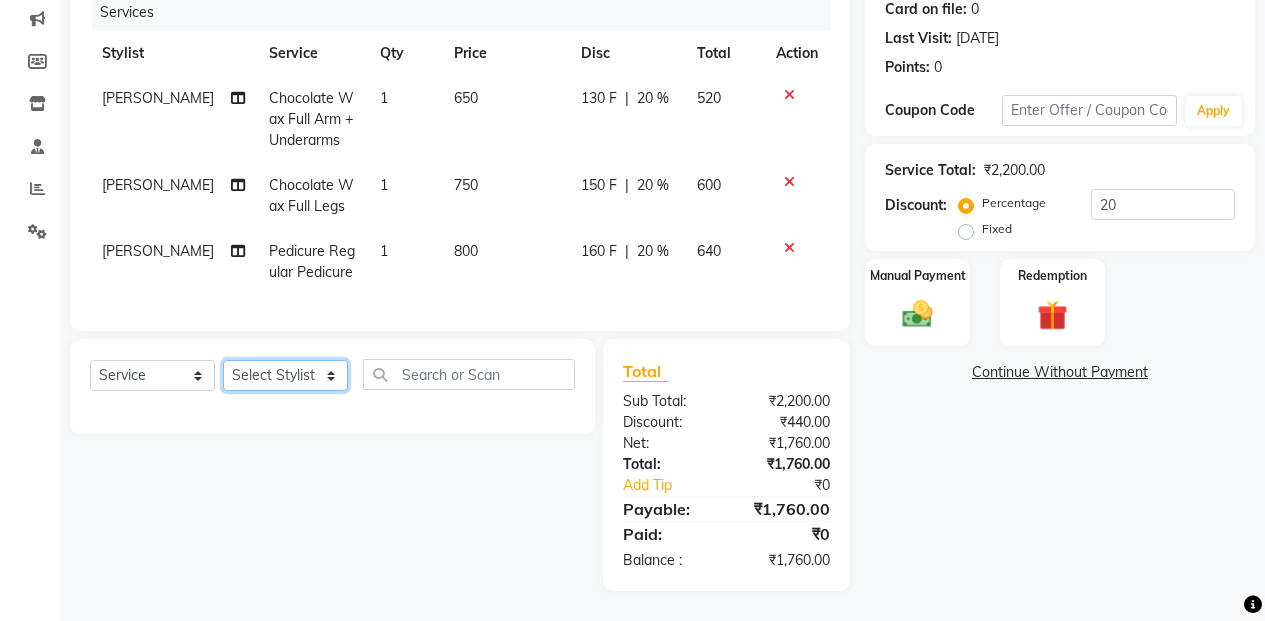 click on "Select Stylist Admin [PERSON_NAME] [PERSON_NAME] Manager [PERSON_NAME] [PERSON_NAME] [PERSON_NAME] POONAM [PERSON_NAME] [PERSON_NAME] nails [PERSON_NAME] MANGELA [PERSON_NAME] [PERSON_NAME] [PERSON_NAME] [PERSON_NAME]" 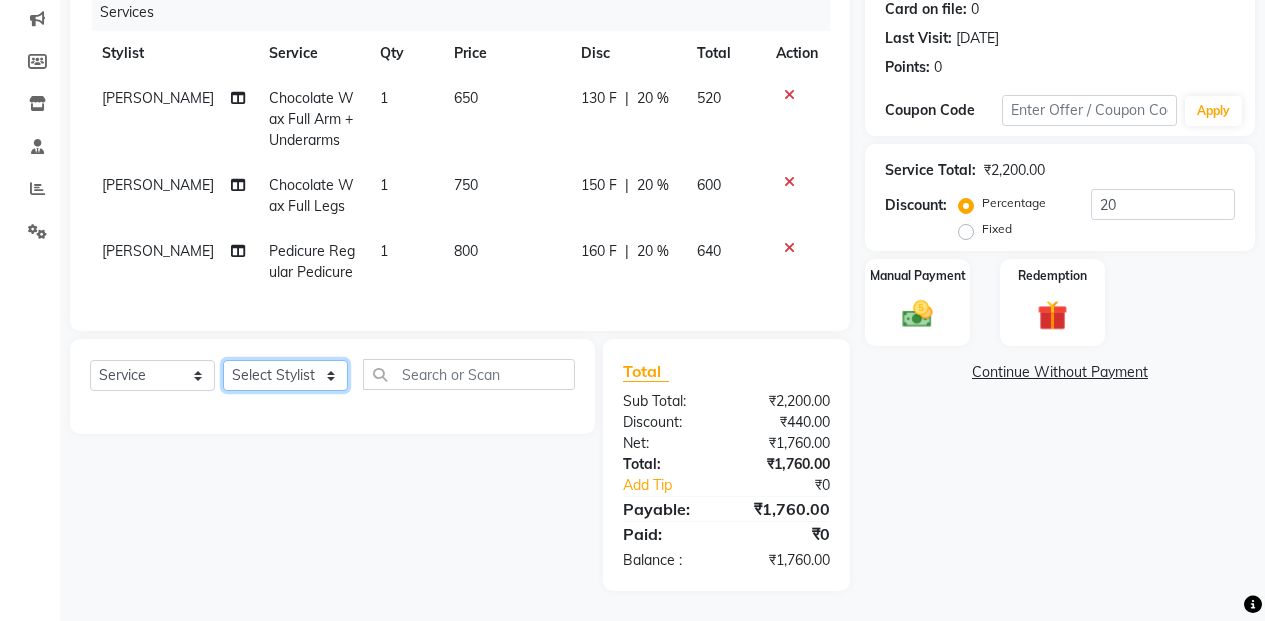 select on "61733" 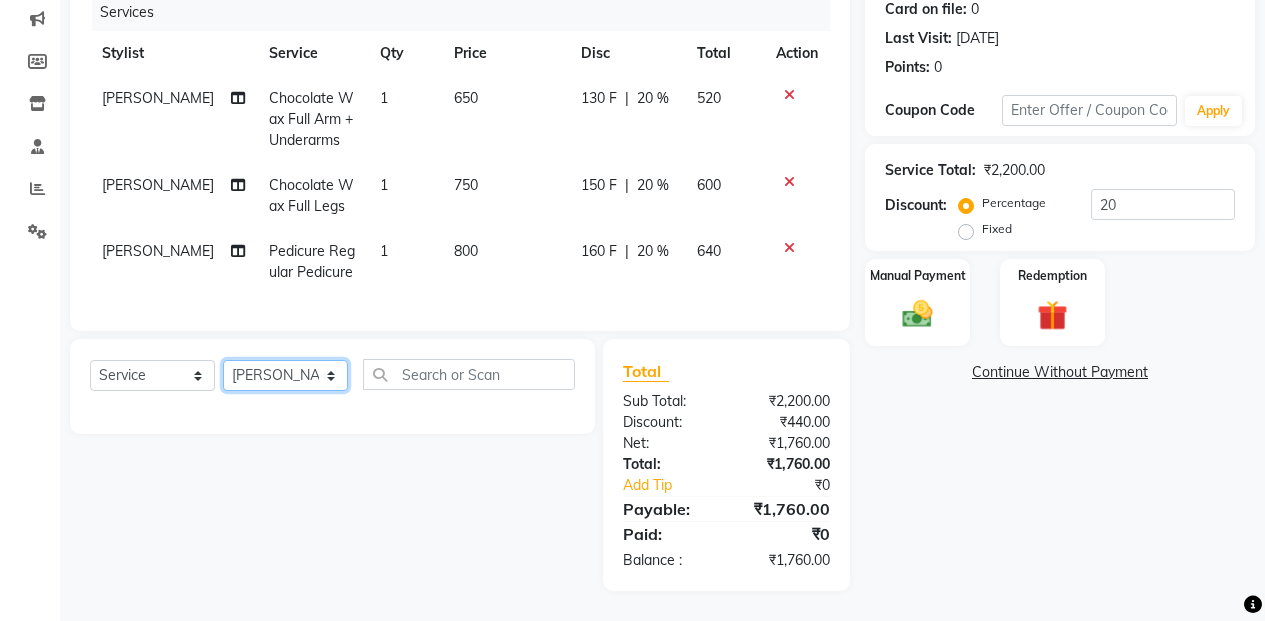 click on "Select Stylist Admin [PERSON_NAME] [PERSON_NAME] Manager [PERSON_NAME] [PERSON_NAME] [PERSON_NAME] POONAM [PERSON_NAME] [PERSON_NAME] nails [PERSON_NAME] MANGELA [PERSON_NAME] [PERSON_NAME] [PERSON_NAME] [PERSON_NAME]" 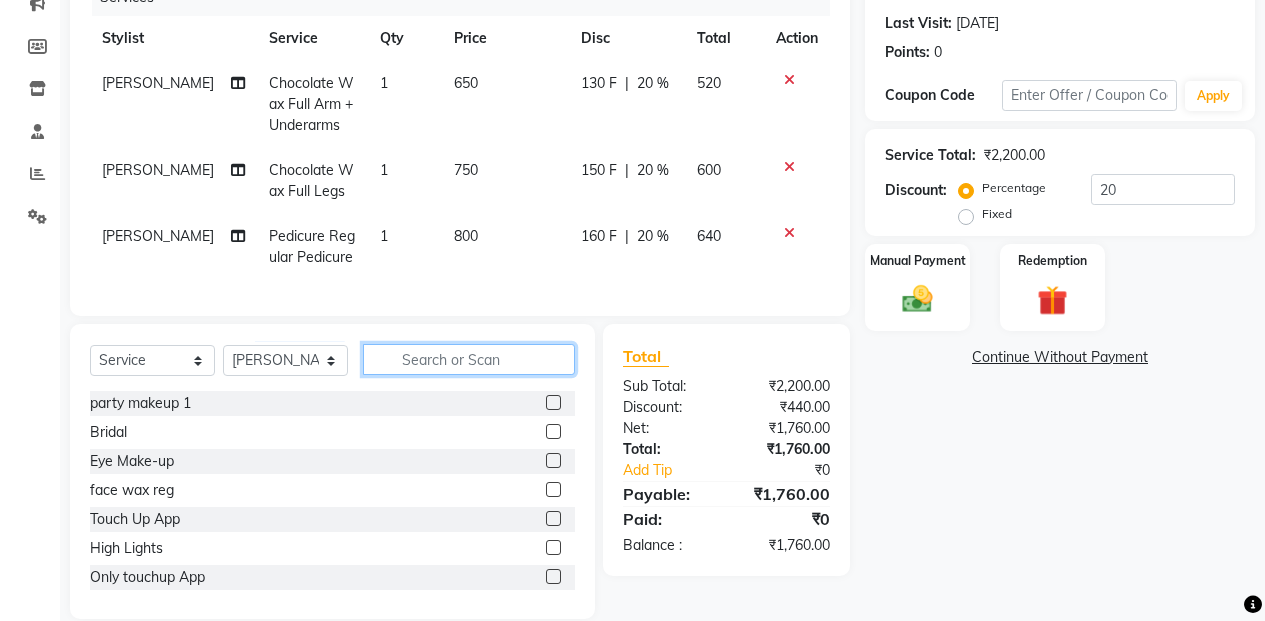 click 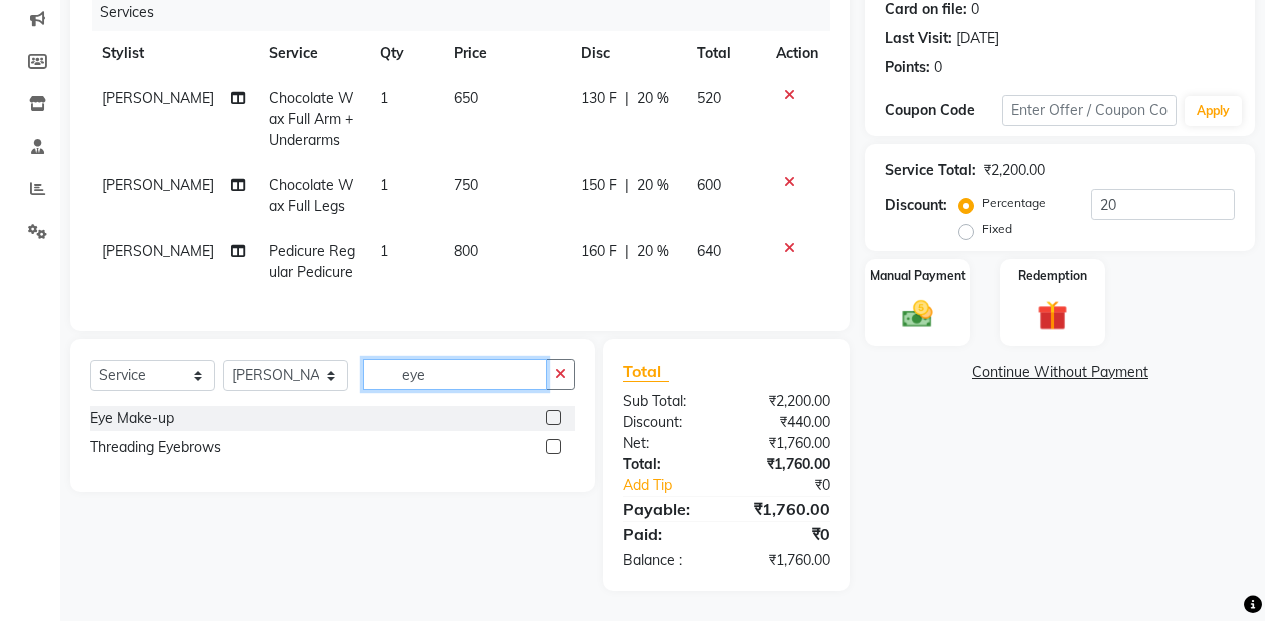 type on "eye" 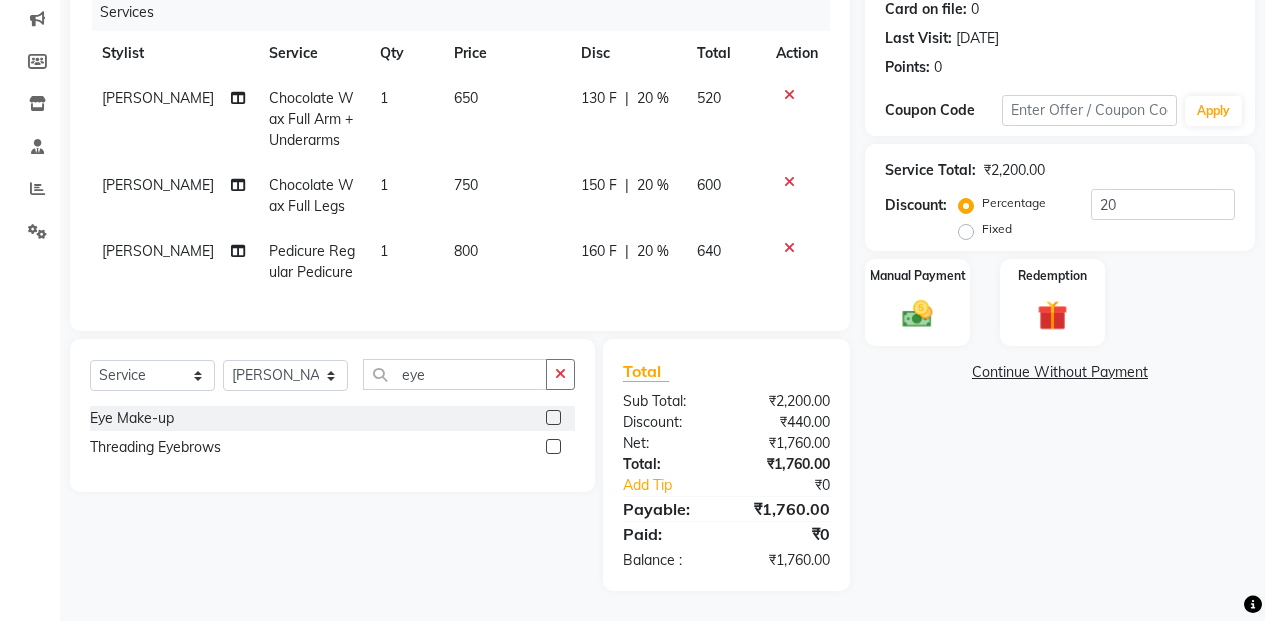 click 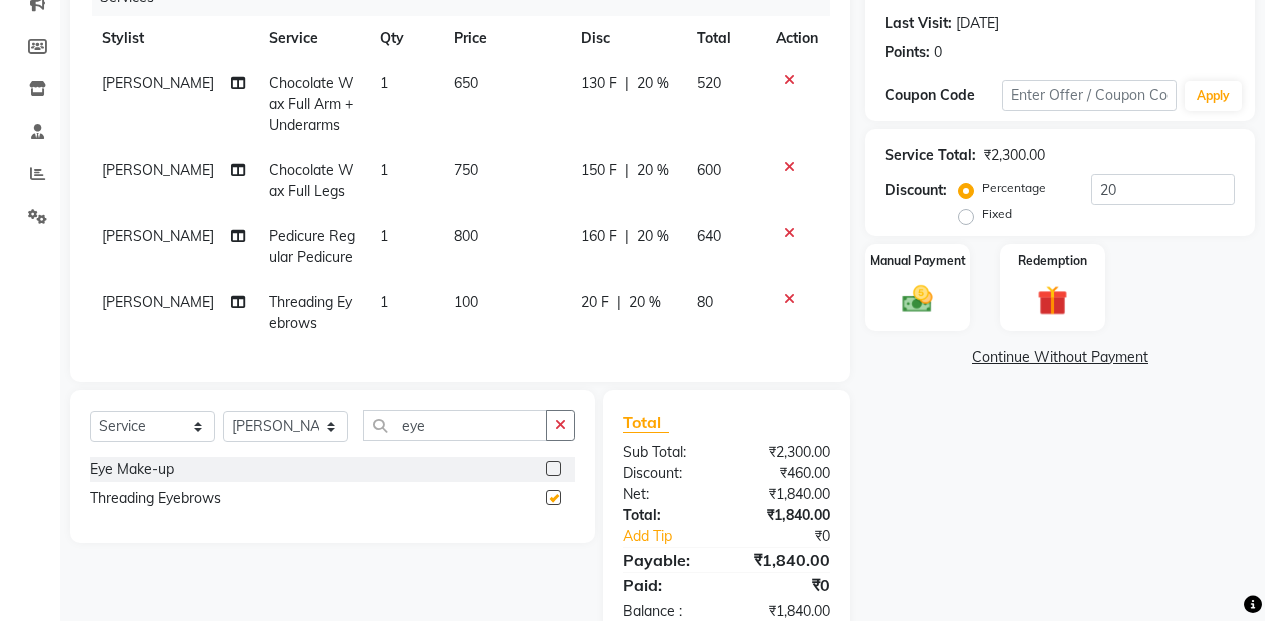 checkbox on "false" 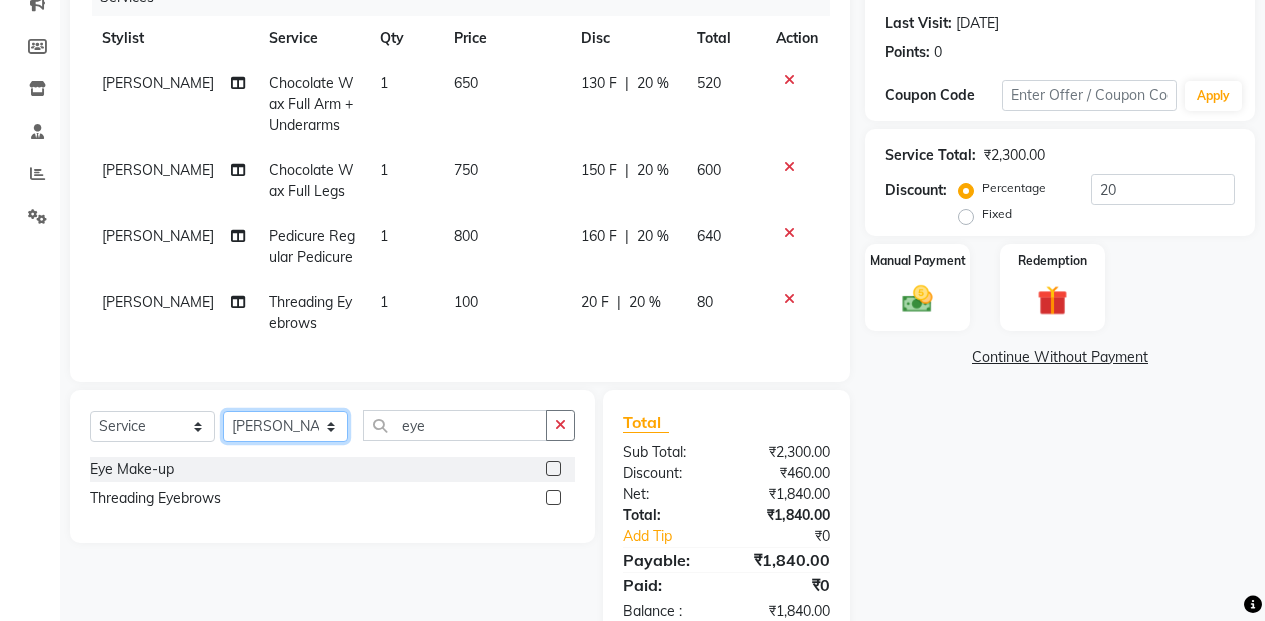click on "Select Stylist Admin [PERSON_NAME] [PERSON_NAME] Manager [PERSON_NAME] [PERSON_NAME] [PERSON_NAME] POONAM [PERSON_NAME] [PERSON_NAME] nails [PERSON_NAME] MANGELA [PERSON_NAME] [PERSON_NAME] [PERSON_NAME] [PERSON_NAME]" 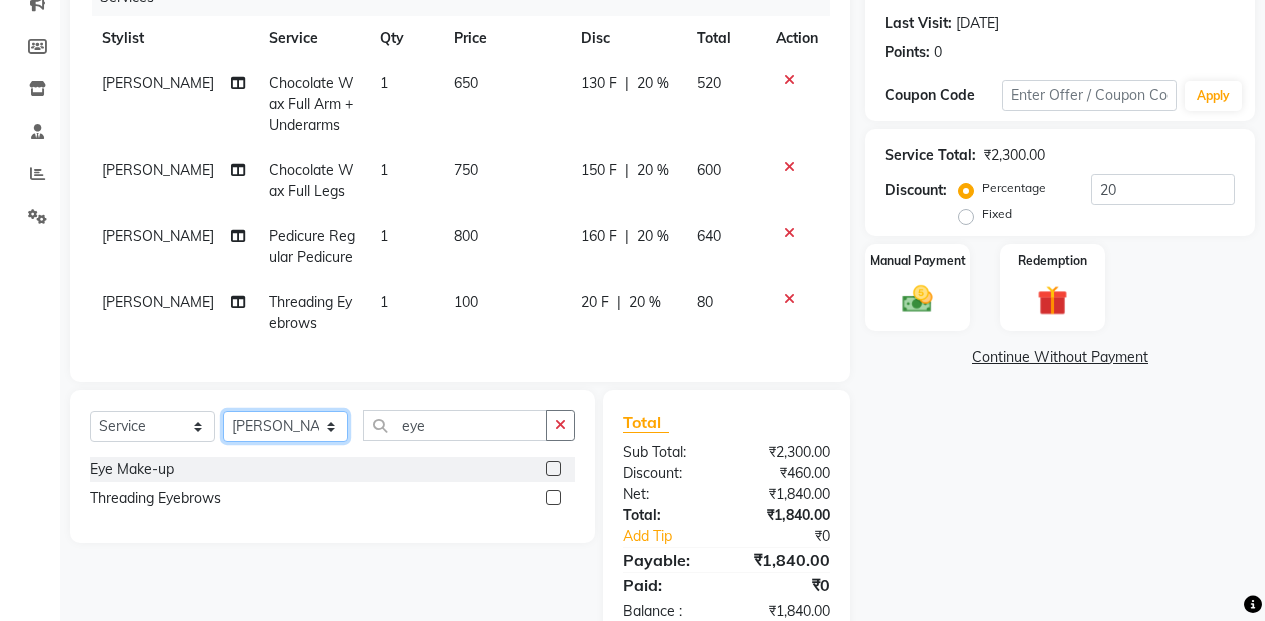 select on "61729" 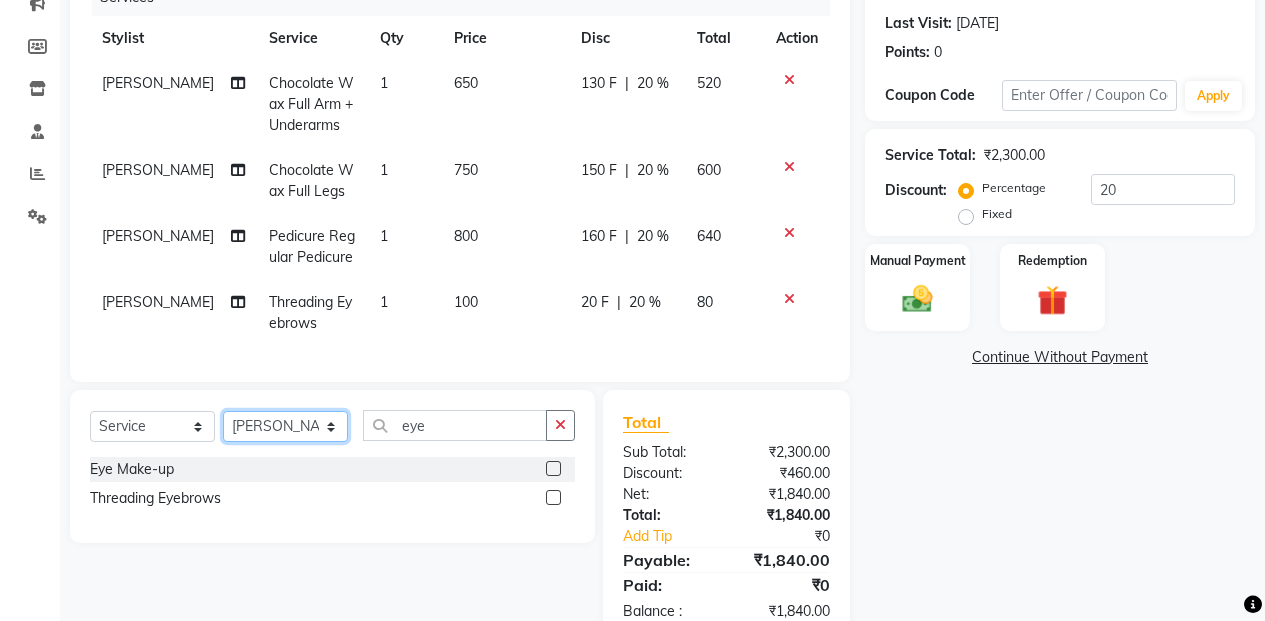 click on "Select Stylist Admin [PERSON_NAME] [PERSON_NAME] Manager [PERSON_NAME] [PERSON_NAME] [PERSON_NAME] POONAM [PERSON_NAME] [PERSON_NAME] nails [PERSON_NAME] MANGELA [PERSON_NAME] [PERSON_NAME] [PERSON_NAME] [PERSON_NAME]" 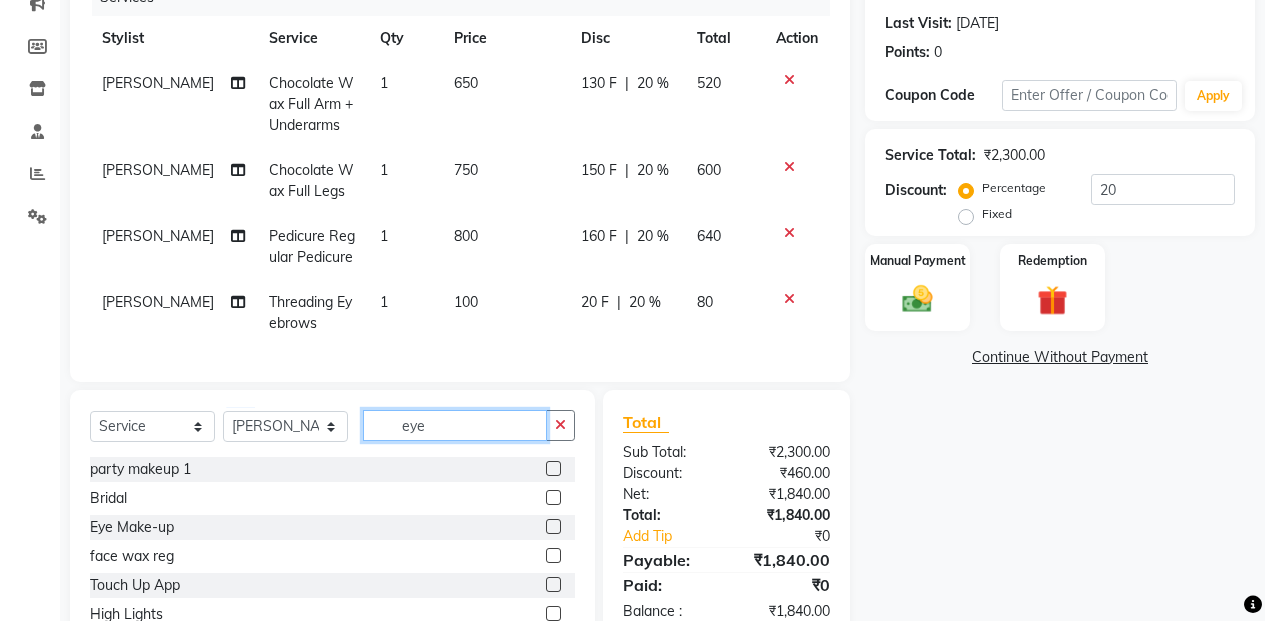 drag, startPoint x: 444, startPoint y: 435, endPoint x: 416, endPoint y: 393, distance: 50.47772 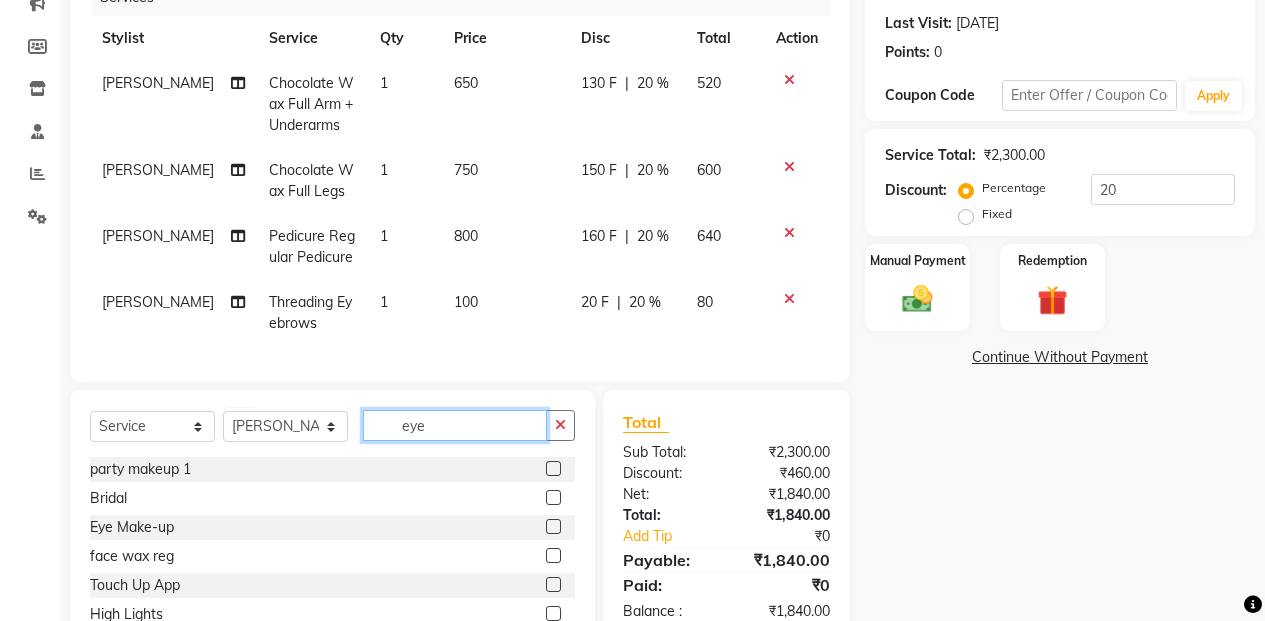 click on "eye" 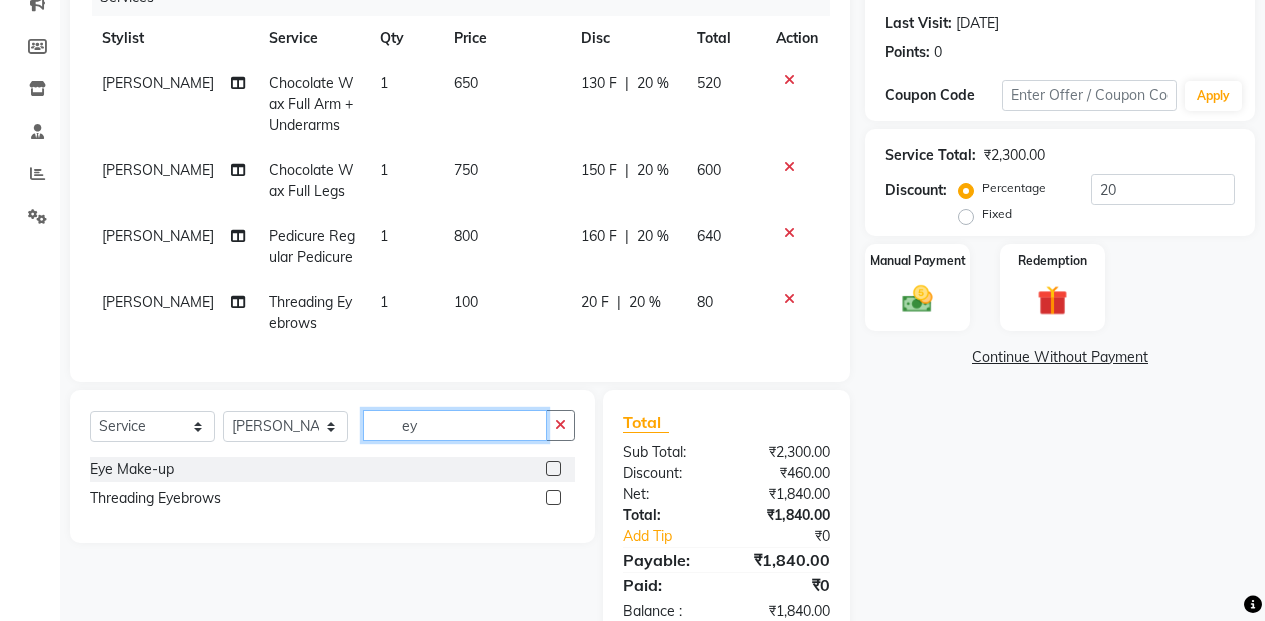 type on "e" 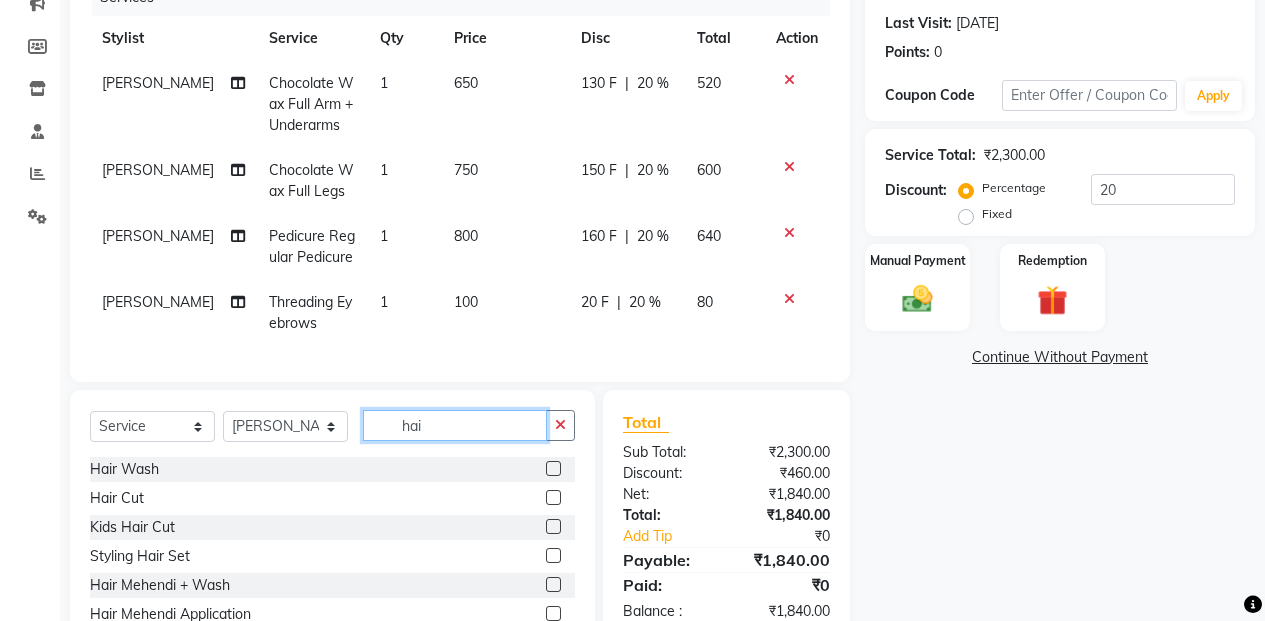 type on "hai" 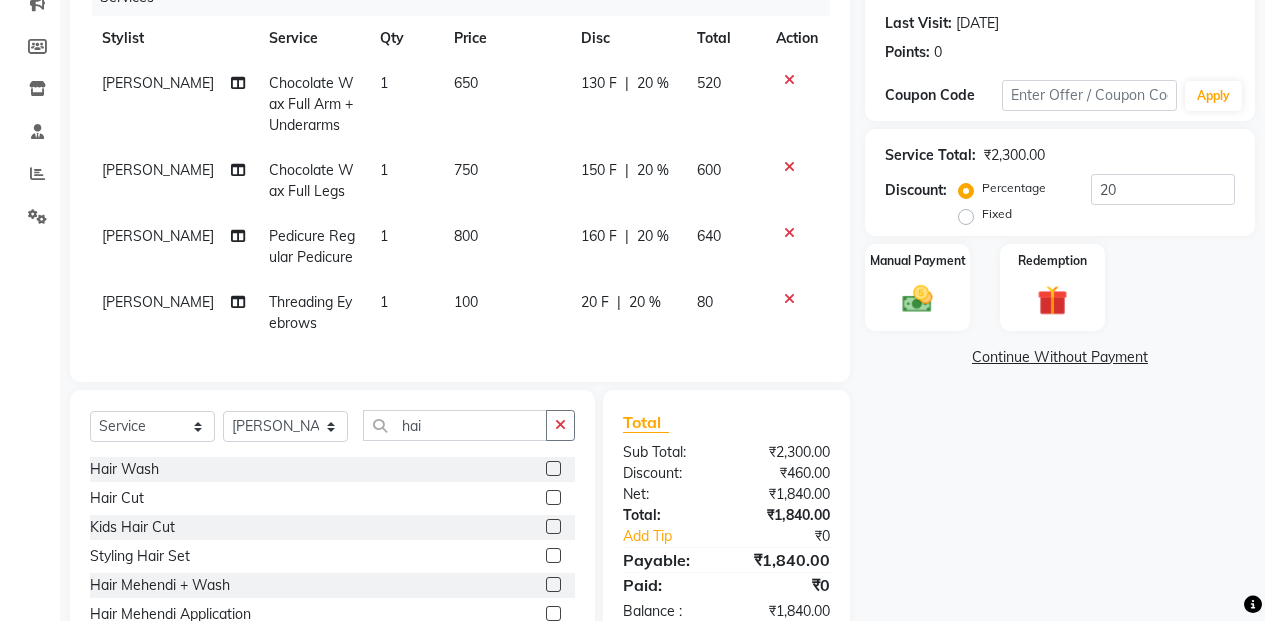 click 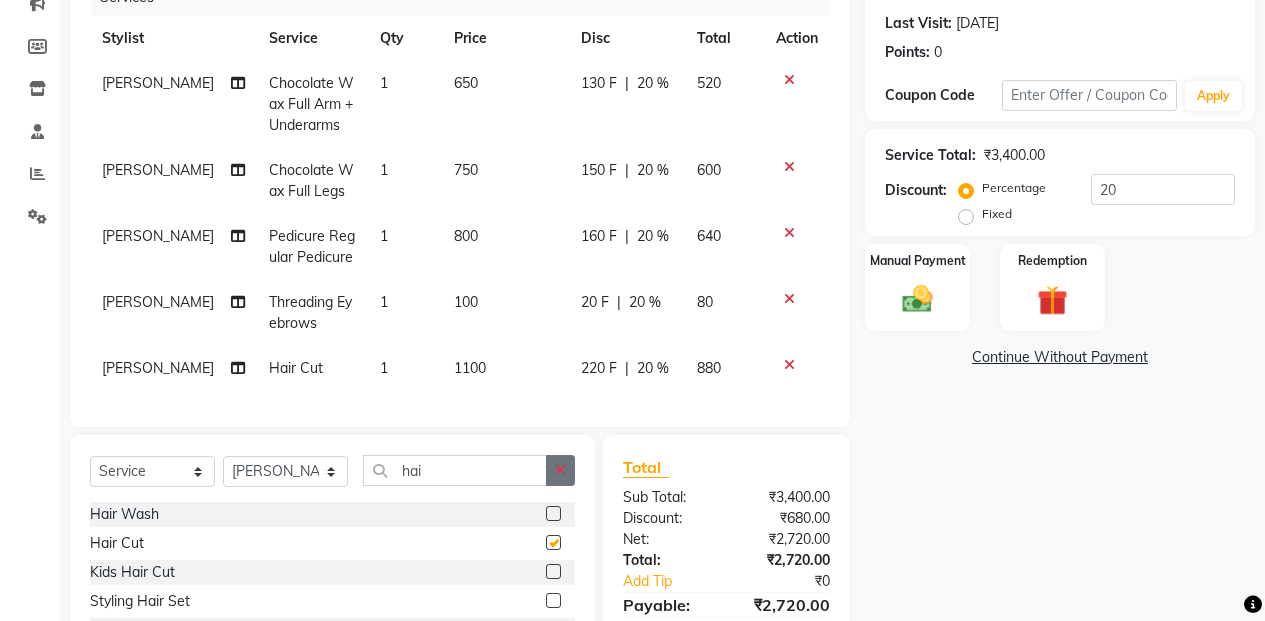 checkbox on "false" 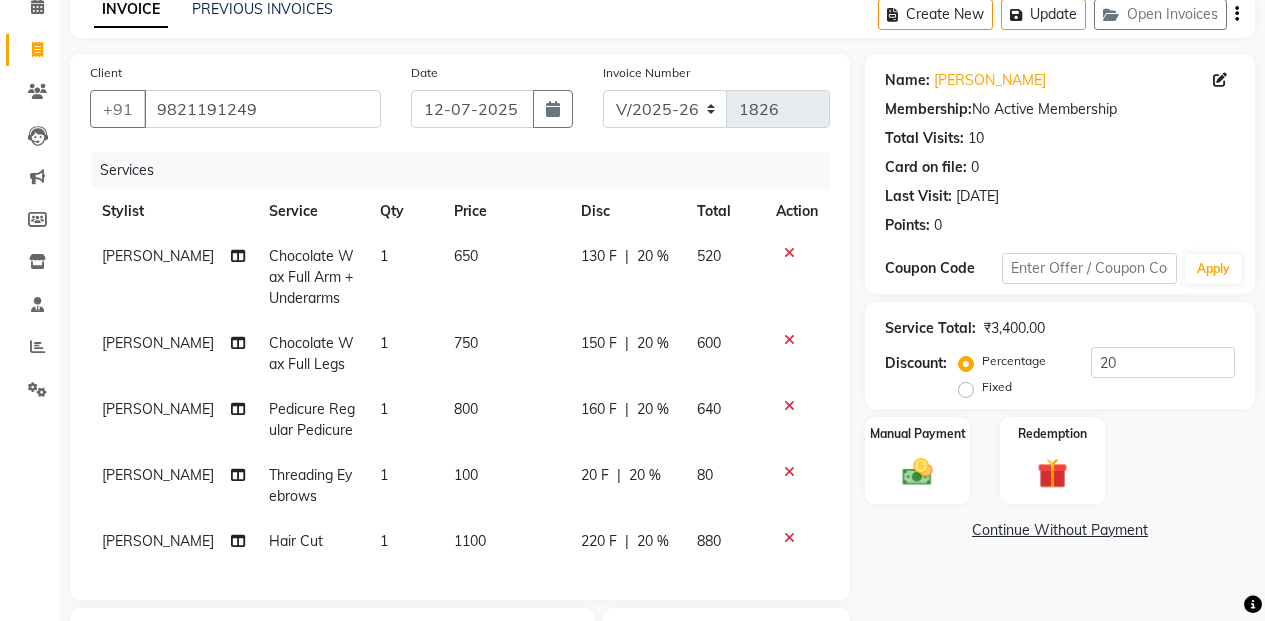 scroll, scrollTop: 0, scrollLeft: 0, axis: both 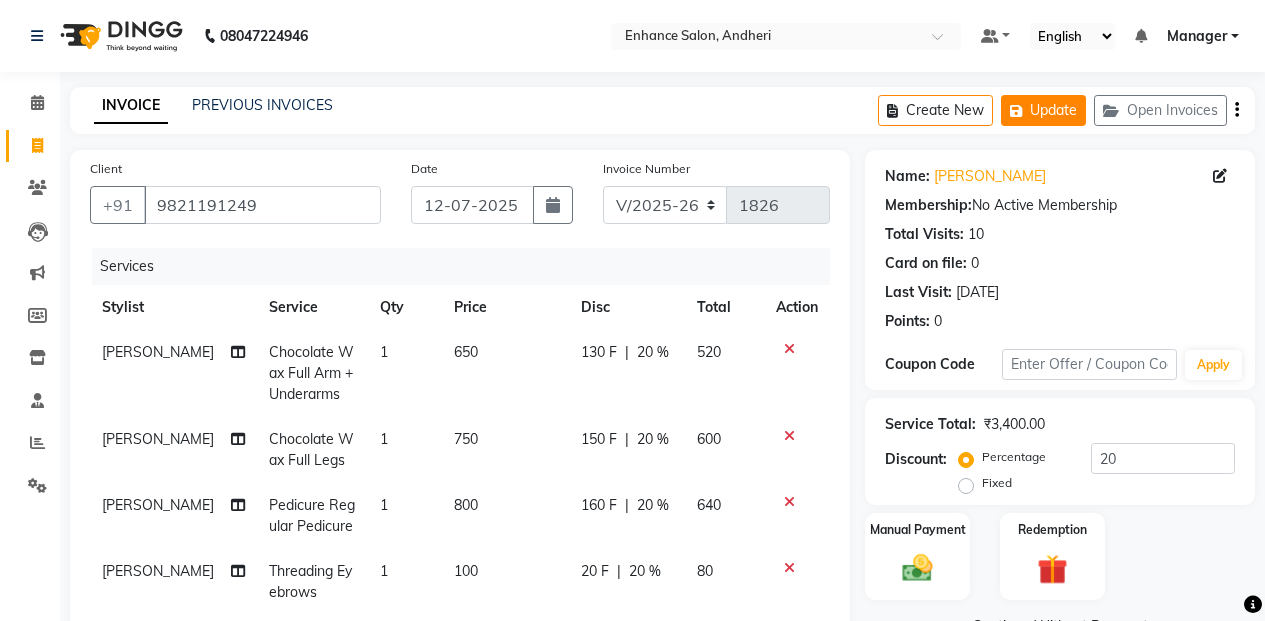 click on "Update" 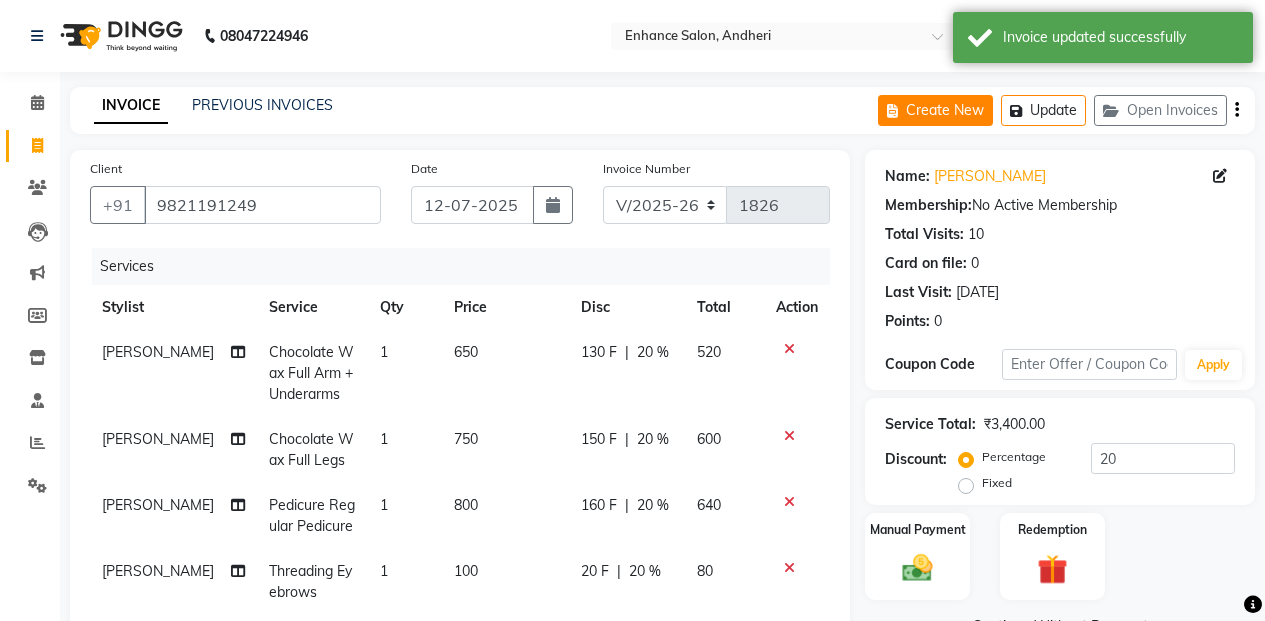 click on "Create New" 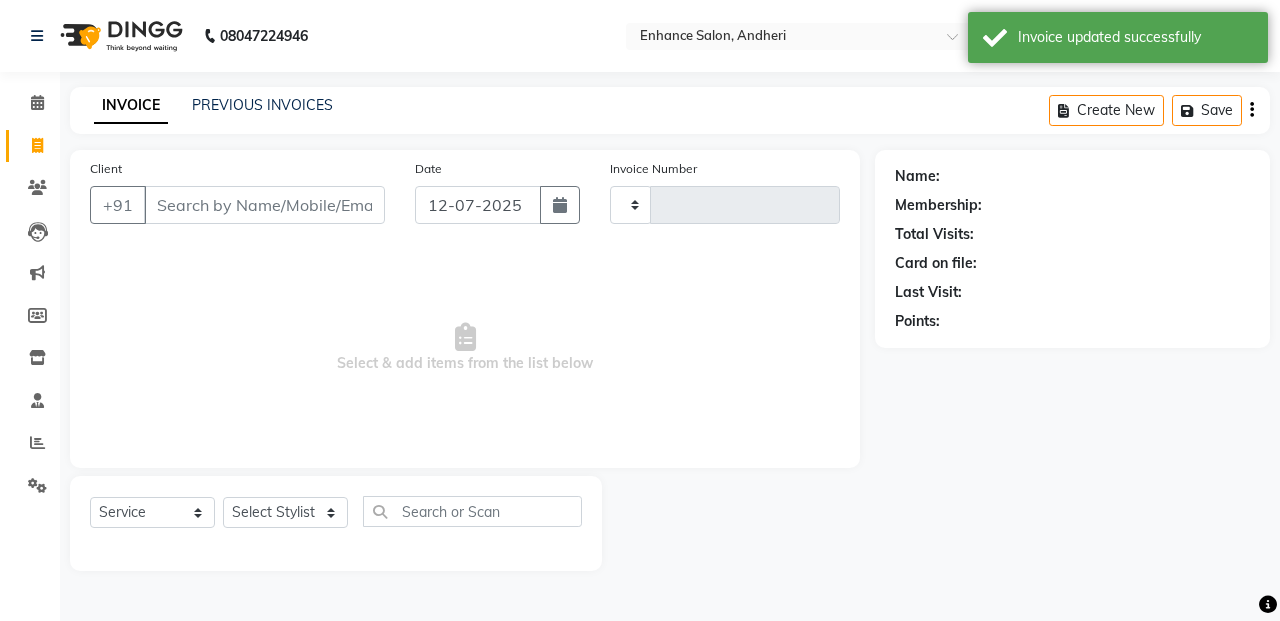 type on "1826" 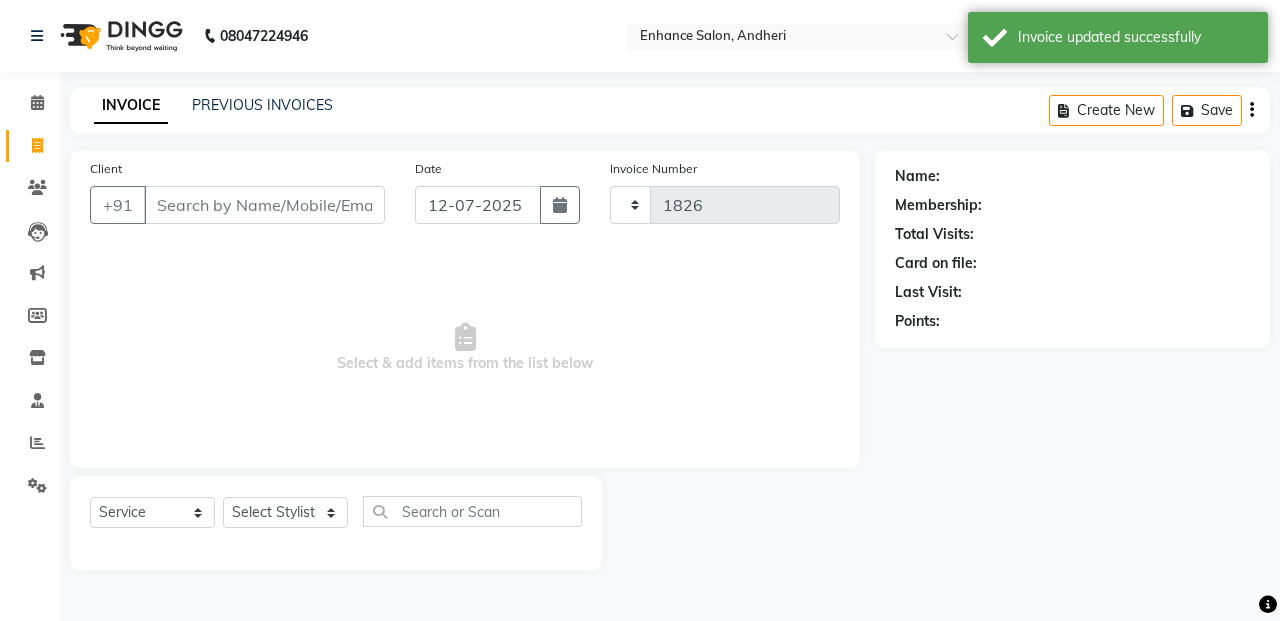 select on "7236" 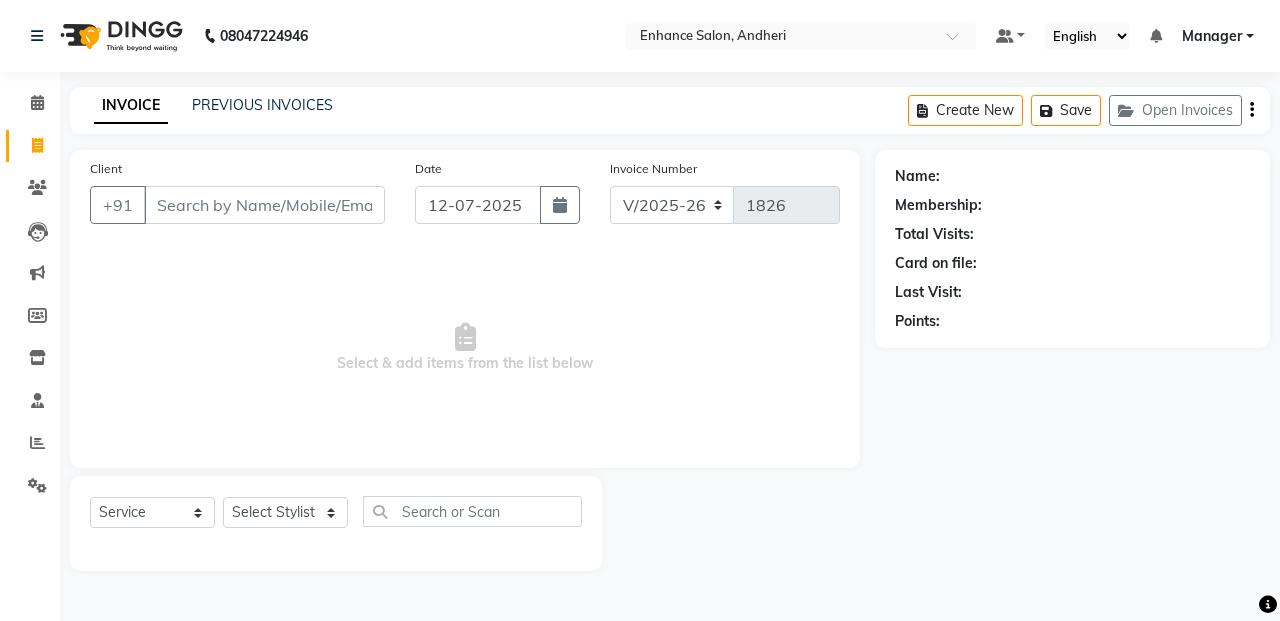 drag, startPoint x: 548, startPoint y: 344, endPoint x: 505, endPoint y: 335, distance: 43.931767 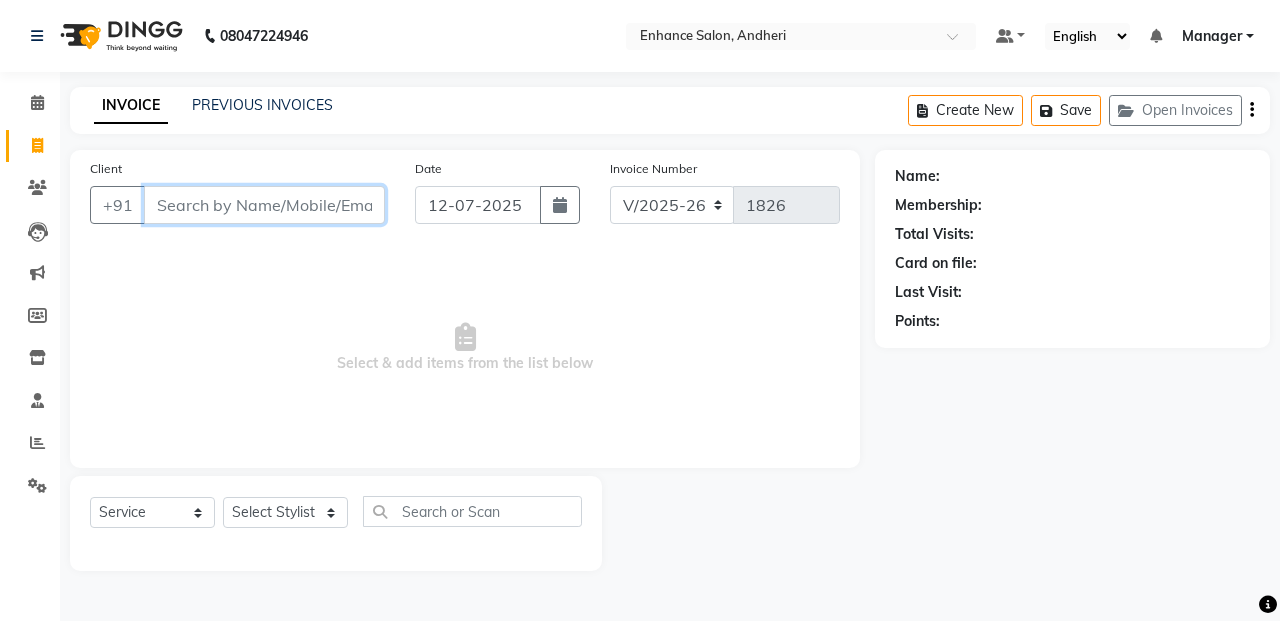 click on "Client" at bounding box center [264, 205] 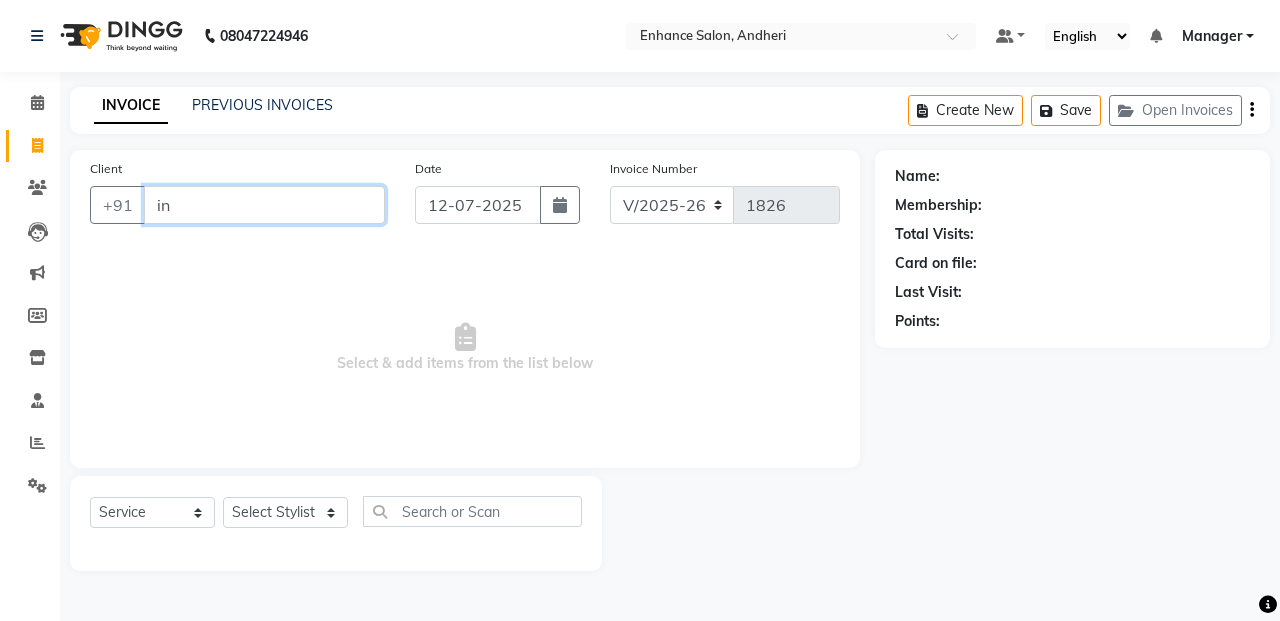 type on "i" 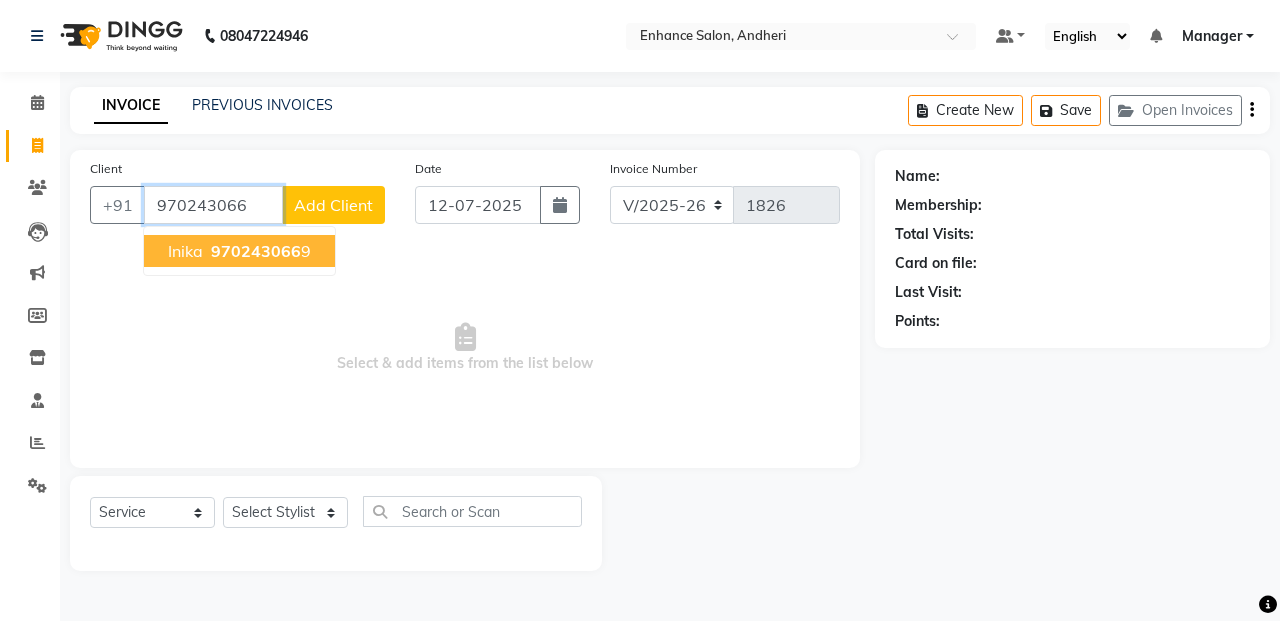 click on "970243066" at bounding box center [256, 251] 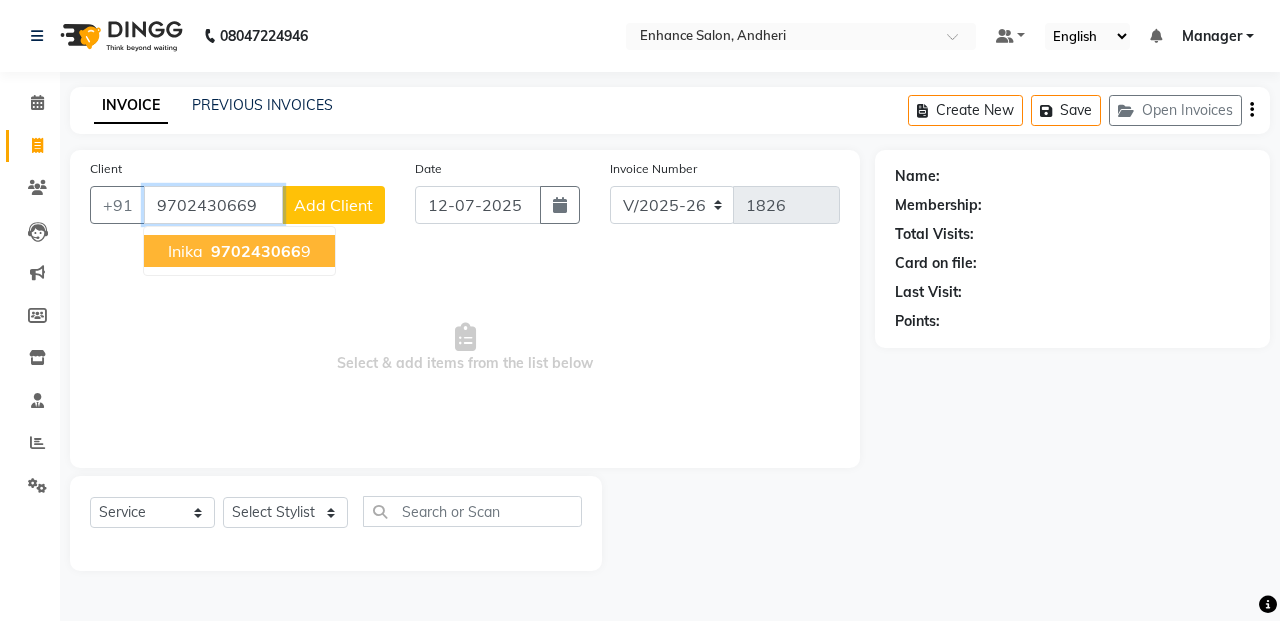 type on "9702430669" 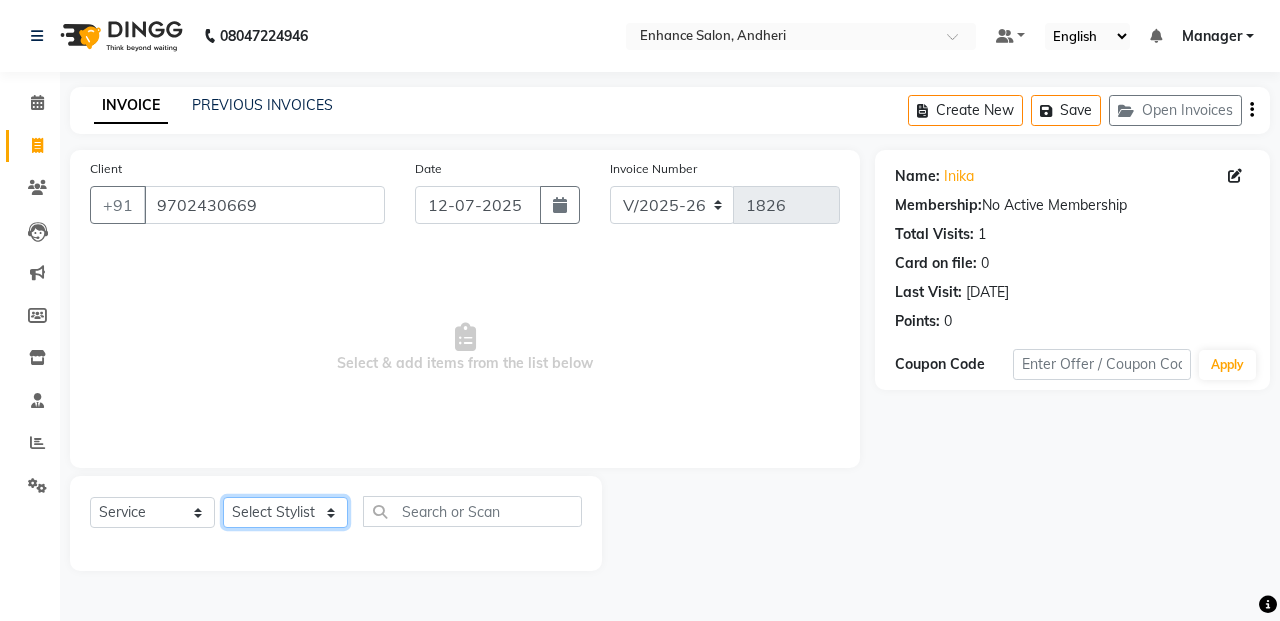 click on "Select Stylist Admin [PERSON_NAME] [PERSON_NAME] Manager [PERSON_NAME] [PERSON_NAME] [PERSON_NAME] POONAM [PERSON_NAME] [PERSON_NAME] nails [PERSON_NAME] MANGELA [PERSON_NAME] [PERSON_NAME] [PERSON_NAME] [PERSON_NAME]" 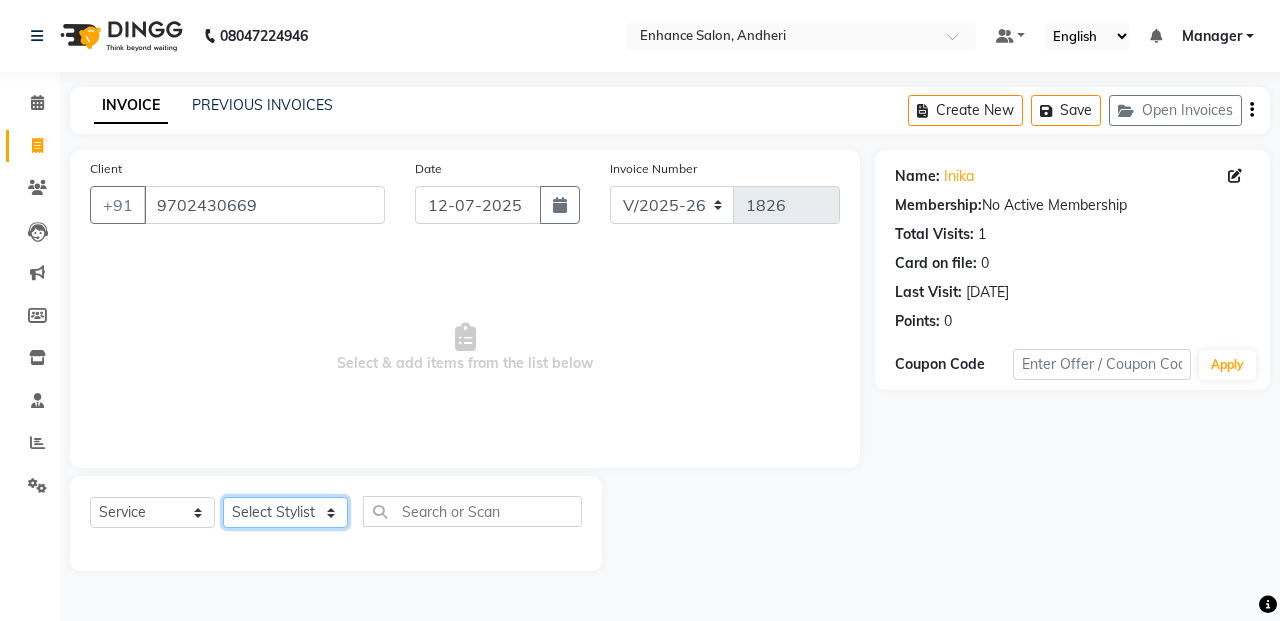 select on "79056" 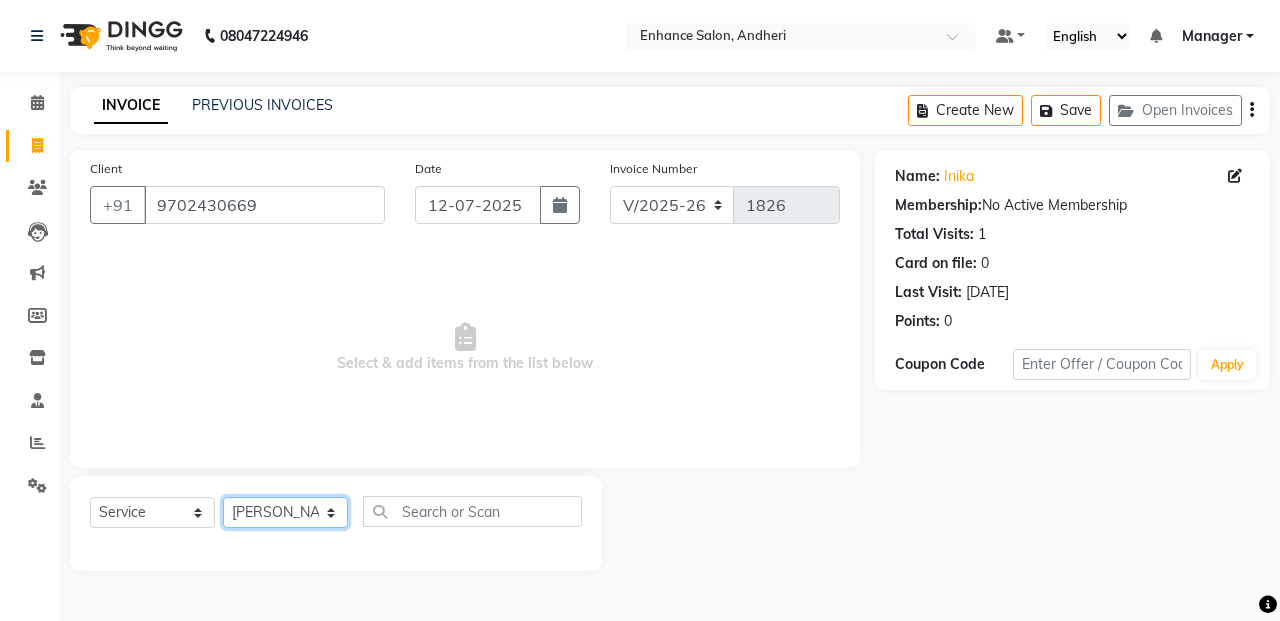 click on "Select Stylist Admin [PERSON_NAME] [PERSON_NAME] Manager [PERSON_NAME] [PERSON_NAME] [PERSON_NAME] POONAM [PERSON_NAME] [PERSON_NAME] nails [PERSON_NAME] MANGELA [PERSON_NAME] [PERSON_NAME] [PERSON_NAME] [PERSON_NAME]" 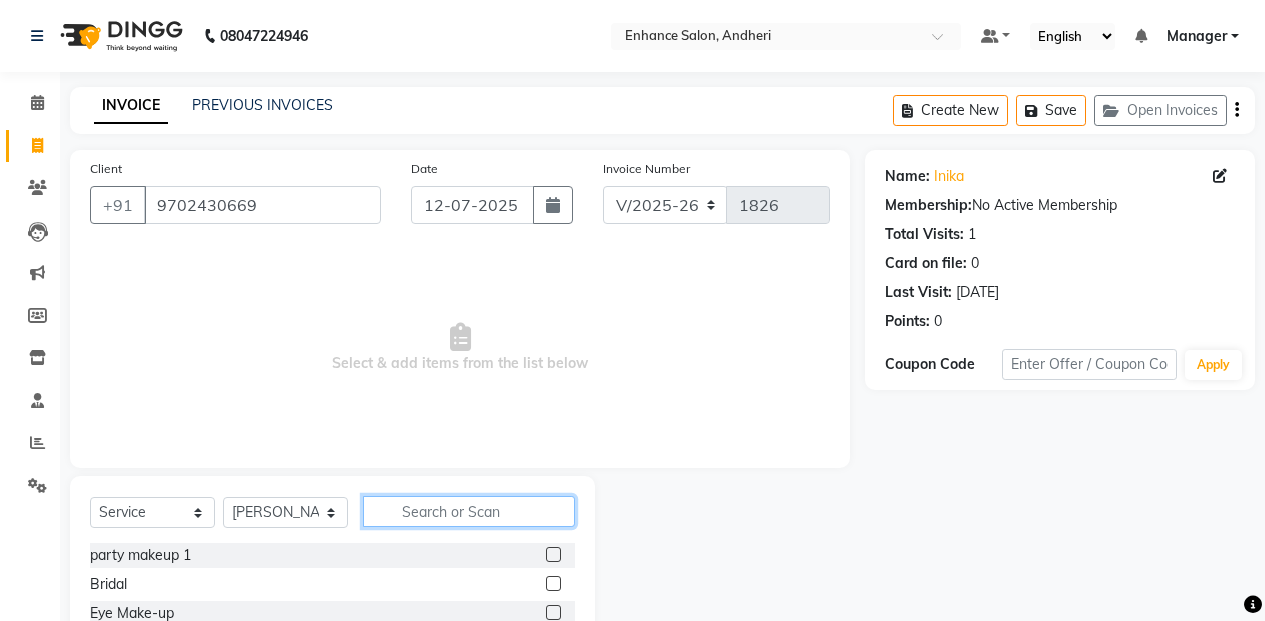 click 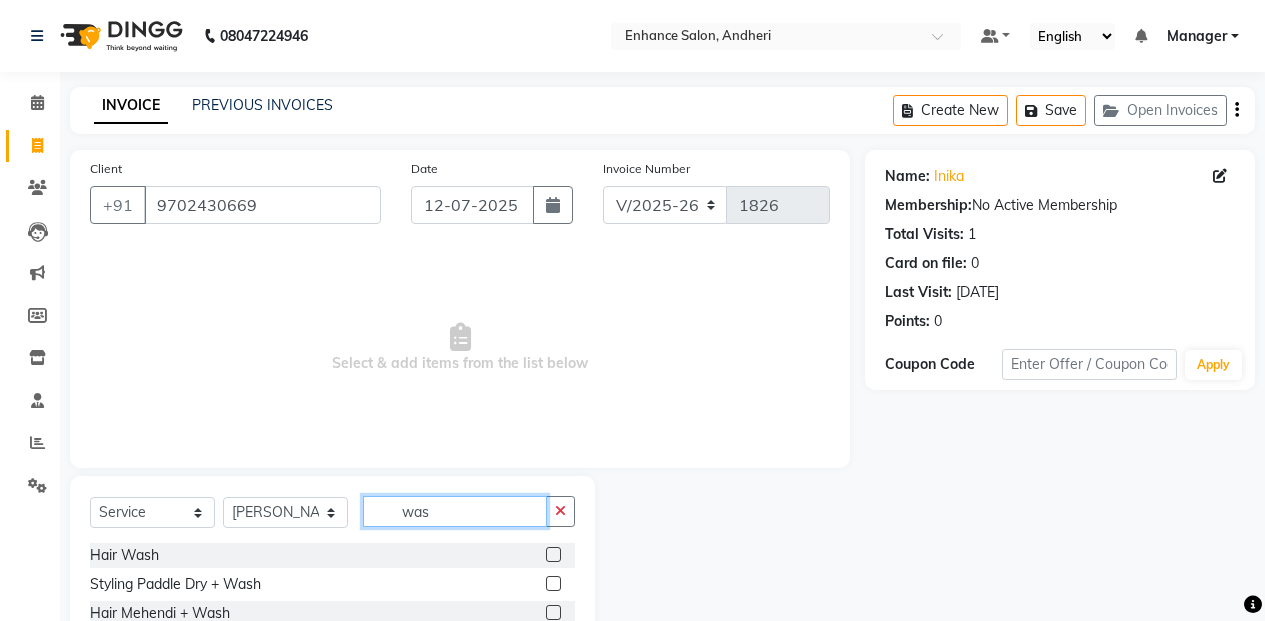 type on "was" 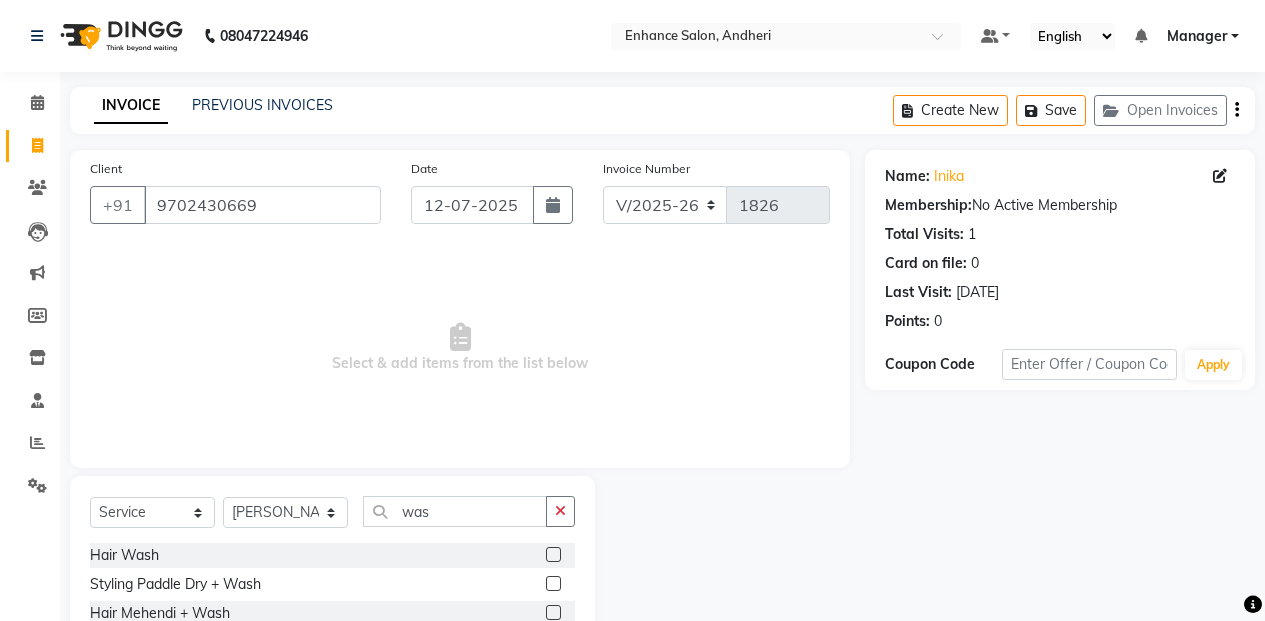 click 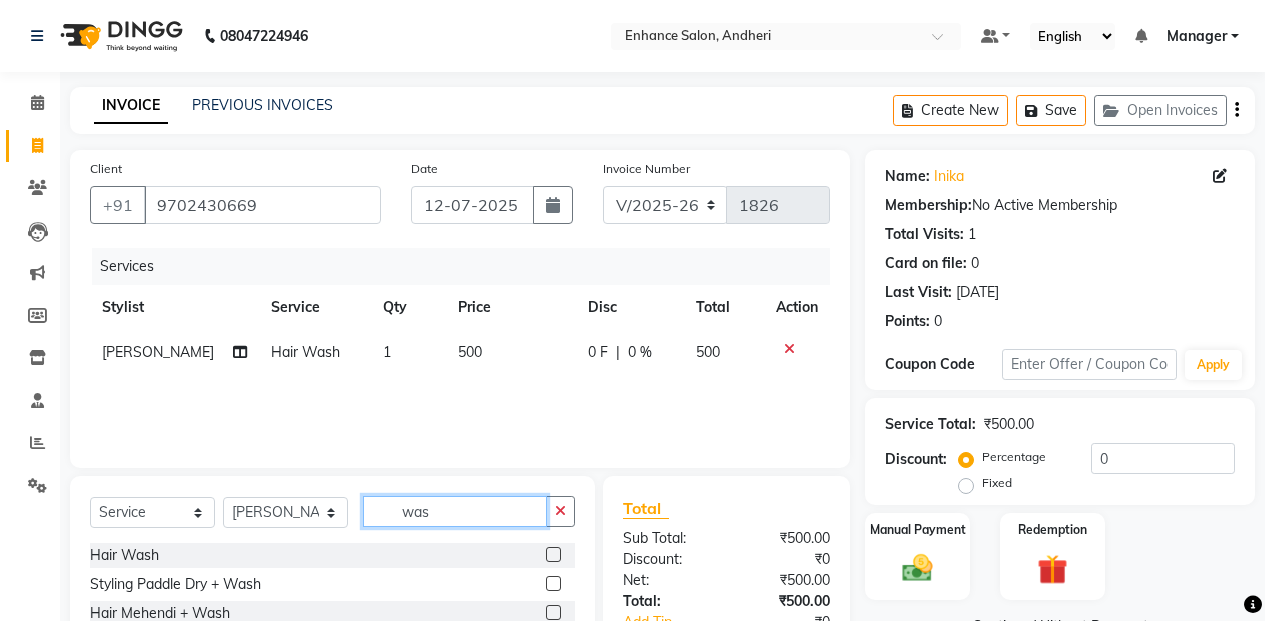 checkbox on "false" 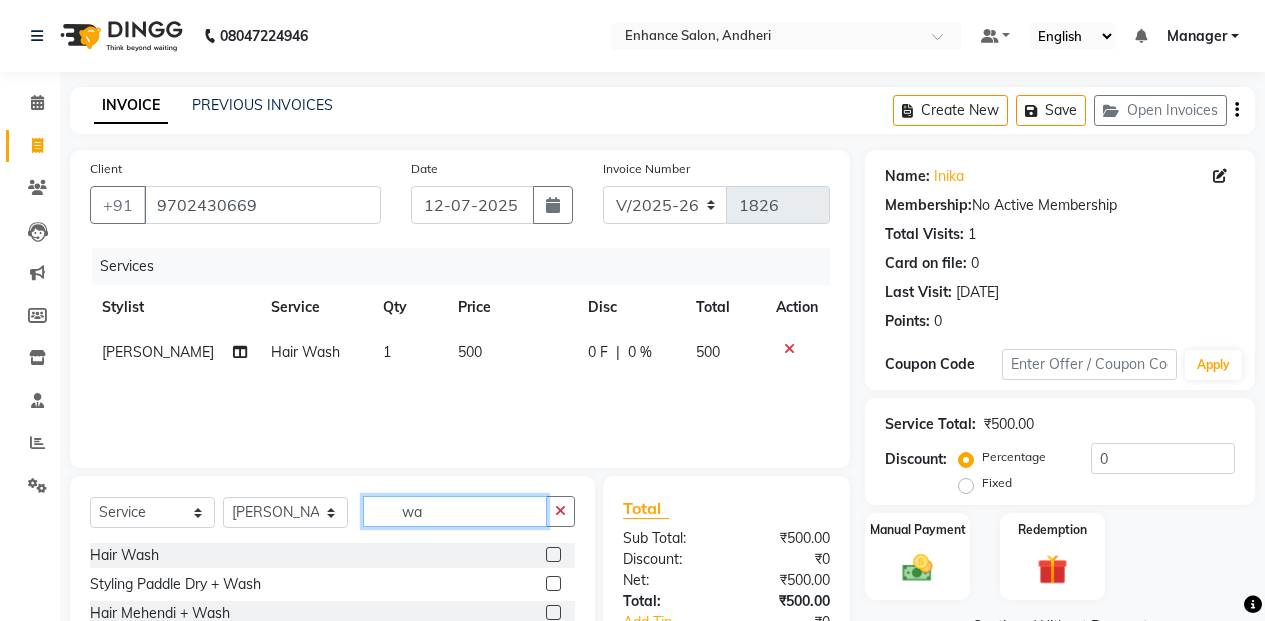 type on "w" 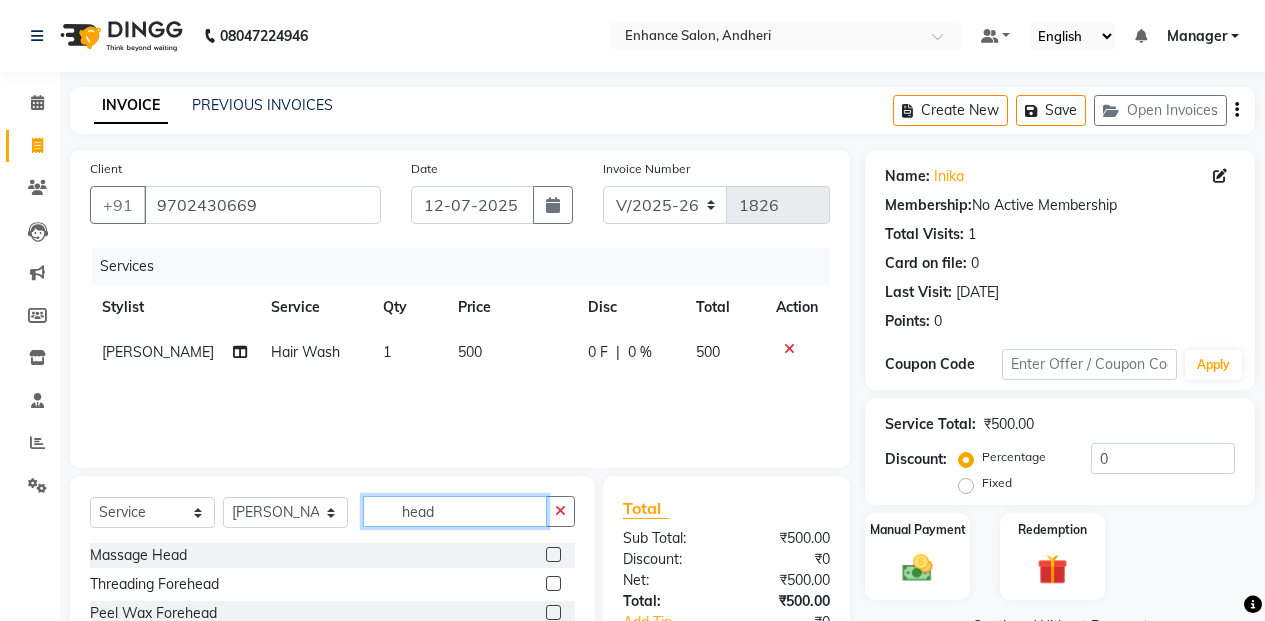 type on "head" 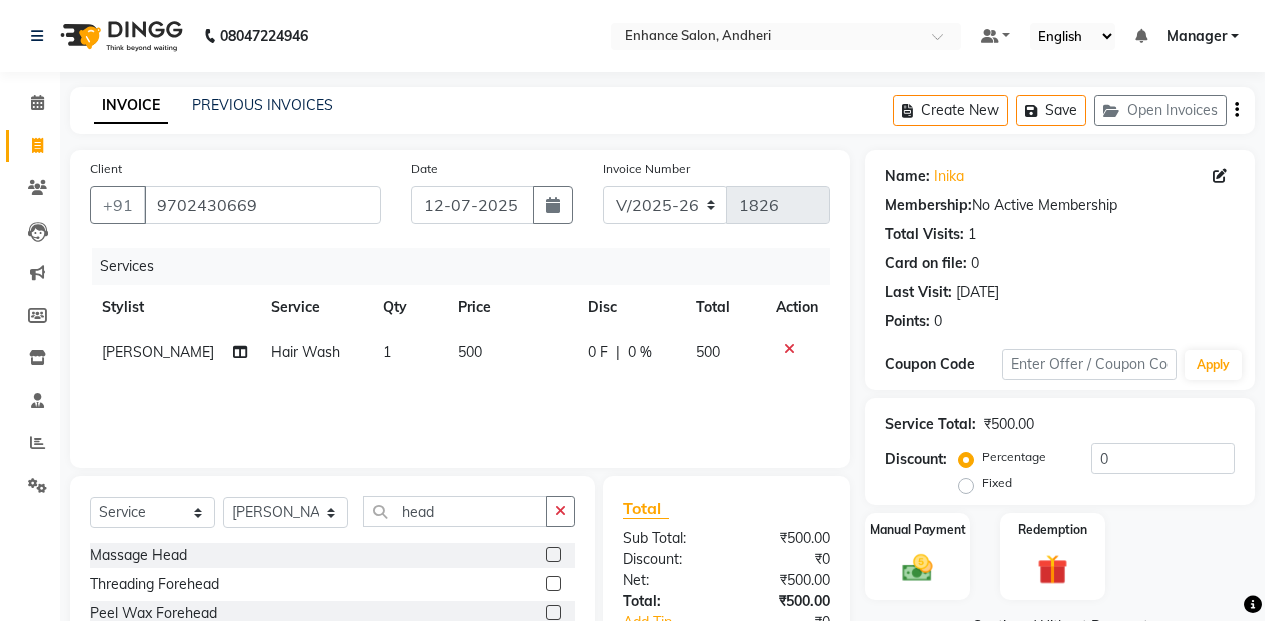 click 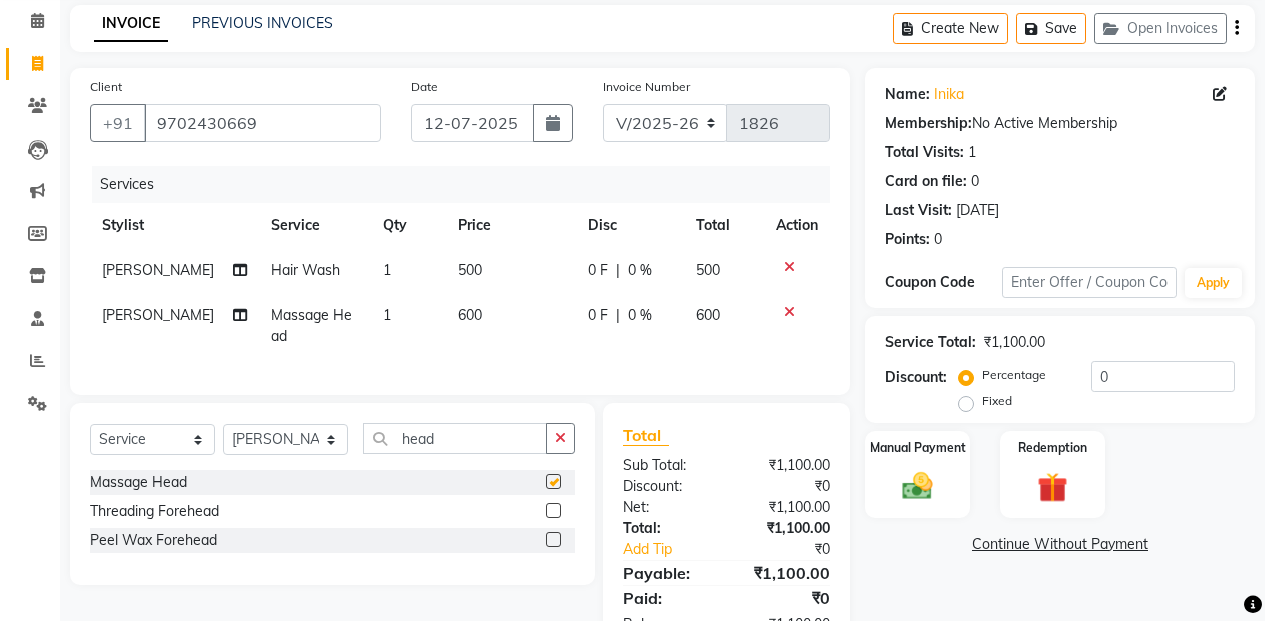 scroll, scrollTop: 161, scrollLeft: 0, axis: vertical 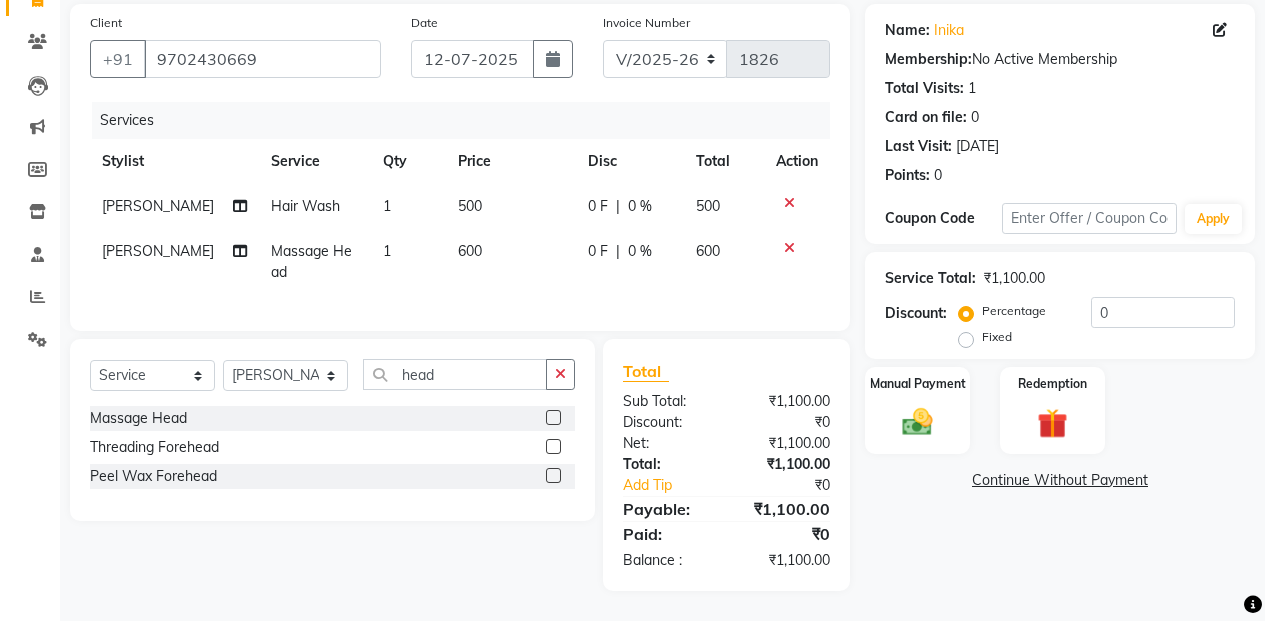 checkbox on "false" 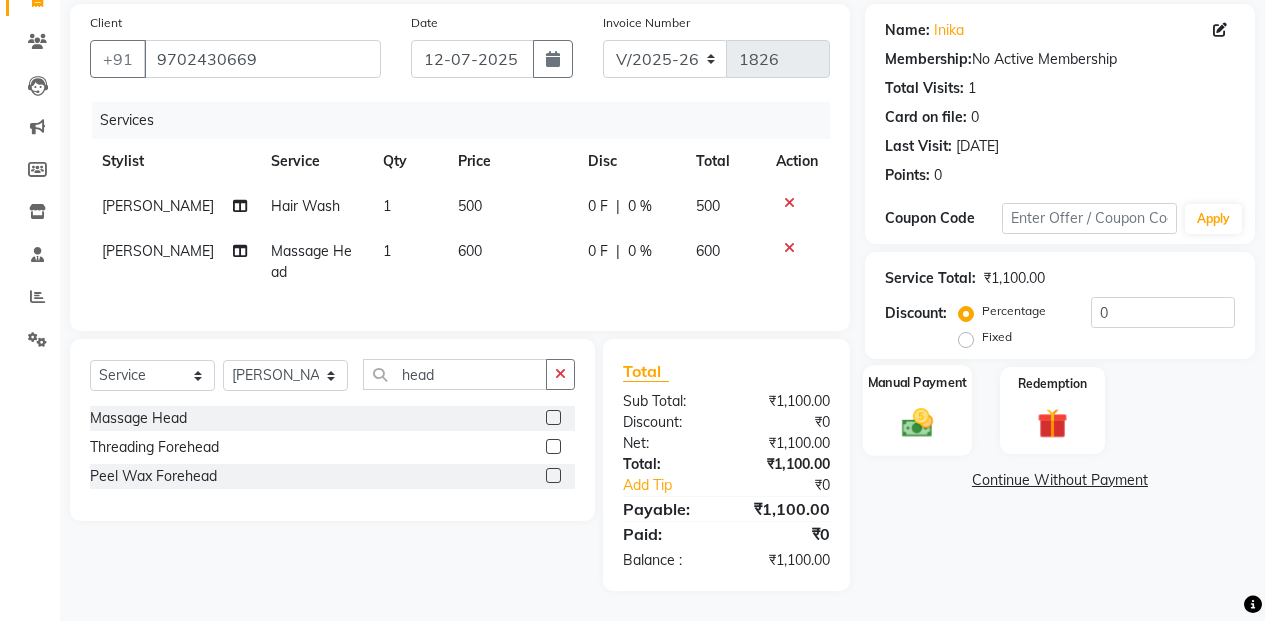 click on "Manual Payment" 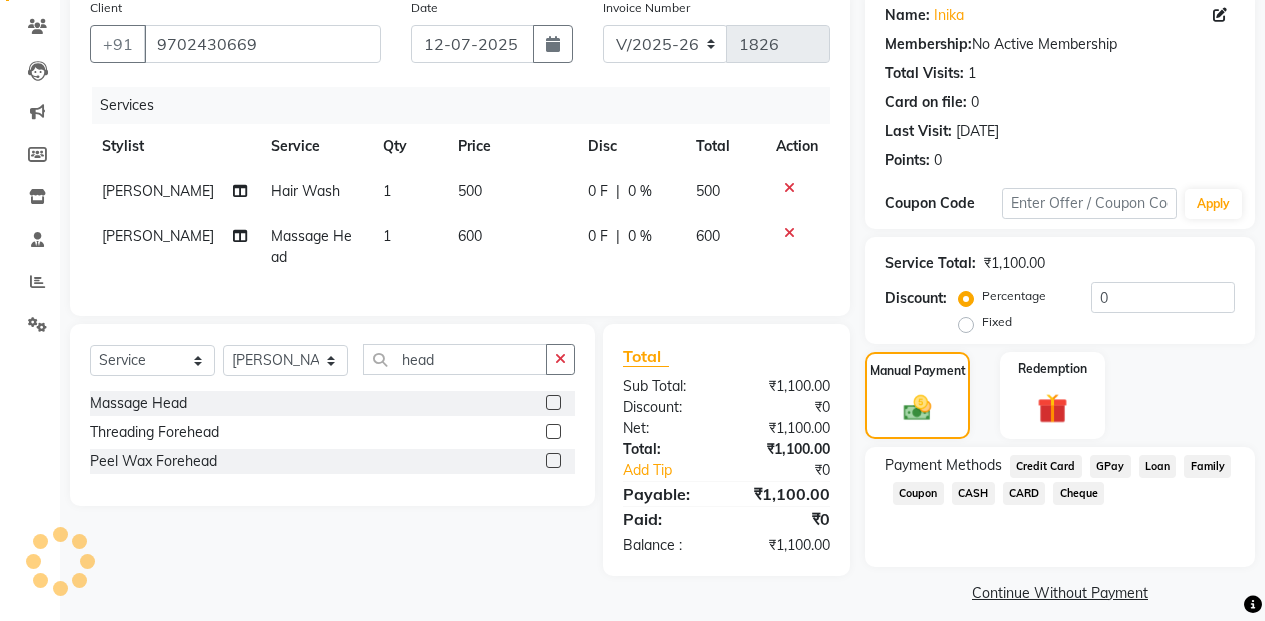 click on "GPay" 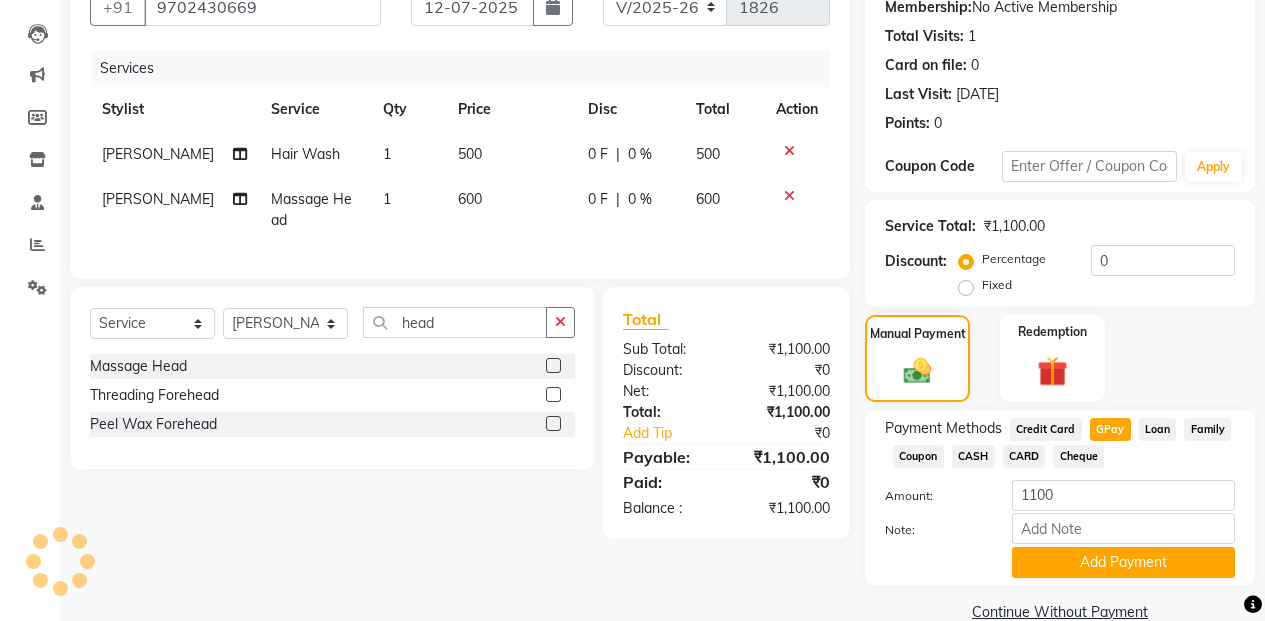 scroll, scrollTop: 234, scrollLeft: 0, axis: vertical 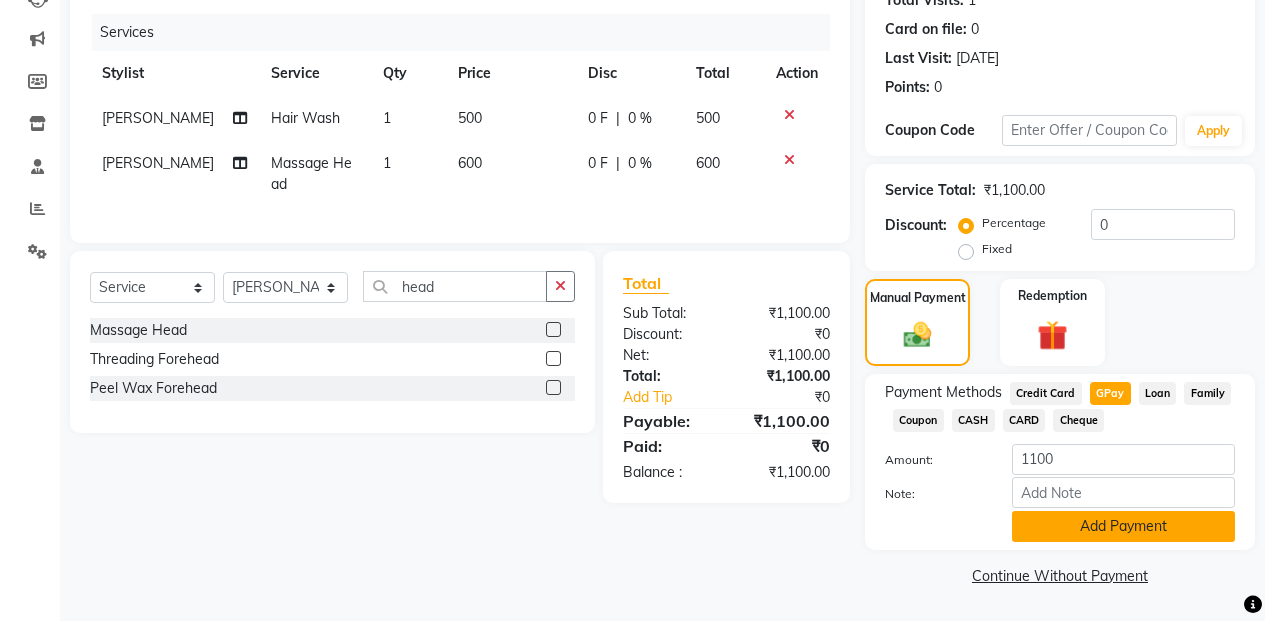 click on "Add Payment" 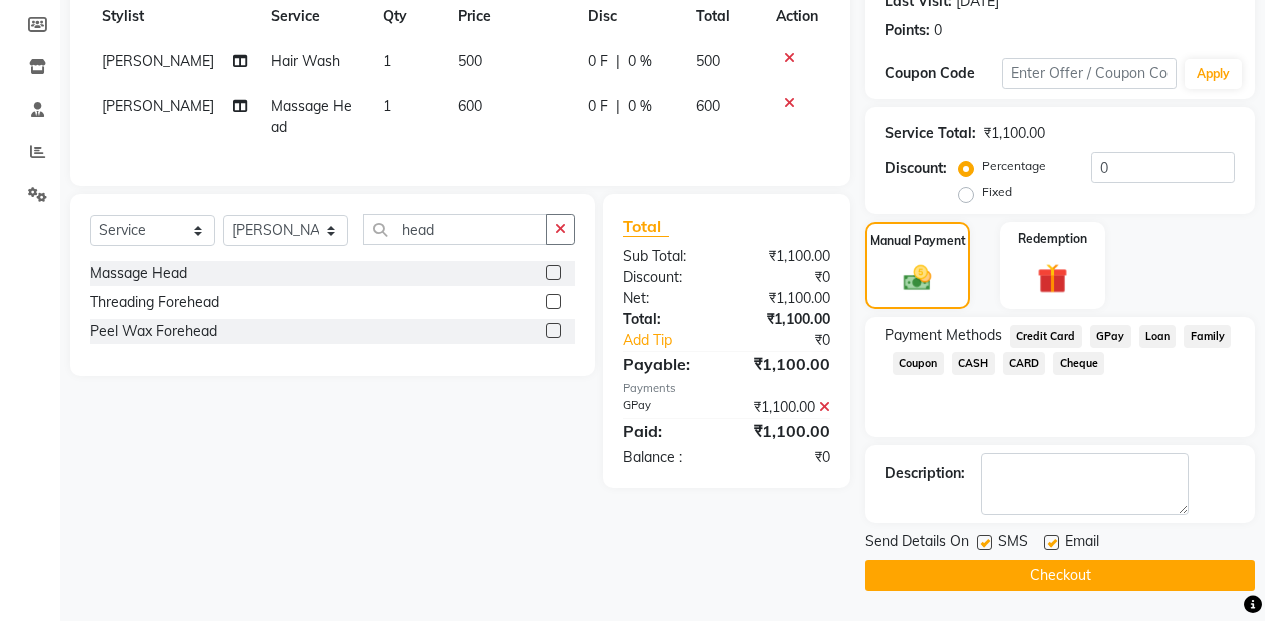 click on "Checkout" 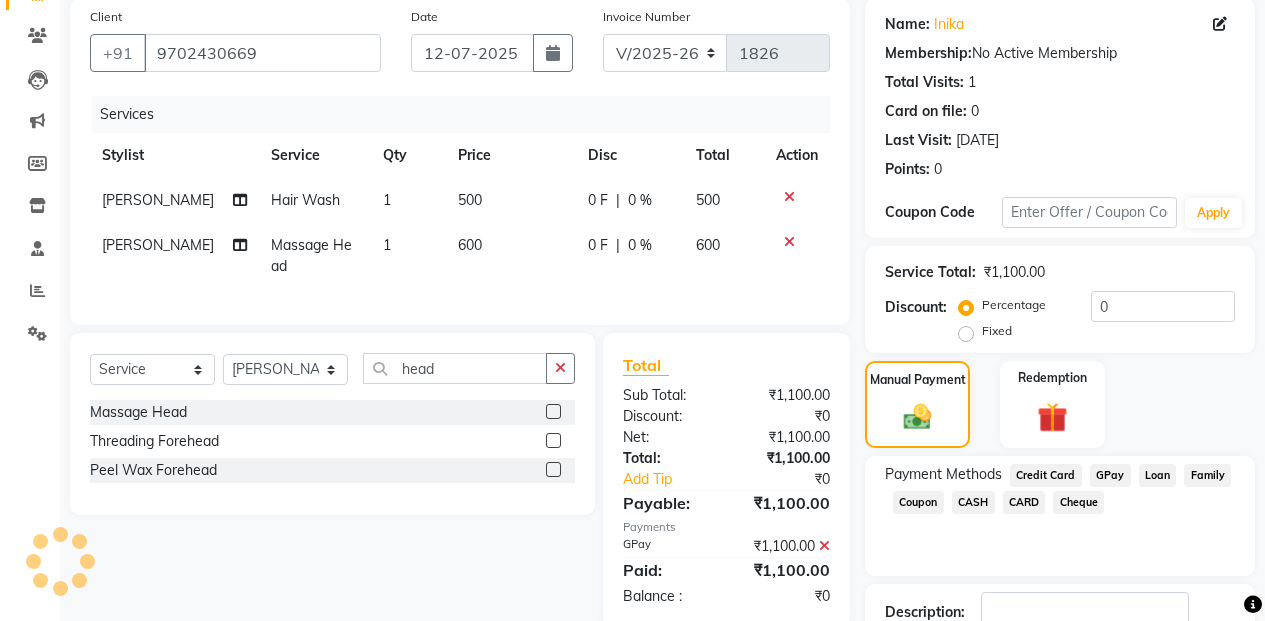 scroll, scrollTop: 0, scrollLeft: 0, axis: both 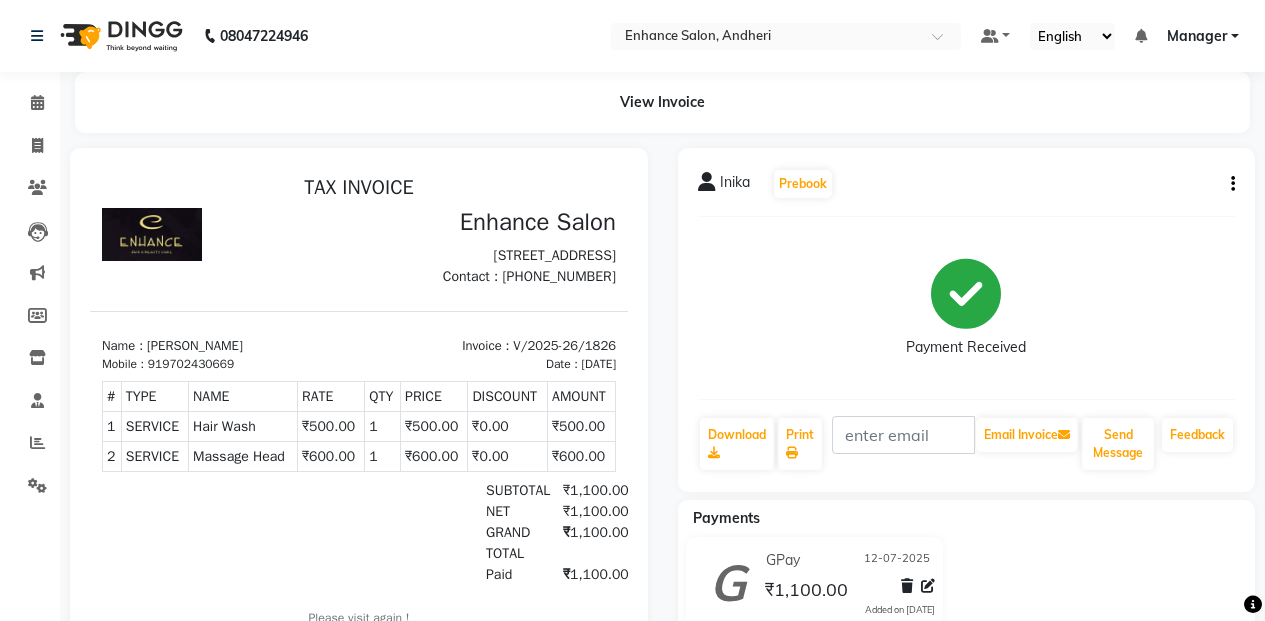 click on "Payments GPay [DATE] ₹1,100.00  Added on [DATE]" 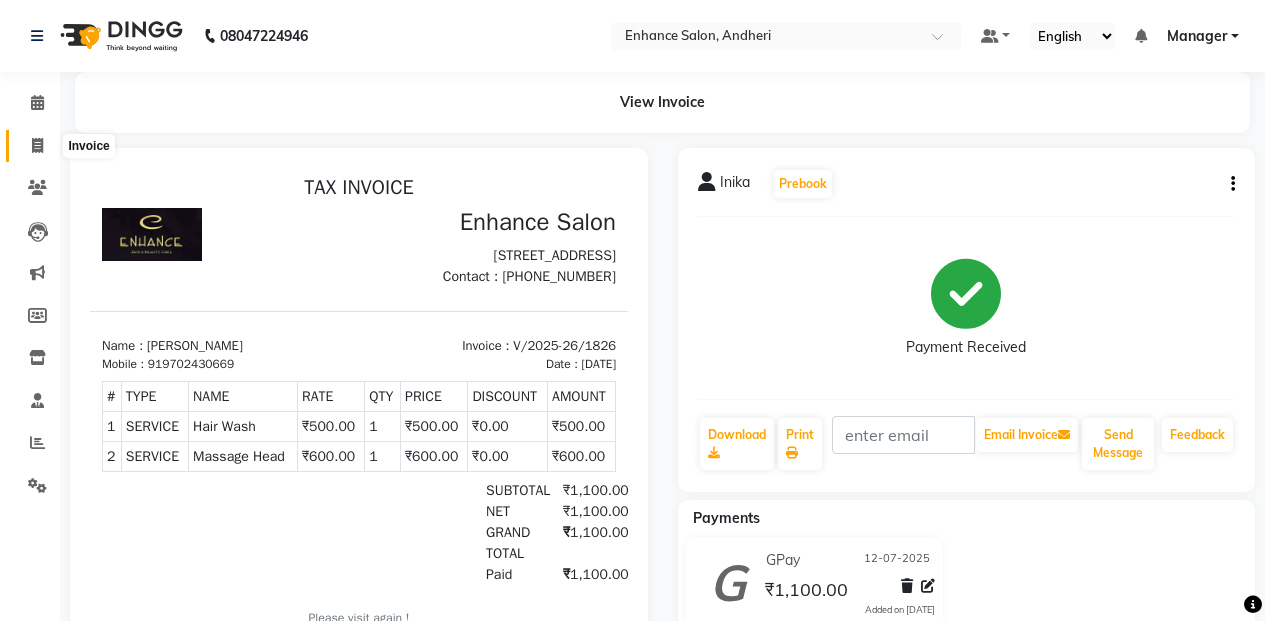 click 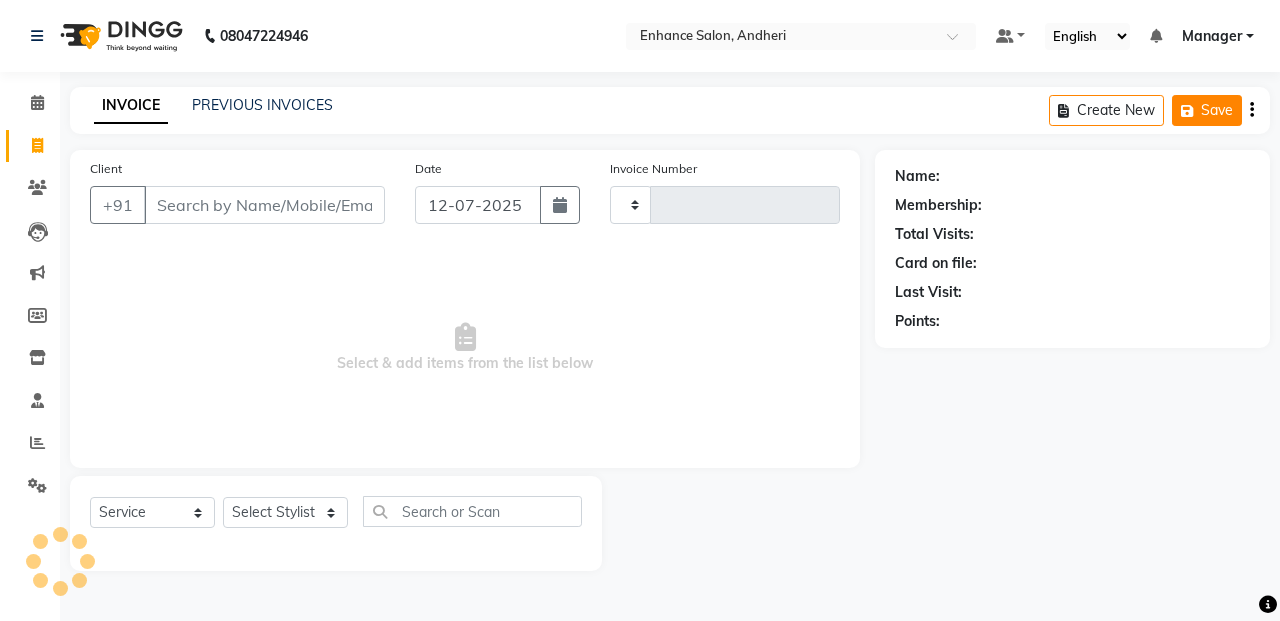 type on "1827" 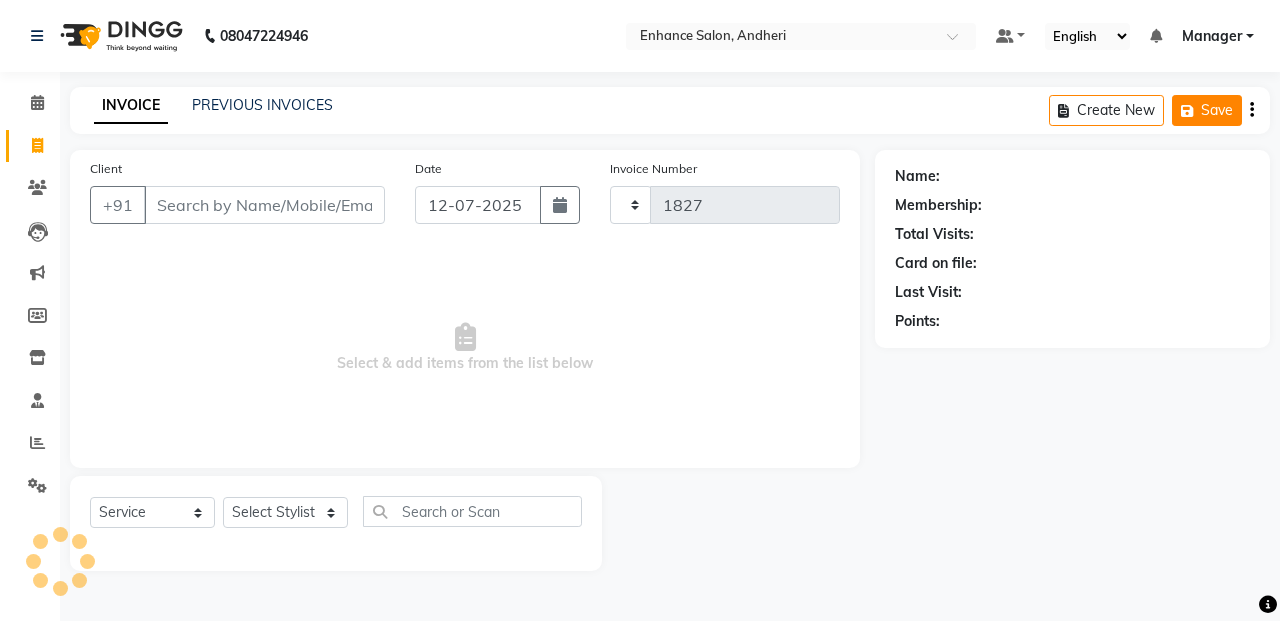 select on "7236" 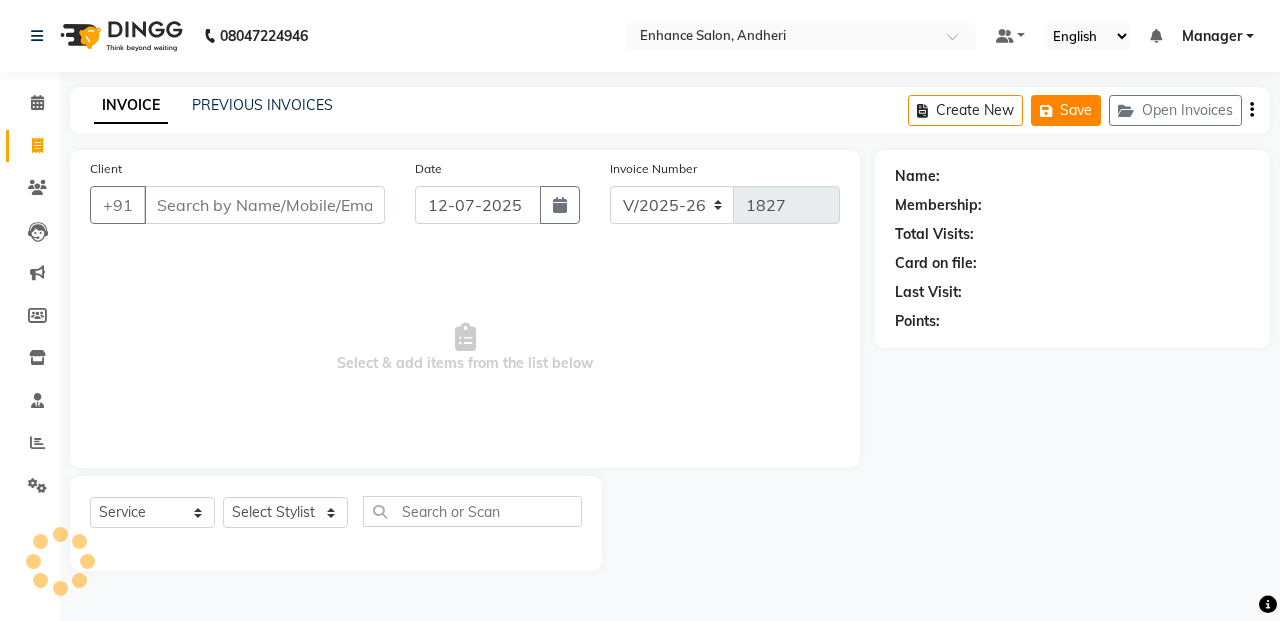 click on "Open Invoices" 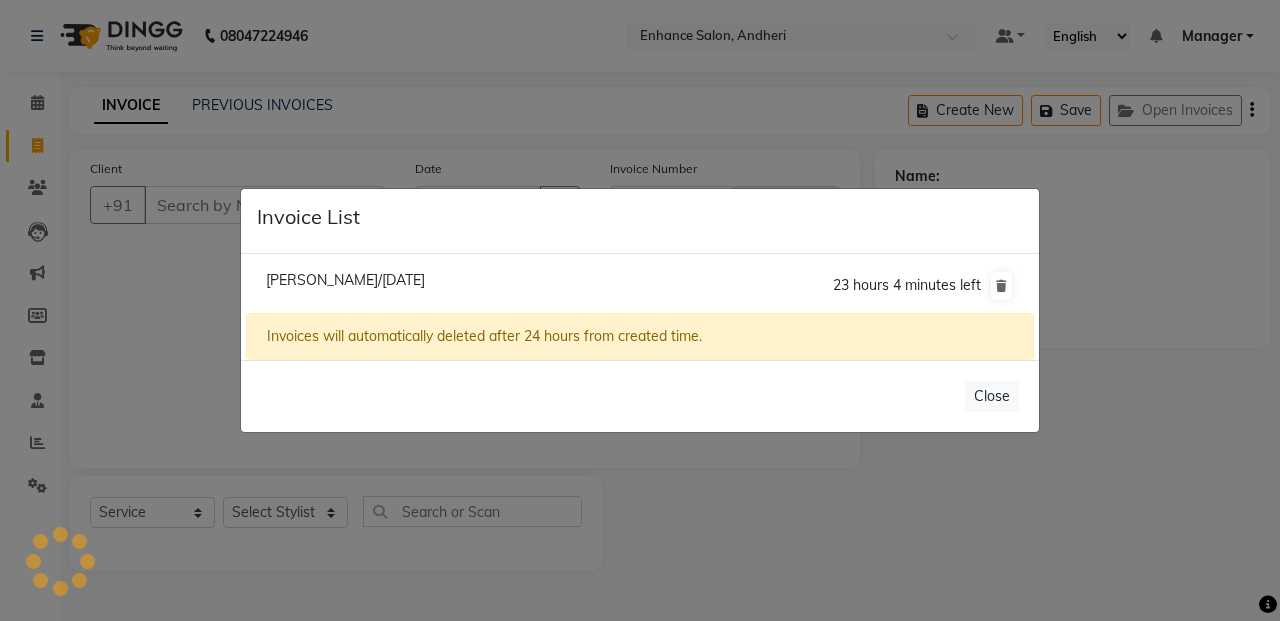 click on "[PERSON_NAME]/[DATE]" 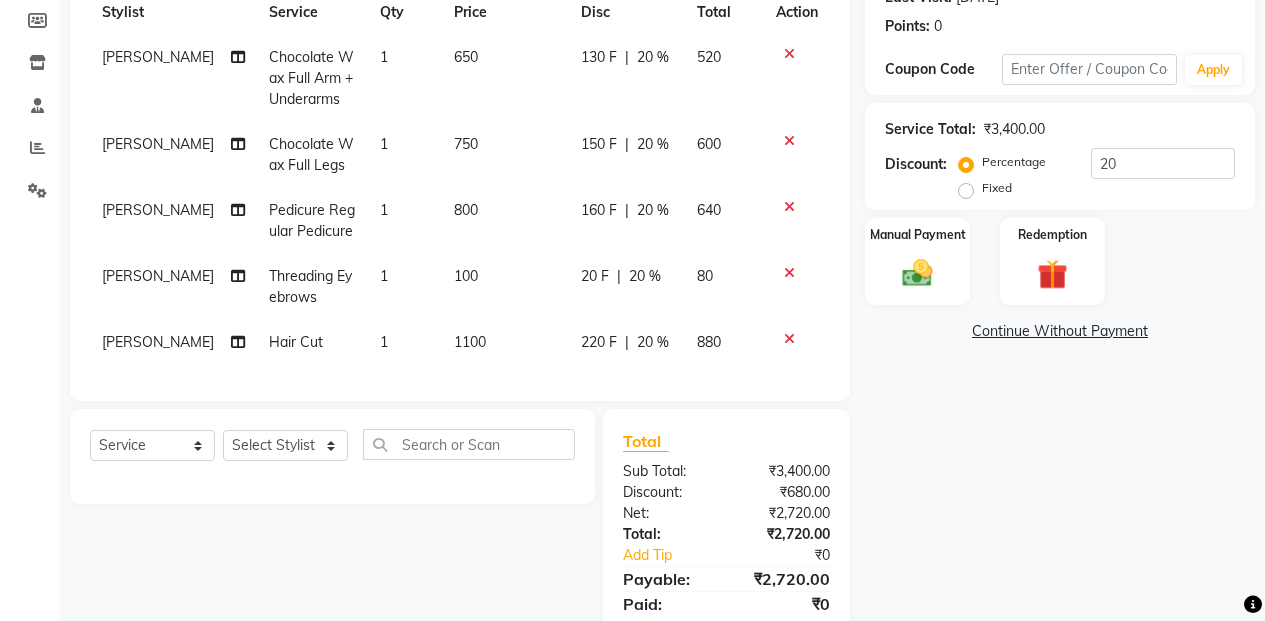 scroll, scrollTop: 80, scrollLeft: 0, axis: vertical 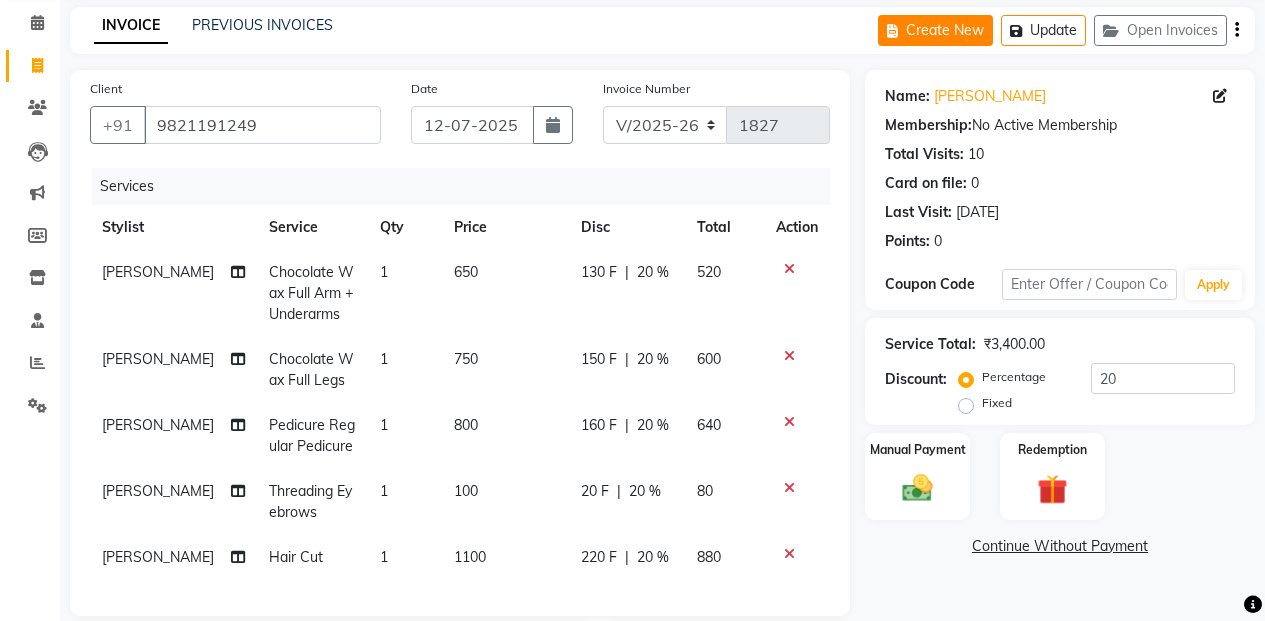 click on "Create New" 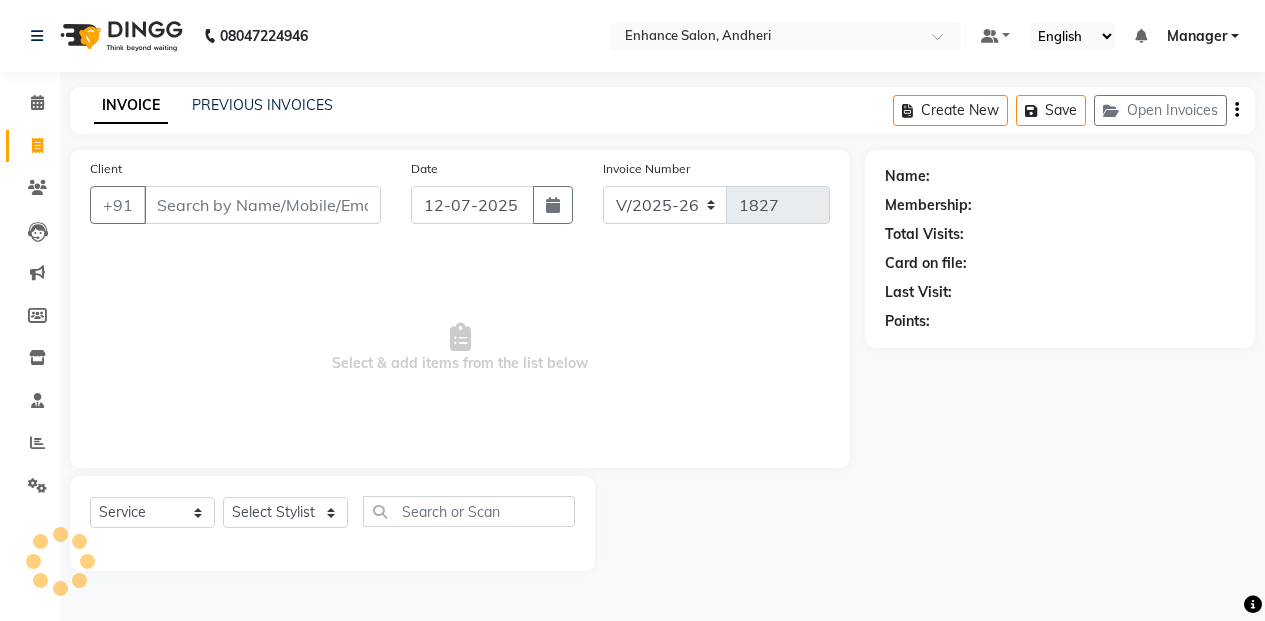 scroll, scrollTop: 0, scrollLeft: 0, axis: both 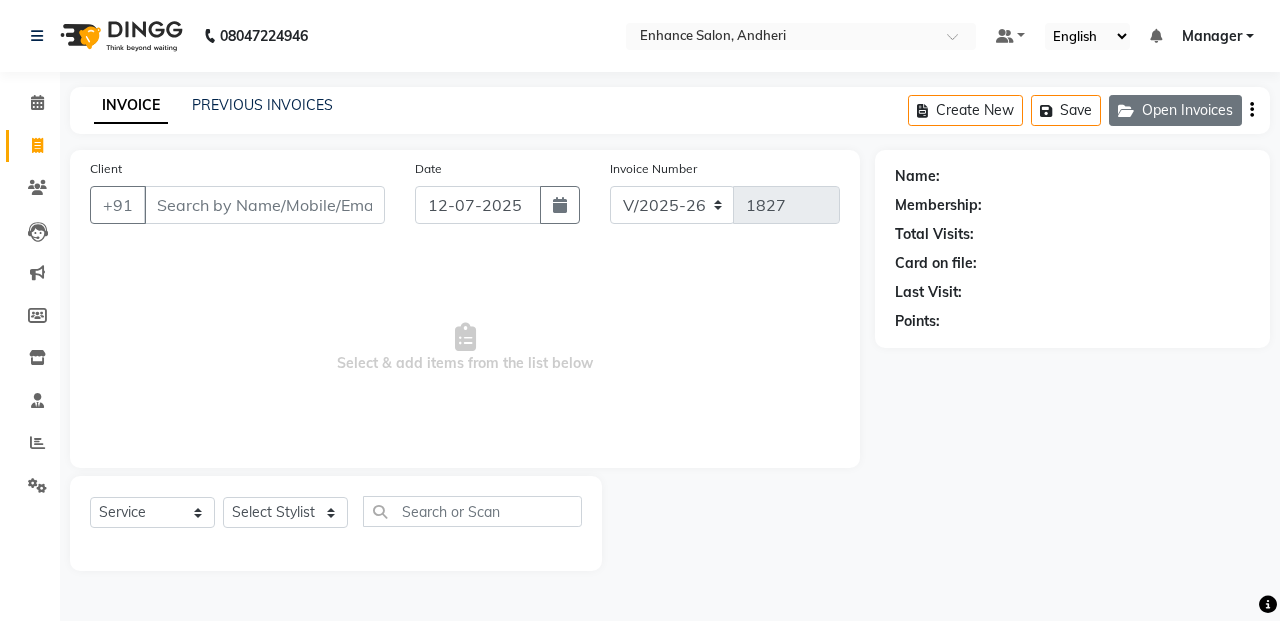 click on "Open Invoices" 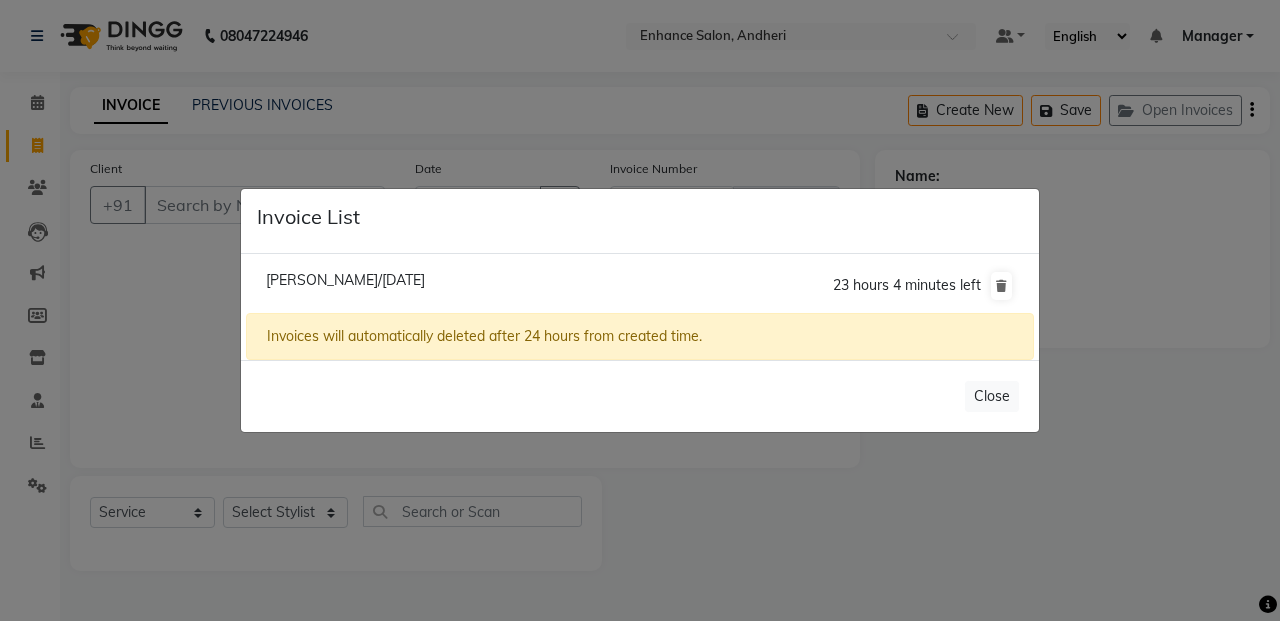 click on "Invoice List  [PERSON_NAME]/[DATE]  23 hours 4 minutes left  Invoices will automatically deleted after 24 hours from created time.   Close" 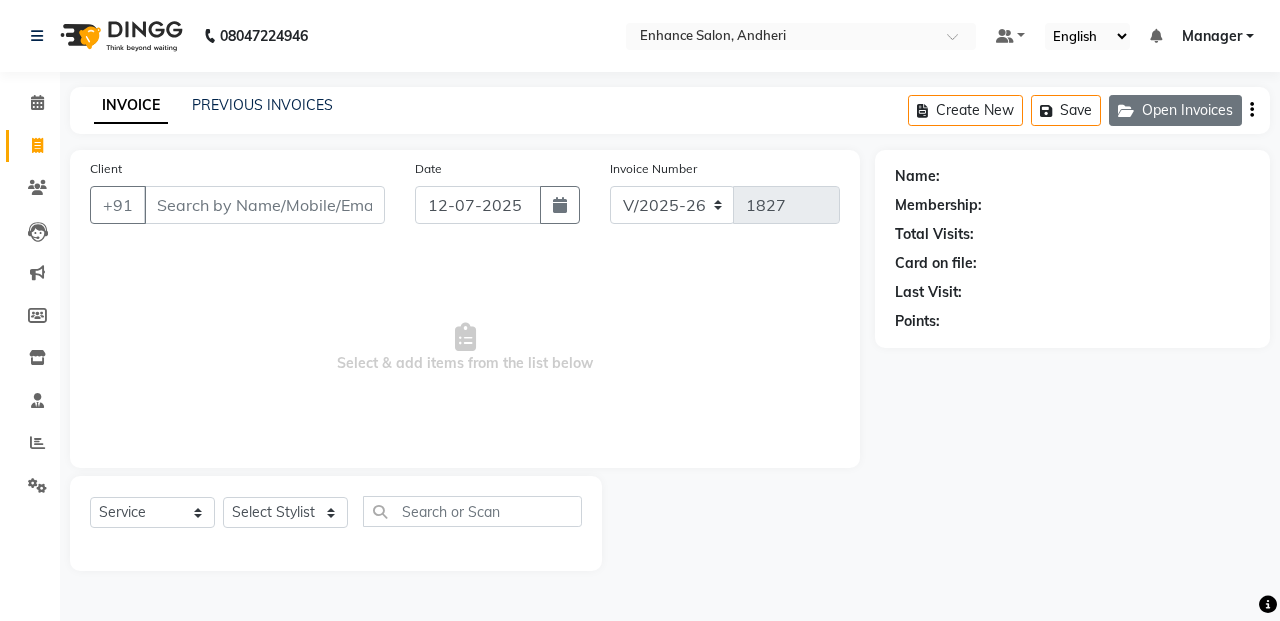 click on "Open Invoices" 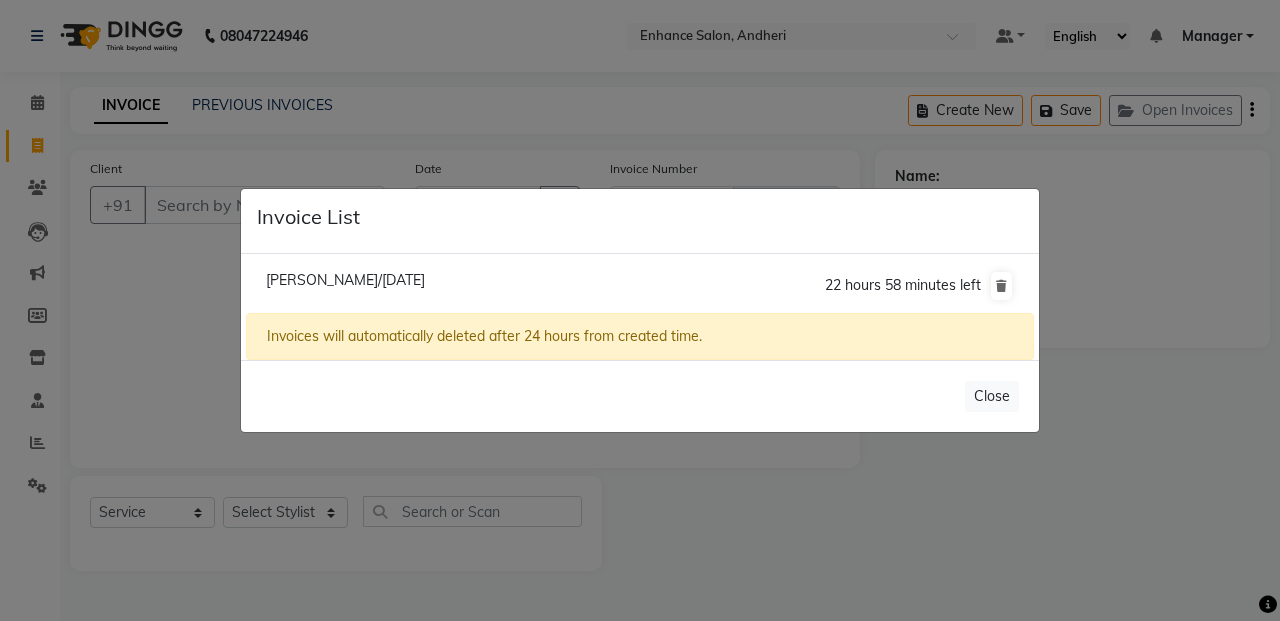 click on "[PERSON_NAME]/[DATE]" 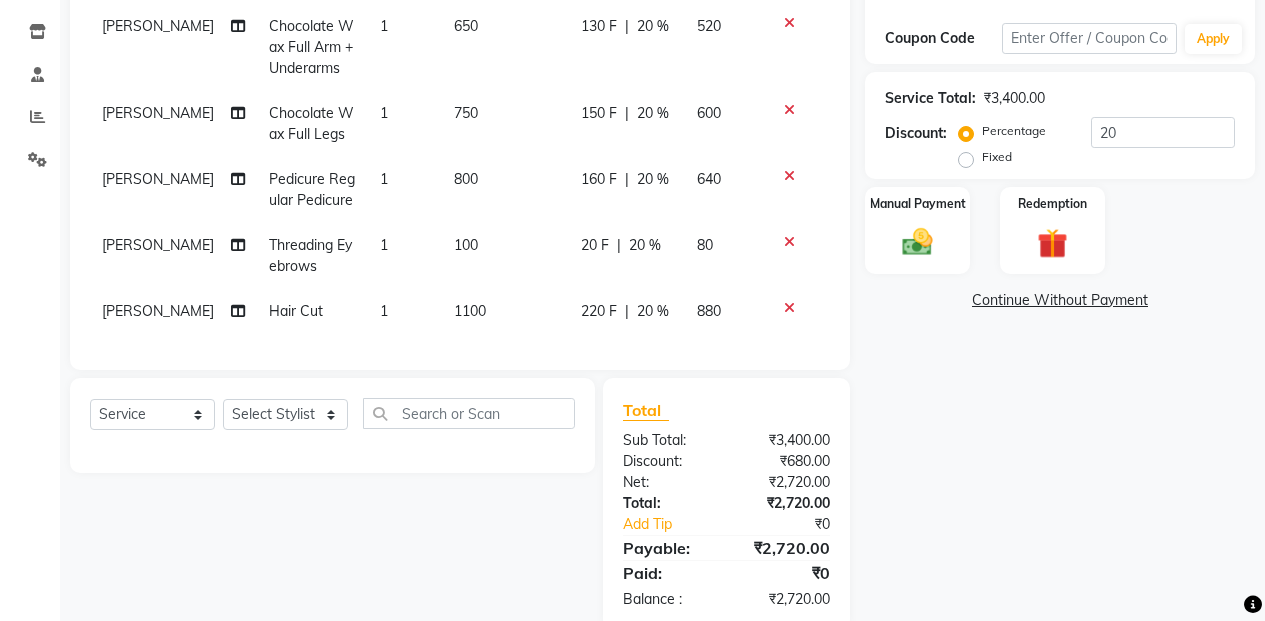 scroll, scrollTop: 280, scrollLeft: 0, axis: vertical 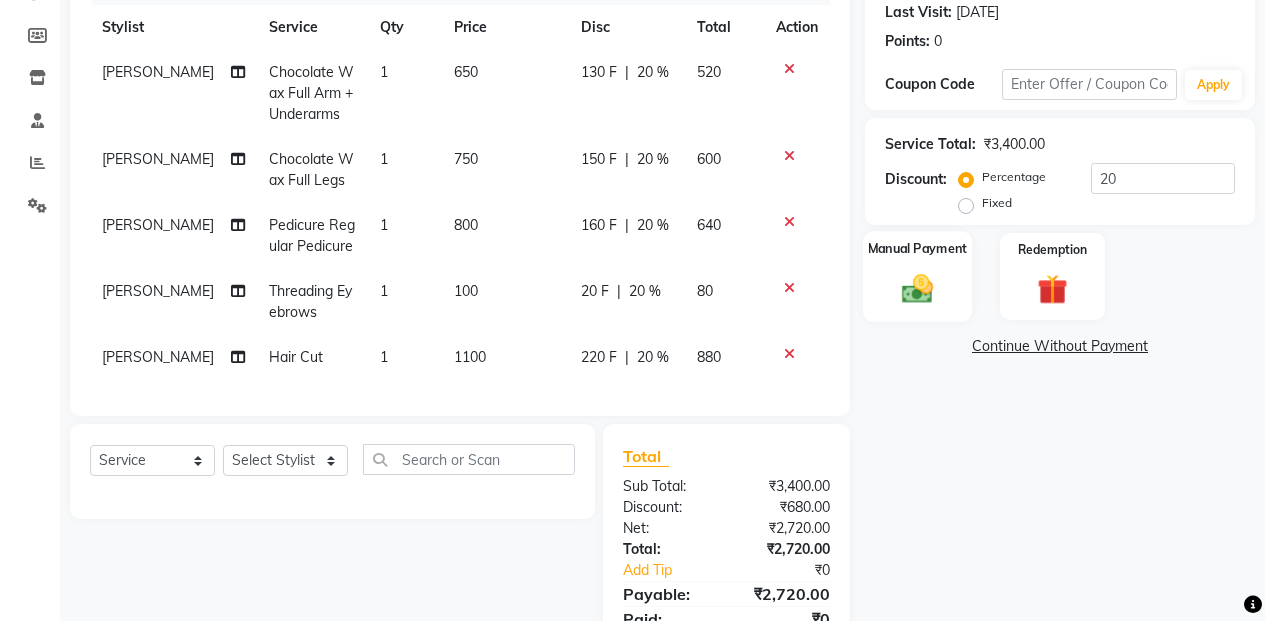 click on "Manual Payment" 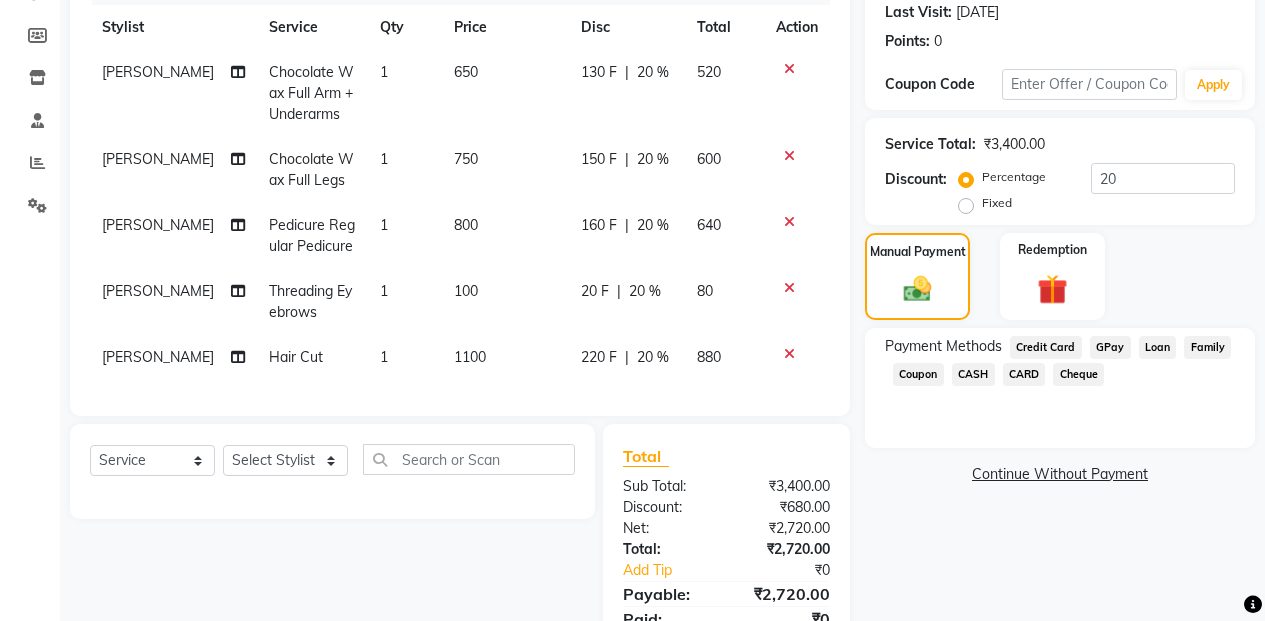 click on "GPay" 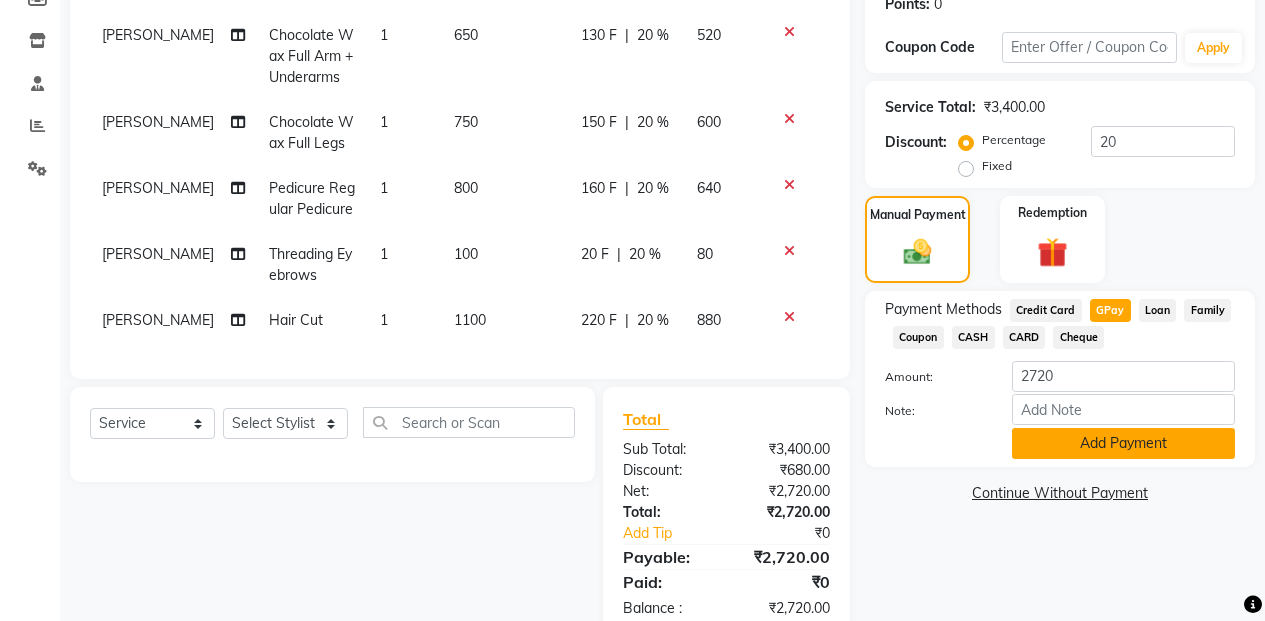 scroll, scrollTop: 380, scrollLeft: 0, axis: vertical 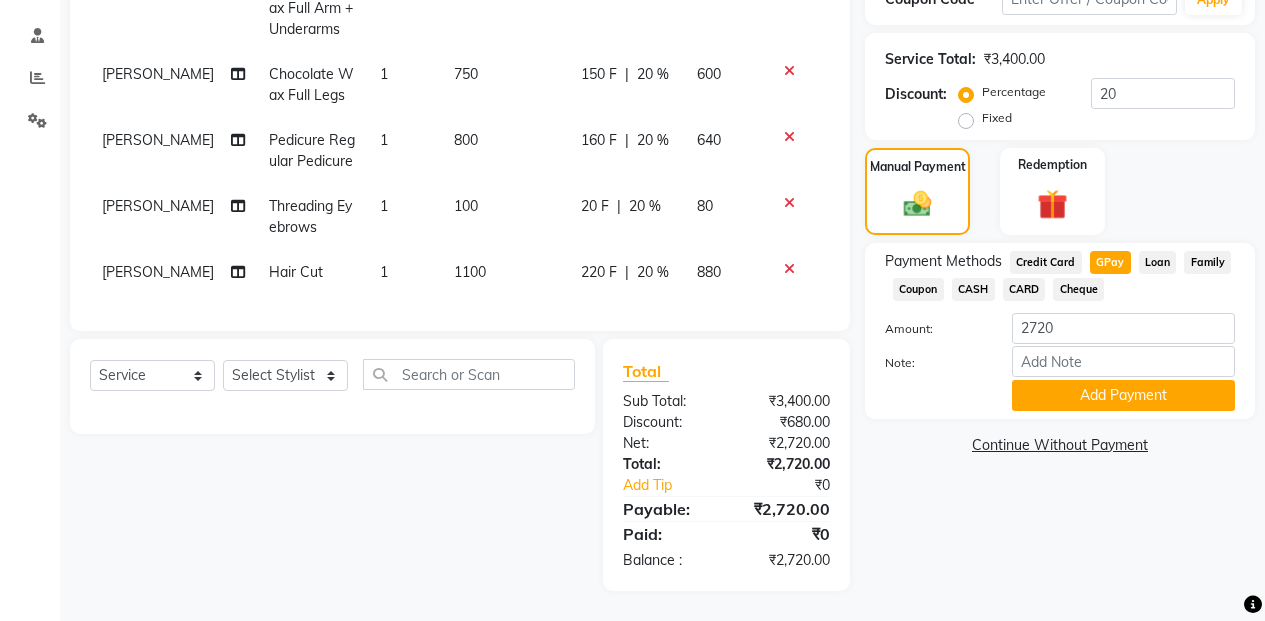 click on "Credit Card" 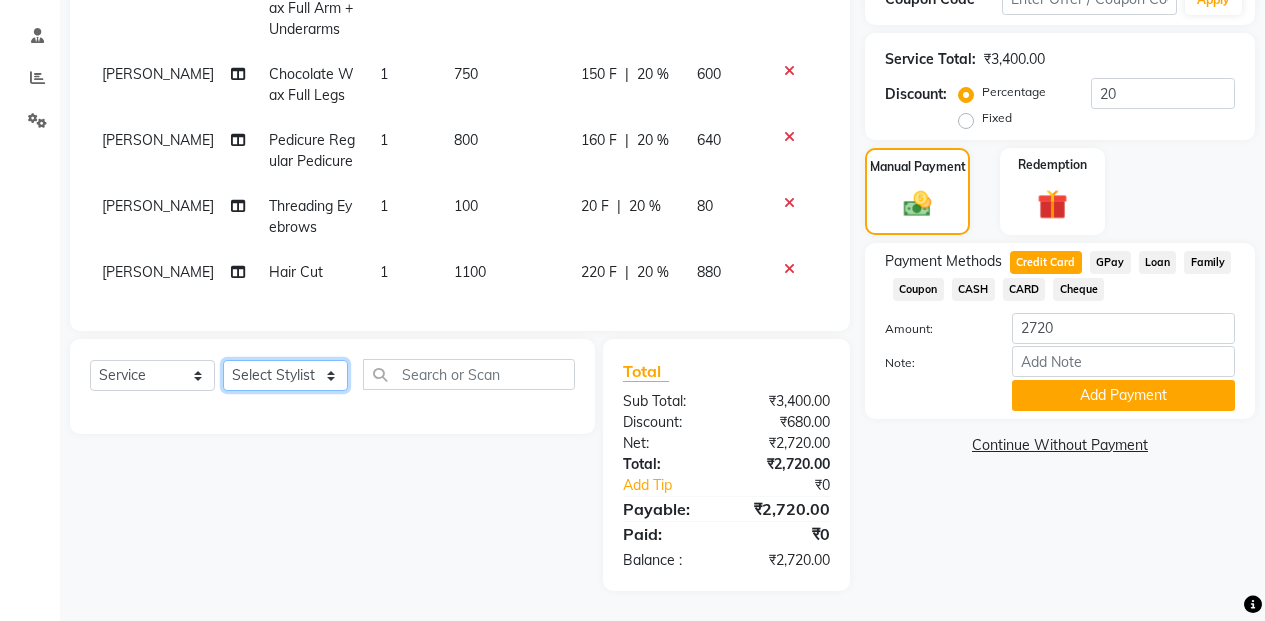 drag, startPoint x: 254, startPoint y: 383, endPoint x: 254, endPoint y: 372, distance: 11 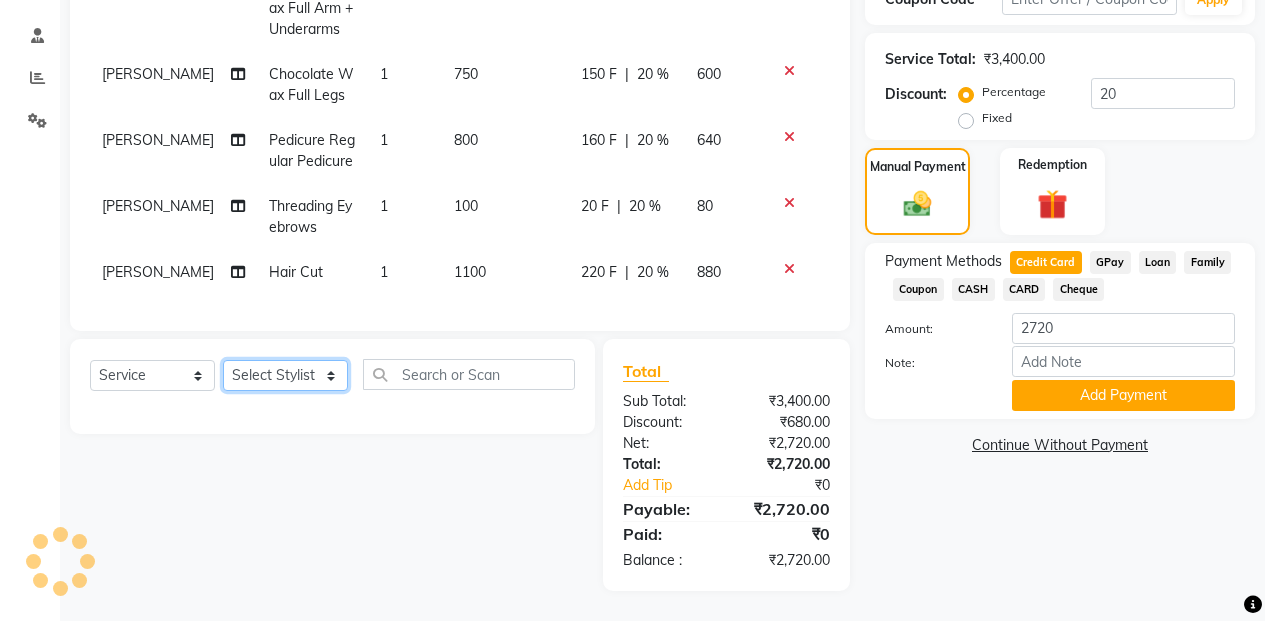 select on "61731" 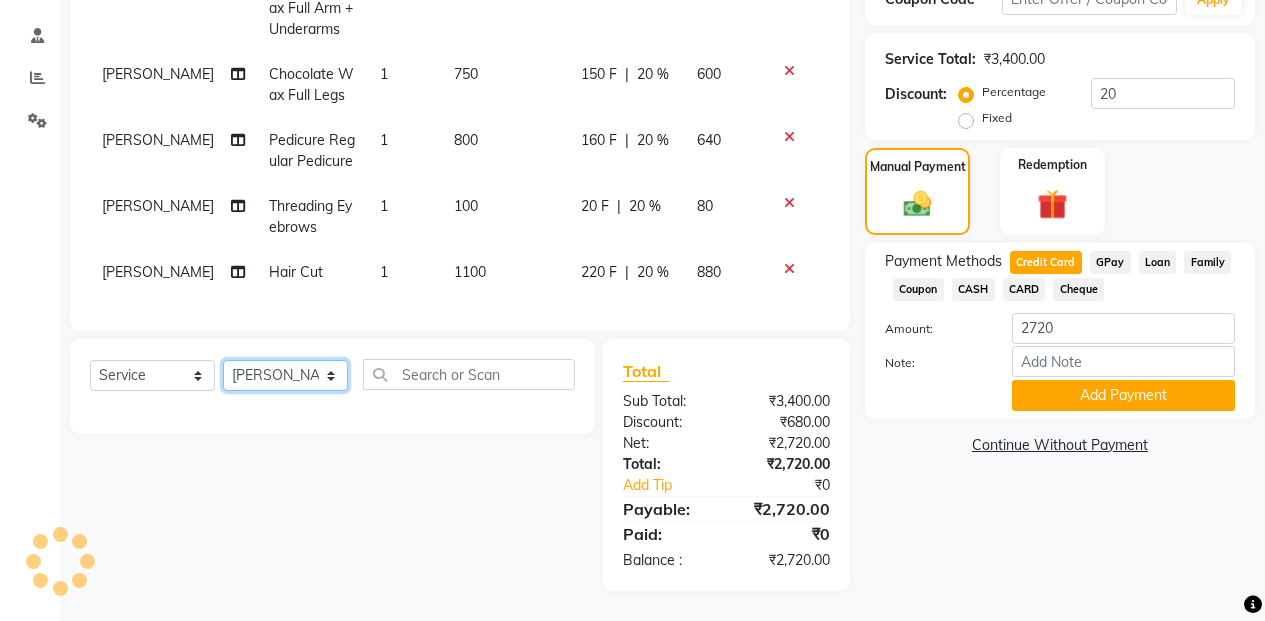 click on "Select Stylist Admin [PERSON_NAME] [PERSON_NAME] Manager [PERSON_NAME] [PERSON_NAME] [PERSON_NAME] POONAM [PERSON_NAME] [PERSON_NAME] nails [PERSON_NAME] MANGELA [PERSON_NAME] [PERSON_NAME] [PERSON_NAME] [PERSON_NAME]" 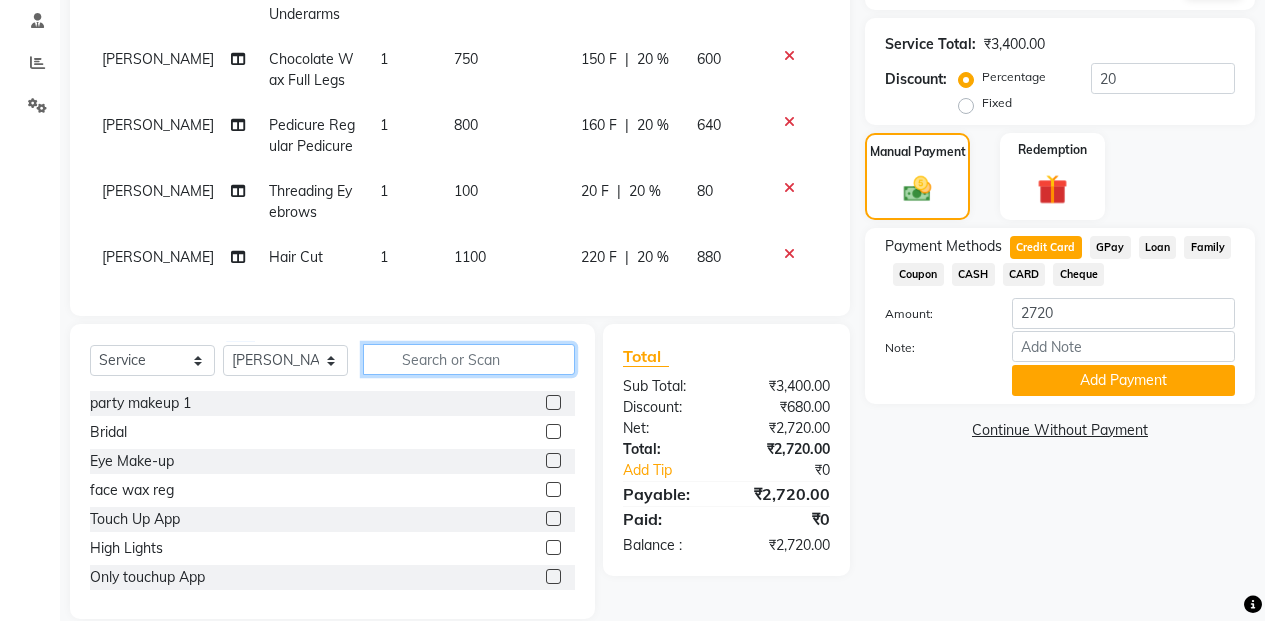 click 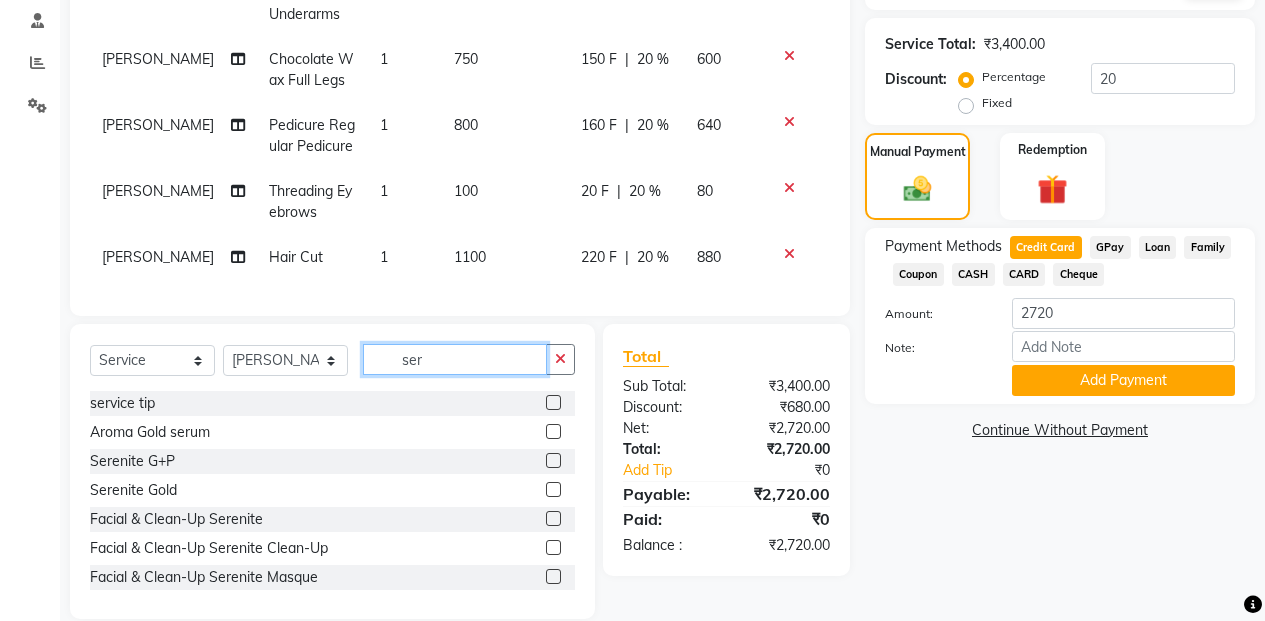 type on "ser" 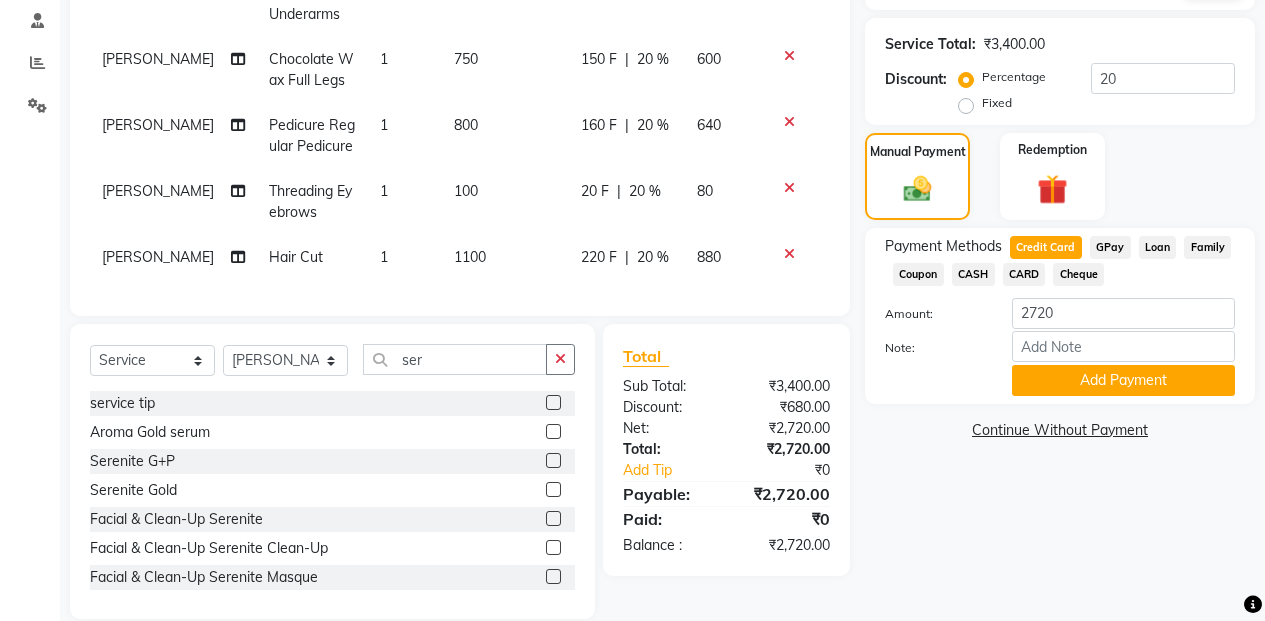 click 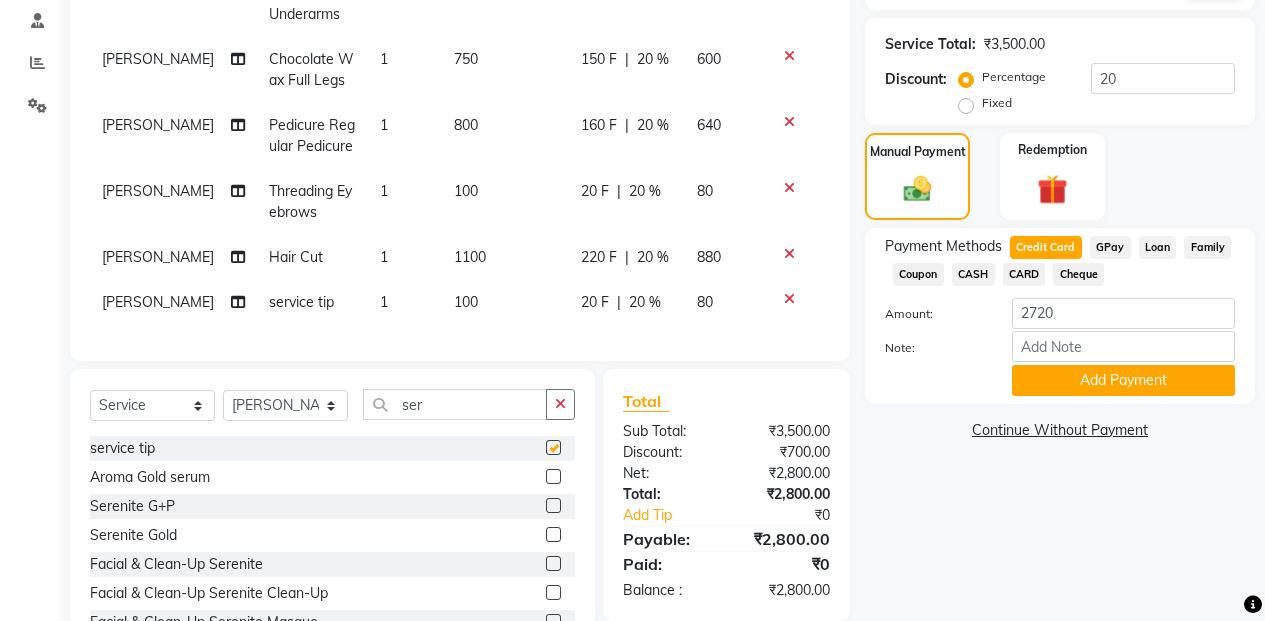 checkbox on "false" 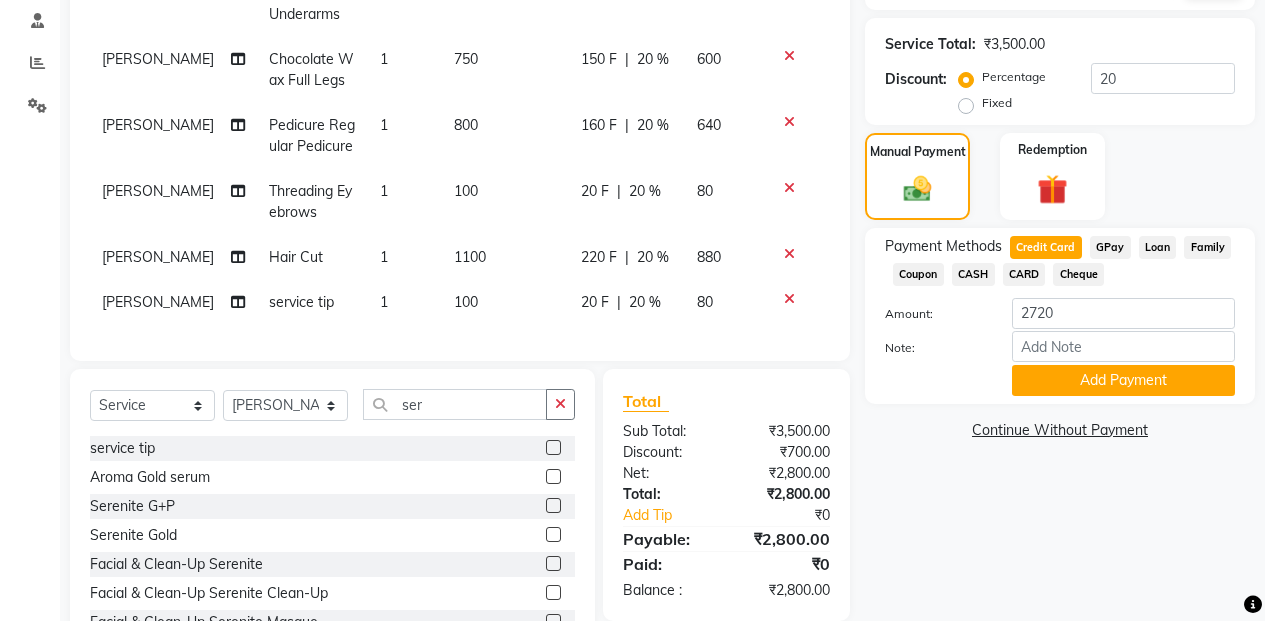scroll, scrollTop: 9, scrollLeft: 0, axis: vertical 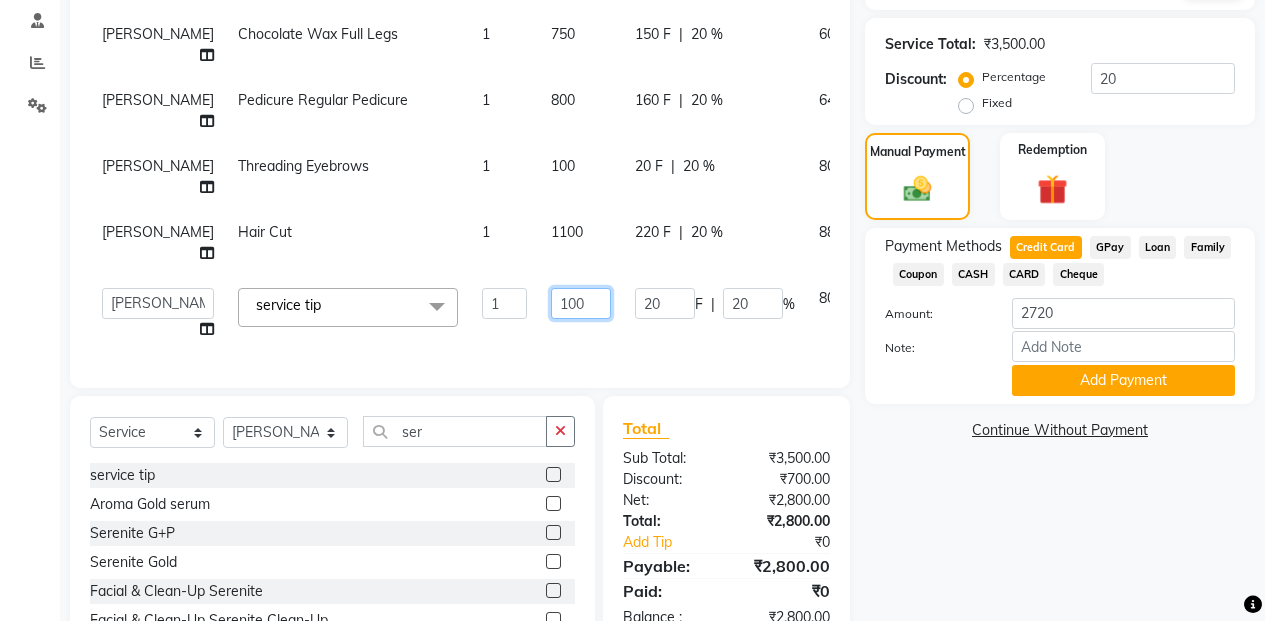 click on "100" 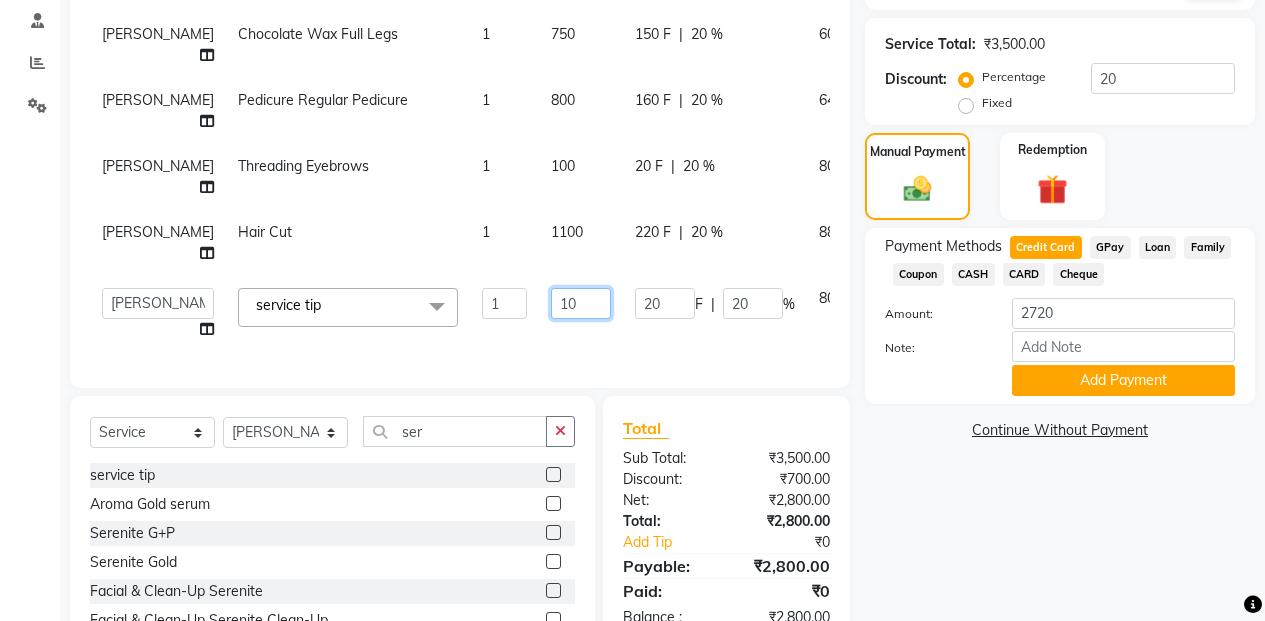 type on "1" 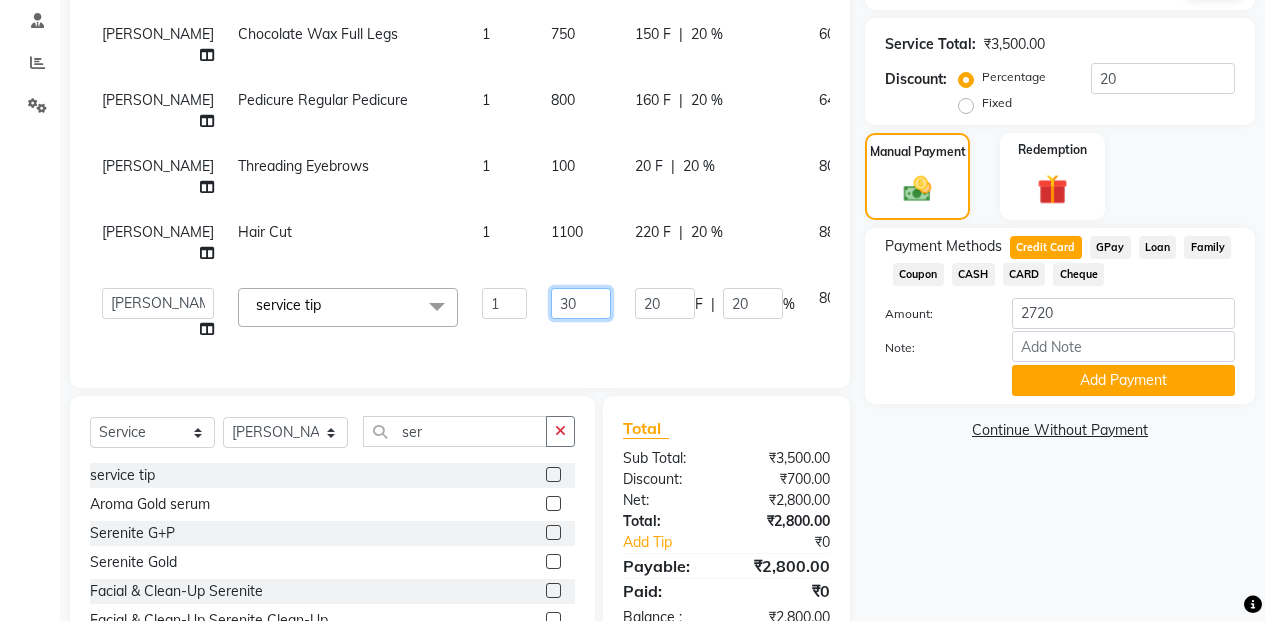 type on "300" 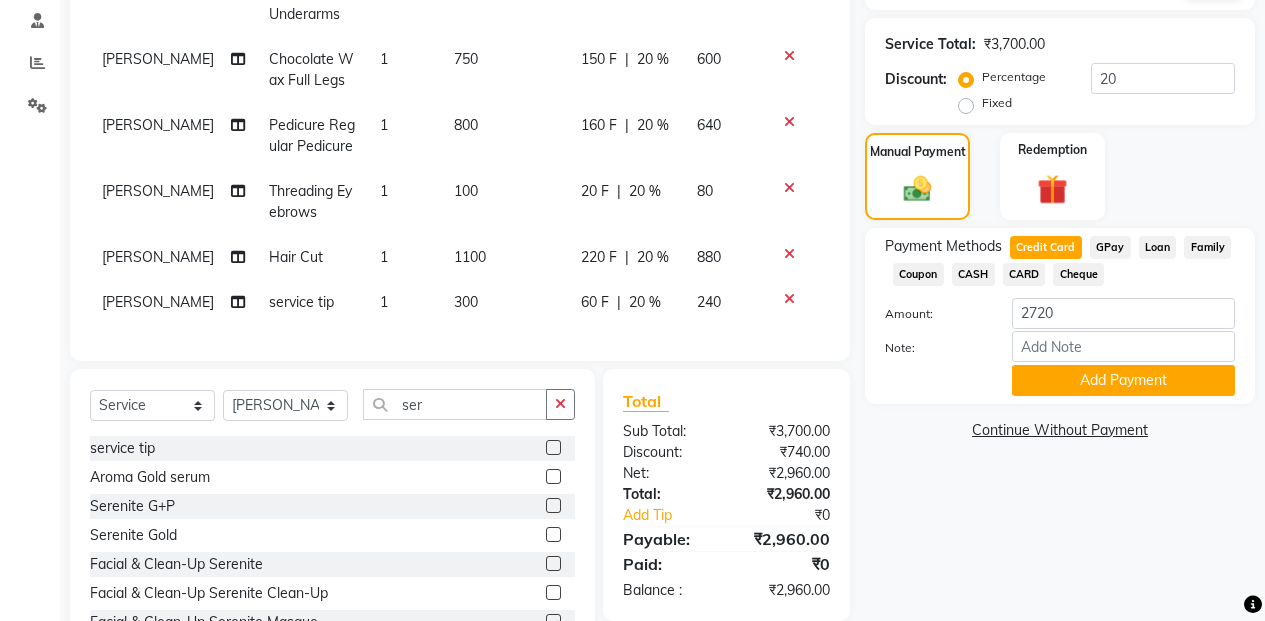 scroll, scrollTop: 0, scrollLeft: 0, axis: both 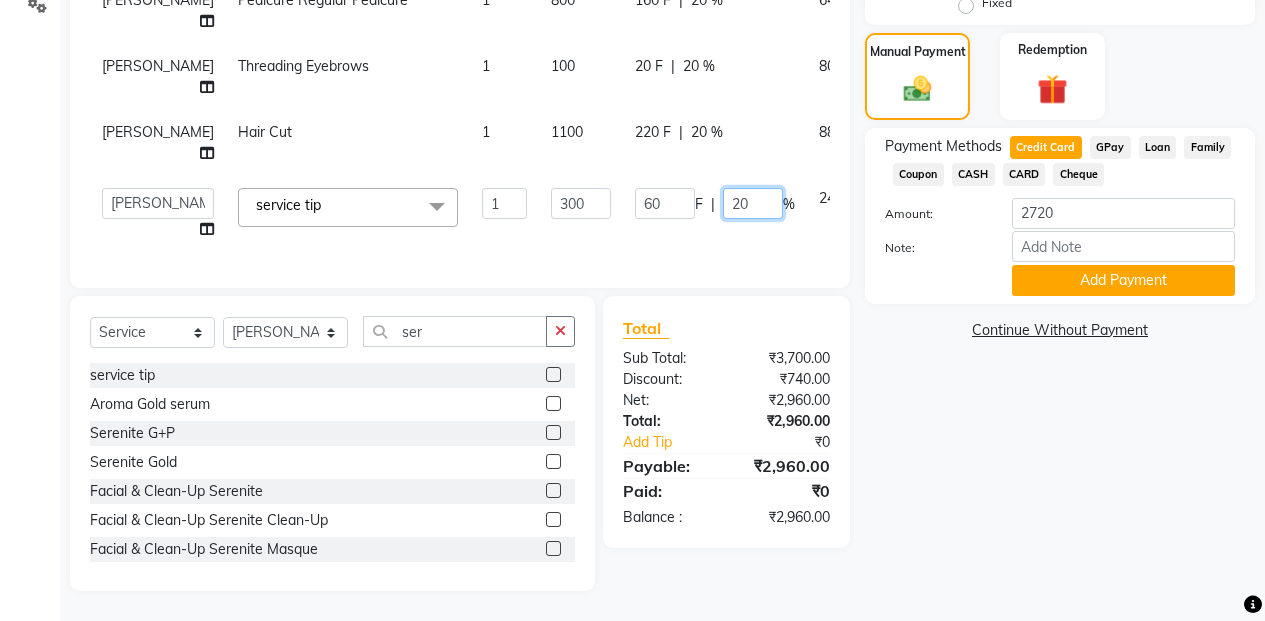 click on "20" 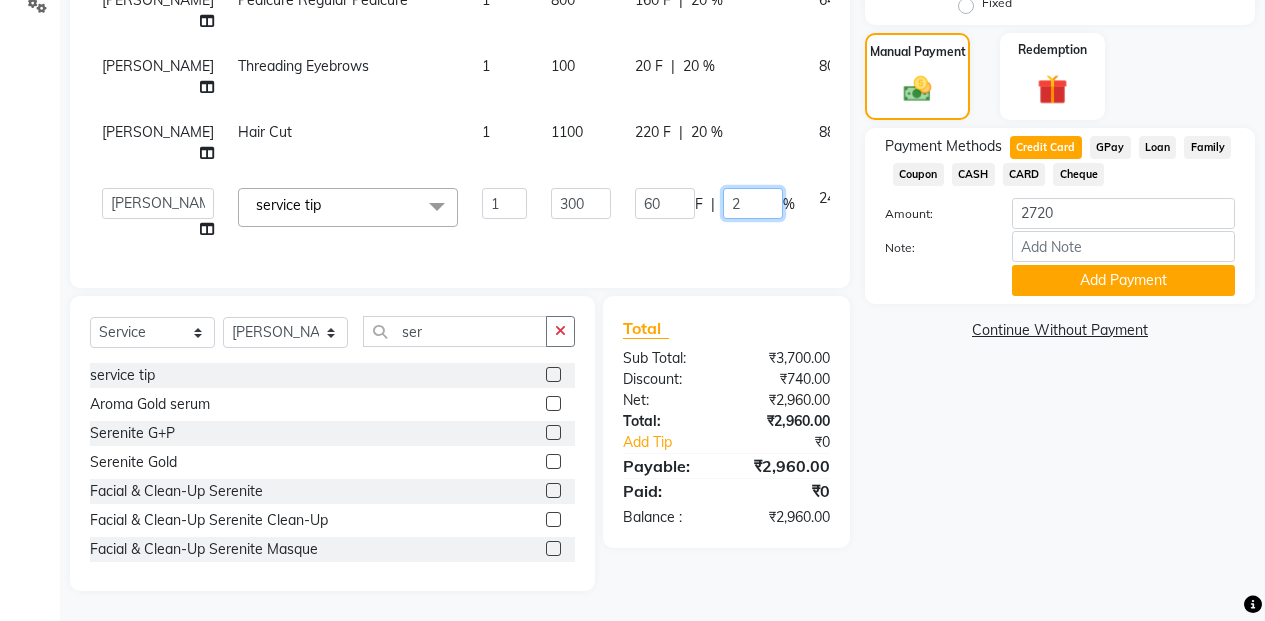 type 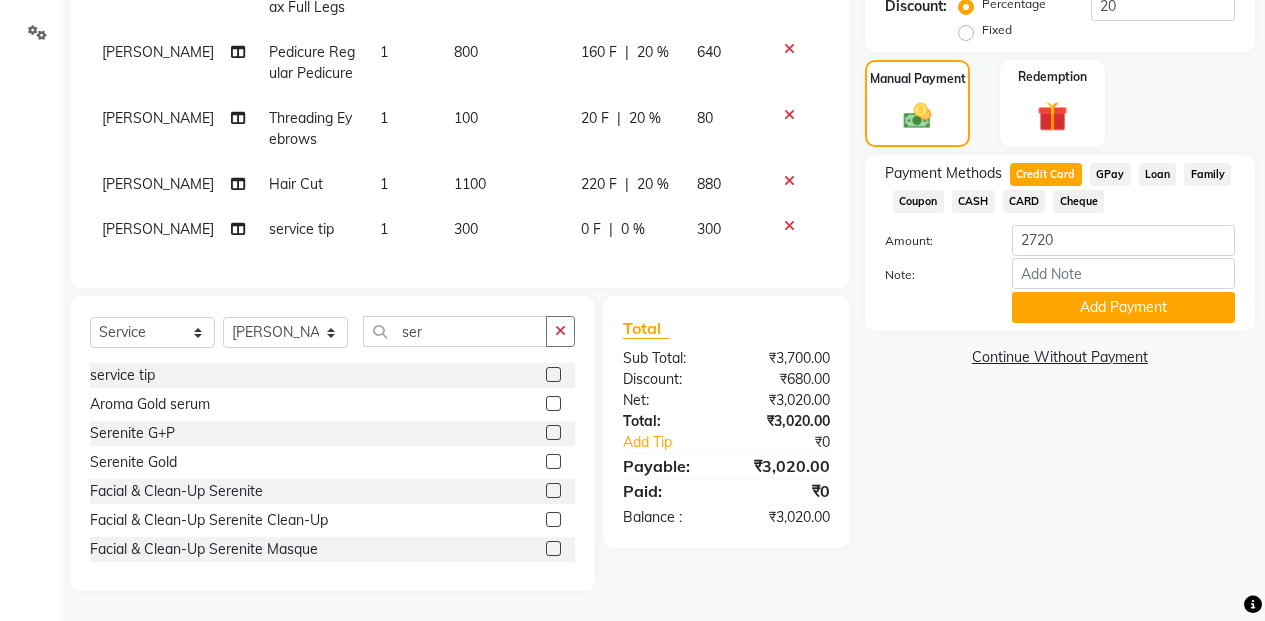 scroll, scrollTop: 474, scrollLeft: 0, axis: vertical 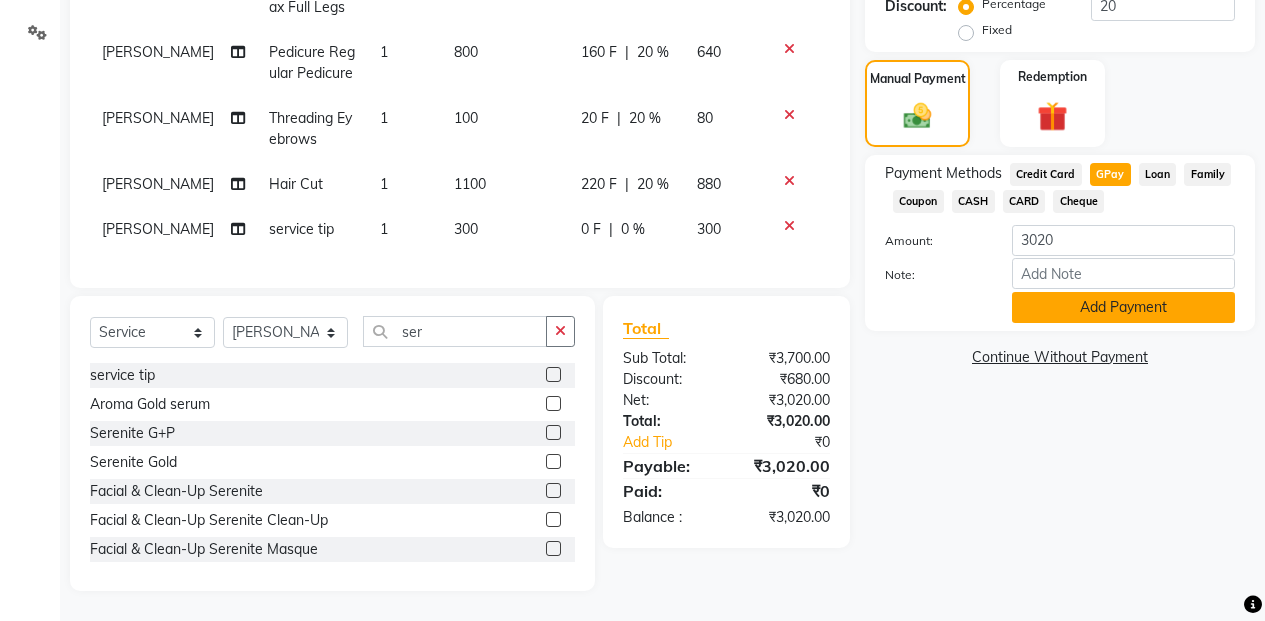 click on "Add Payment" 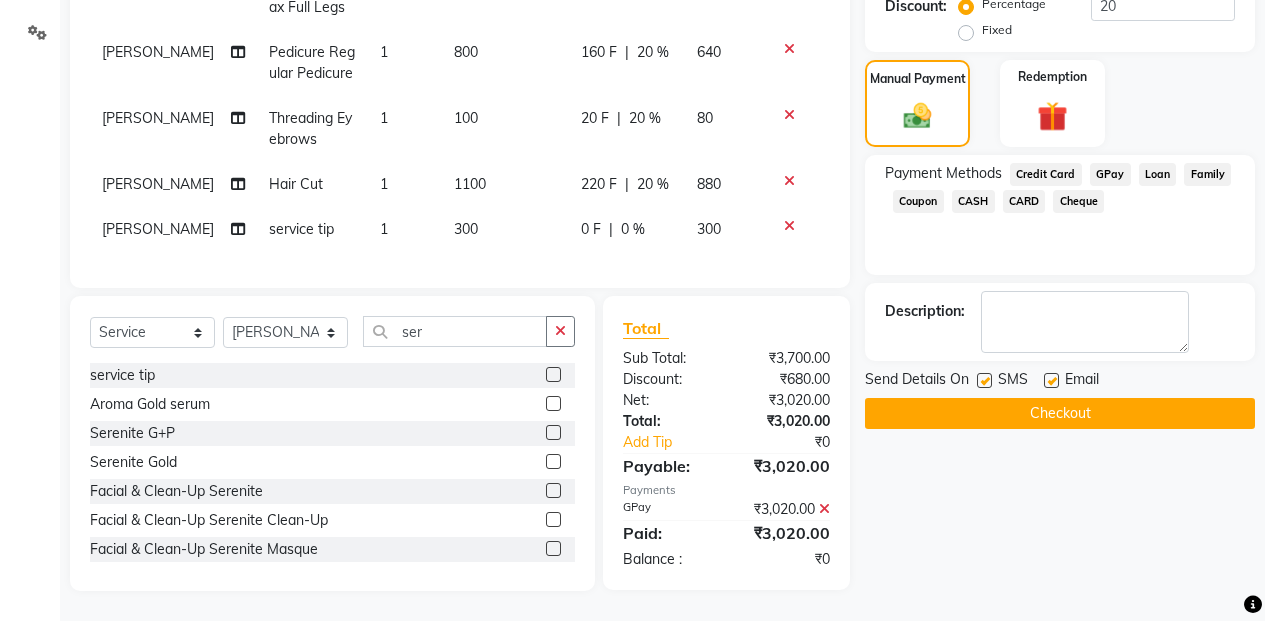 click on "Checkout" 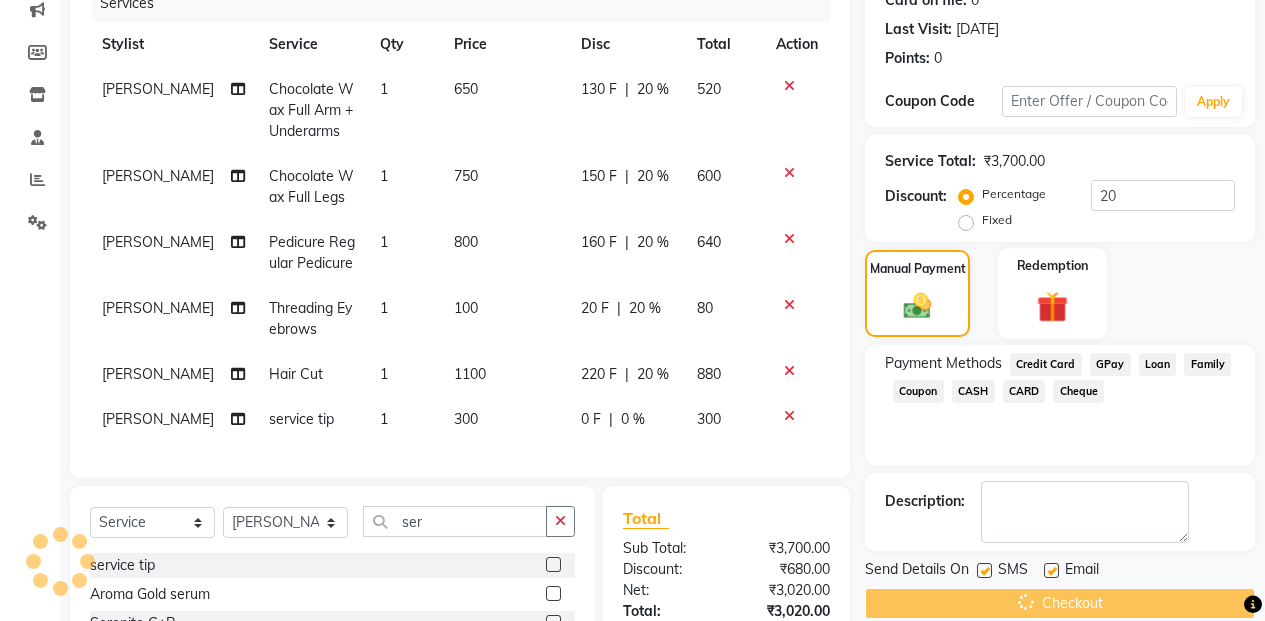 scroll, scrollTop: 0, scrollLeft: 0, axis: both 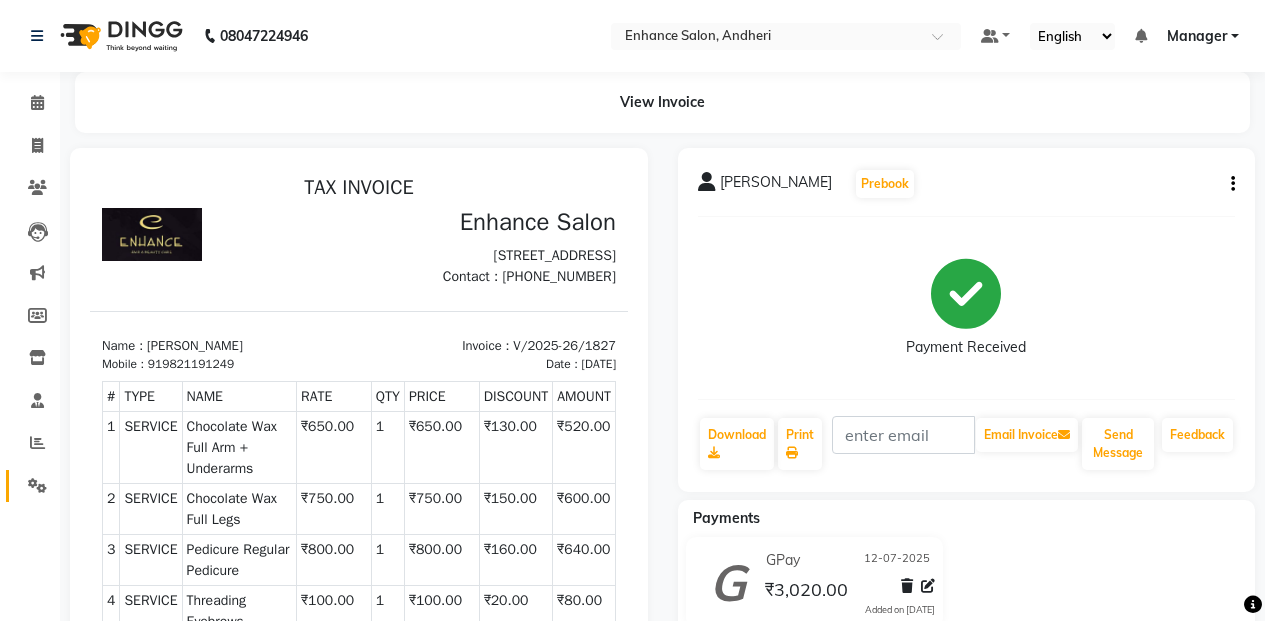 click on "Settings" 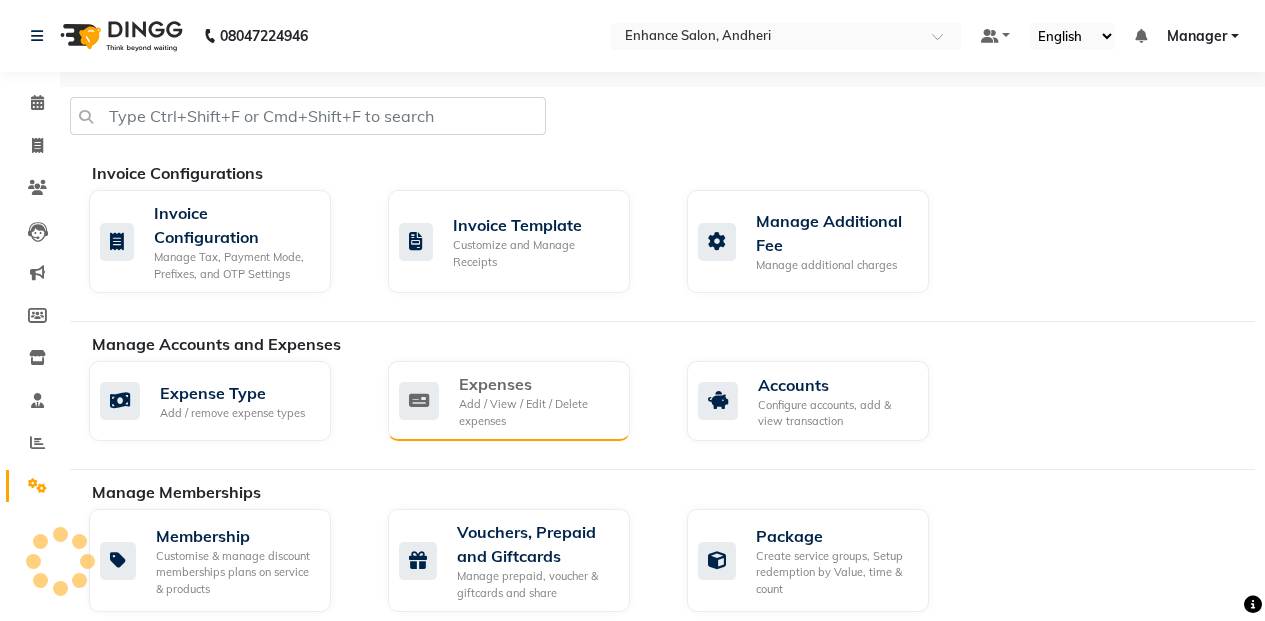 click on "Expenses Add / View / Edit / Delete expenses" 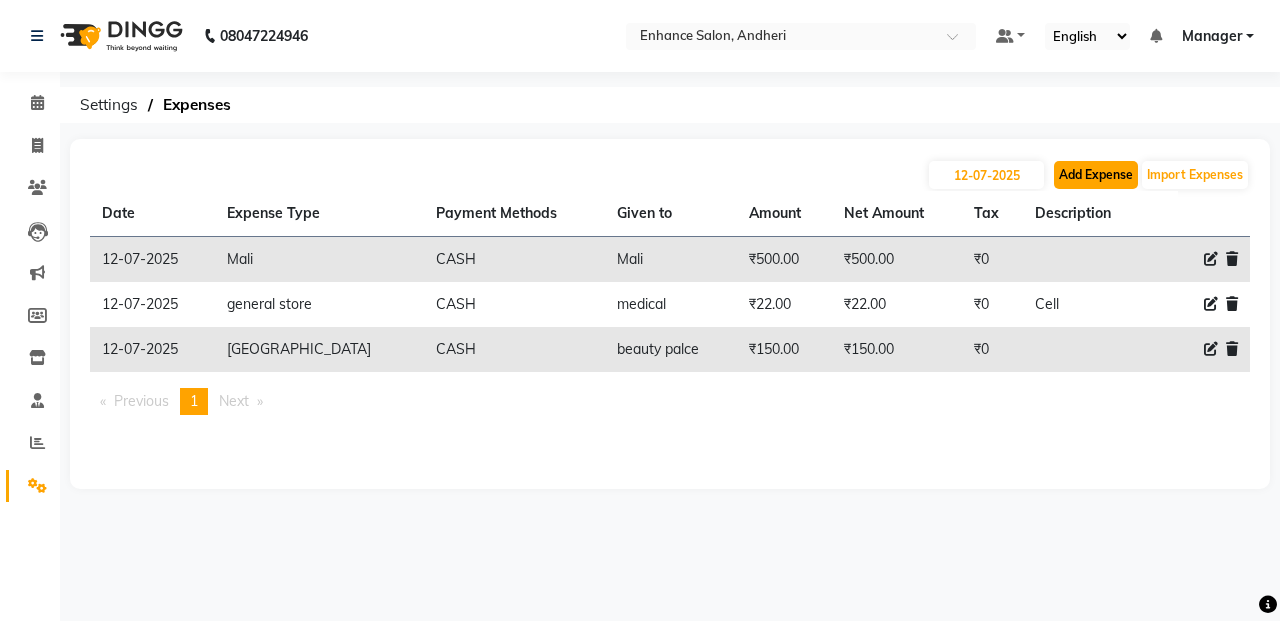 click on "Add Expense" 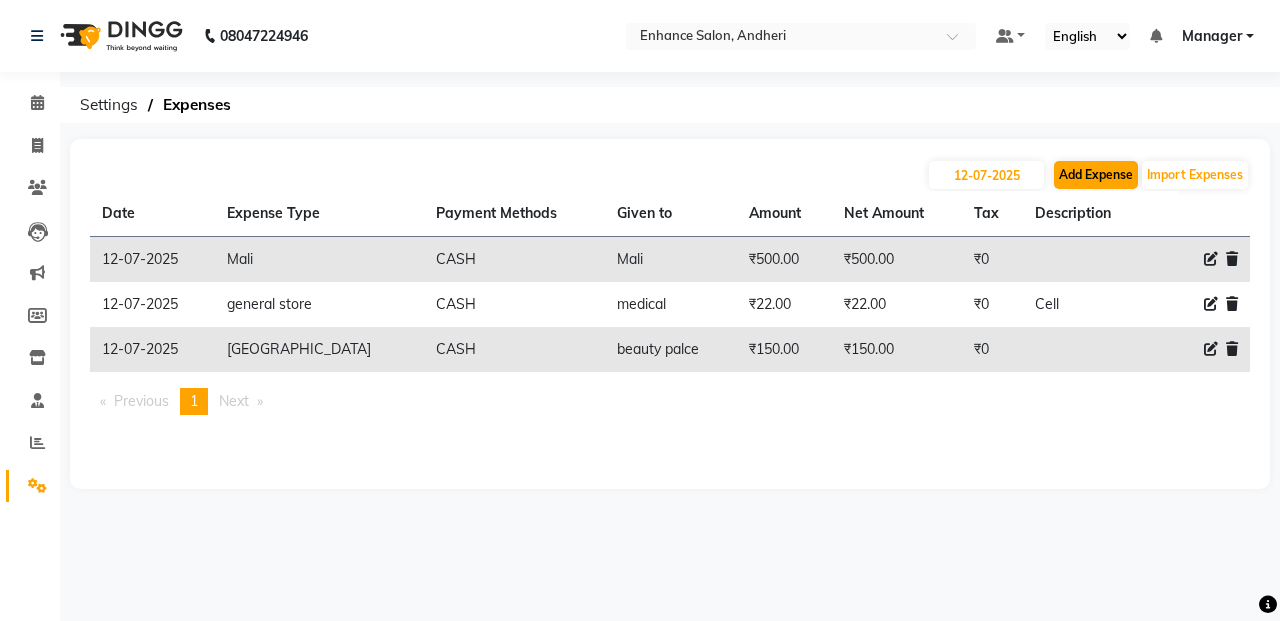 select on "1" 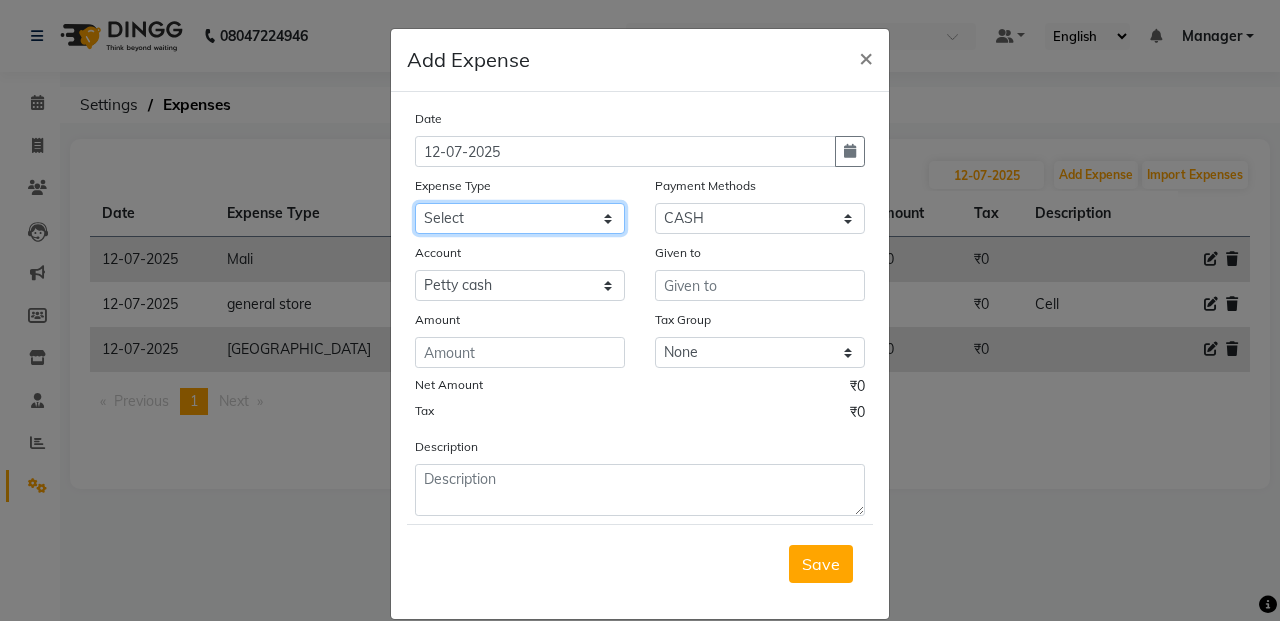 click on "Select Advance Salary Air Condition [PERSON_NAME] Aroma auto money Beauty Bazaar Beauty Palace Beauty Zone Blue sky [PERSON_NAME] [MEDICAL_DATA] cell phone Client Snack dejado nails deja returned Dhobi Dione Dmart electrician Electricity Equipment Eyelash Floractive Fragnace general store getwell medical GST Laundry Loreal Maintenance Mali [PERSON_NAME] Milk Shake Miscellaneous Other overtime Pantry Product [PERSON_NAME] Nails Raza computer Rent restaurant Return money Salary Satnique serenite [PERSON_NAME] Soaked Social Media Staff Snacks stationary sweeper Tax Tea Manoj Tea & Refreshment Tip toiletry Utilities Water Bill wax we fast" 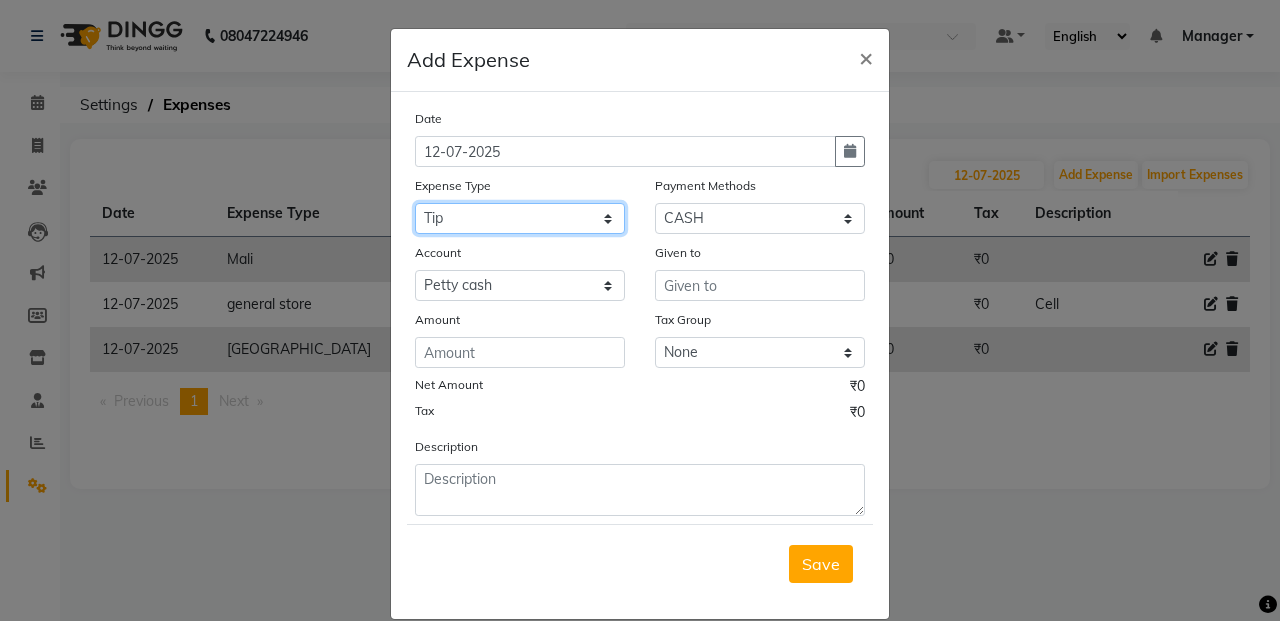 click on "Select Advance Salary Air Condition [PERSON_NAME] Aroma auto money Beauty Bazaar Beauty Palace Beauty Zone Blue sky [PERSON_NAME] [MEDICAL_DATA] cell phone Client Snack dejado nails deja returned Dhobi Dione Dmart electrician Electricity Equipment Eyelash Floractive Fragnace general store getwell medical GST Laundry Loreal Maintenance Mali [PERSON_NAME] Milk Shake Miscellaneous Other overtime Pantry Product [PERSON_NAME] Nails Raza computer Rent restaurant Return money Salary Satnique serenite [PERSON_NAME] Soaked Social Media Staff Snacks stationary sweeper Tax Tea Manoj Tea & Refreshment Tip toiletry Utilities Water Bill wax we fast" 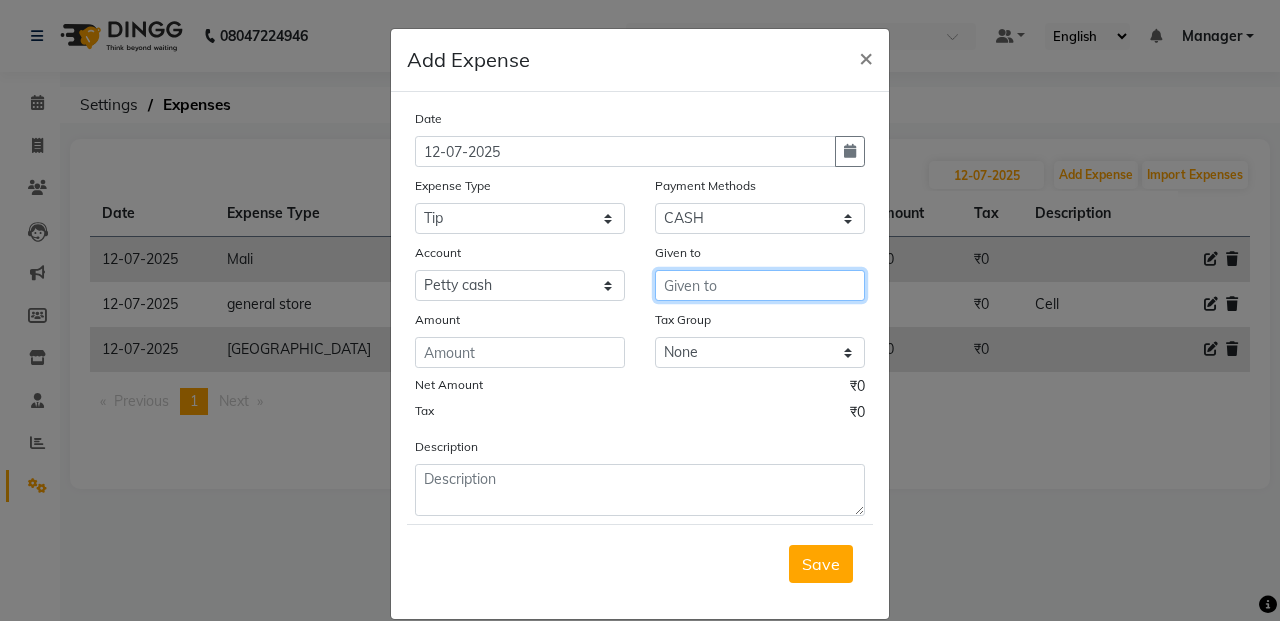 click at bounding box center [760, 285] 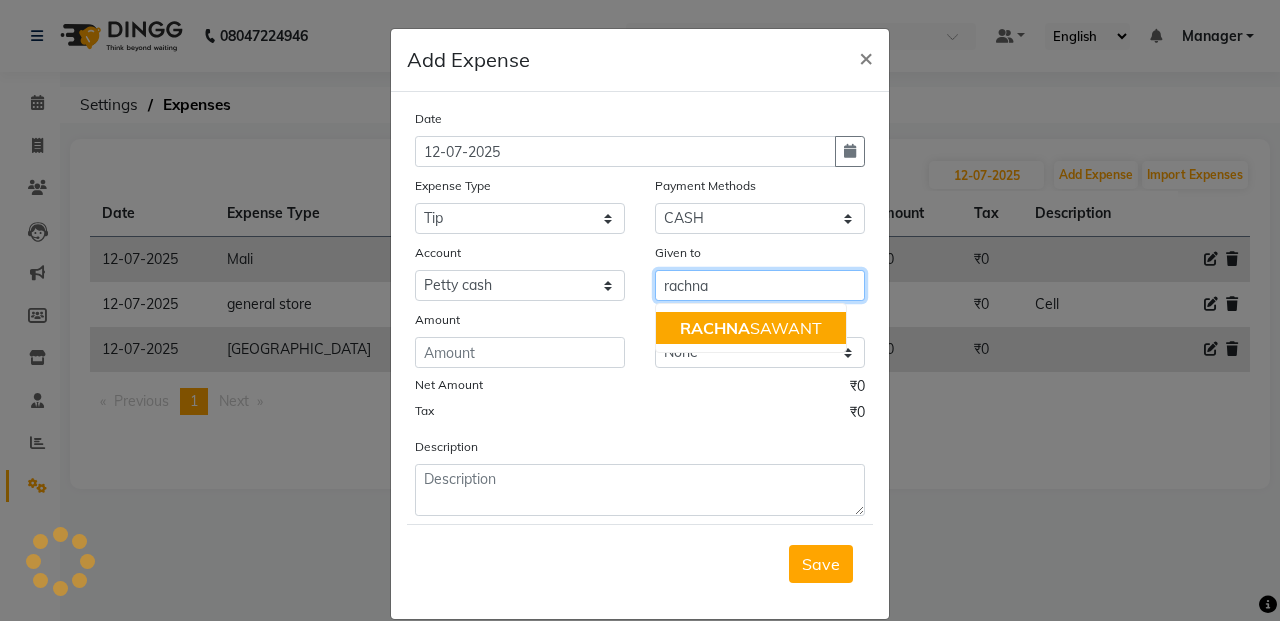 click on "RACHNA" 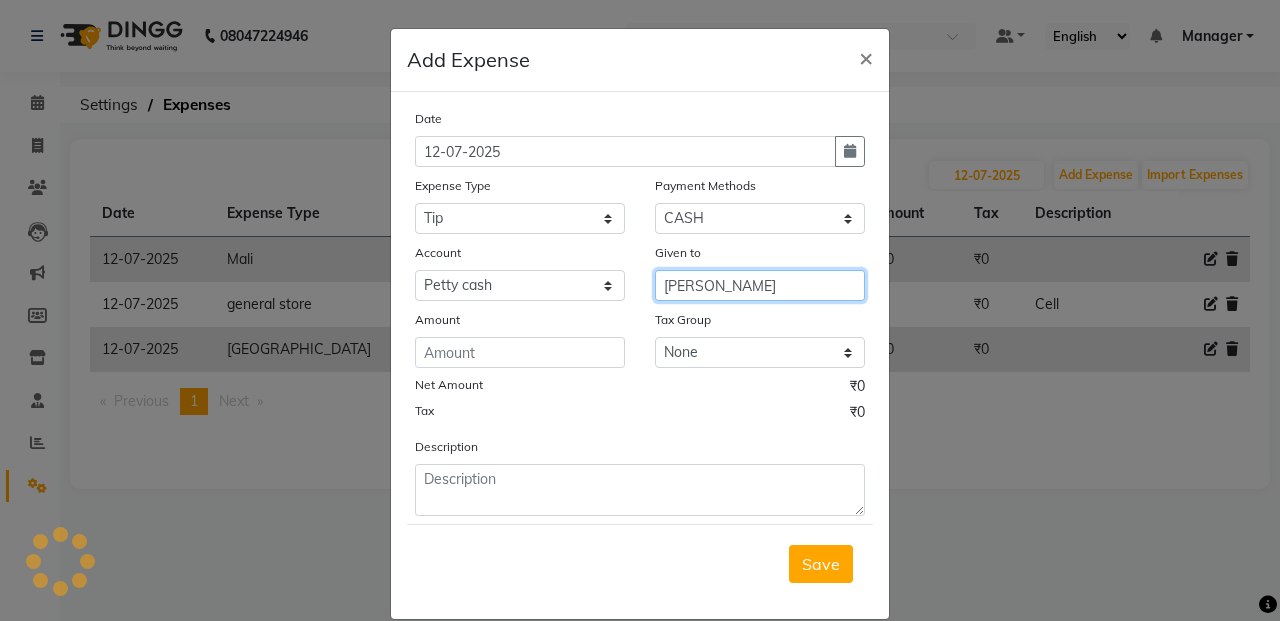 type on "[PERSON_NAME]" 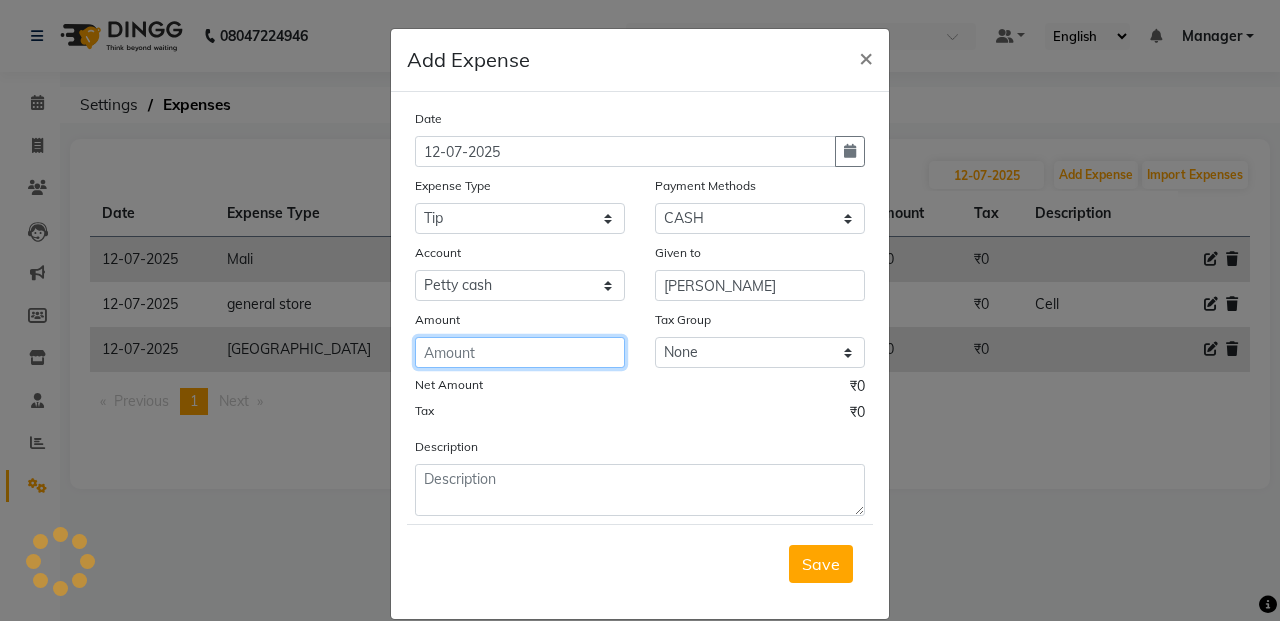 click 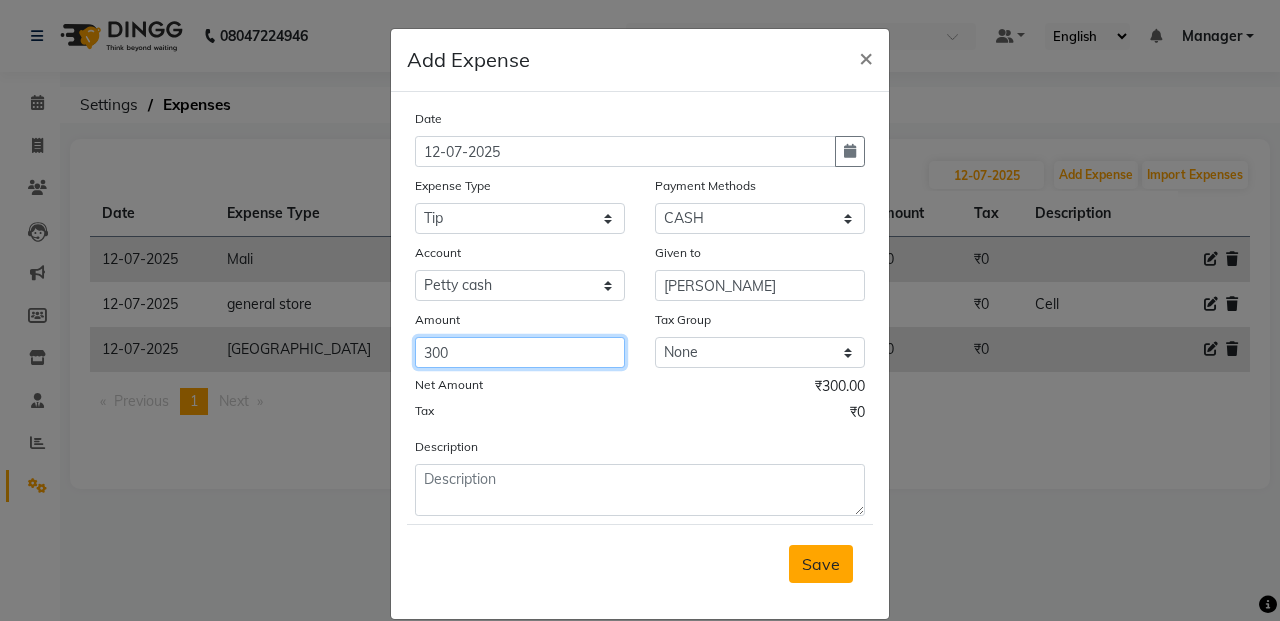 type on "300" 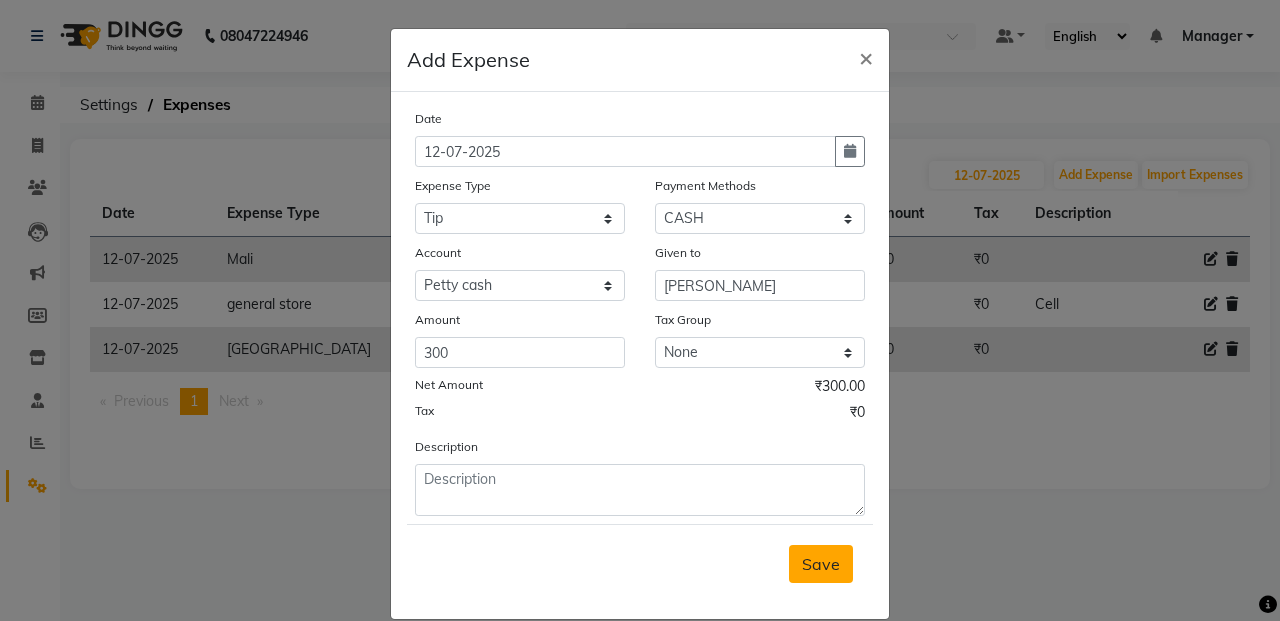 click on "Save" at bounding box center (821, 564) 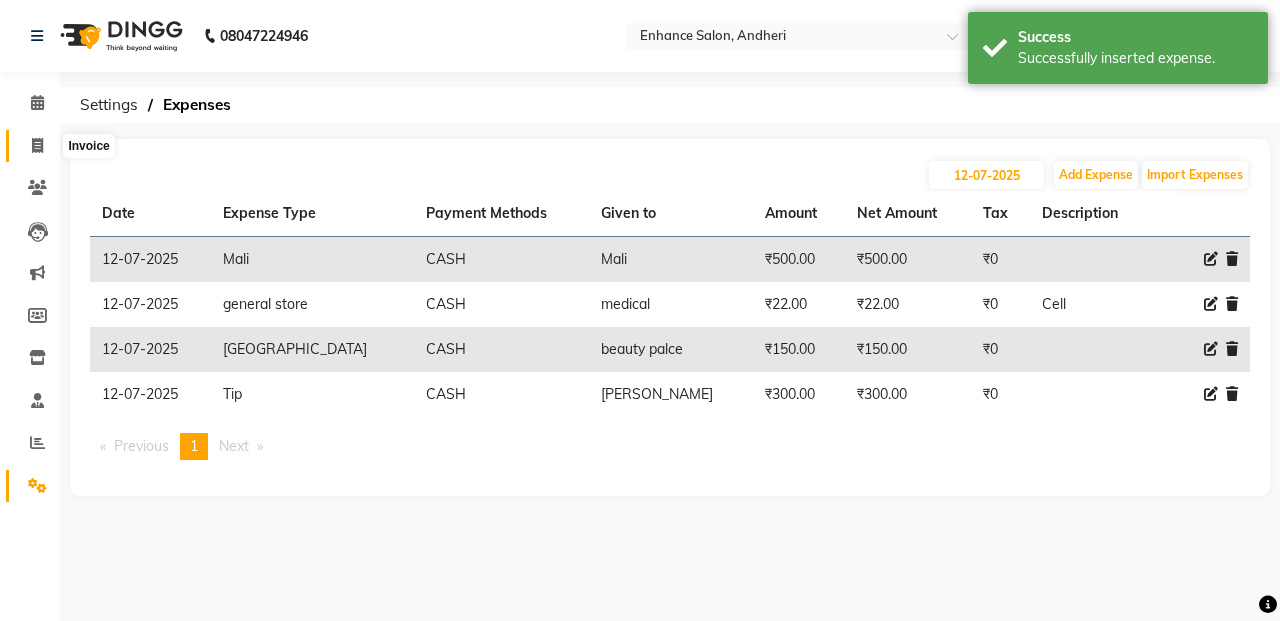 click 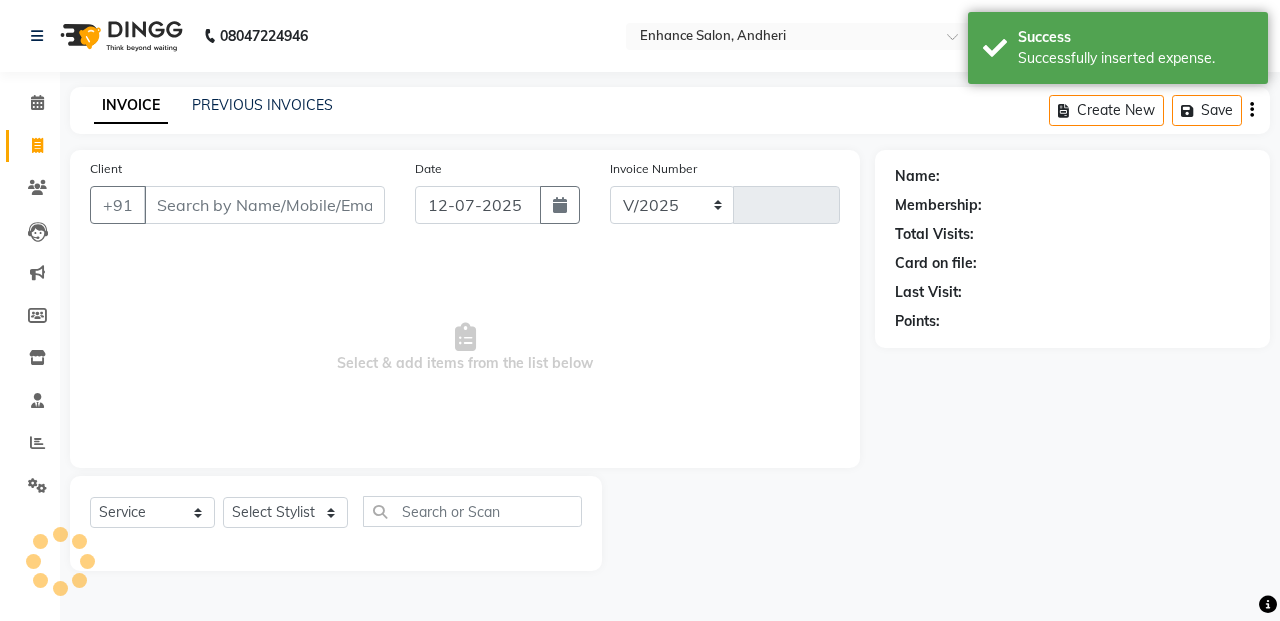 select on "7236" 